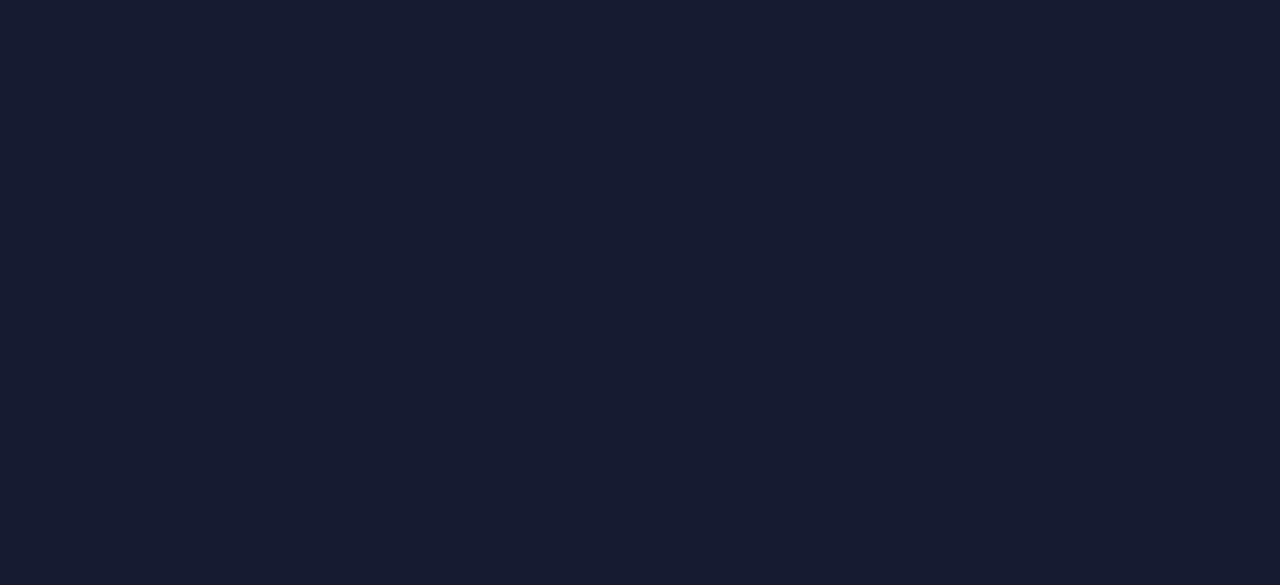 scroll, scrollTop: 0, scrollLeft: 0, axis: both 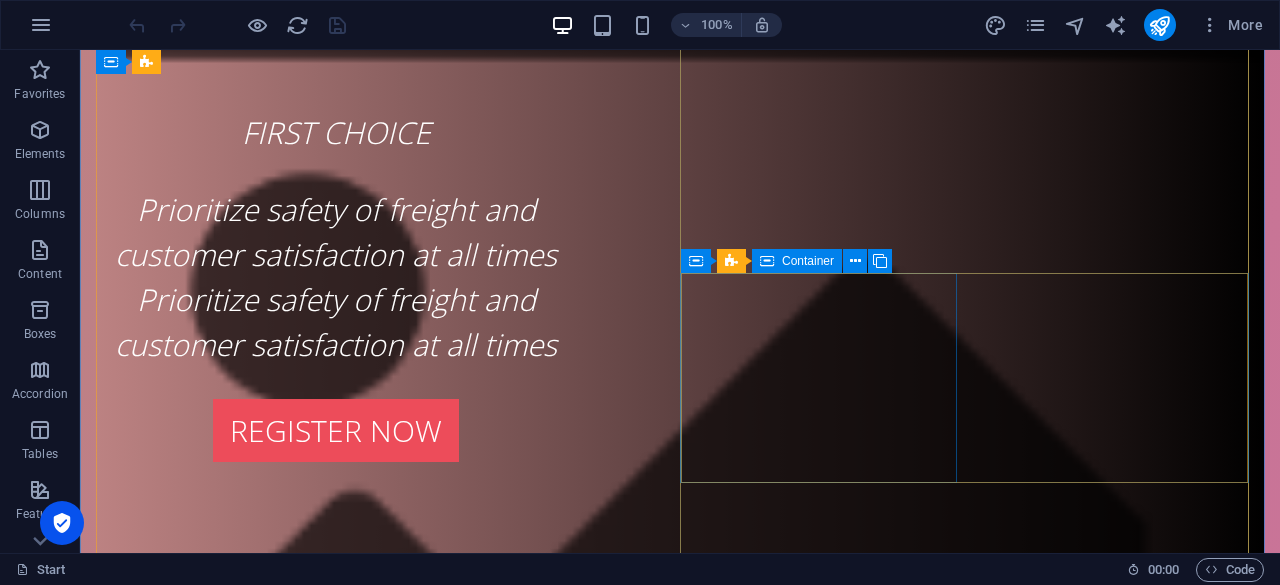 click on "Drop content here or  Add elements  Paste clipboard" at bounding box center [680, 1872] 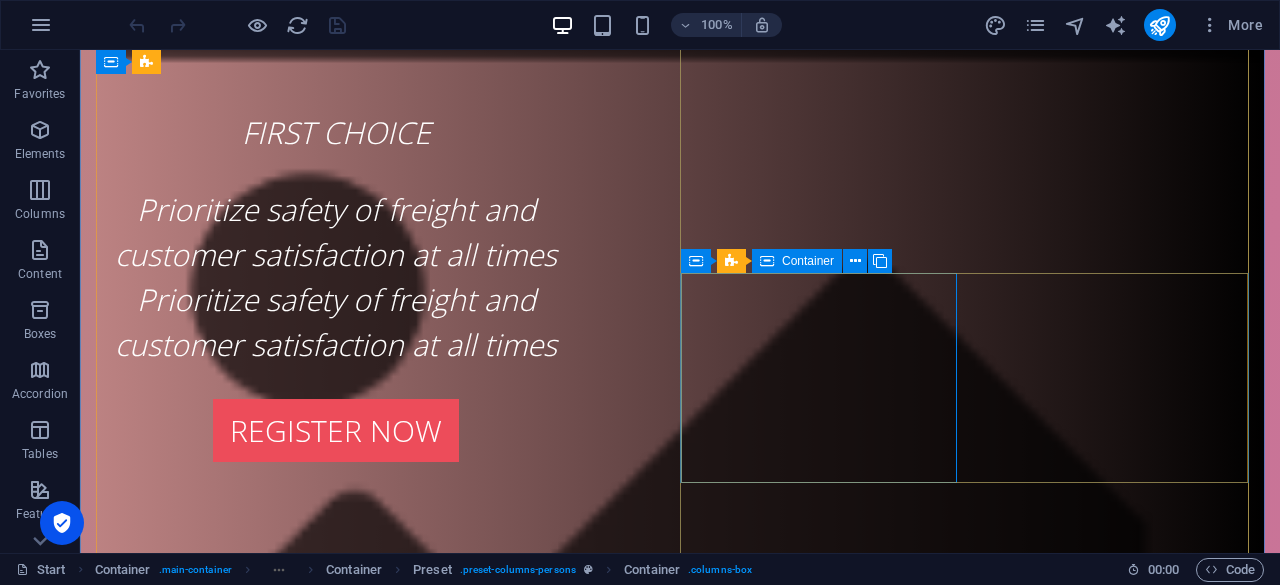 click on "Drop content here or  Add elements  Paste clipboard" at bounding box center [680, 1872] 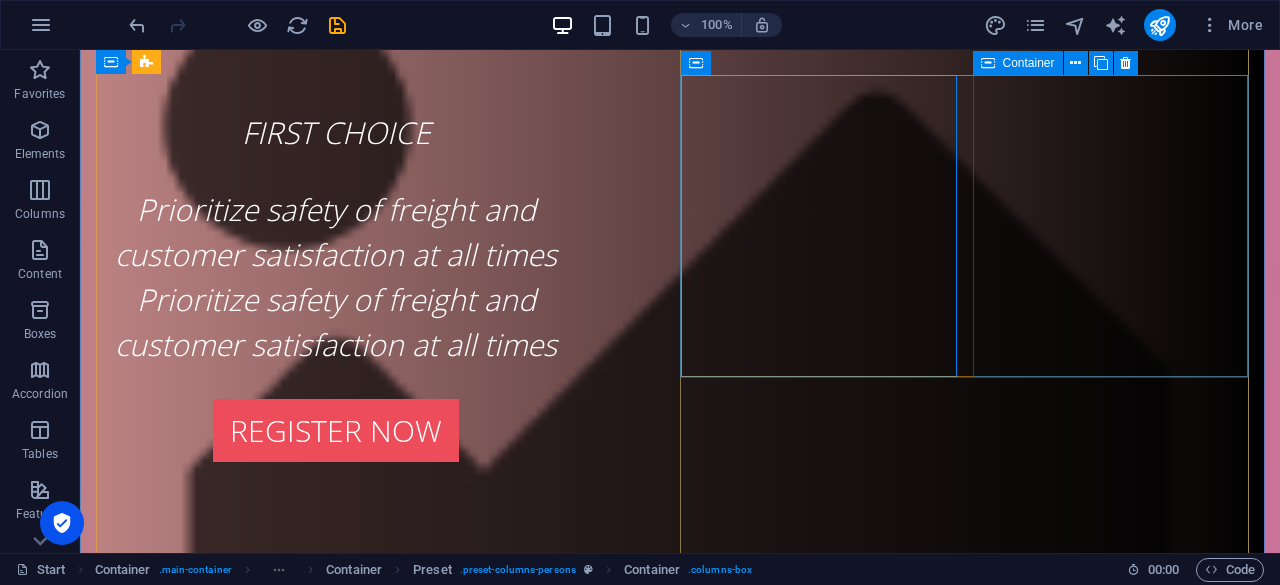 scroll, scrollTop: 400, scrollLeft: 0, axis: vertical 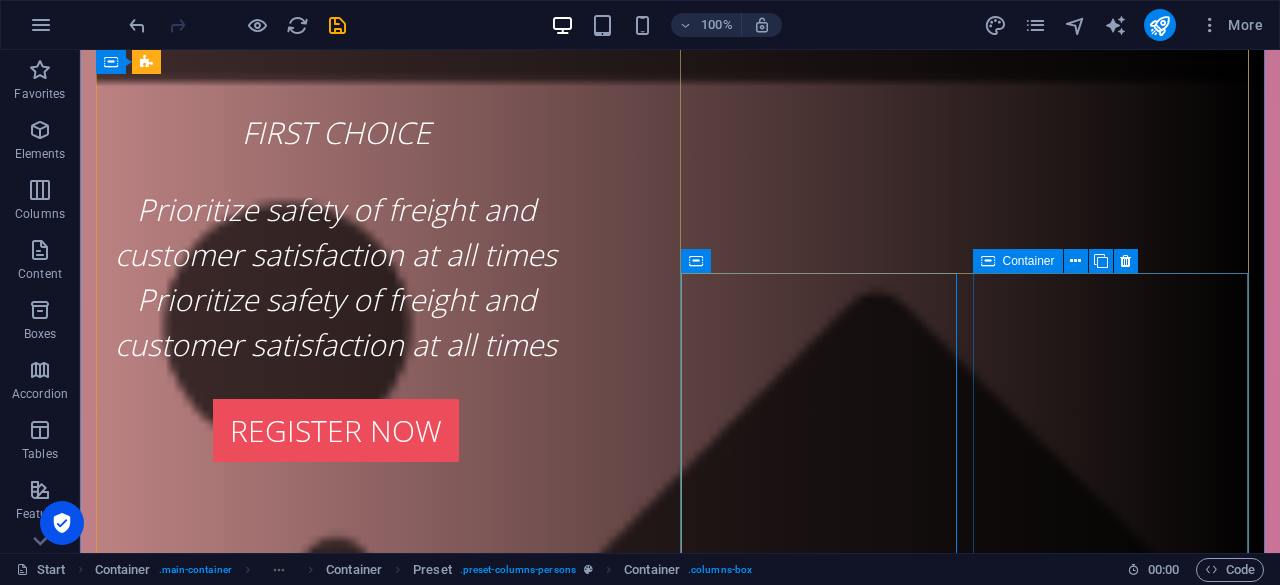 click on "Drop content here or  Add elements  Paste clipboard" at bounding box center [680, 2095] 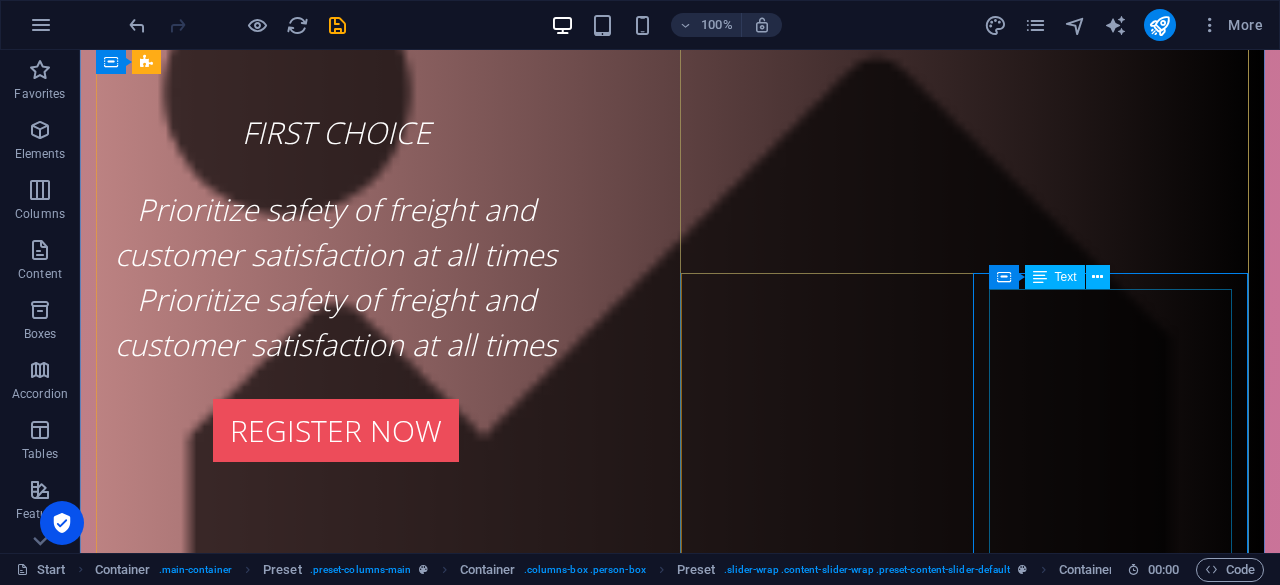 scroll, scrollTop: 800, scrollLeft: 0, axis: vertical 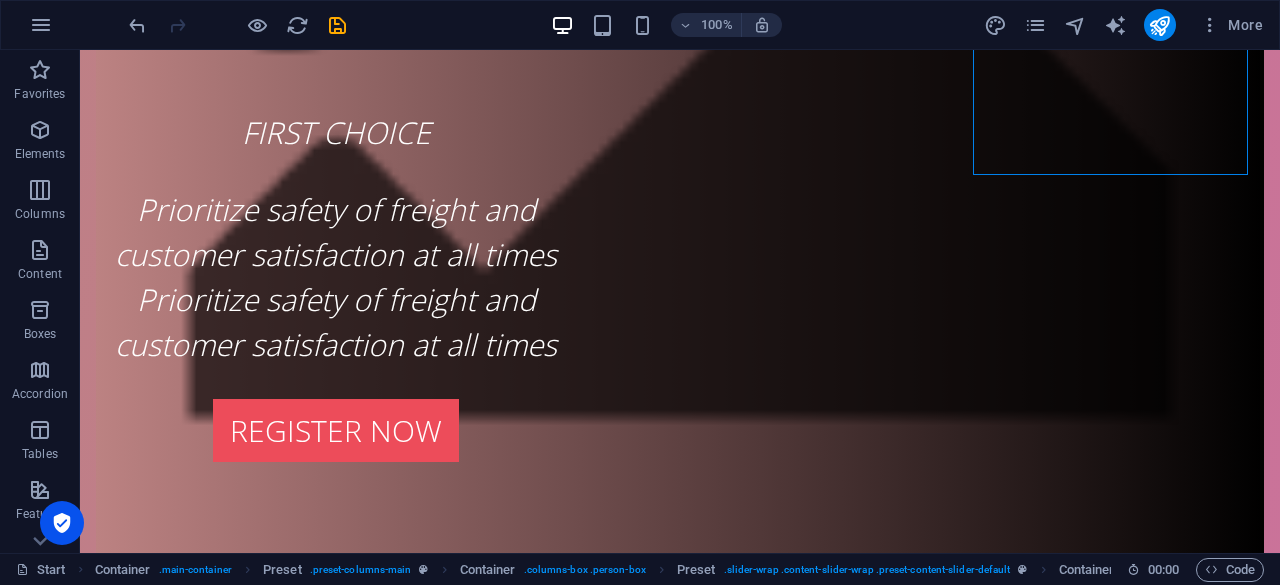 click at bounding box center (680, 134) 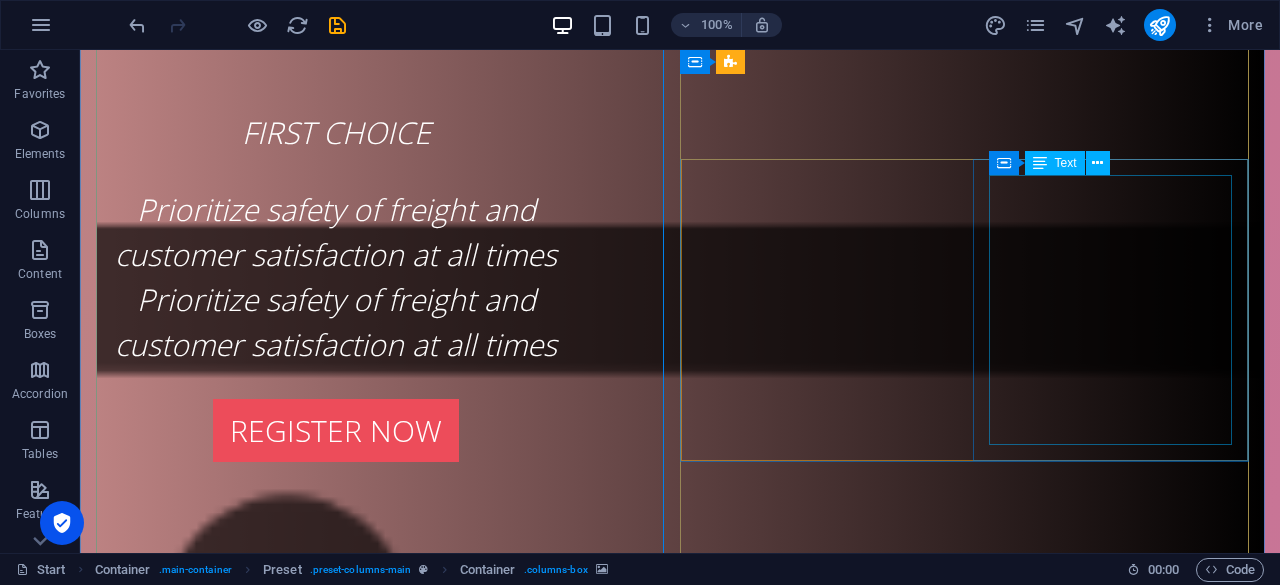 scroll, scrollTop: 100, scrollLeft: 0, axis: vertical 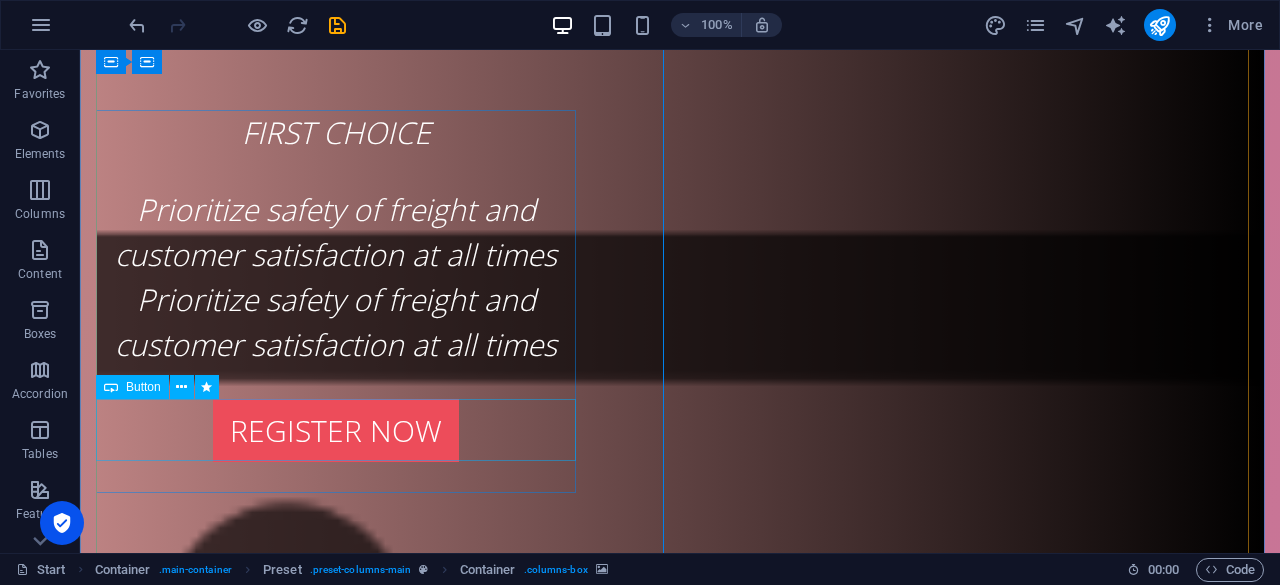 click on "Register now" at bounding box center [336, 430] 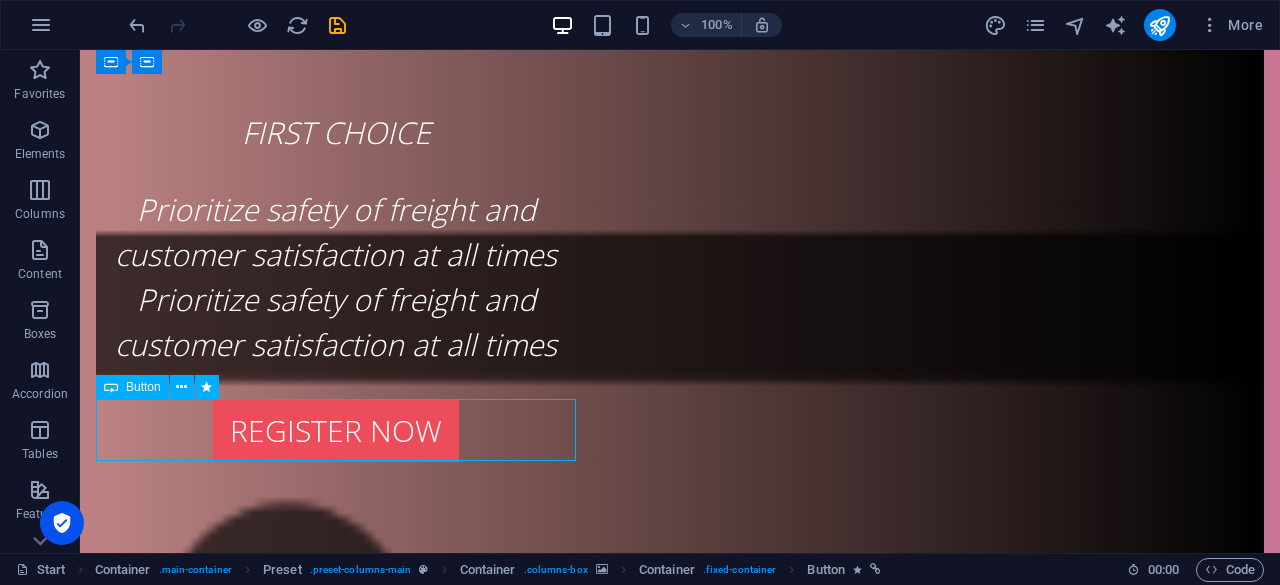 click on "Register now" at bounding box center [336, 430] 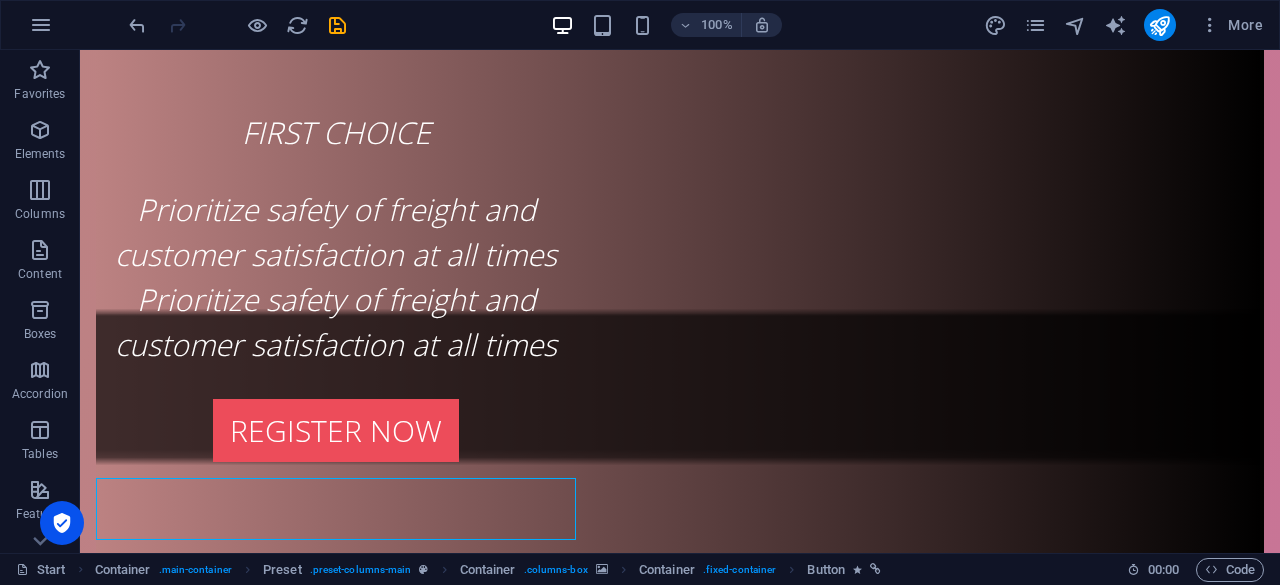 scroll, scrollTop: 0, scrollLeft: 0, axis: both 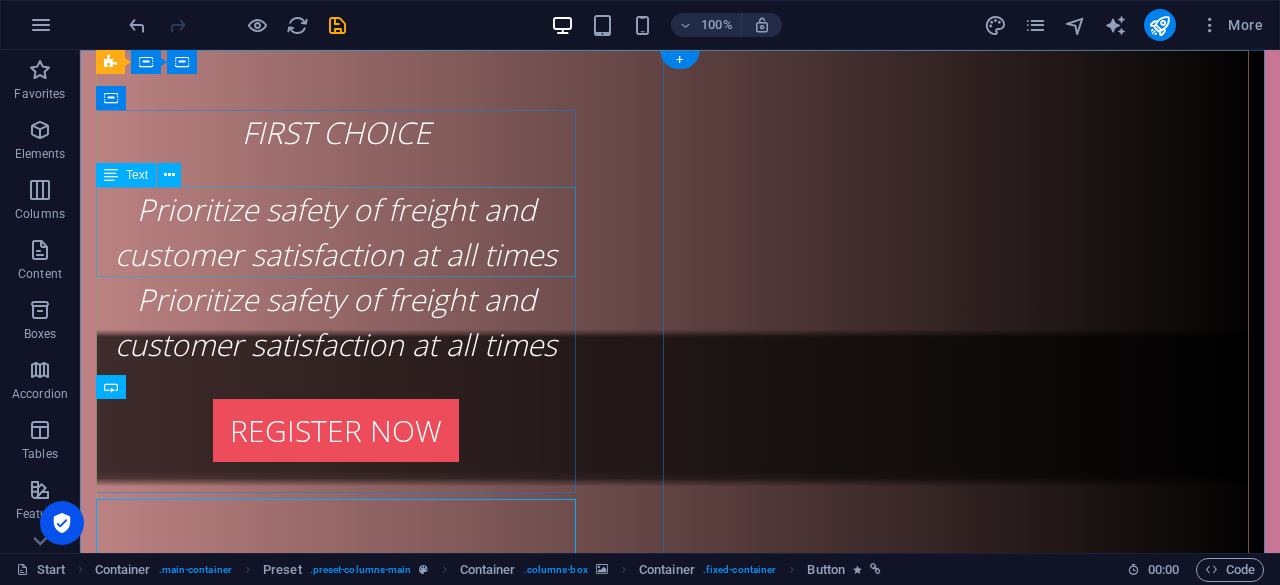 click on "Prioritize safety of freight and customer satisfaction at all times" at bounding box center (336, 232) 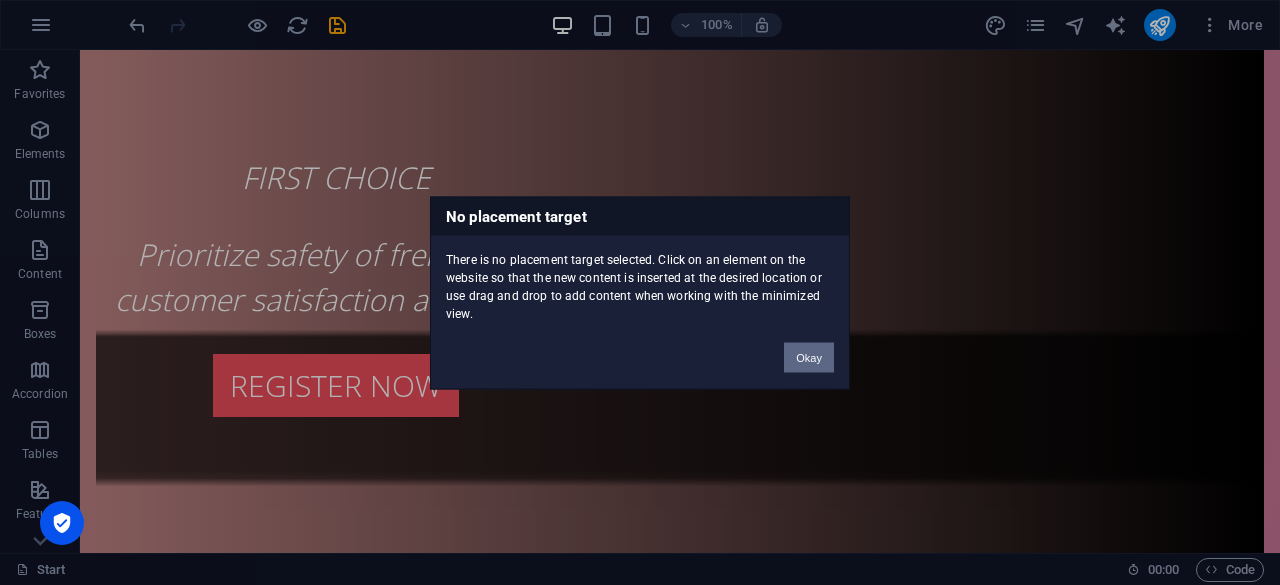click on "Okay" at bounding box center (809, 357) 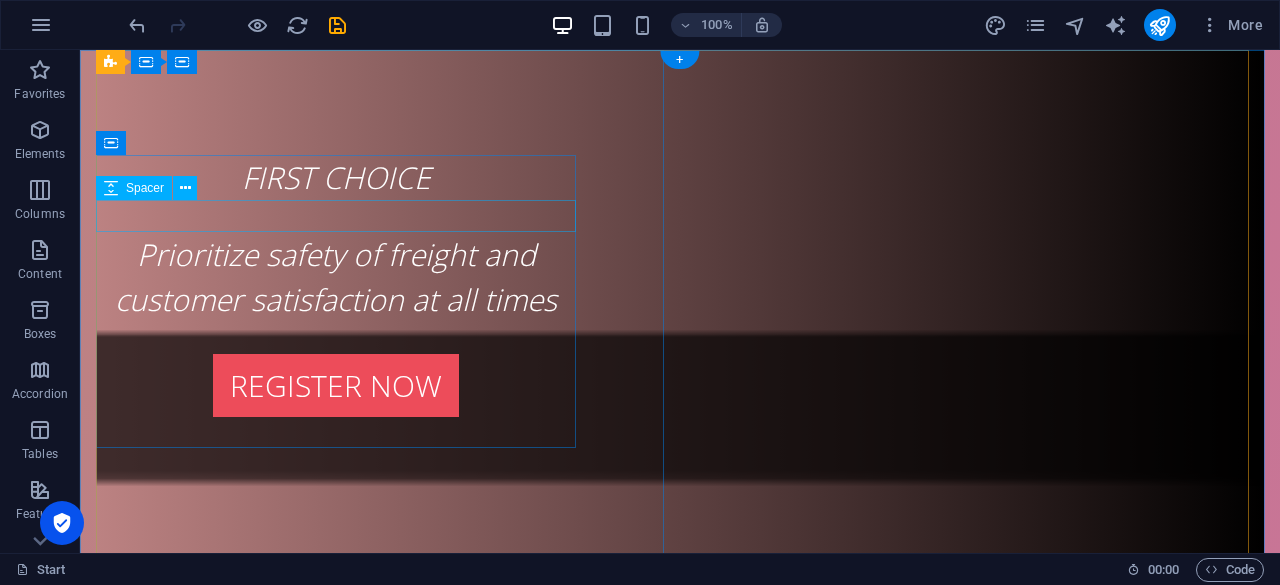 click at bounding box center [336, 216] 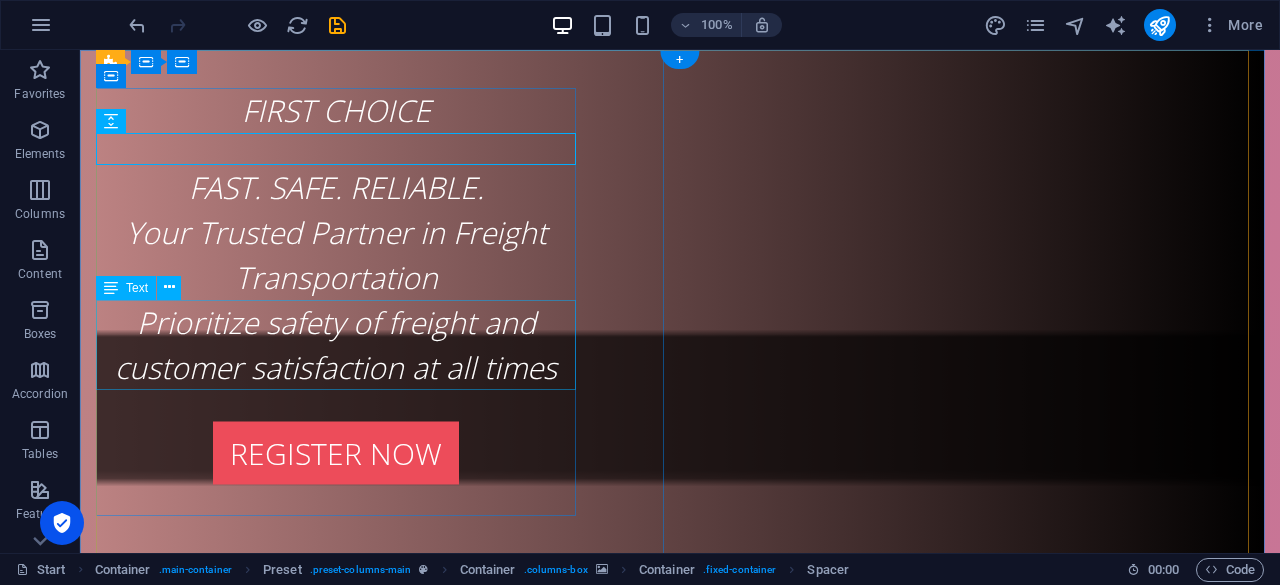 click on "Prioritize safety of freight and customer satisfaction at all times" at bounding box center (336, 344) 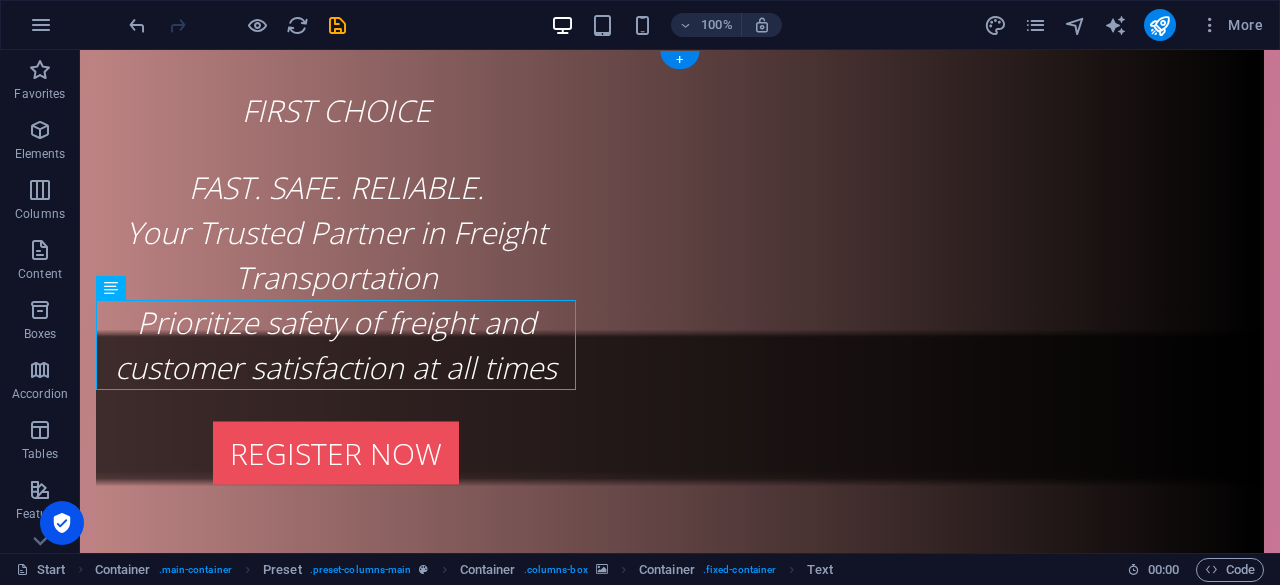 click at bounding box center (680, 934) 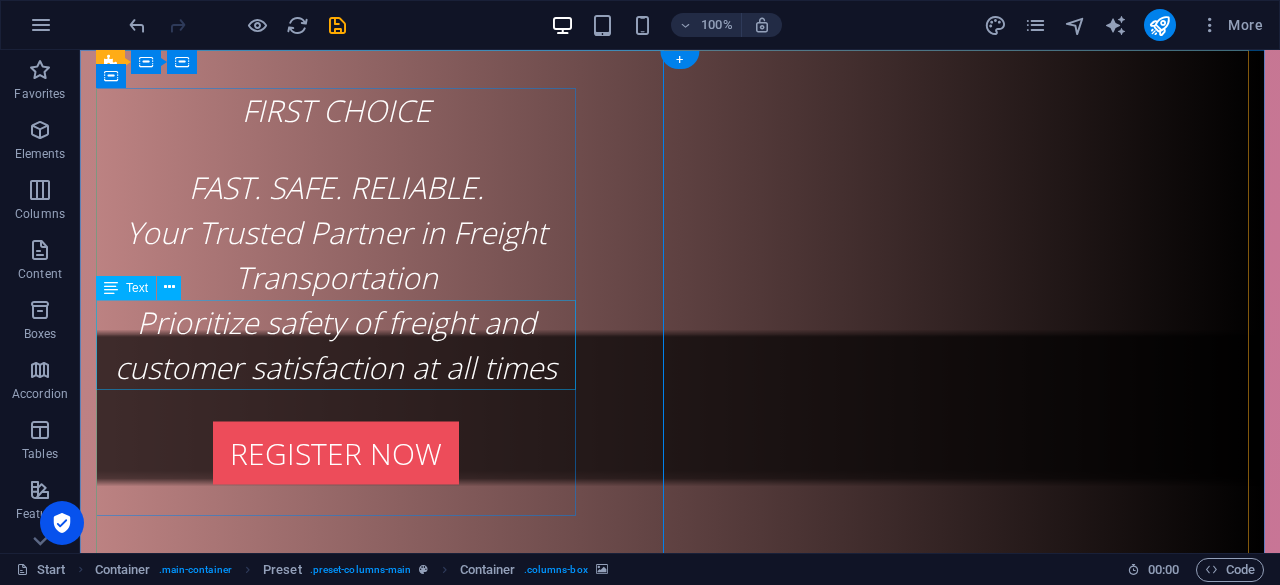 click on "Prioritize safety of freight and customer satisfaction at all times" at bounding box center (336, 344) 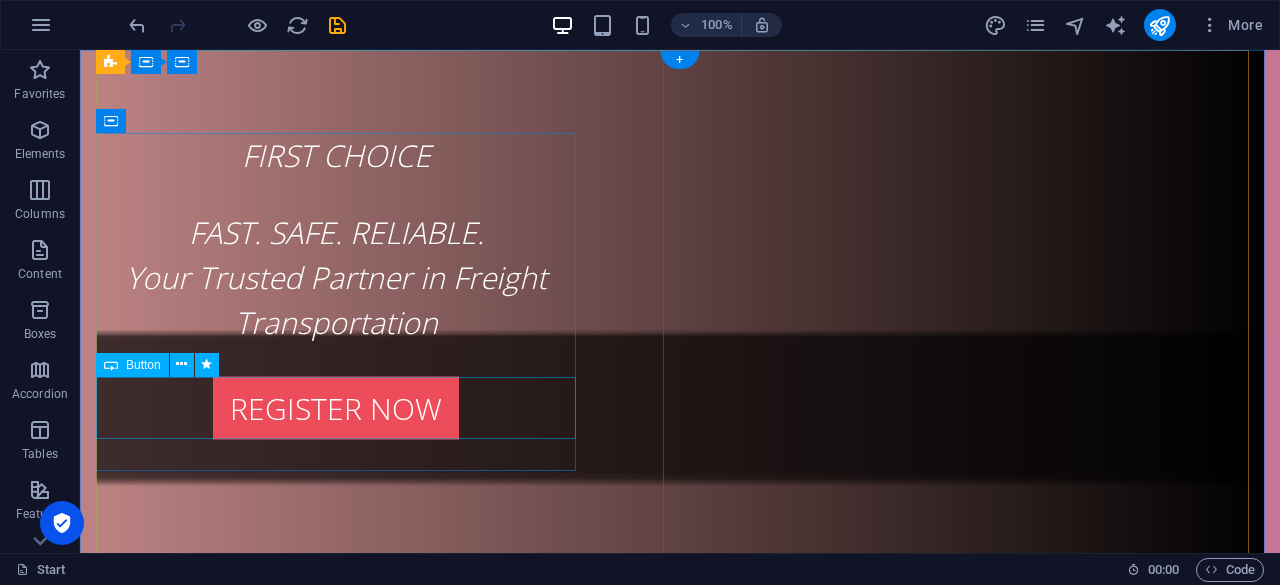 click on "Register now" at bounding box center [336, 407] 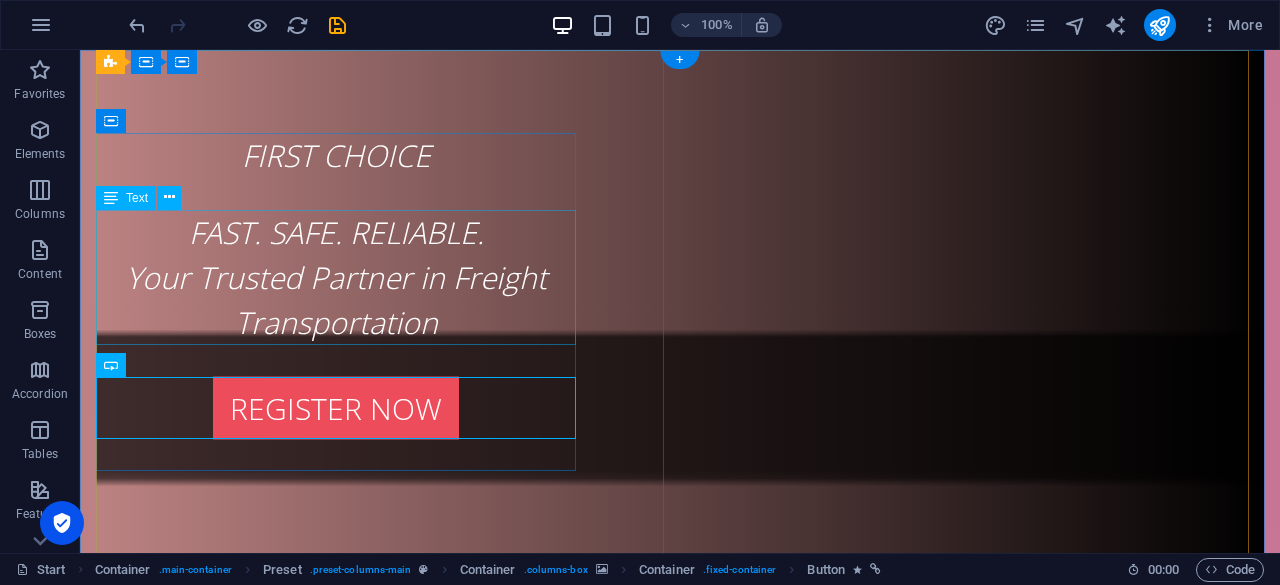 click on "FAST. SAFE. RELIABLE.
Your Trusted Partner in Freight Transportation" at bounding box center (336, 276) 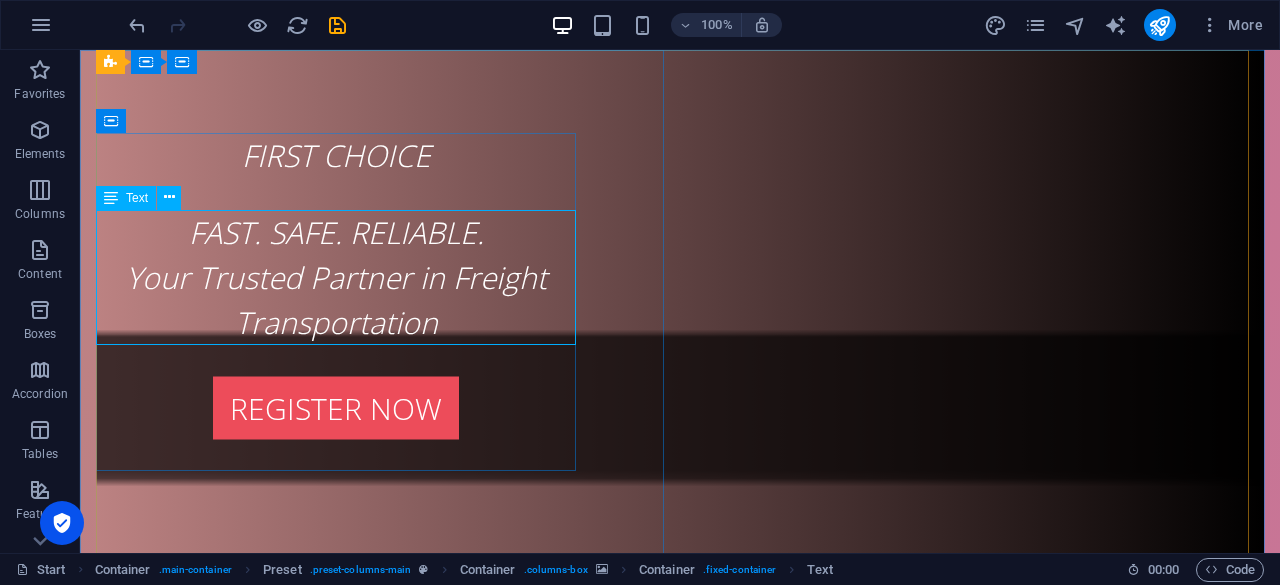 click on "Text" at bounding box center (137, 198) 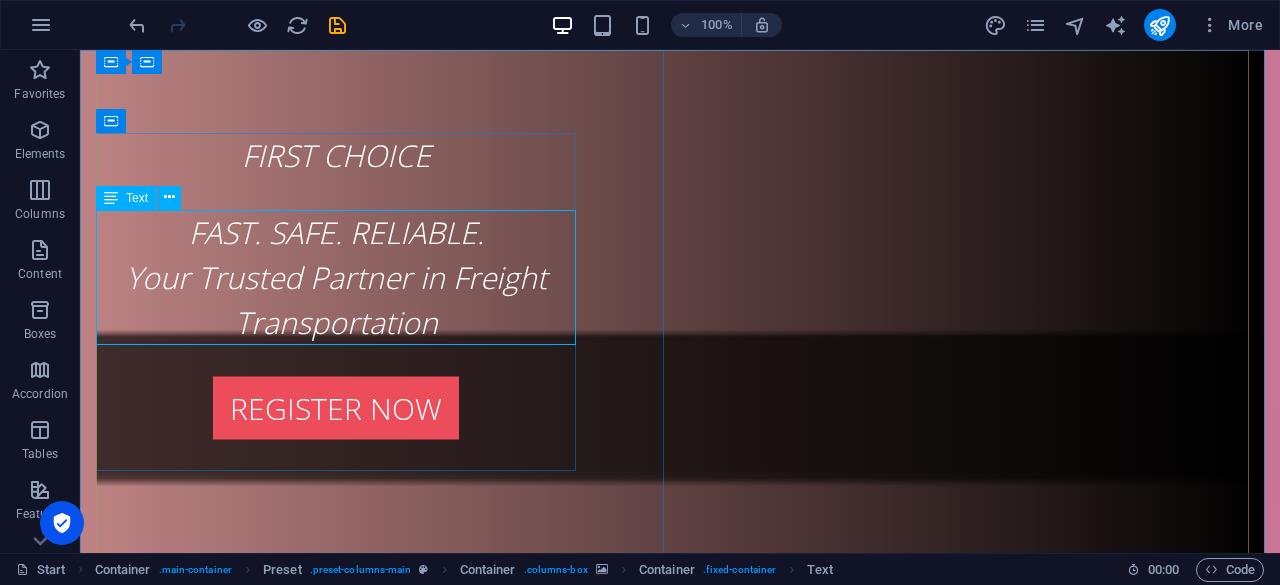 click at bounding box center (111, 198) 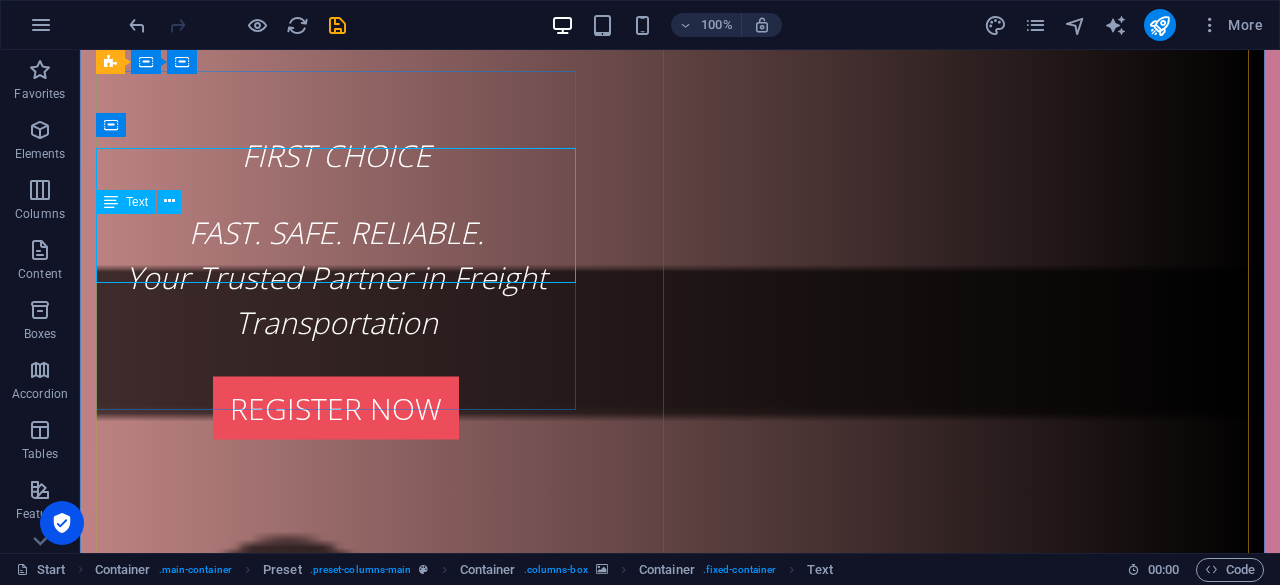 scroll, scrollTop: 0, scrollLeft: 0, axis: both 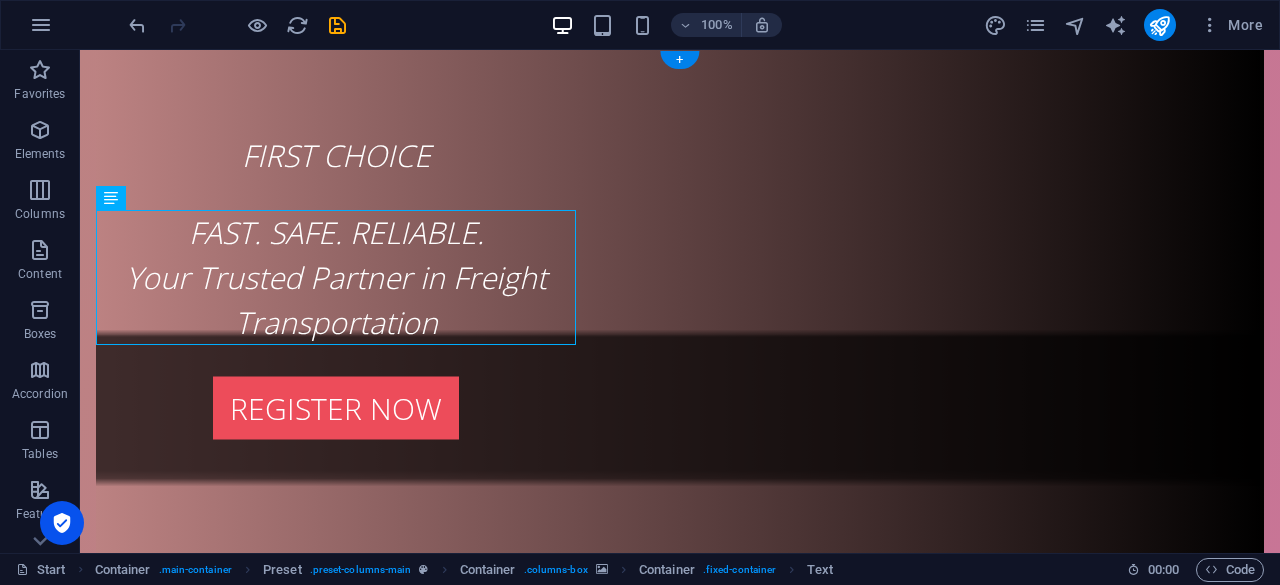 click at bounding box center [680, 934] 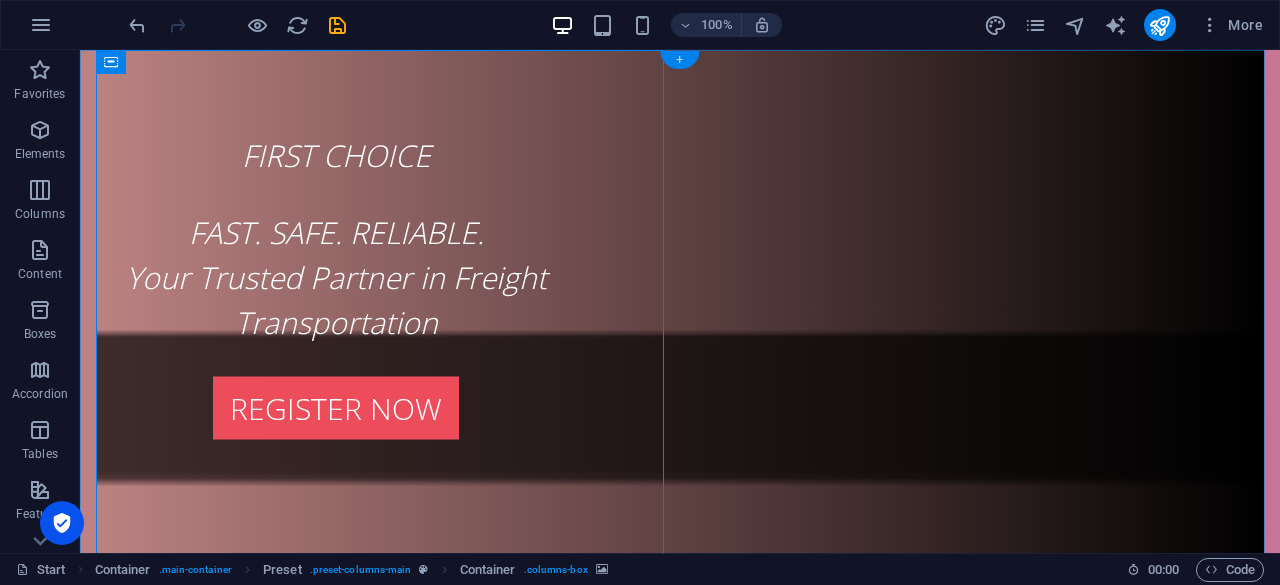 click on "+" at bounding box center [679, 60] 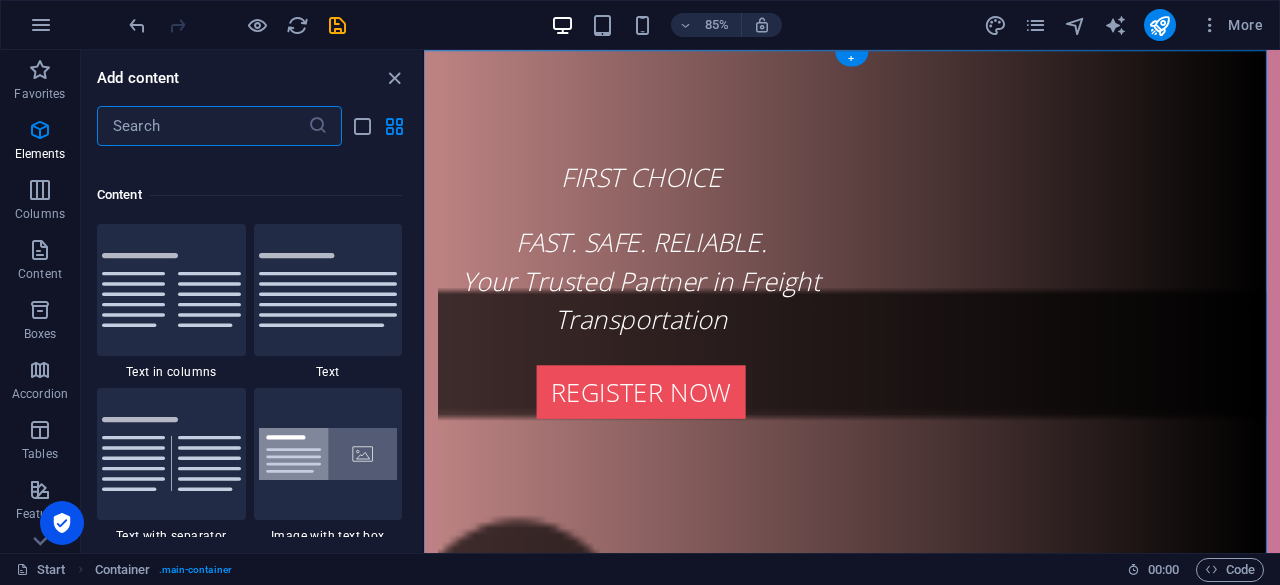 scroll, scrollTop: 3499, scrollLeft: 0, axis: vertical 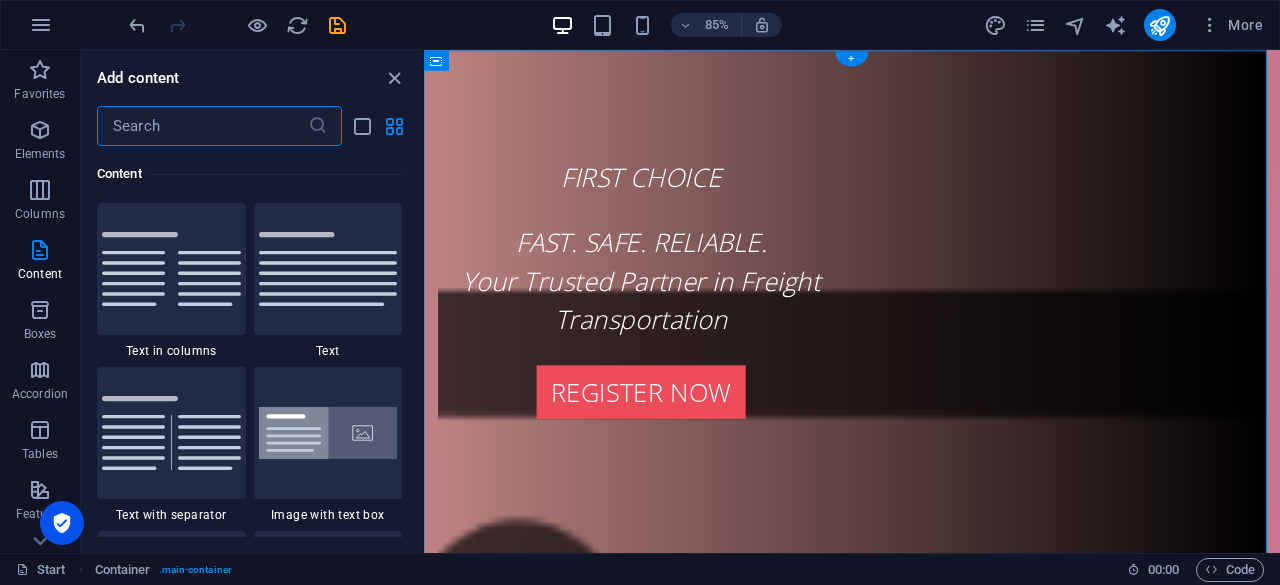 click at bounding box center [927, 934] 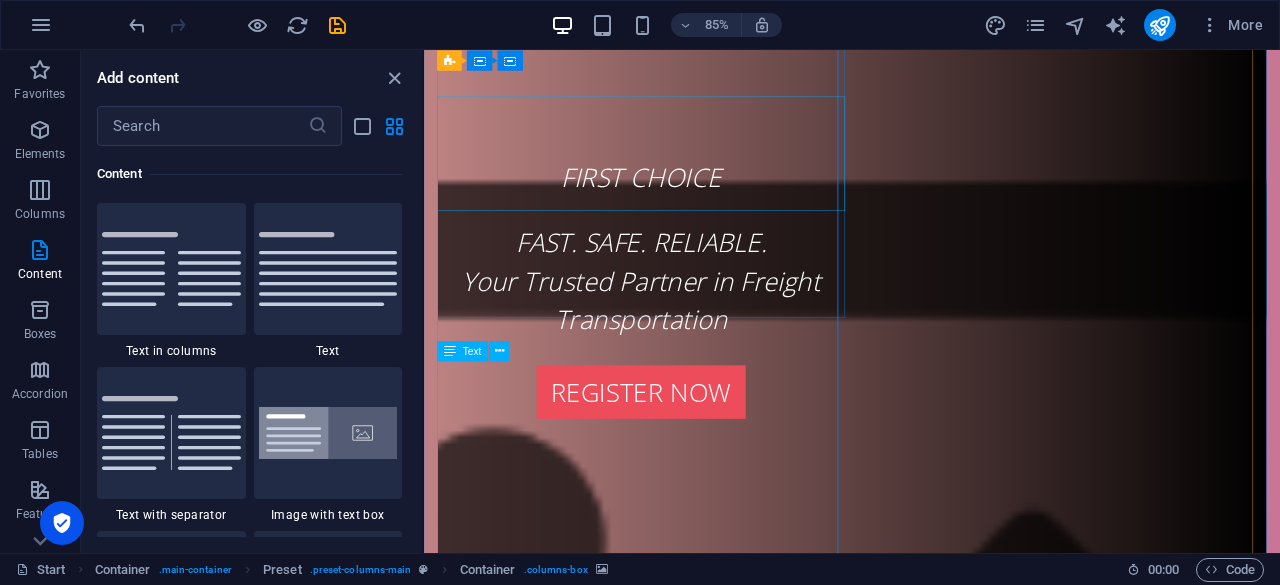 scroll, scrollTop: 0, scrollLeft: 0, axis: both 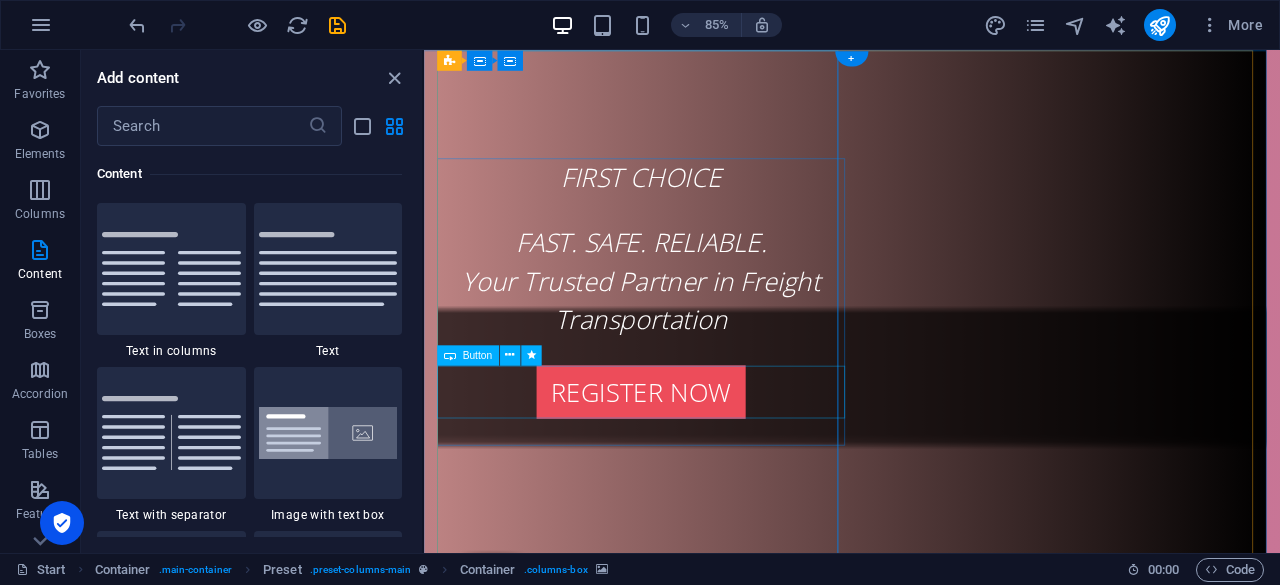 click on "Register now" at bounding box center [680, 452] 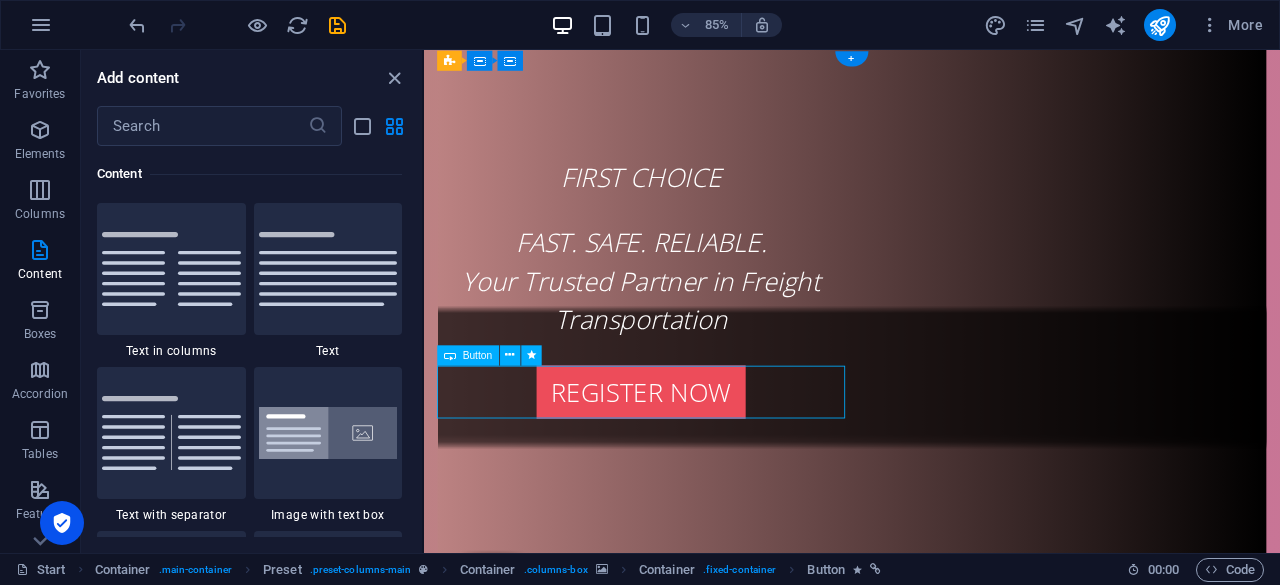 click on "Register now" at bounding box center [680, 452] 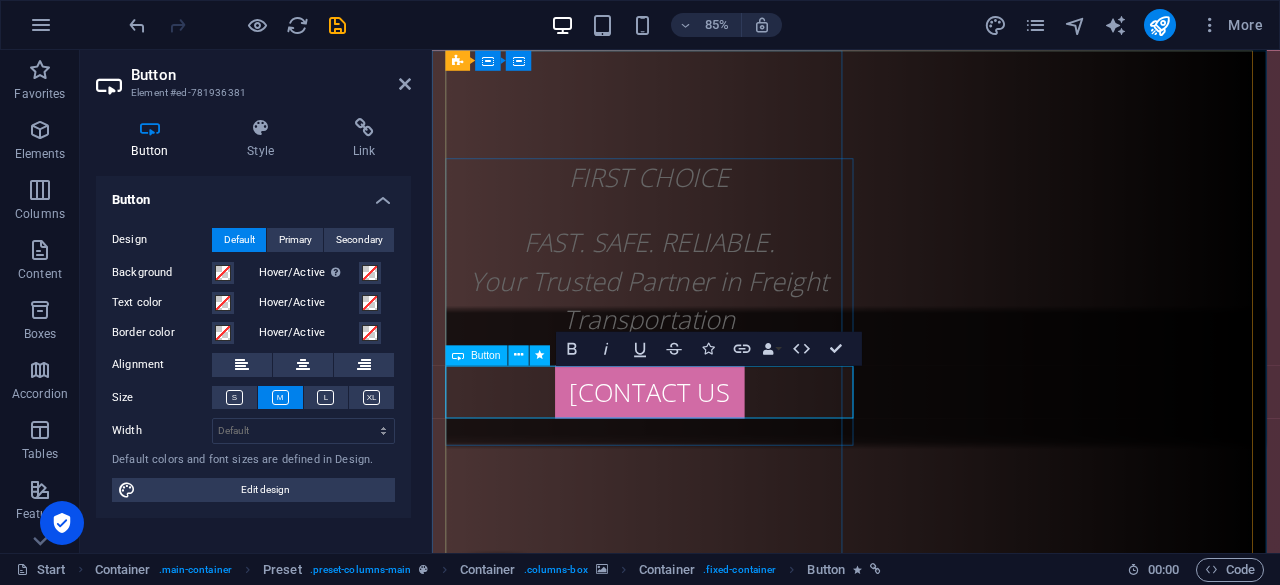 click on "[Contact Us" at bounding box center (688, 452) 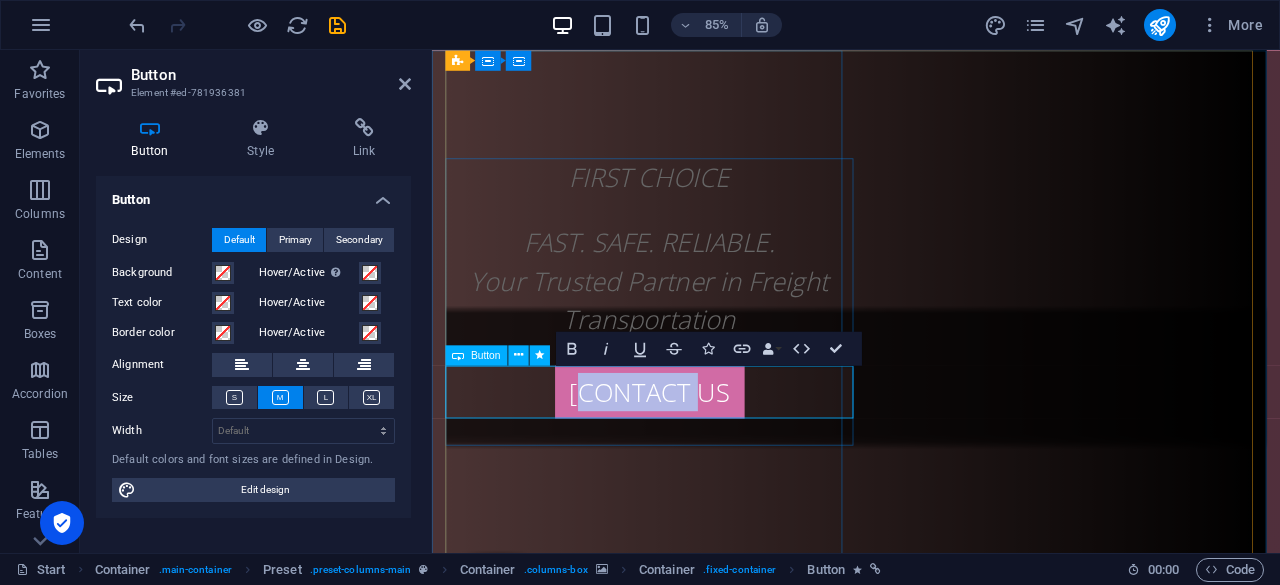 click on "[Contact Us" at bounding box center [688, 452] 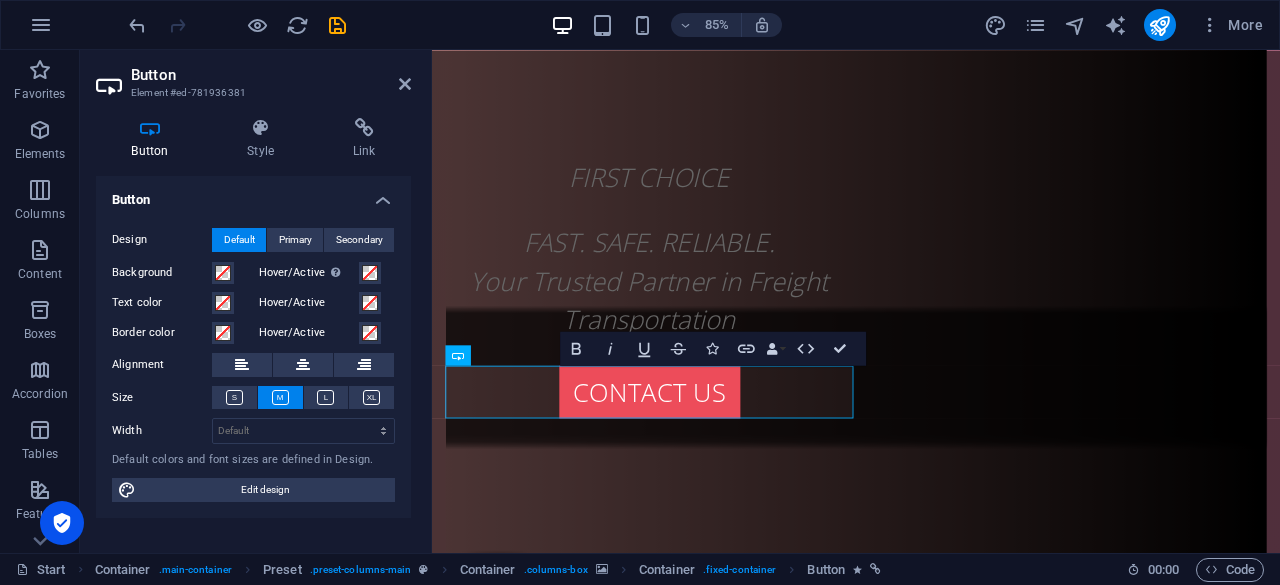 click at bounding box center [931, 1002] 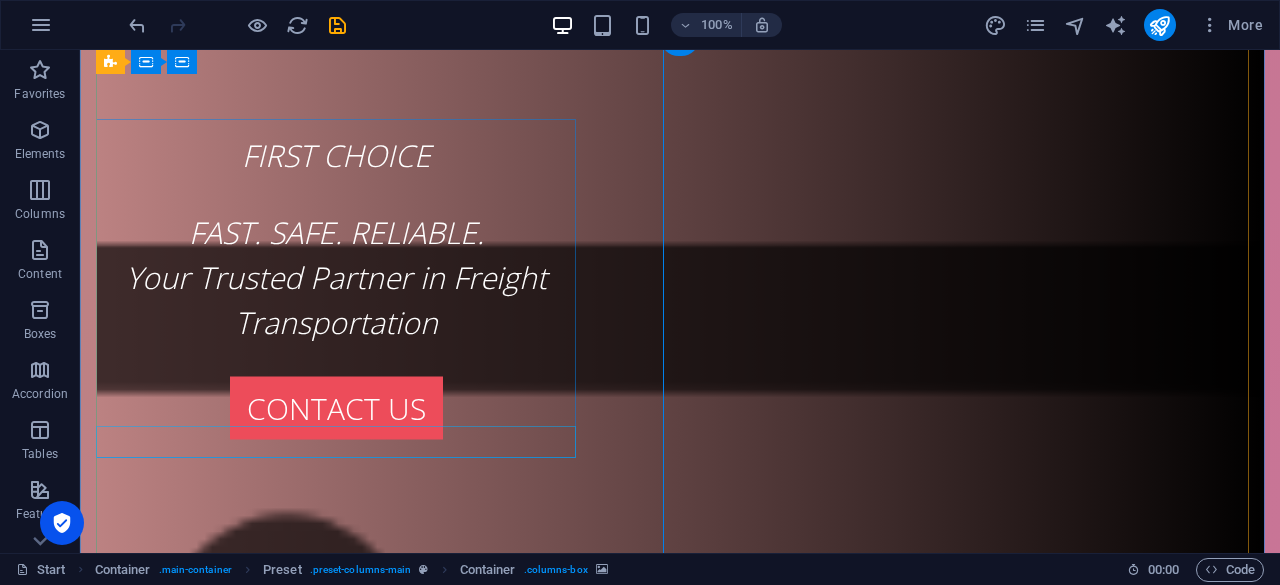 scroll, scrollTop: 0, scrollLeft: 0, axis: both 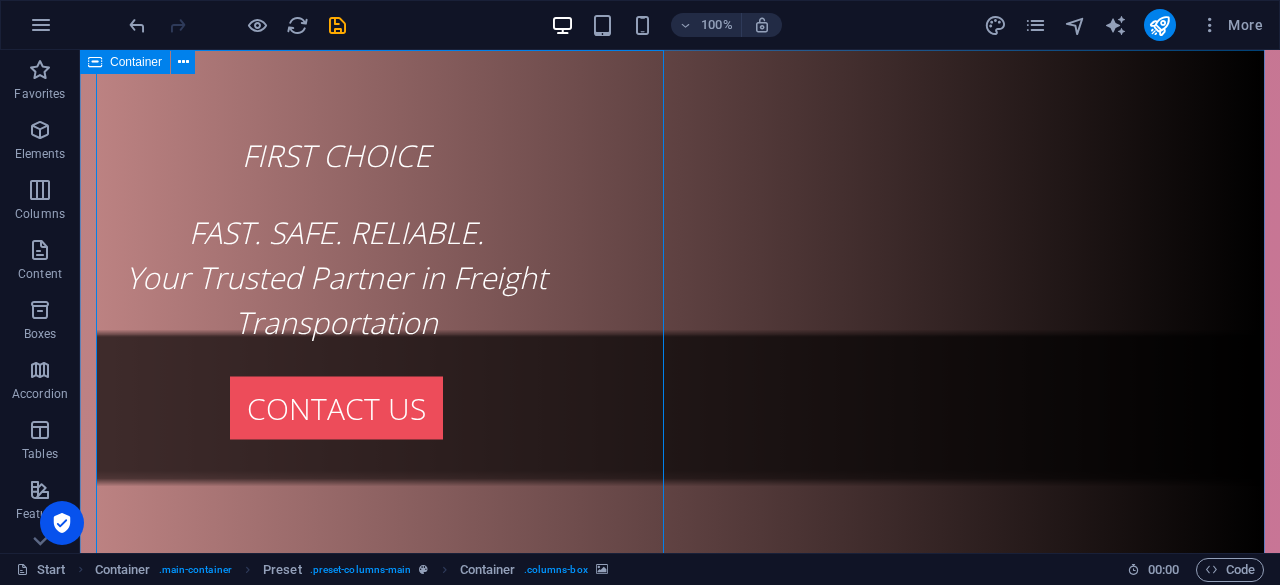 click on "Container" at bounding box center (136, 62) 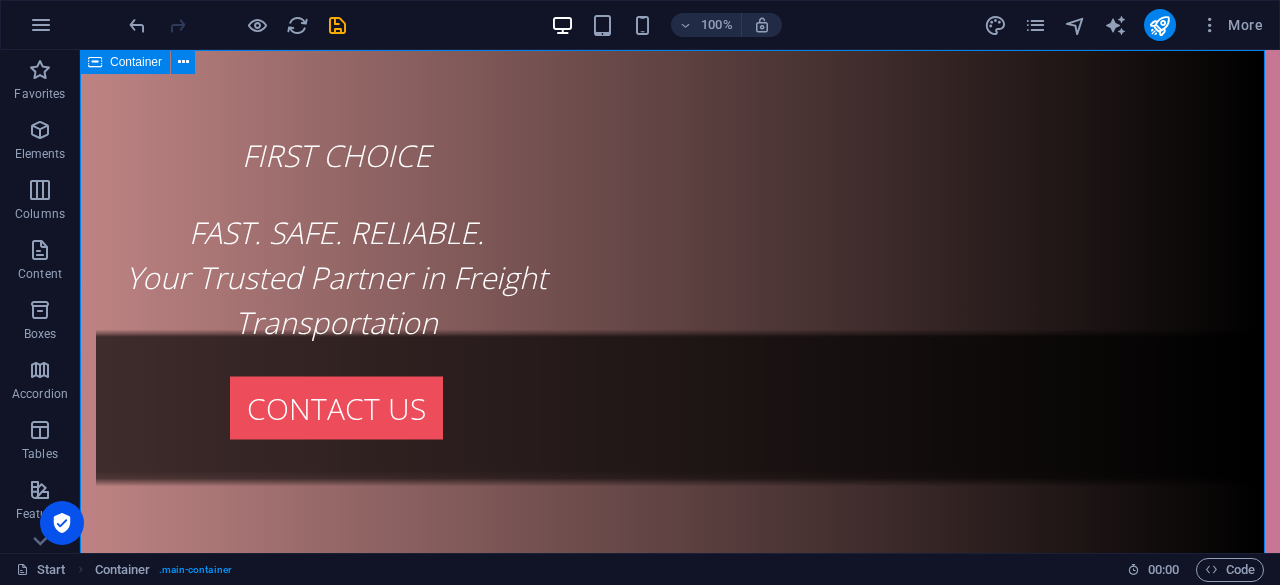 click on "Container" at bounding box center (125, 62) 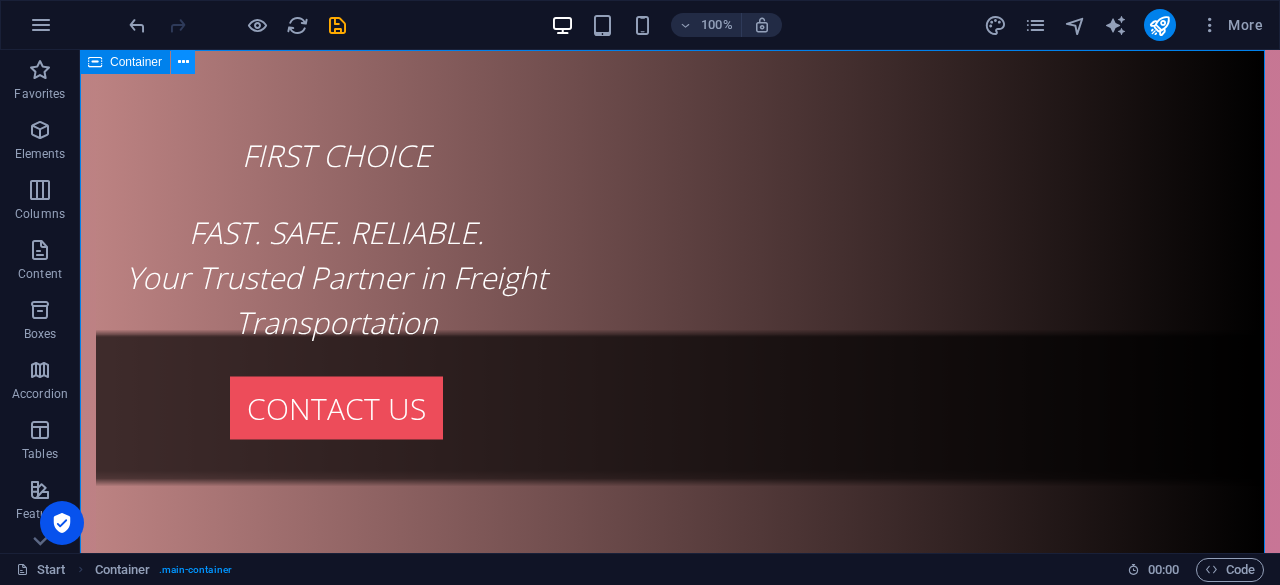 click at bounding box center (183, 62) 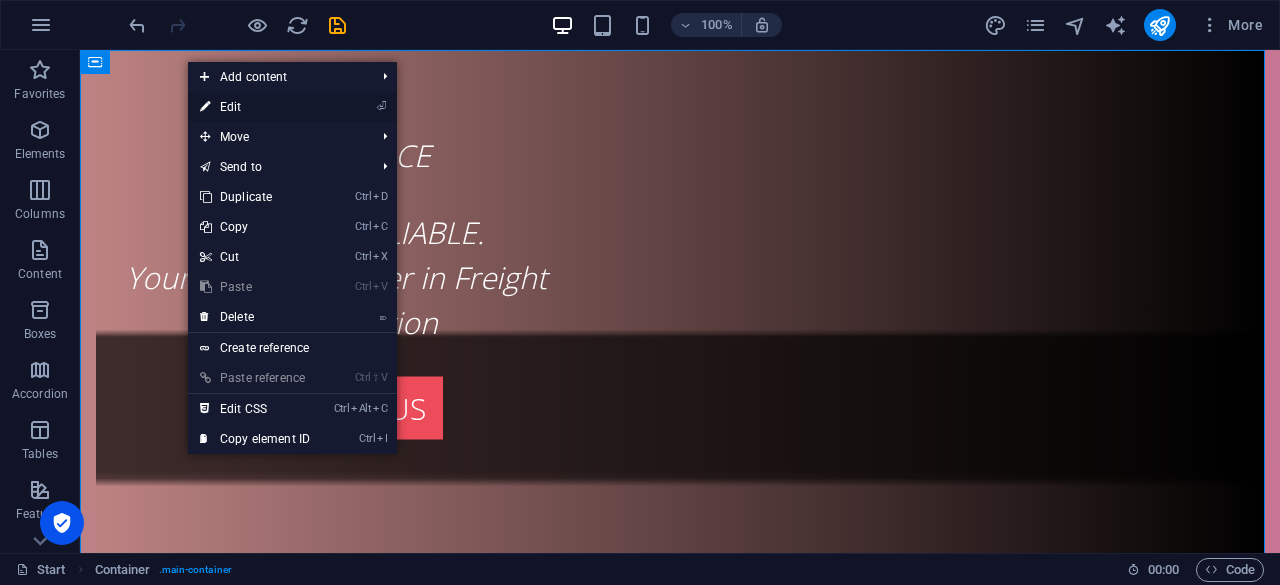 click on "⏎  Edit" at bounding box center (255, 107) 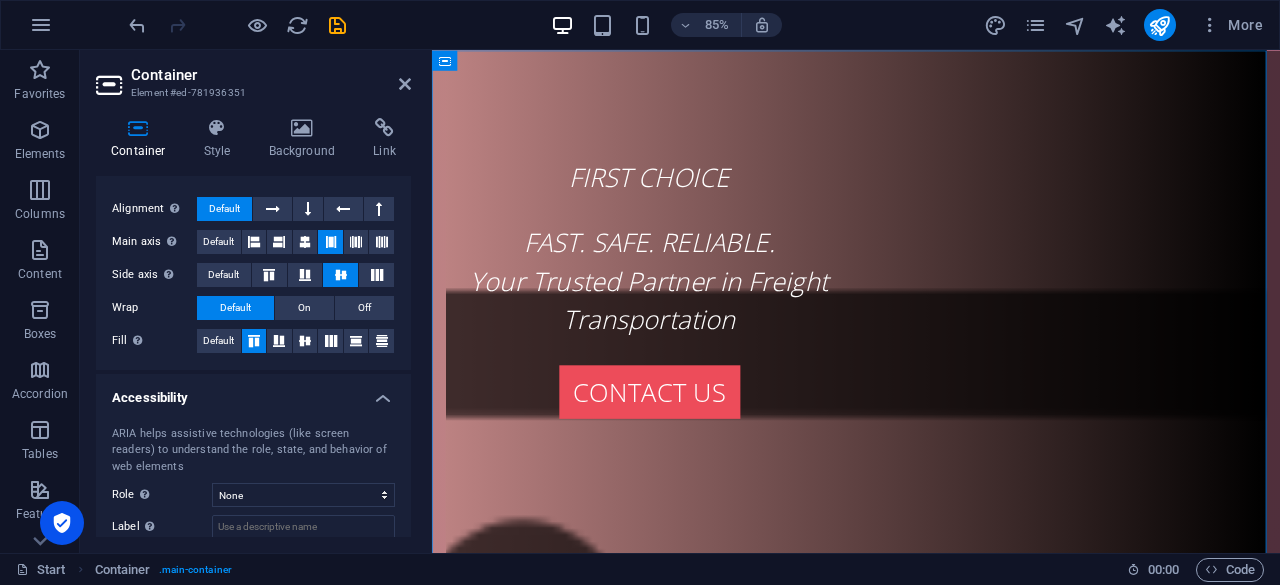 scroll, scrollTop: 412, scrollLeft: 0, axis: vertical 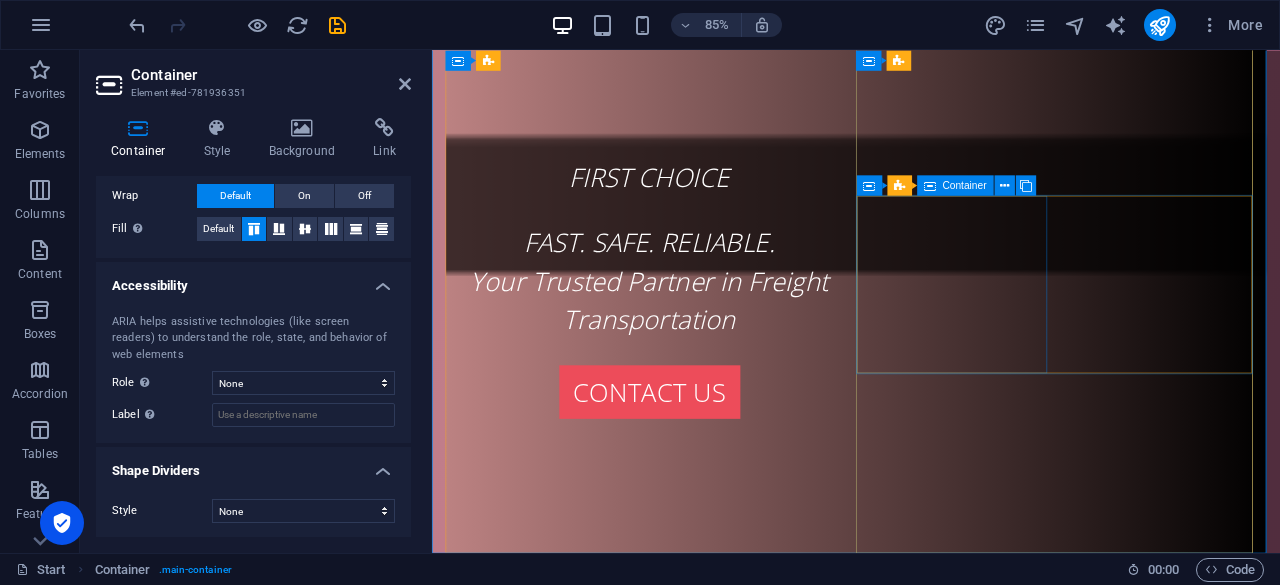 click on "Drop content here or  Add elements  Paste clipboard" at bounding box center (931, 2248) 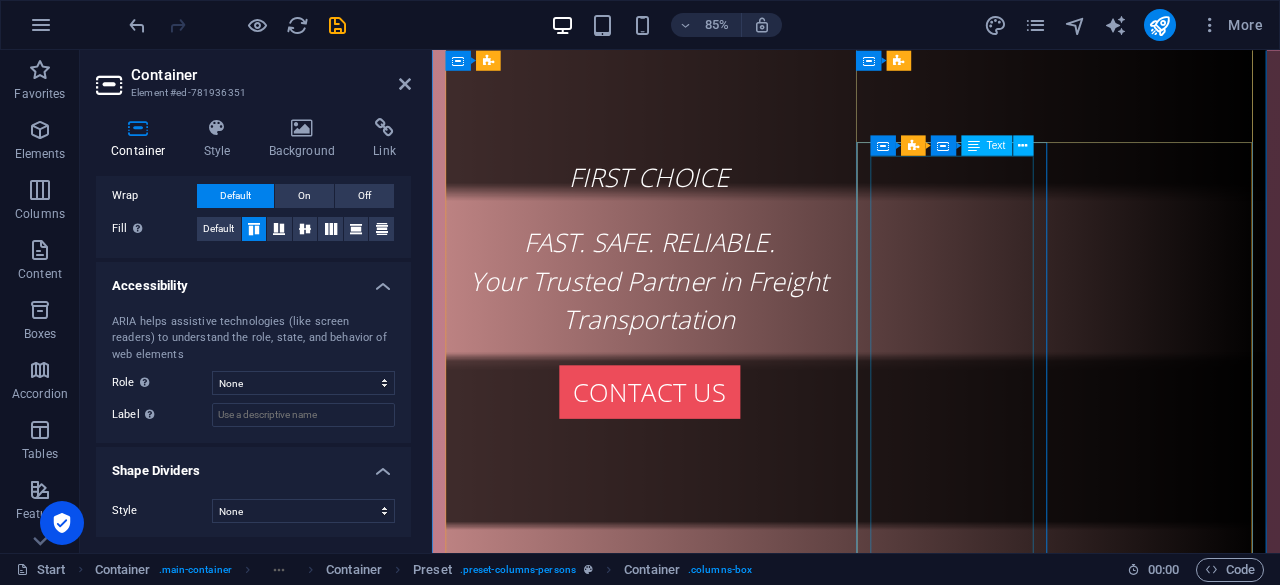 scroll, scrollTop: 1412, scrollLeft: 0, axis: vertical 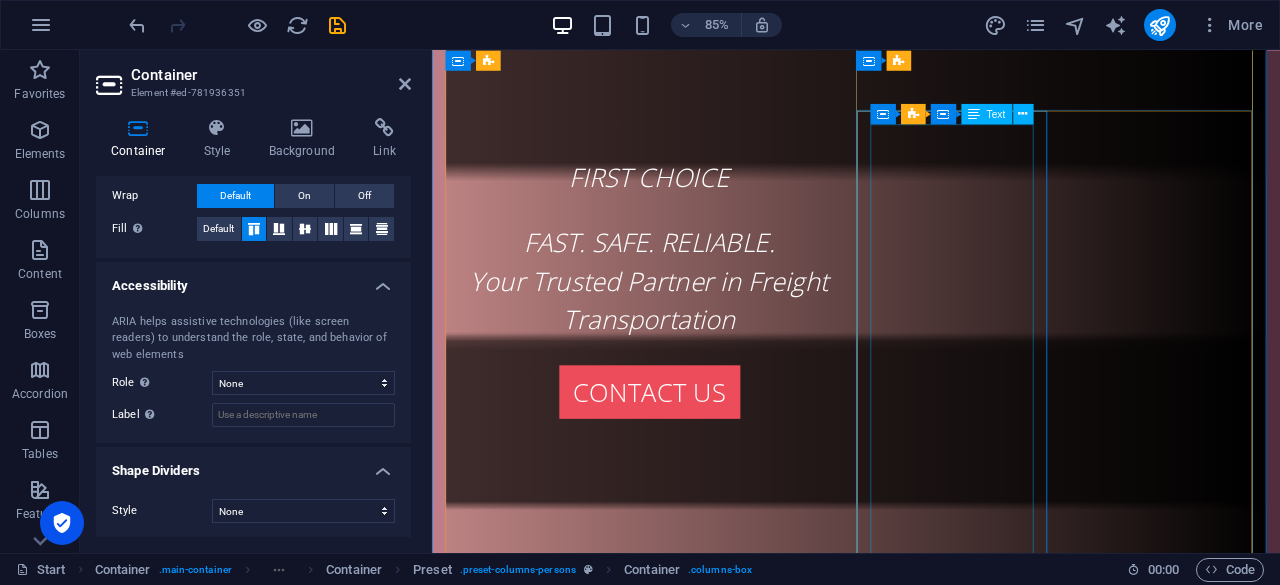 click on "Customs Clearance Services (Import/Export)
Transportation Services (Domestic & International)
Export-Import Documentation Handling
Warehousing & Distribution (on request)" at bounding box center [931, 2619] 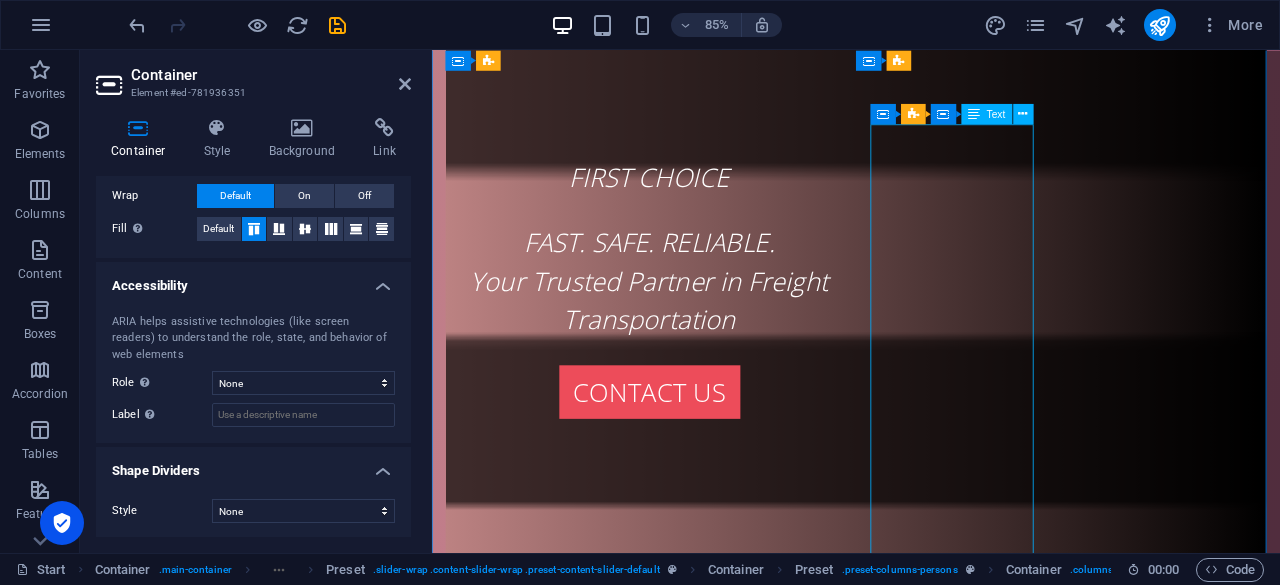 click on "Customs Clearance Services (Import/Export)
Transportation Services (Domestic & International)
Export-Import Documentation Handling
Warehousing & Distribution (on request)" at bounding box center [931, 2619] 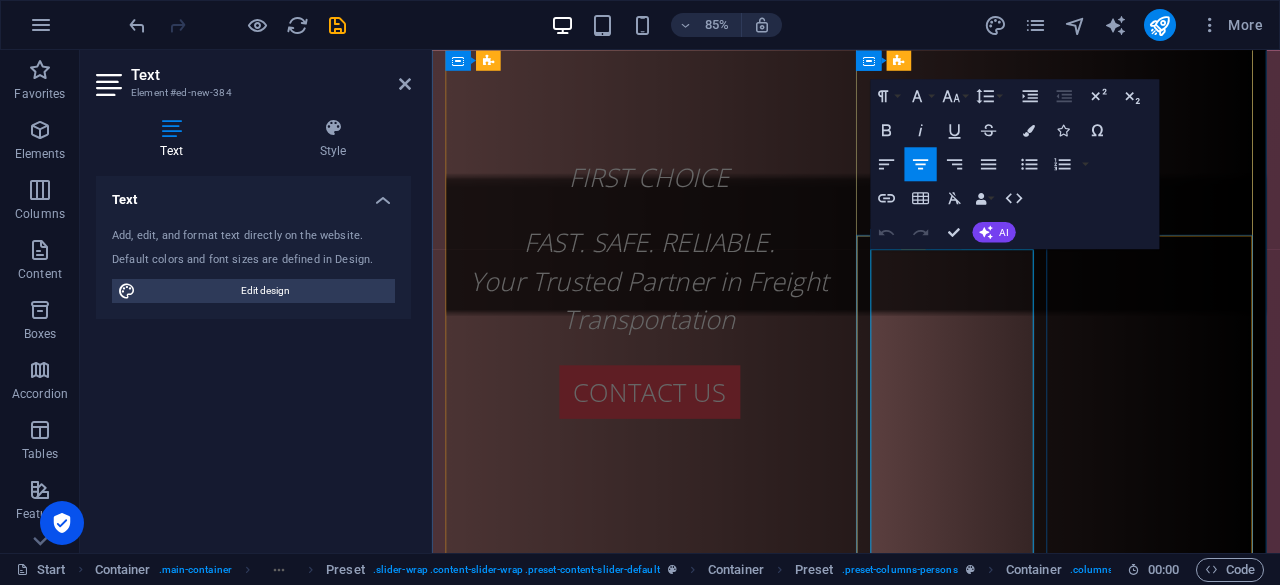 click on "Transportation Services (Domestic & International)" at bounding box center [931, 2291] 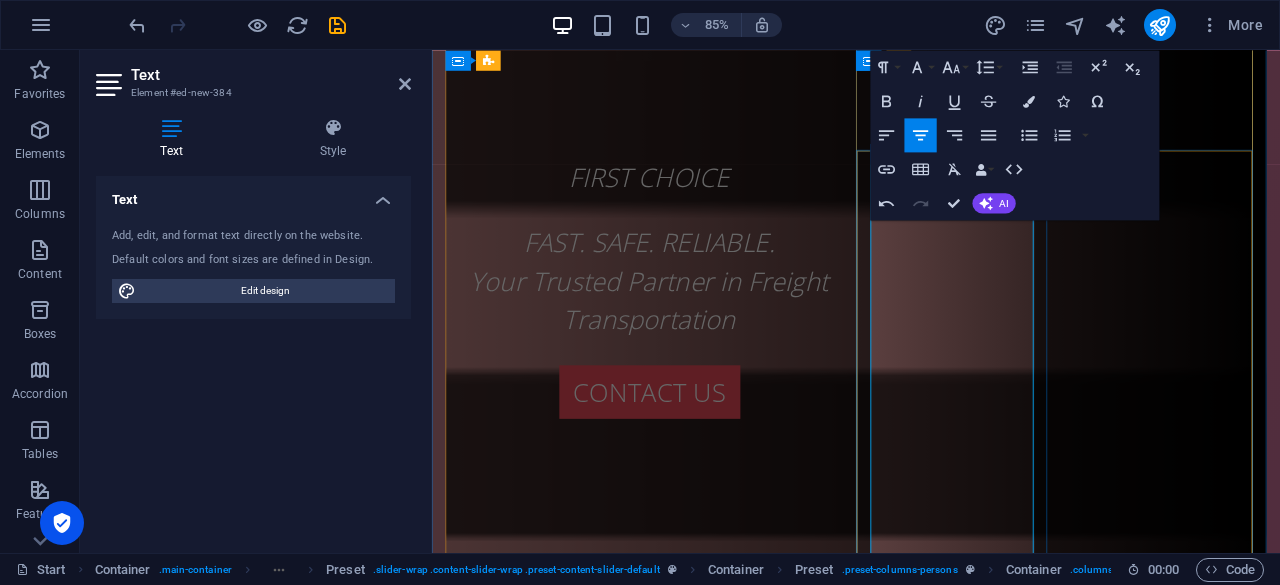 scroll, scrollTop: 1365, scrollLeft: 0, axis: vertical 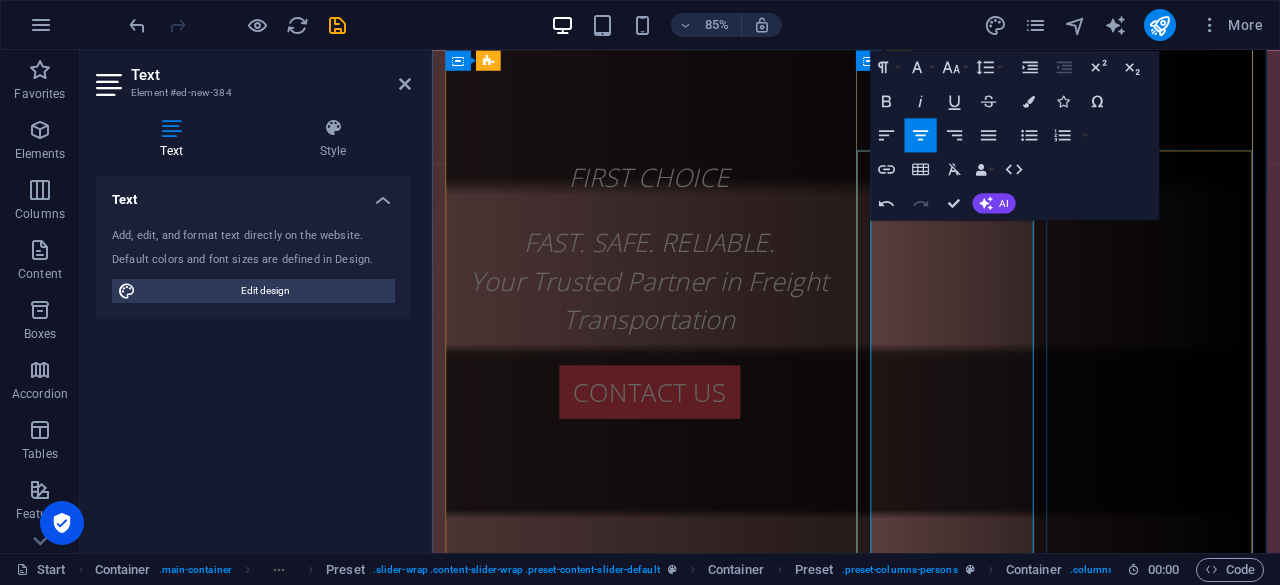 click on "Transportat& International)" at bounding box center (931, 2598) 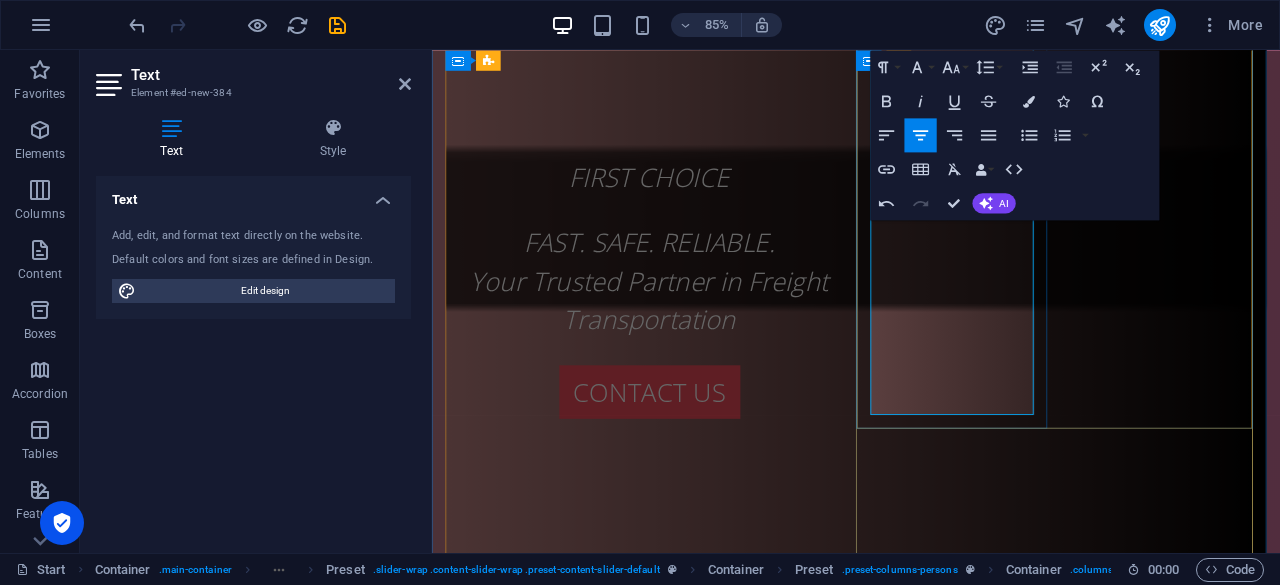 scroll, scrollTop: 1565, scrollLeft: 0, axis: vertical 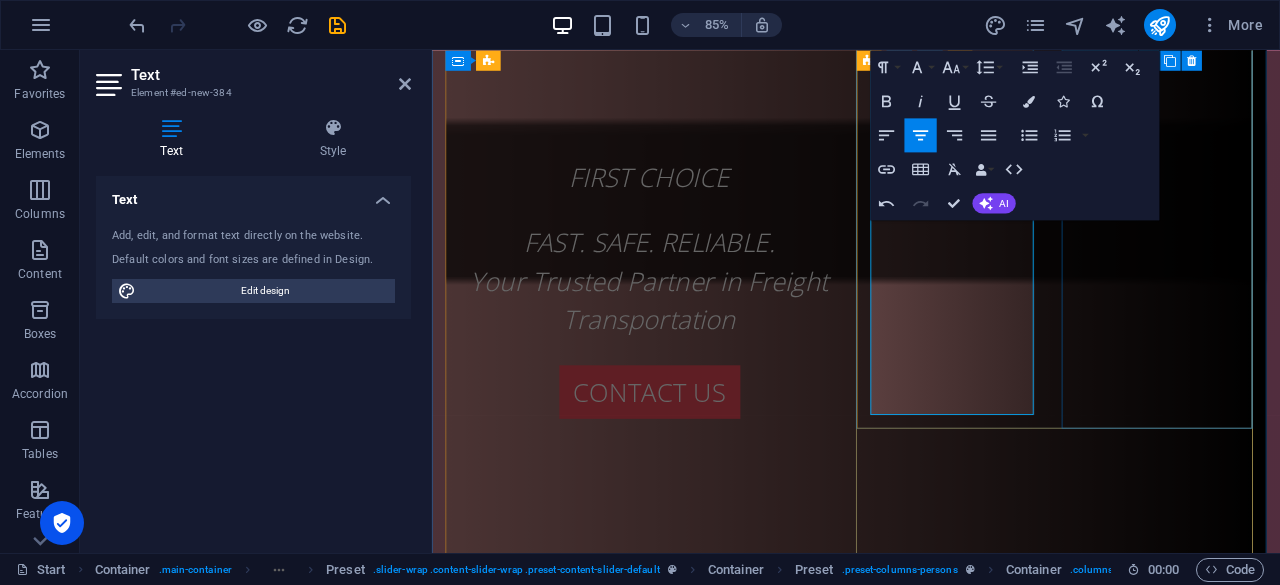click on "Drop content here or  Add elements  Paste clipboard" at bounding box center [931, 2487] 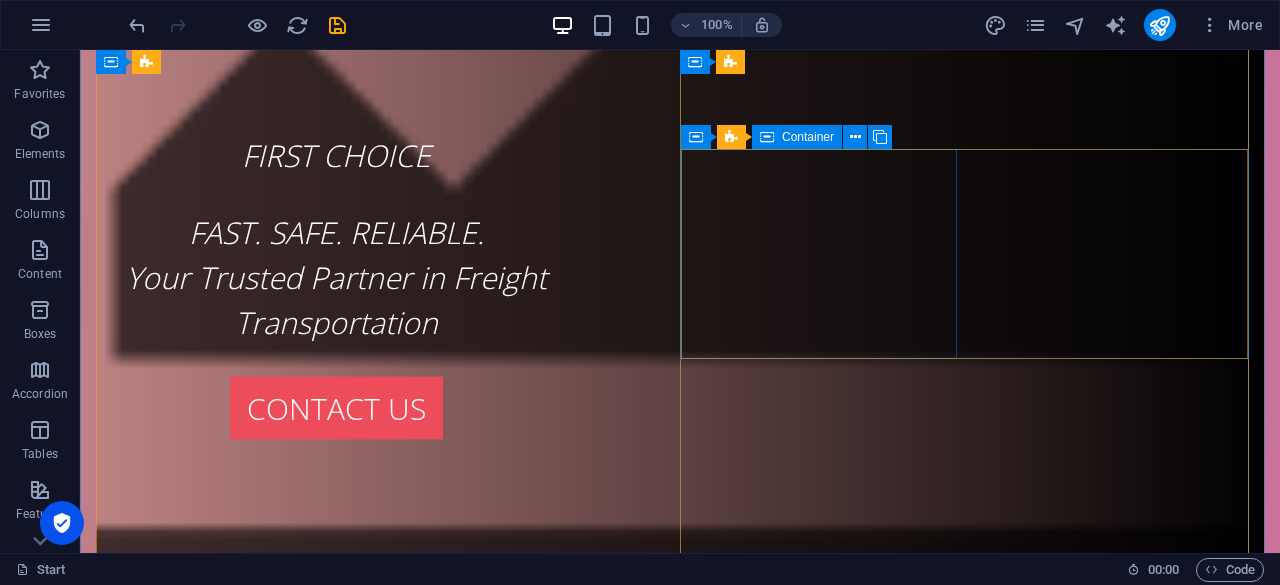 scroll, scrollTop: 1438, scrollLeft: 0, axis: vertical 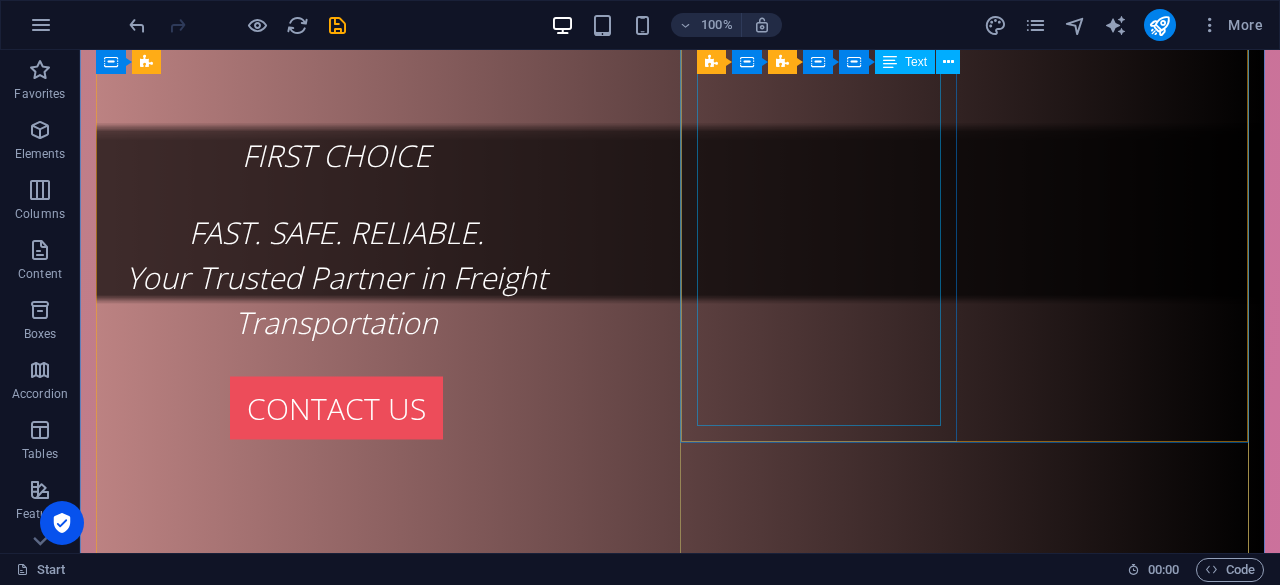 click on "Customs Clearance Services (Import/Export)
Export-Import Documentation Handling
Warehousing & Distribution (on request)" at bounding box center (680, 2120) 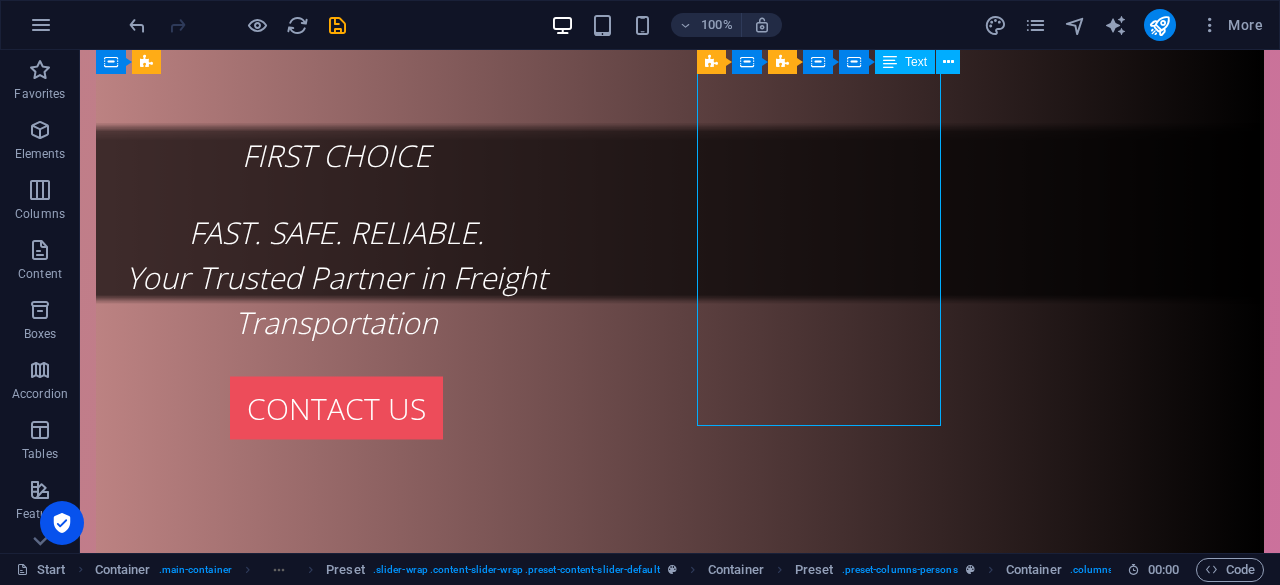 click on "Customs Clearance Services (Import/Export)
Export-Import Documentation Handling
Warehousing & Distribution (on request)" at bounding box center [680, 2120] 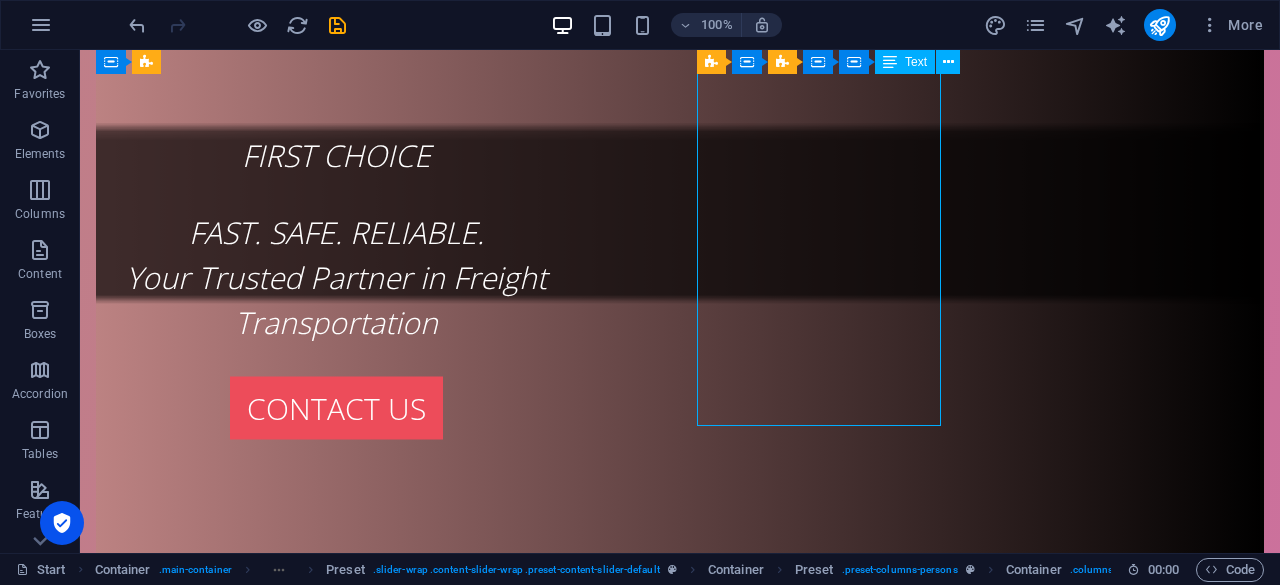 click on "Customs Clearance Services (Import/Export)
Export-Import Documentation Handling
Warehousing & Distribution (on request)" at bounding box center (680, 2120) 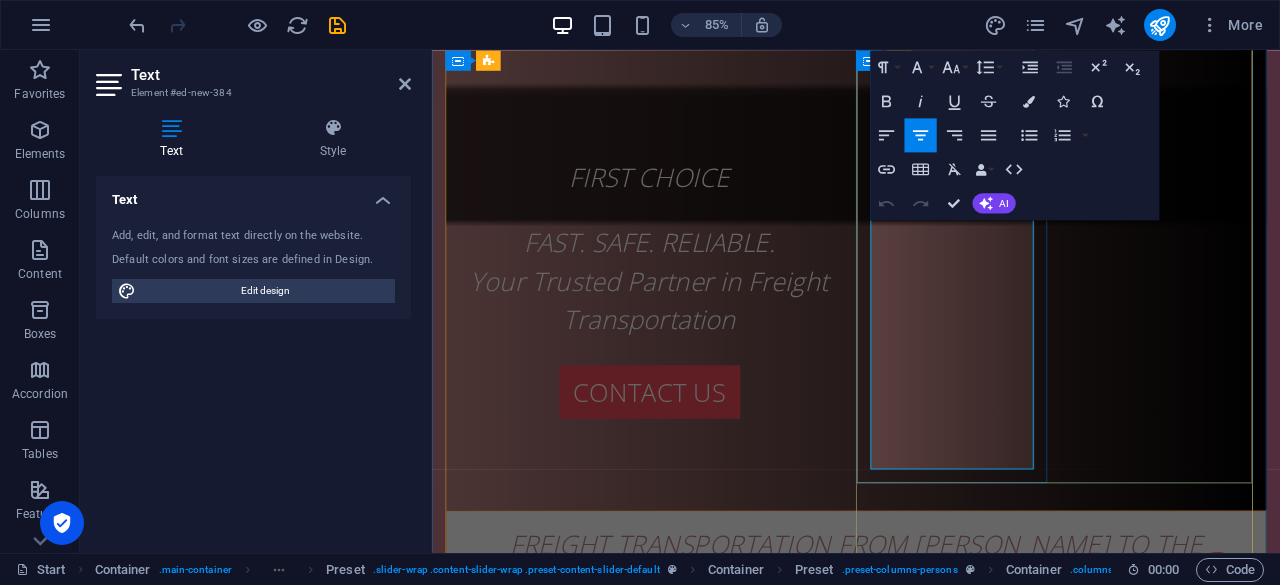 scroll, scrollTop: 1565, scrollLeft: 0, axis: vertical 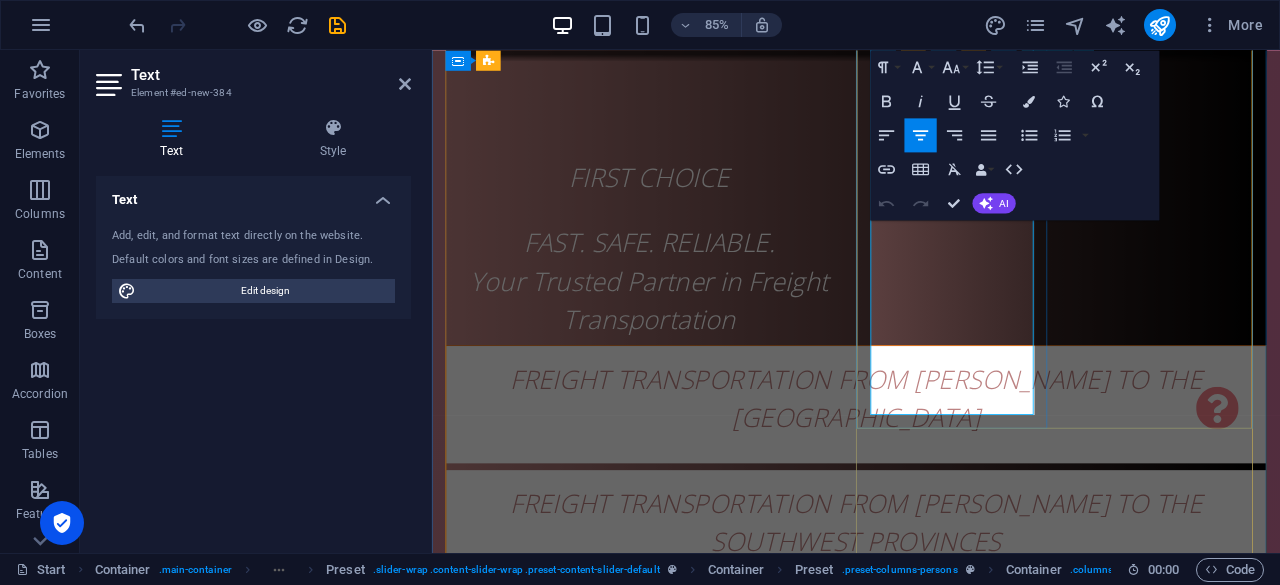click on "Warehousing & Distribution (on request)" at bounding box center [931, 2036] 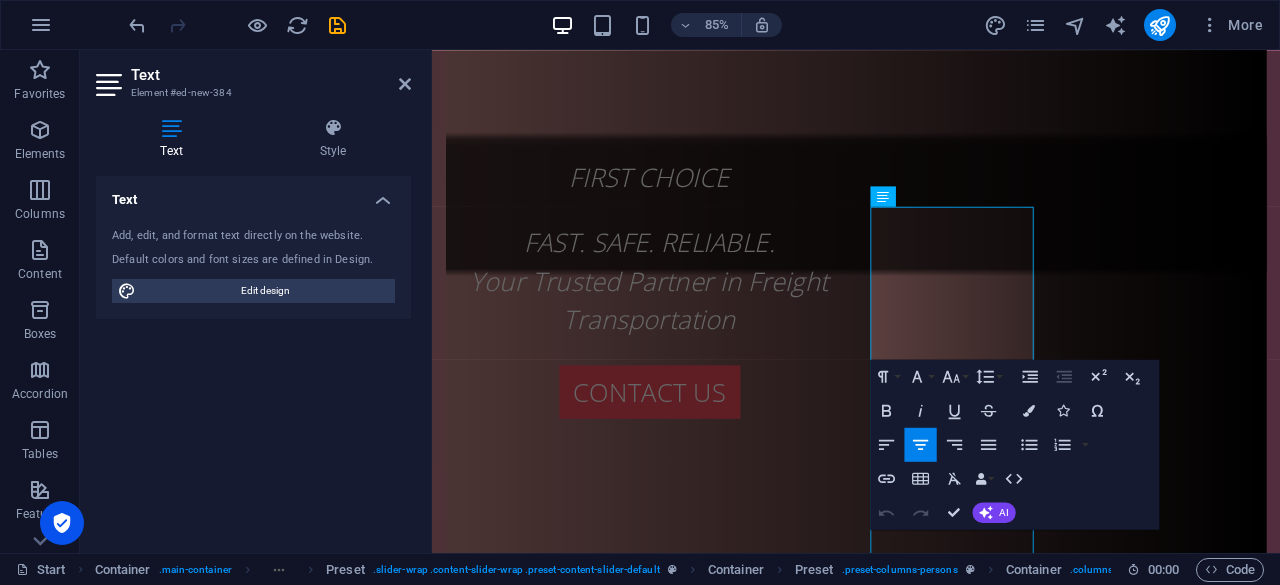 scroll, scrollTop: 1312, scrollLeft: 0, axis: vertical 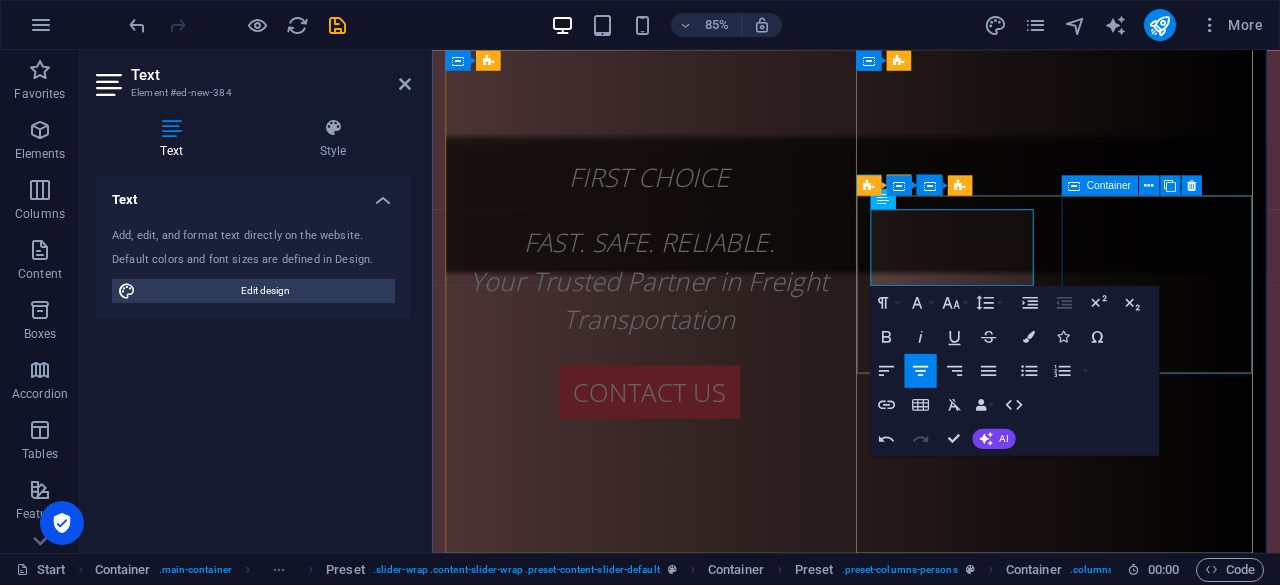 click on "Drop content here or  Add elements  Paste clipboard" at bounding box center (931, 2378) 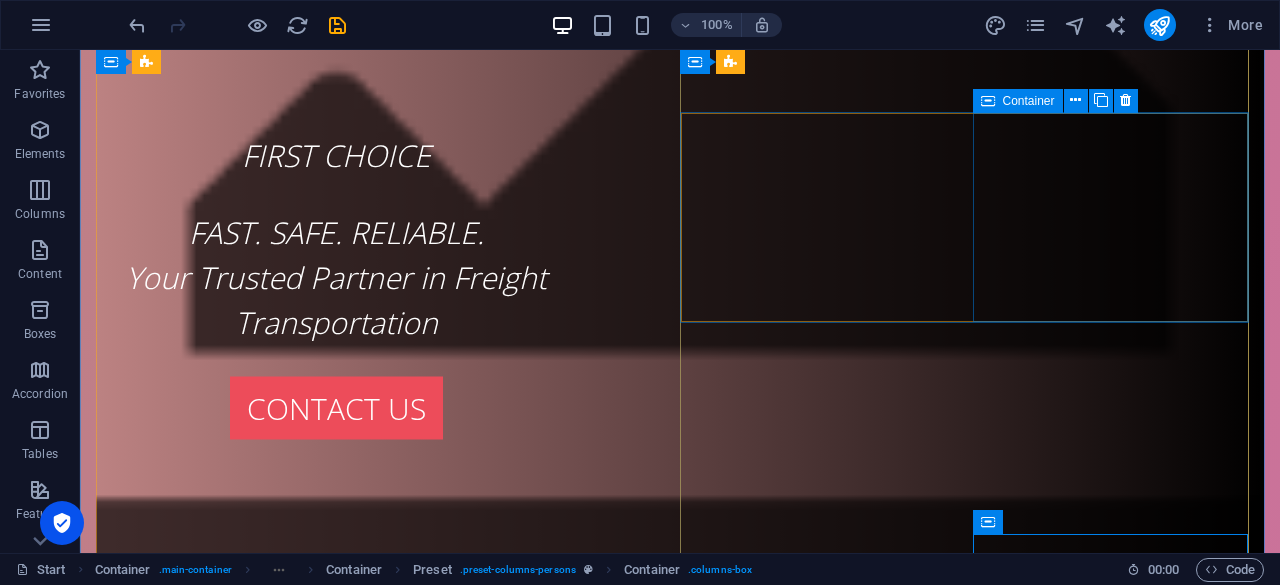 scroll, scrollTop: 665, scrollLeft: 0, axis: vertical 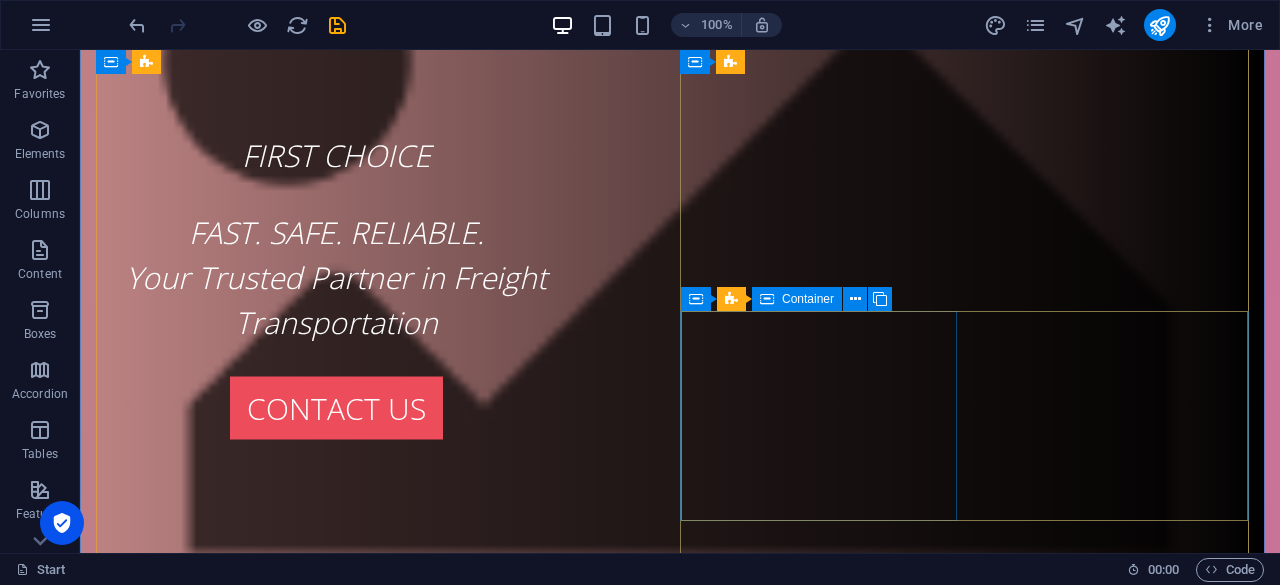 click on "Drop content here or  Add elements  Paste clipboard" at bounding box center [680, 1909] 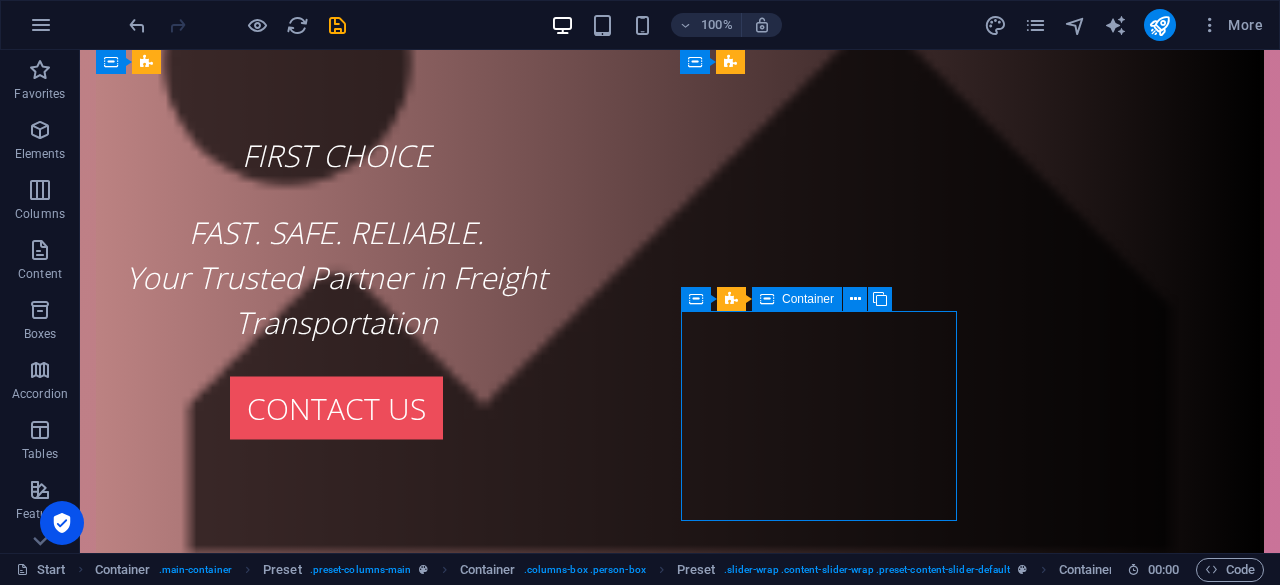 click on "Drop content here or  Add elements  Paste clipboard" at bounding box center [680, 1909] 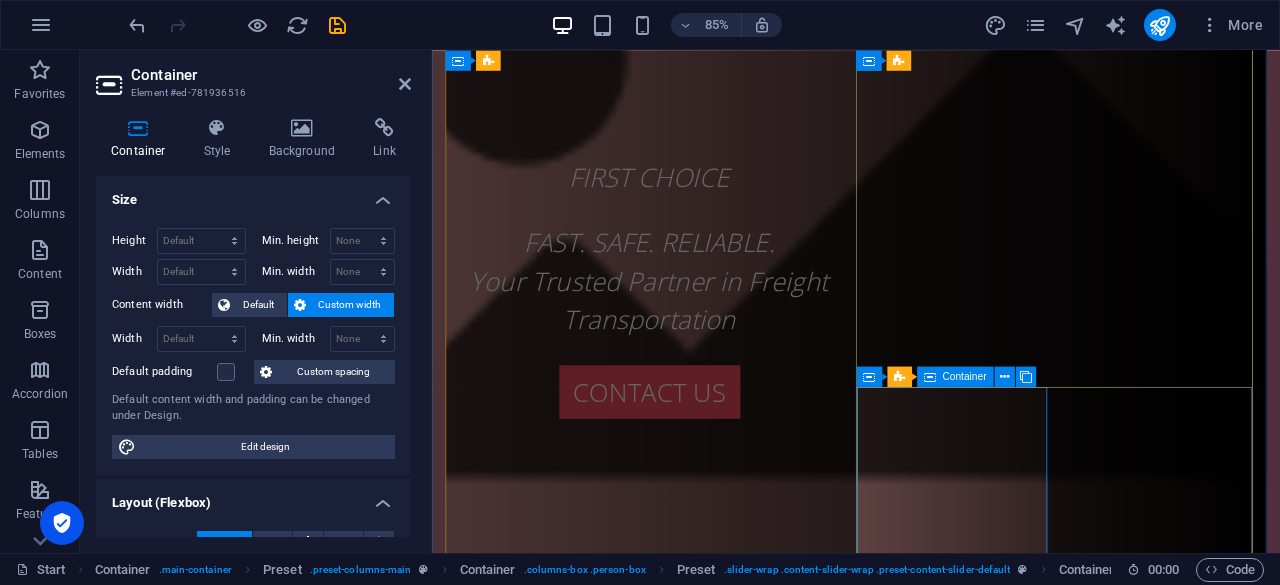 click on "Drop content here or  Add elements  Paste clipboard" at bounding box center (931, 2044) 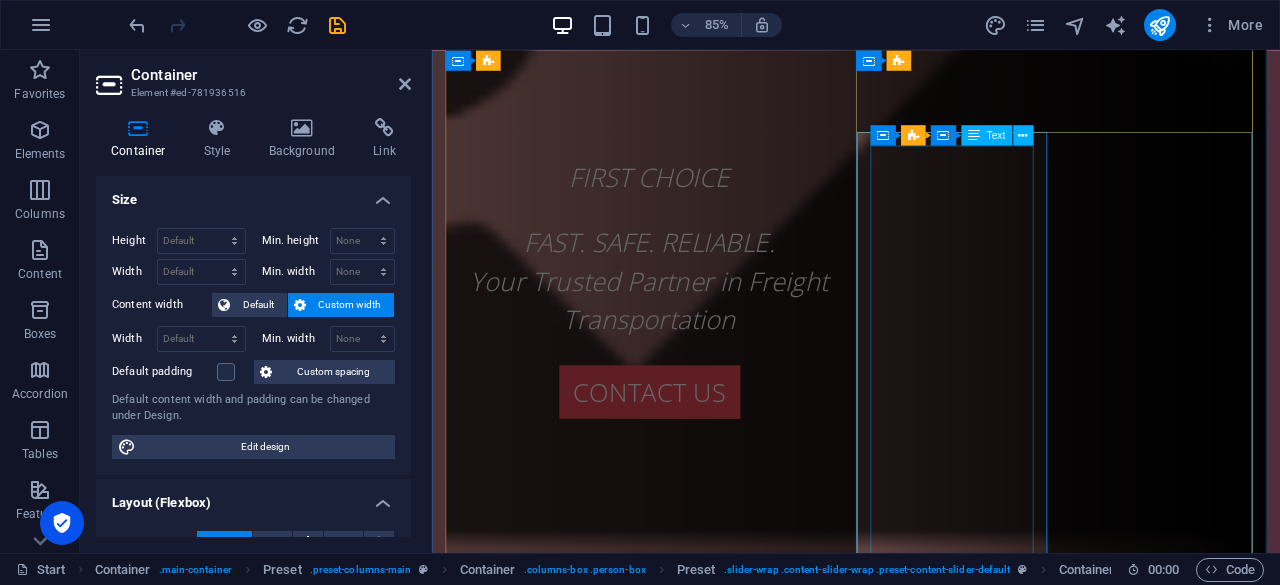 scroll, scrollTop: 1065, scrollLeft: 0, axis: vertical 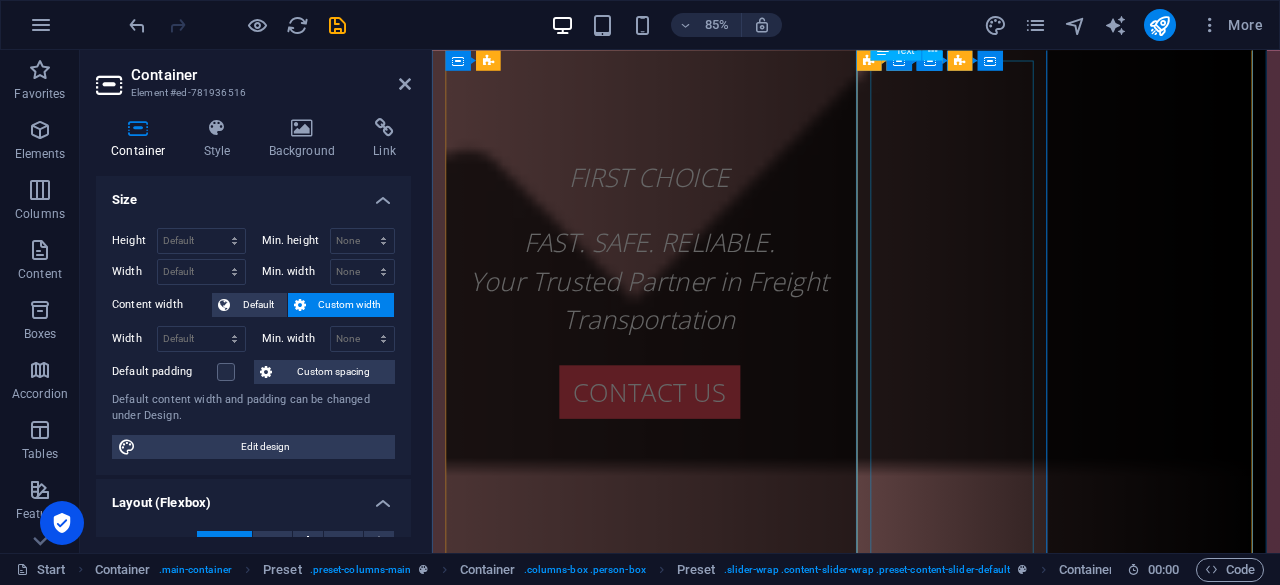 click on "Customs Clearance Services (Import/Export)
Transportation Services (Domestic & International)
Export-Import Documentation Handling
Warehousing & Distribution (on request)" at bounding box center [931, 2250] 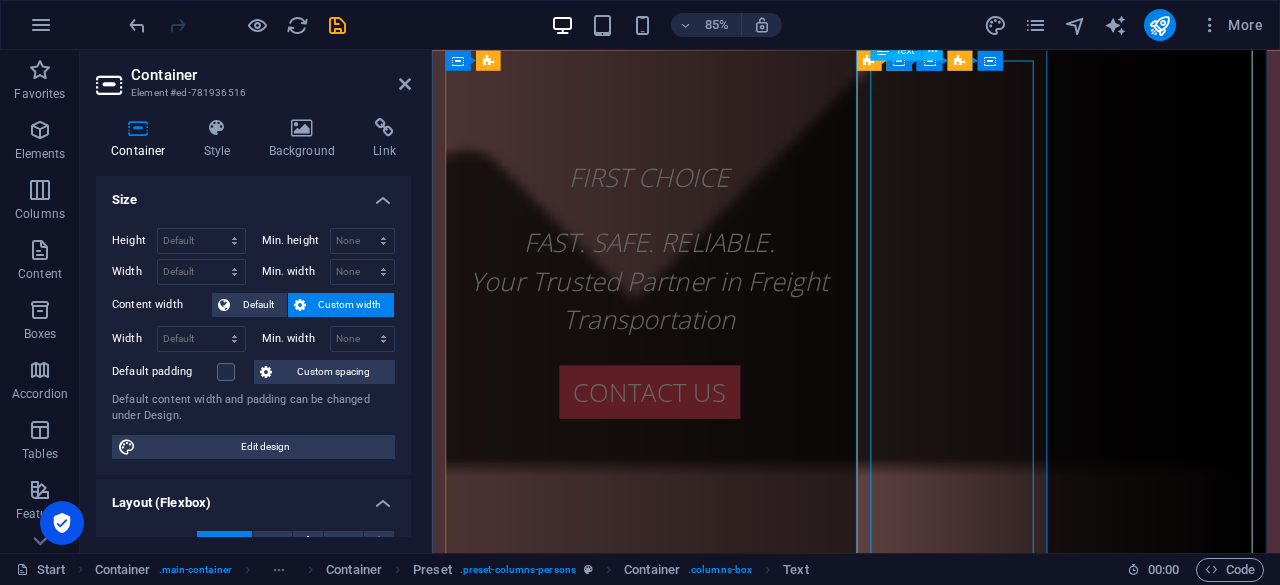 drag, startPoint x: 1126, startPoint y: 398, endPoint x: 1372, endPoint y: 345, distance: 251.64459 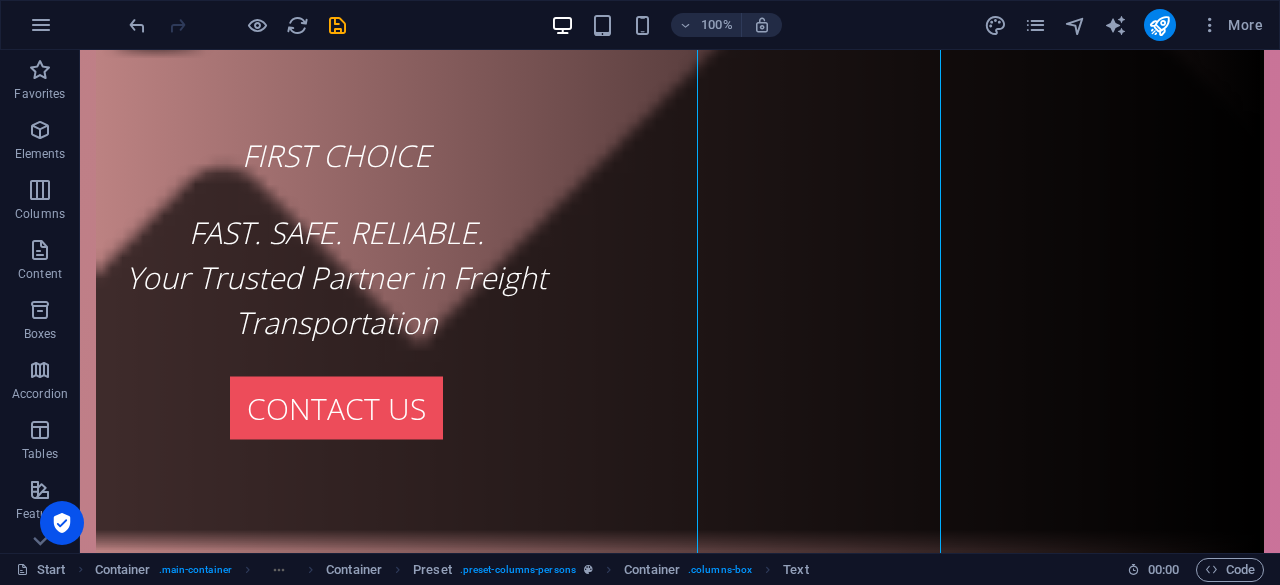 click on "Drop content here or  Add elements  Paste clipboard" at bounding box center (680, 2316) 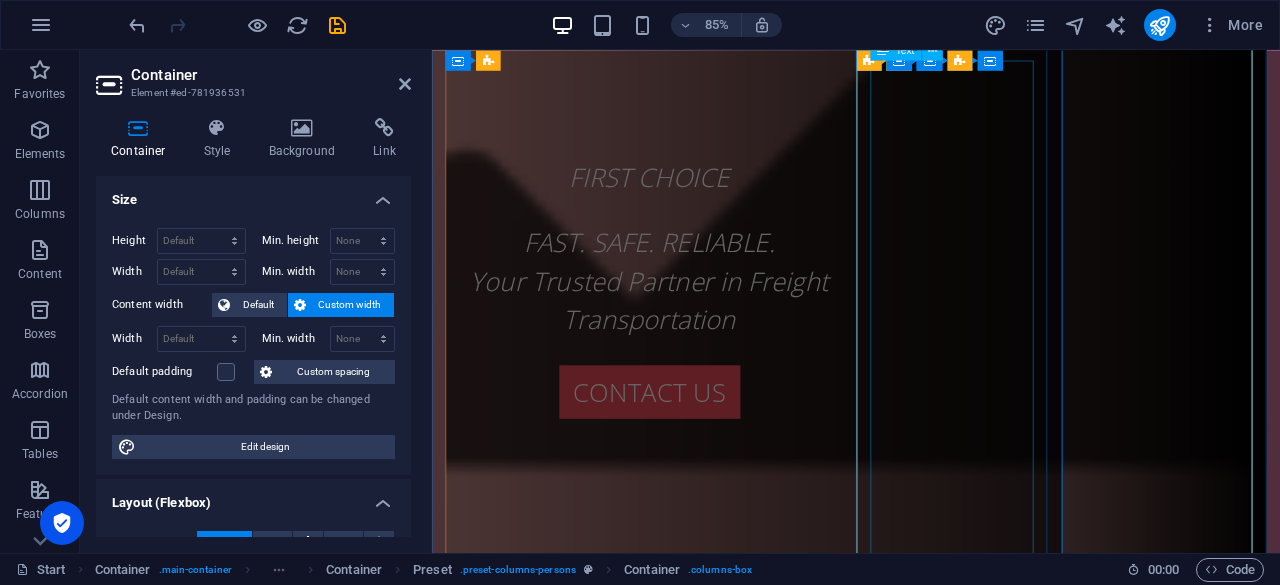 click on "Customs Clearance Services (Import/Export)
Transportation Services (Domestic & International)
Export-Import Documentation Handling
Warehousing & Distribution (on request)" at bounding box center [931, 2250] 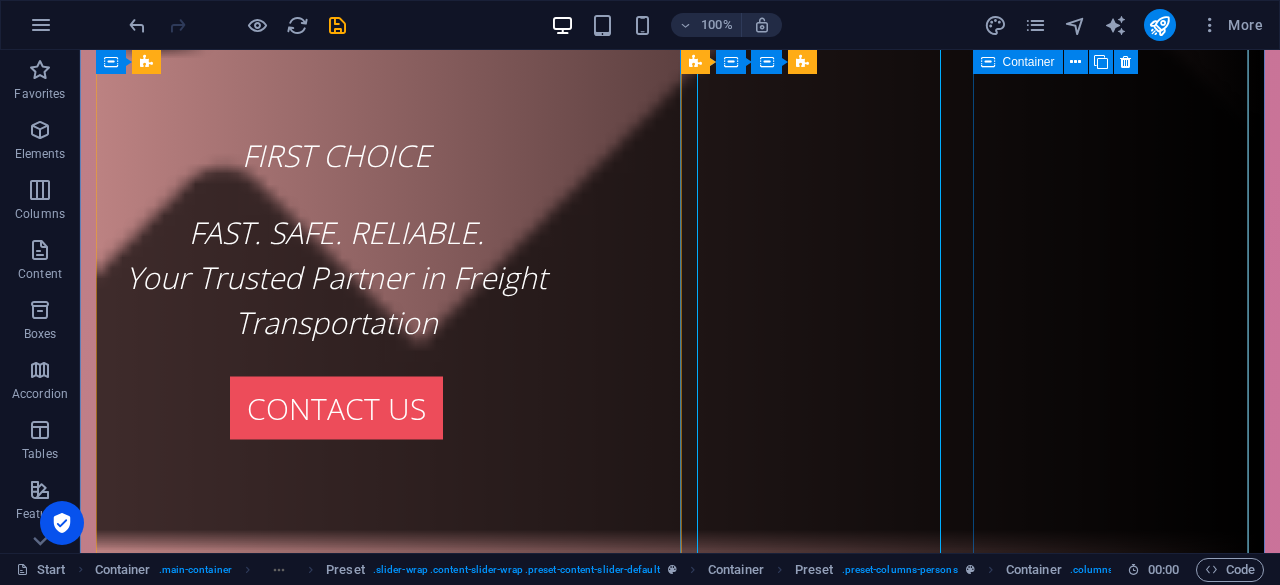 click on "Drop content here or  Add elements  Paste clipboard" at bounding box center (680, 2316) 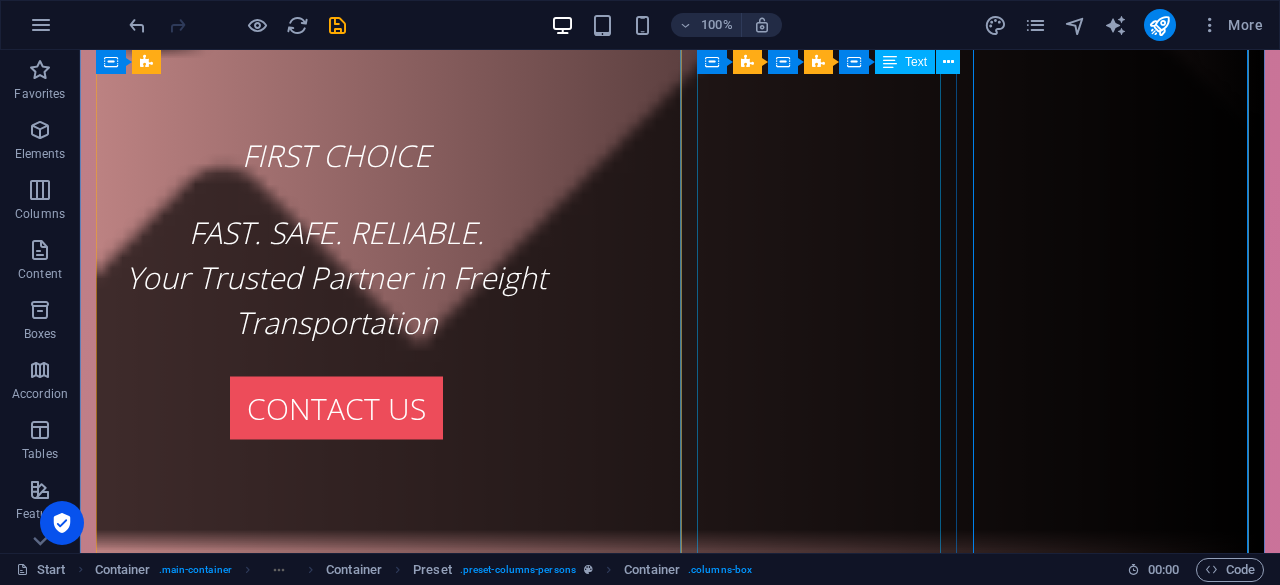 click on "Customs Clearance Services (Import/Export)
Transportation Services (Domestic & International)
Export-Import Documentation Handling
Warehousing & Distribution (on request)" at bounding box center (680, 2115) 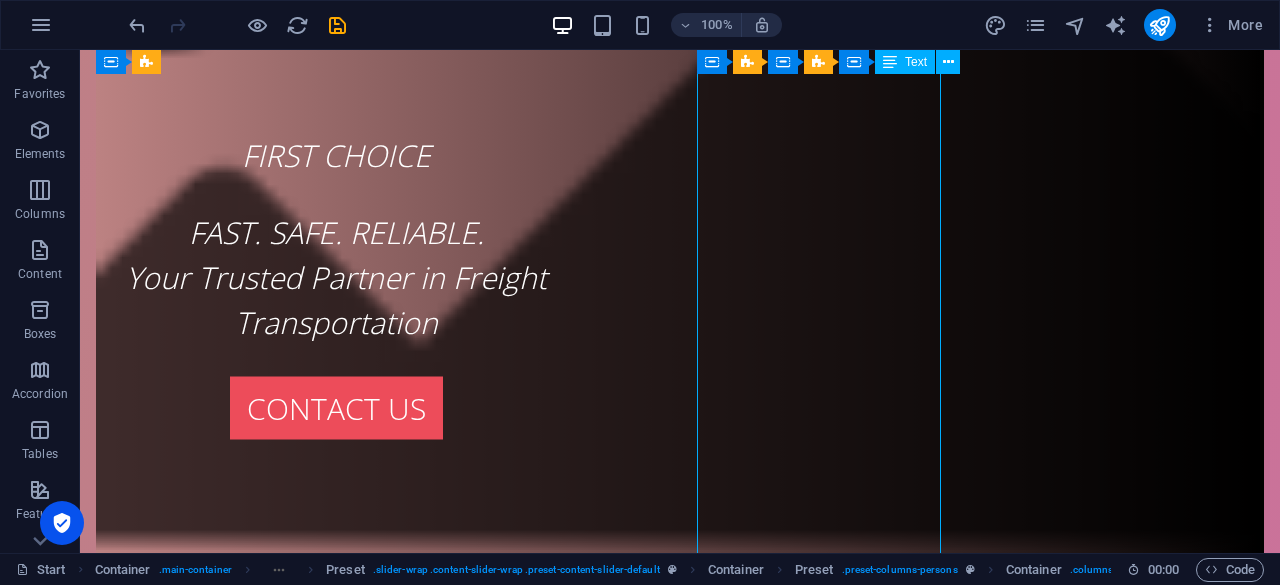 click on "Customs Clearance Services (Import/Export)
Transportation Services (Domestic & International)
Export-Import Documentation Handling
Warehousing & Distribution (on request)" at bounding box center (680, 2115) 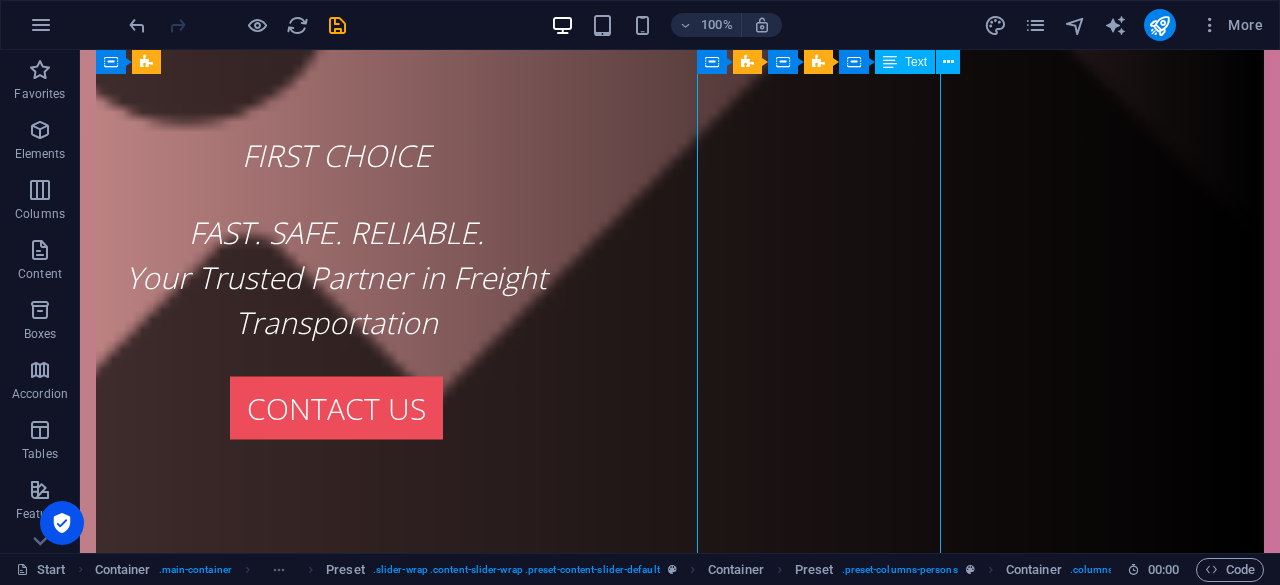 scroll, scrollTop: 865, scrollLeft: 0, axis: vertical 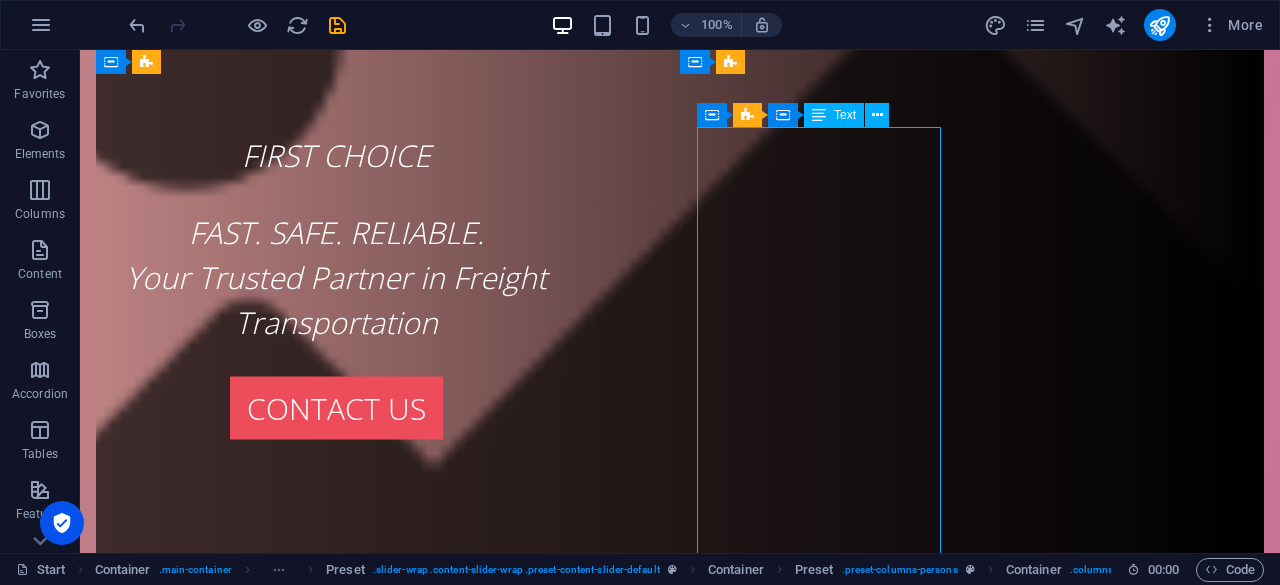 click on "Customs Clearance Services (Import/Export)
Transportation Services (Domestic & International)
Export-Import Documentation Handling
Warehousing & Distribution (on request)" at bounding box center (680, 2180) 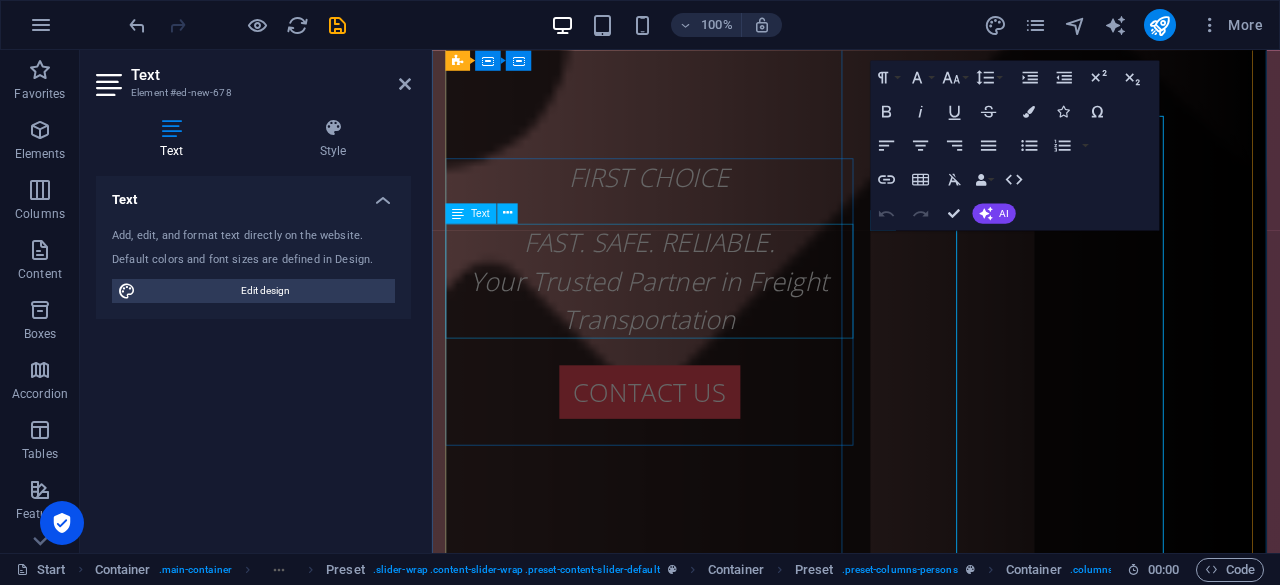 click on "FAST. SAFE. RELIABLE.
Your Trusted Partner in Freight Transportation" at bounding box center [688, 321] 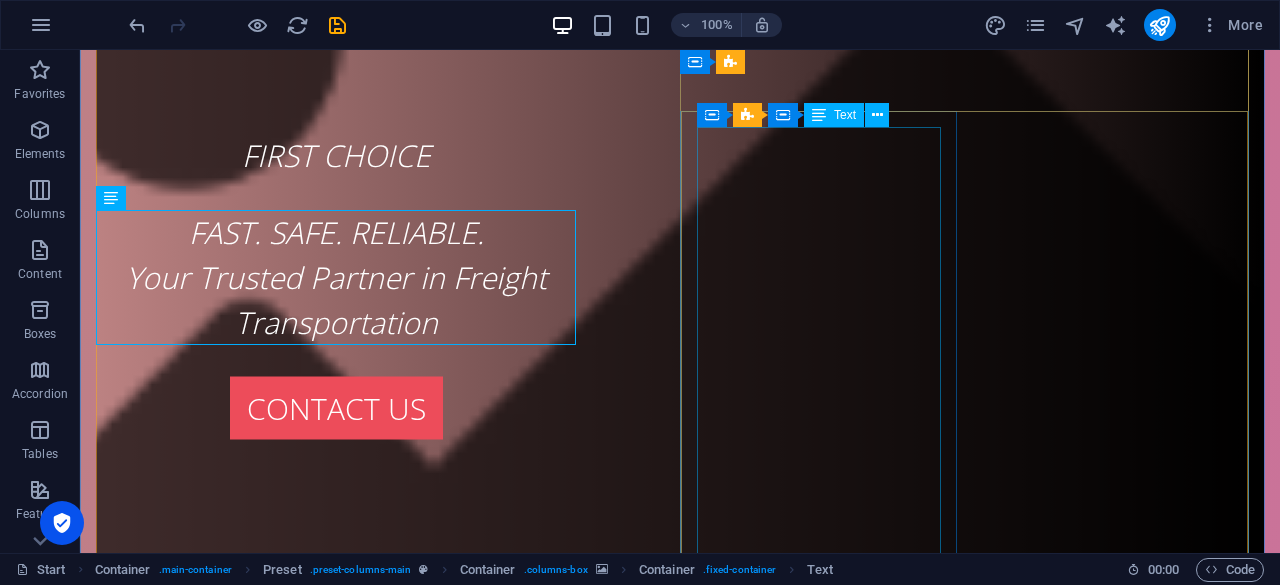 click on "Customs Clearance Services (Import/Export)
Transportation Services (Domestic & International)
Export-Import Documentation Handling
Warehousing & Distribution (on request)" at bounding box center (680, 2180) 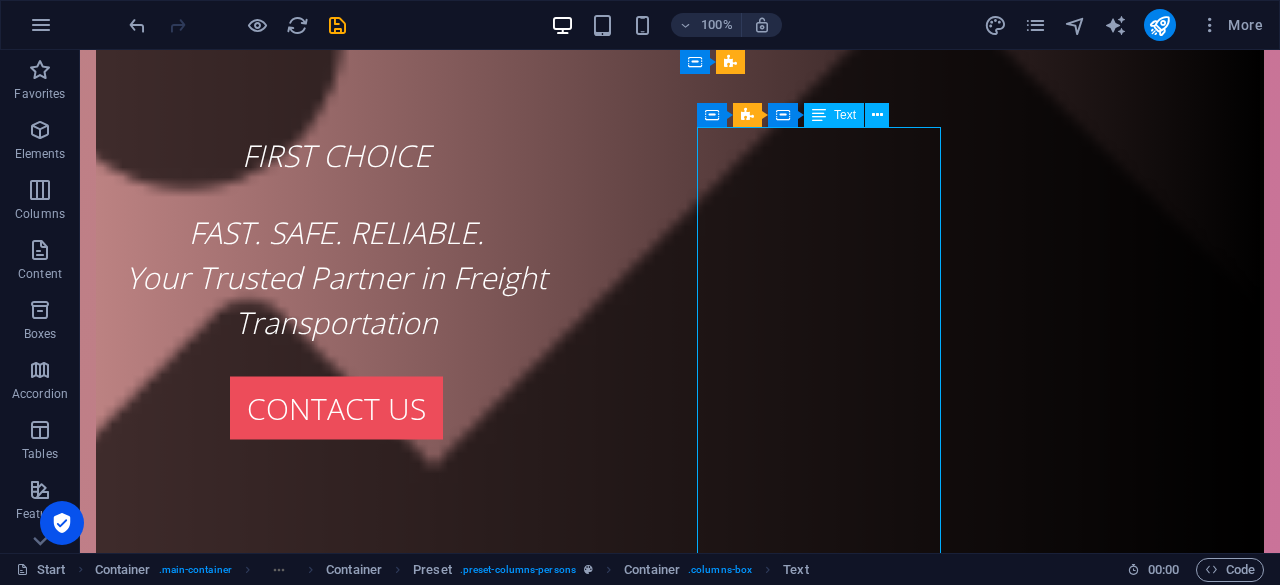 click on "Customs Clearance Services (Import/Export)
Transportation Services (Domestic & International)
Export-Import Documentation Handling
Warehousing & Distribution (on request)" at bounding box center (680, 2180) 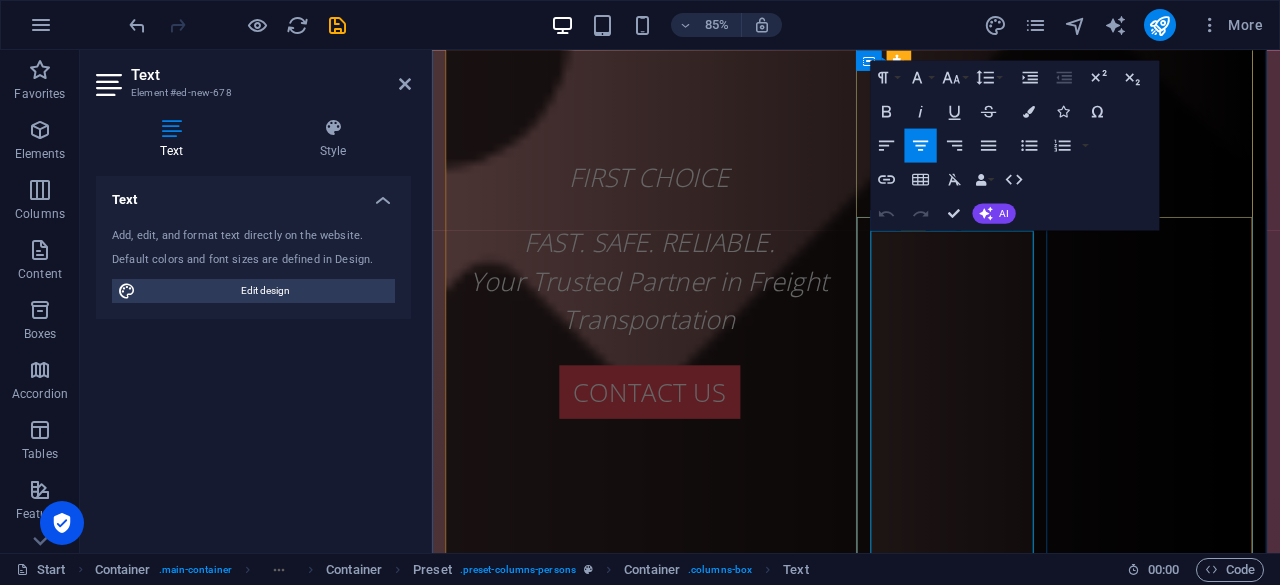 click on "Transportation Services (Domestic & International)" at bounding box center (931, 2292) 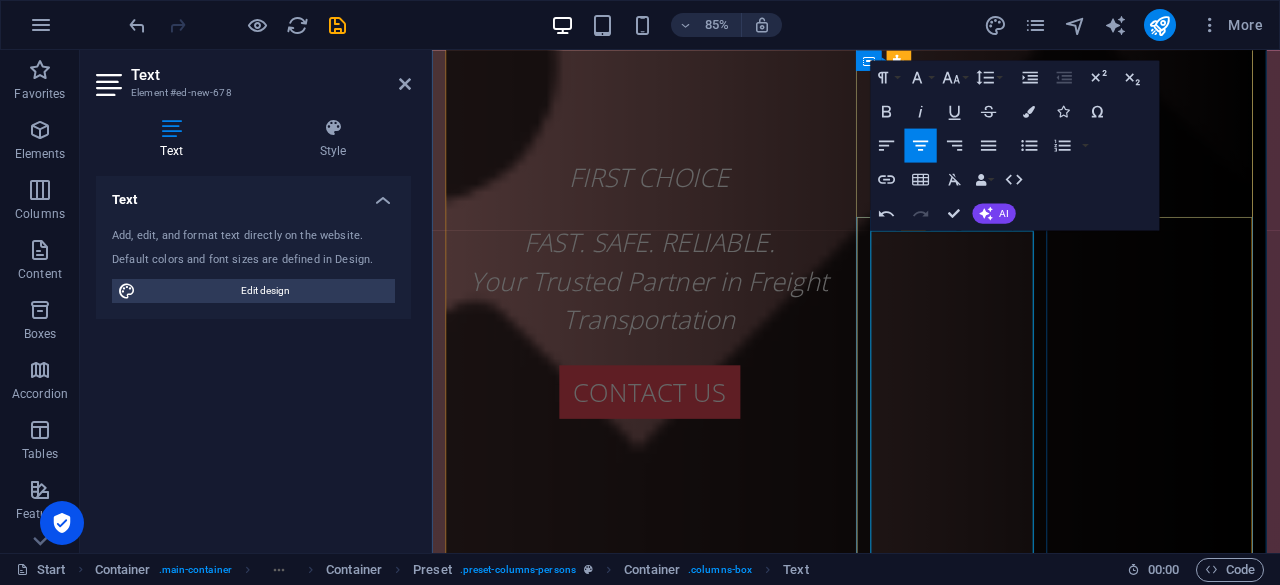 click on "& International)" at bounding box center (931, 2382) 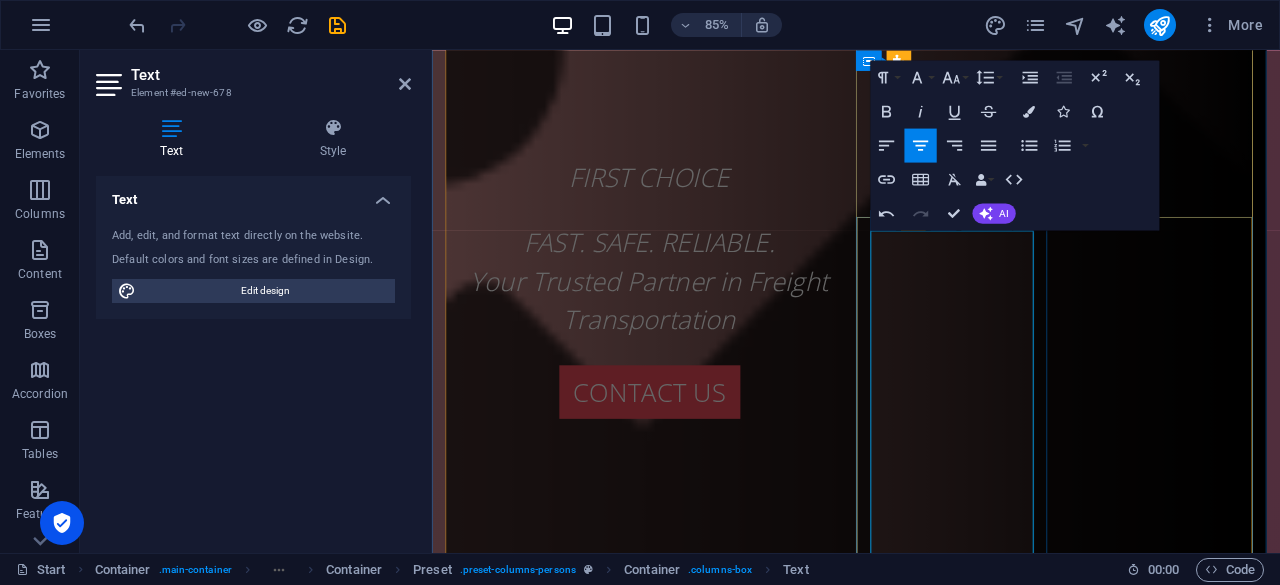 click on "& In)" at bounding box center [931, 2337] 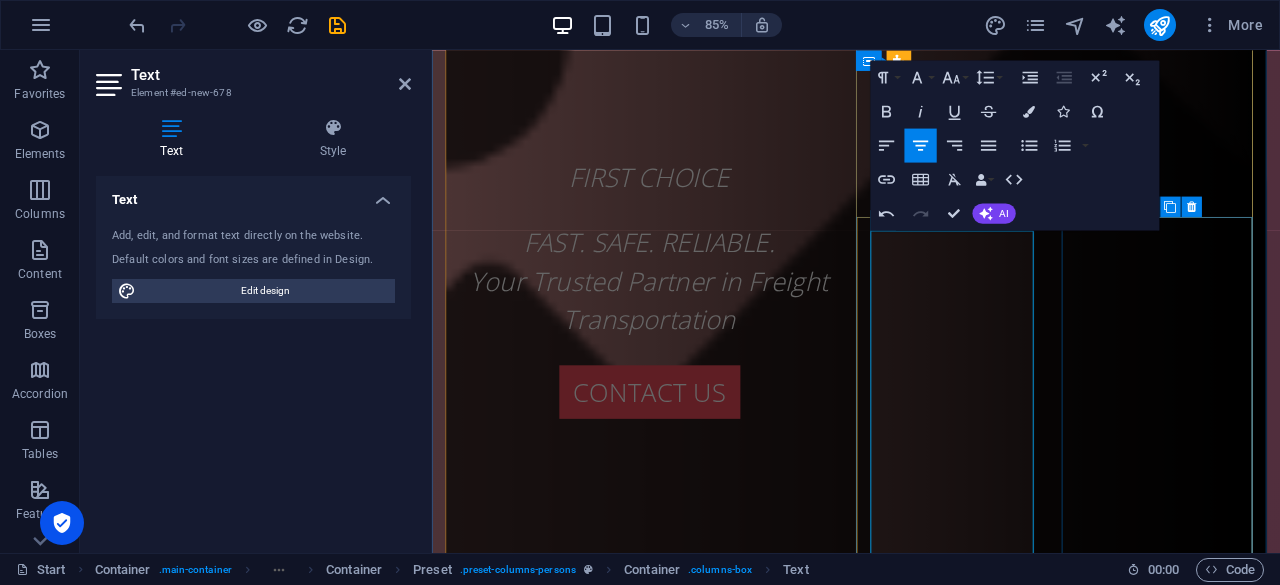 click on "Drop content here or  Add elements  Paste clipboard" at bounding box center (931, 2471) 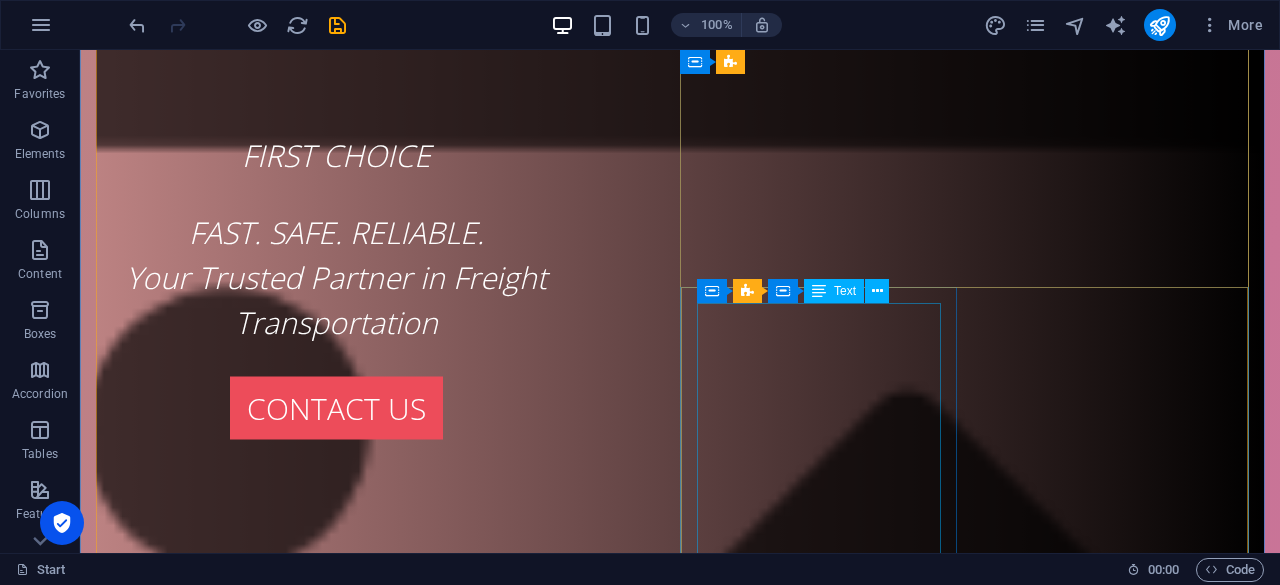 scroll, scrollTop: 300, scrollLeft: 0, axis: vertical 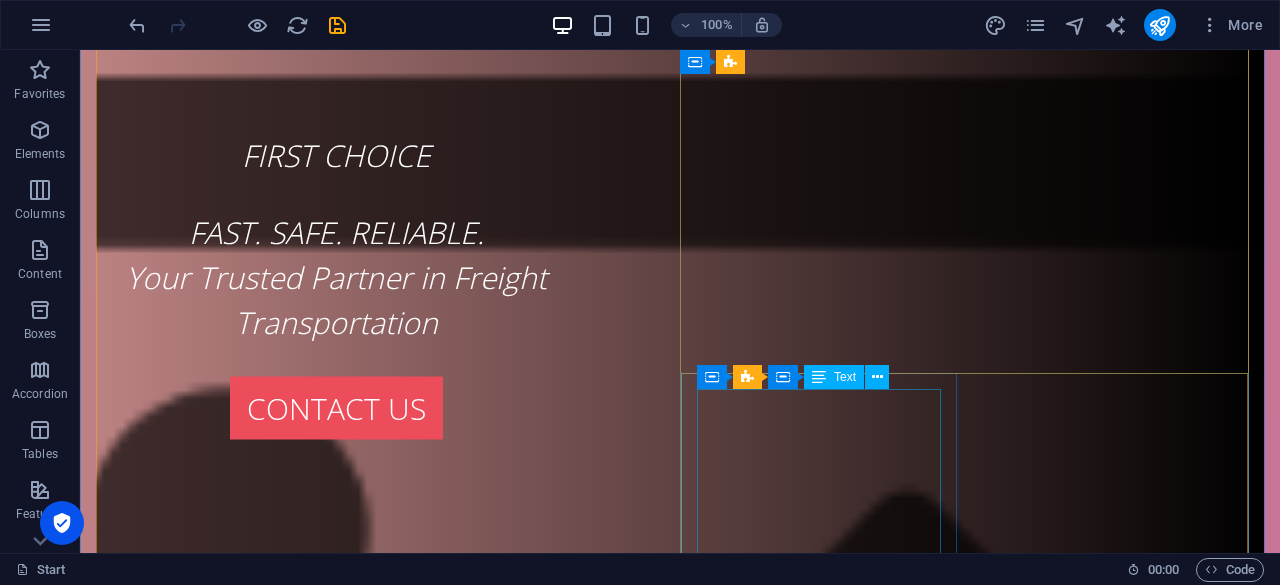 click on "FREIGHT TRANSPORTATION FROM PORTS HO CHI MINH  TO BINH DUONG, BINH PHUOC" at bounding box center [680, 2311] 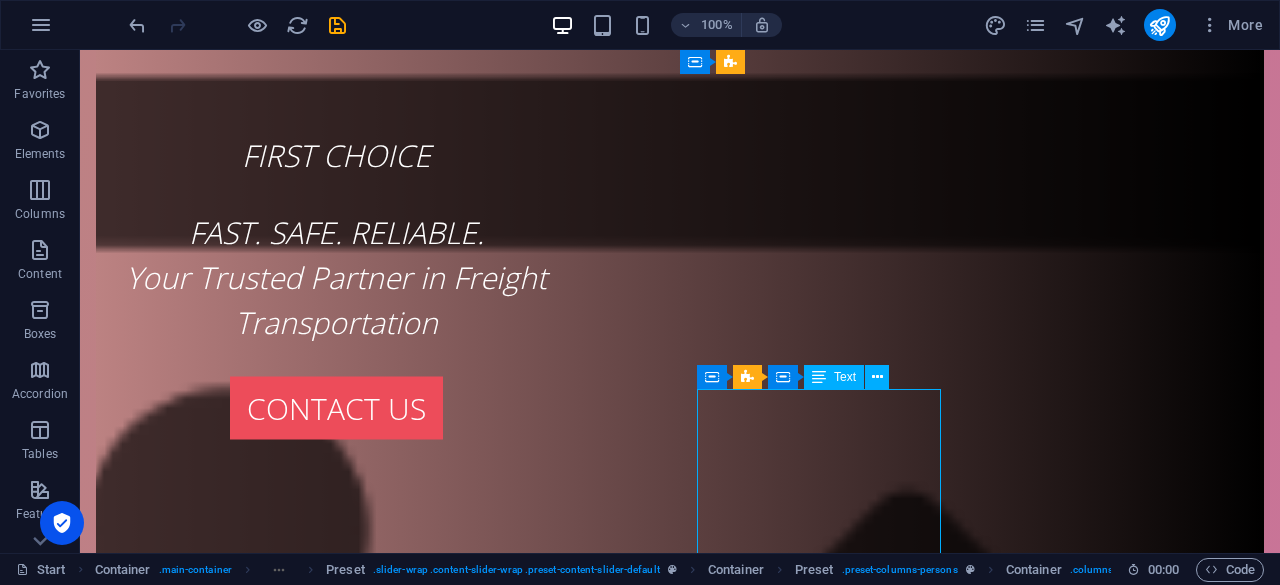 click on "FREIGHT TRANSPORTATION FROM PORTS HO CHI MINH  TO BINH DUONG, BINH PHUOC" at bounding box center [680, 2311] 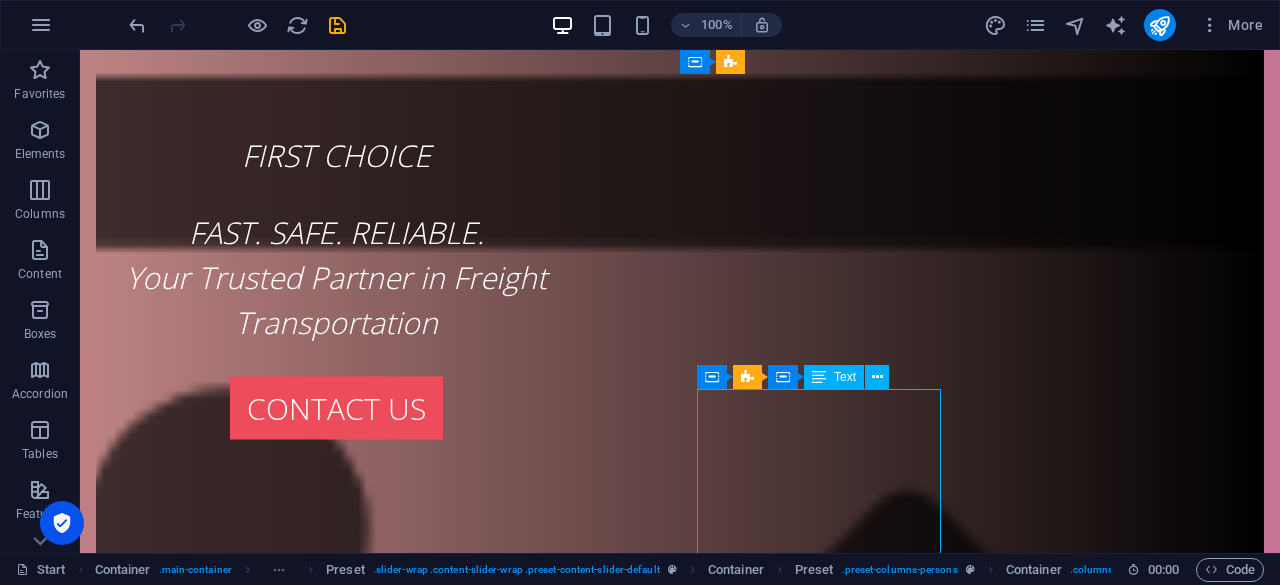 click on "FREIGHT TRANSPORTATION FROM PORTS HO CHI MINH  TO BINH DUONG, BINH PHUOC" at bounding box center (680, 2311) 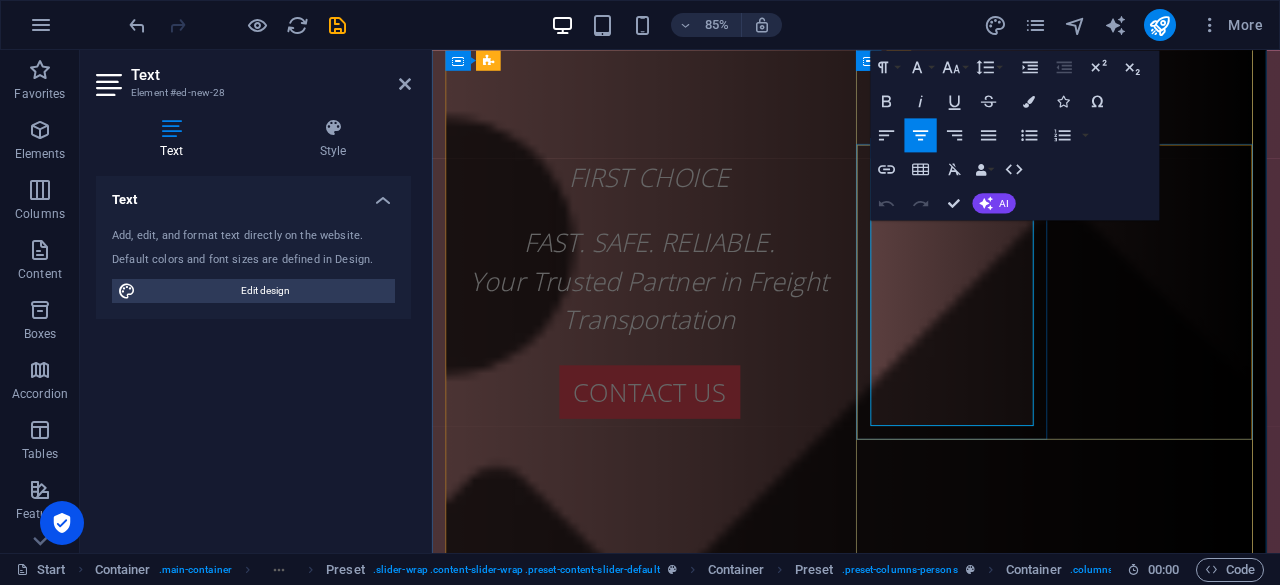 scroll, scrollTop: 700, scrollLeft: 0, axis: vertical 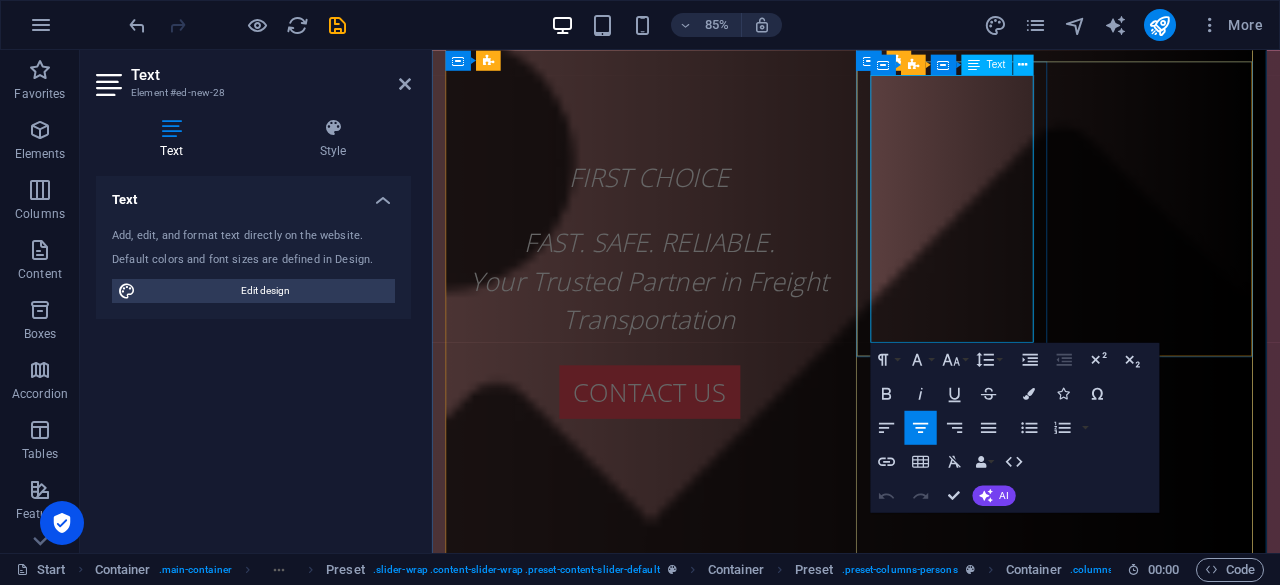 click on "FREIGHT TRANSPORTATION FROM PORTS HO CHI MINH  TO BINH DUONG, BINH PHUOC" at bounding box center [931, 2136] 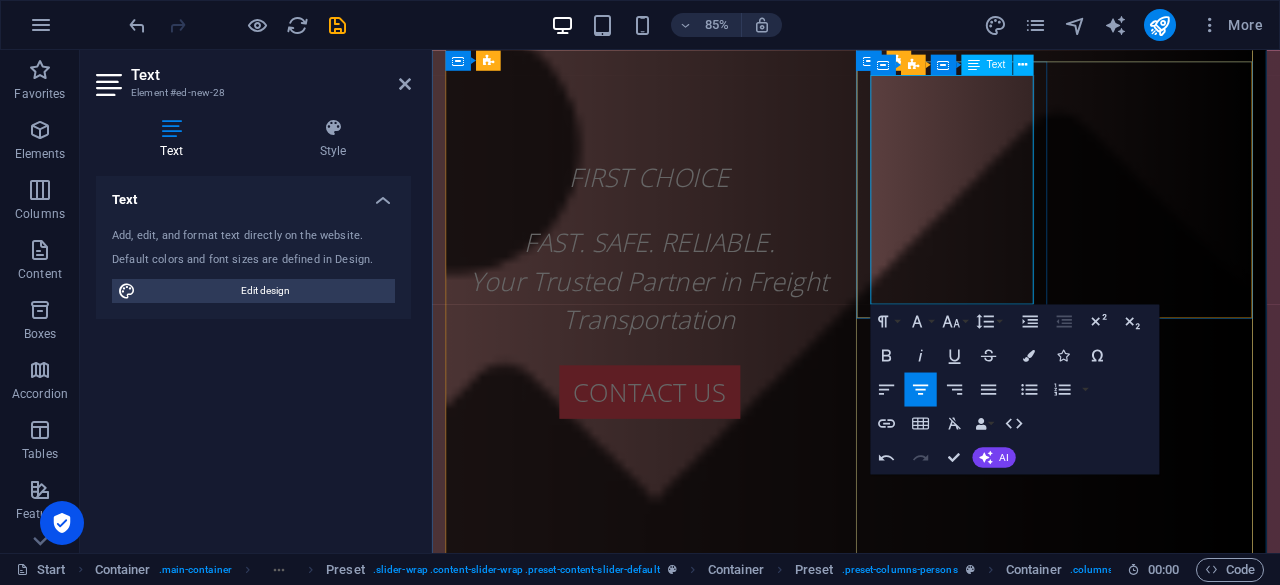 click on "FREIGHT TRANSPORTATION FROM PORTS HO CHI MINH  TO BINH DC" at bounding box center [931, 2091] 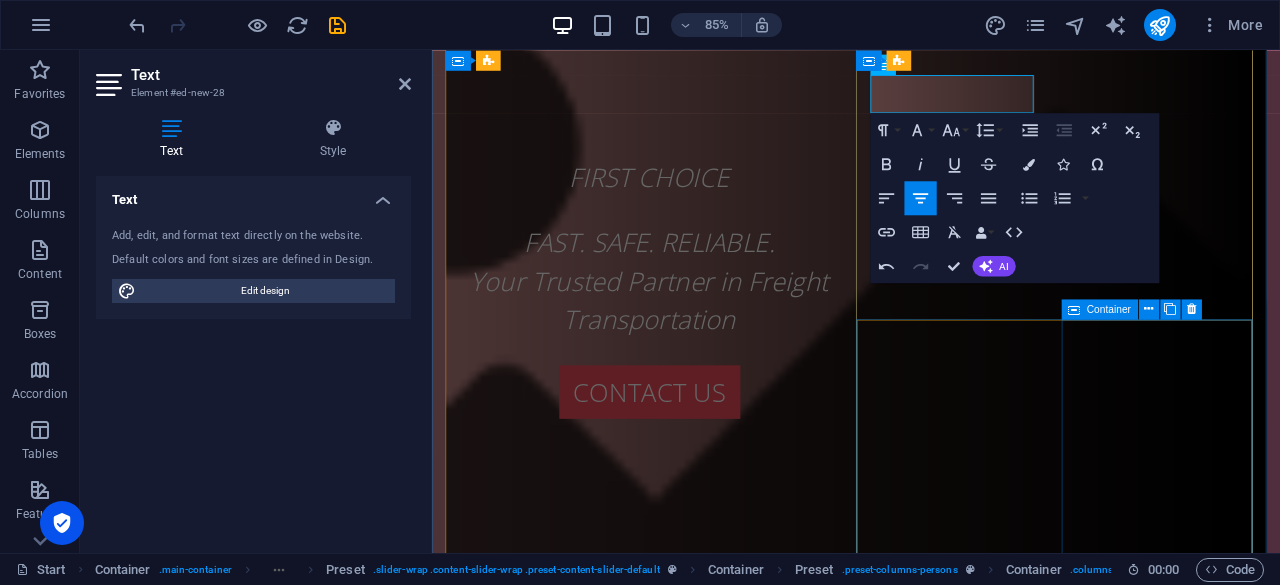 click on "Drop content here or  Add elements  Paste clipboard" at bounding box center [931, 2501] 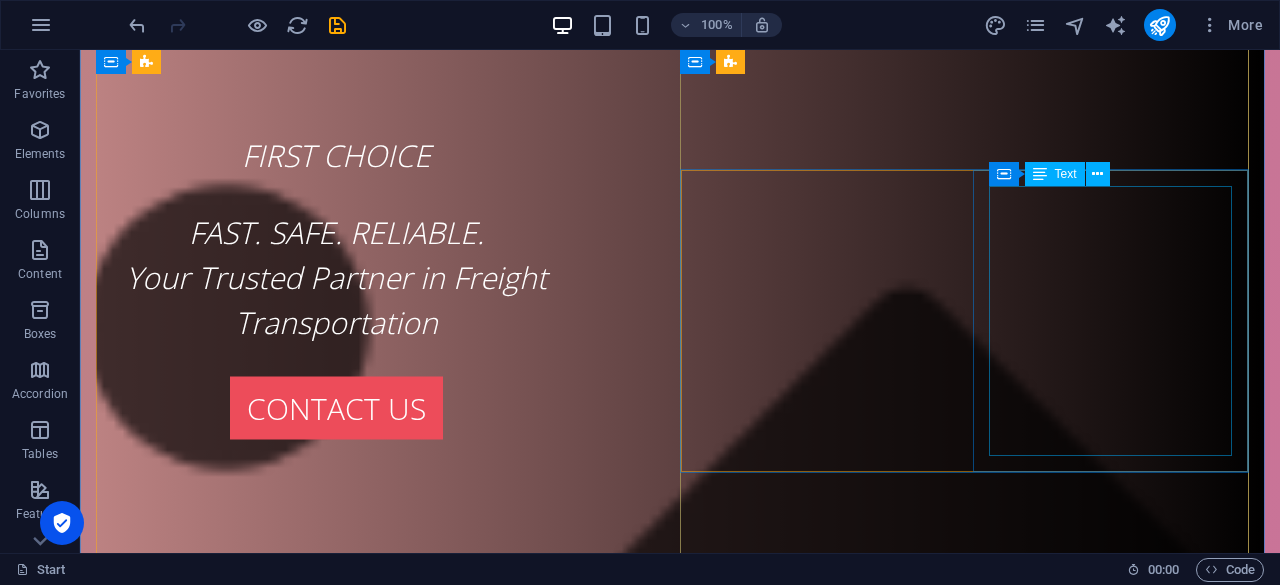 scroll, scrollTop: 600, scrollLeft: 0, axis: vertical 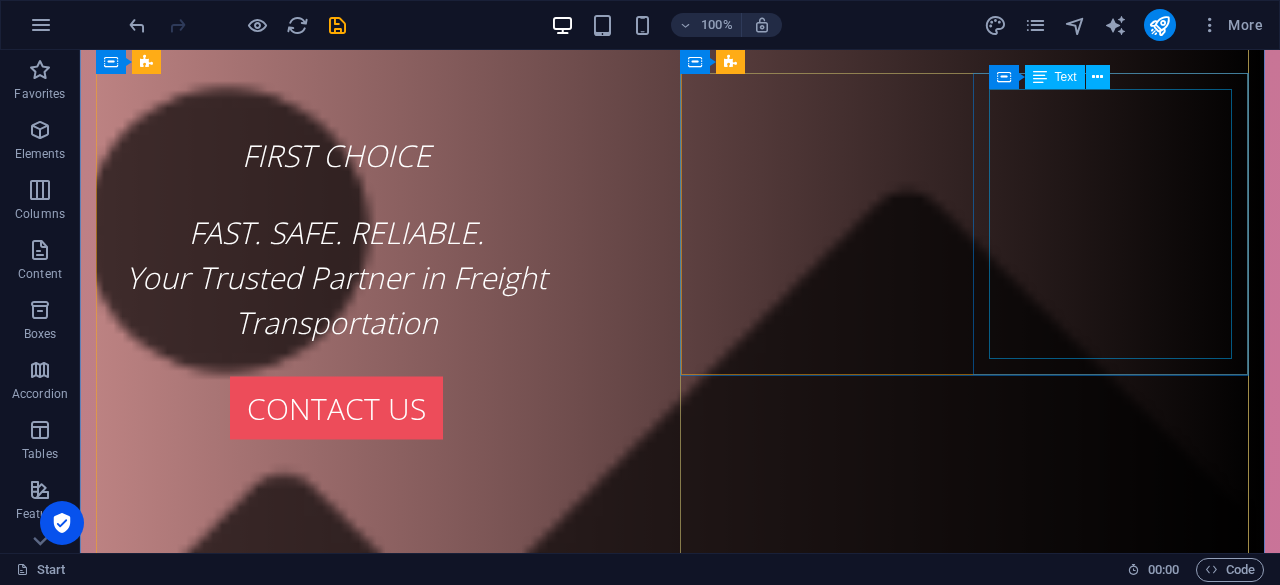 click on "FREIGHT TRANSPORTATION FROM BINH DUONG TO NORTHERN PROVINCES" at bounding box center [680, 2170] 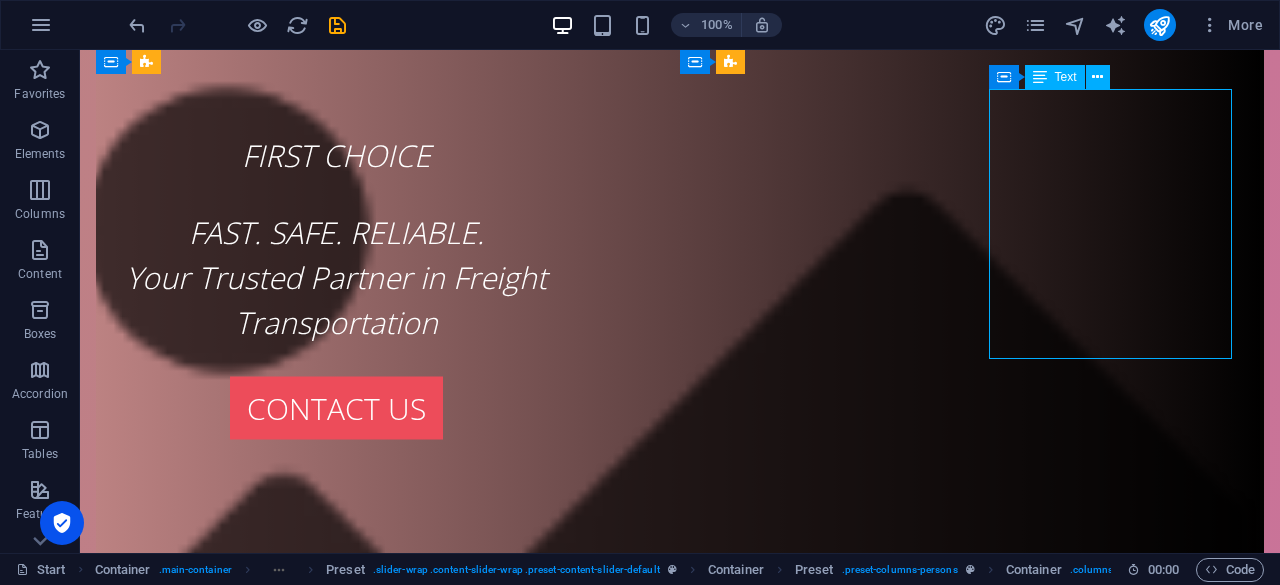 click on "FREIGHT TRANSPORTATION FROM BINH DUONG TO NORTHERN PROVINCES" at bounding box center (680, 2170) 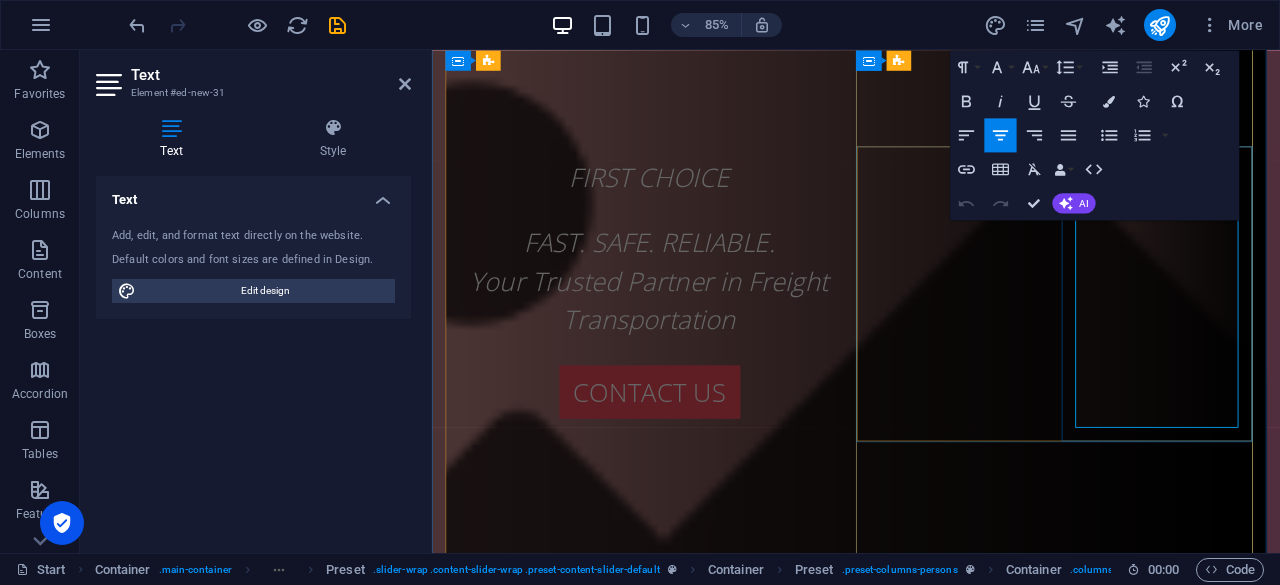click on "FREIGHT TRANSPORTATION FROM BINH DUONG TO NORTHERN PROVINCES" at bounding box center [931, 2283] 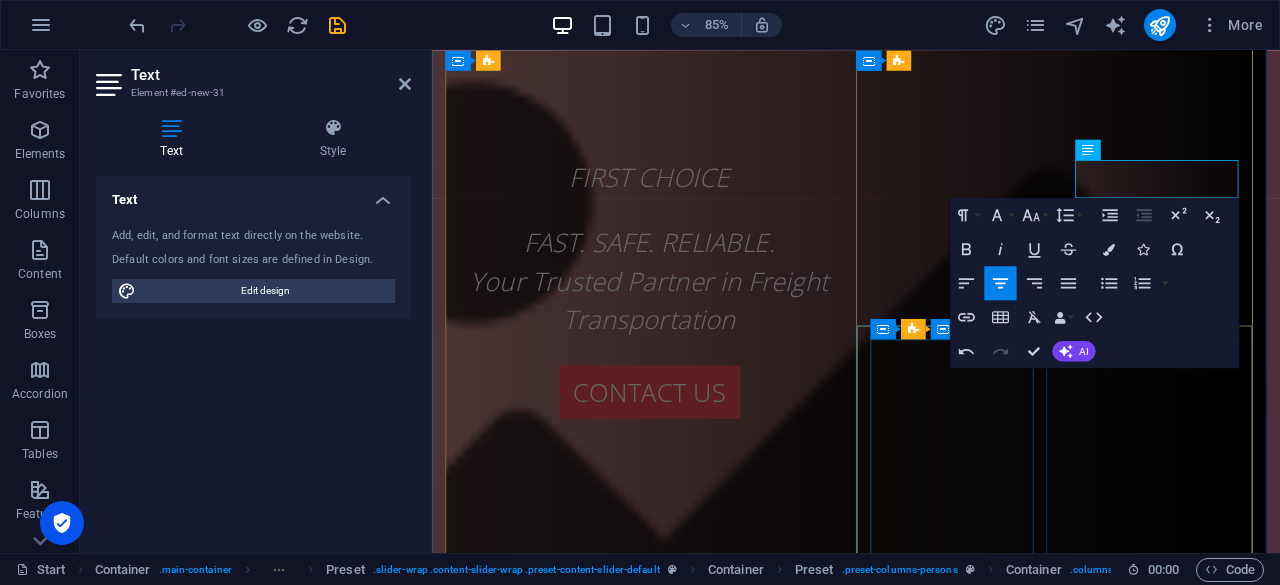 click on "Customs Clearance Services (Import/Export)
Export-Import Documentation Handling
Warehousing & Distribution (on request)" at bounding box center [931, 2382] 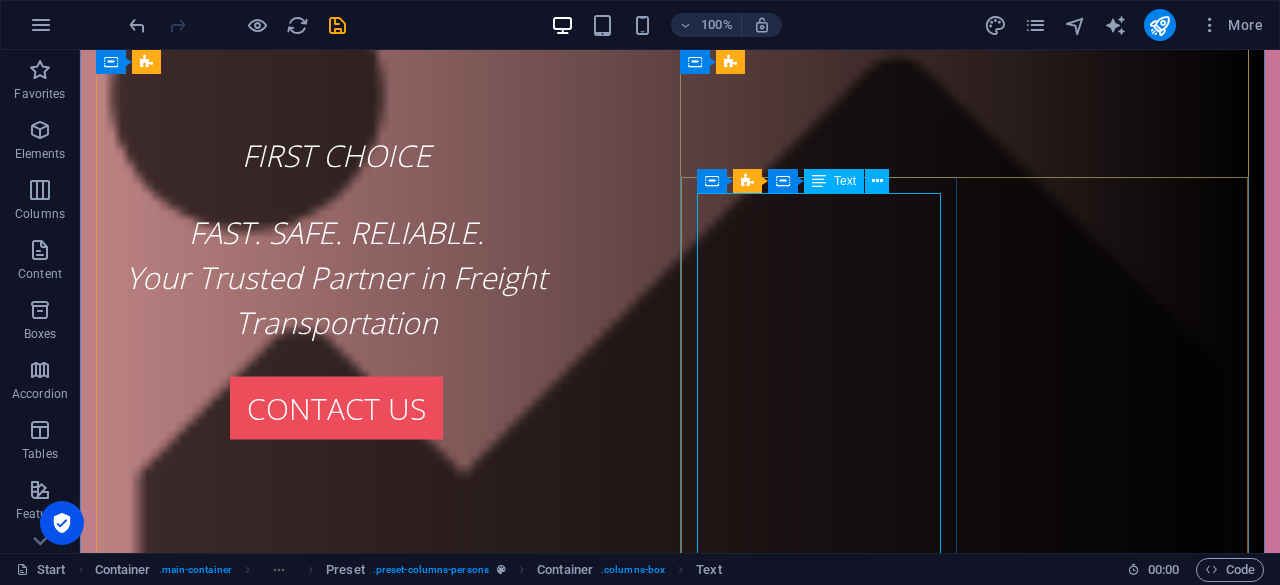 scroll, scrollTop: 1000, scrollLeft: 0, axis: vertical 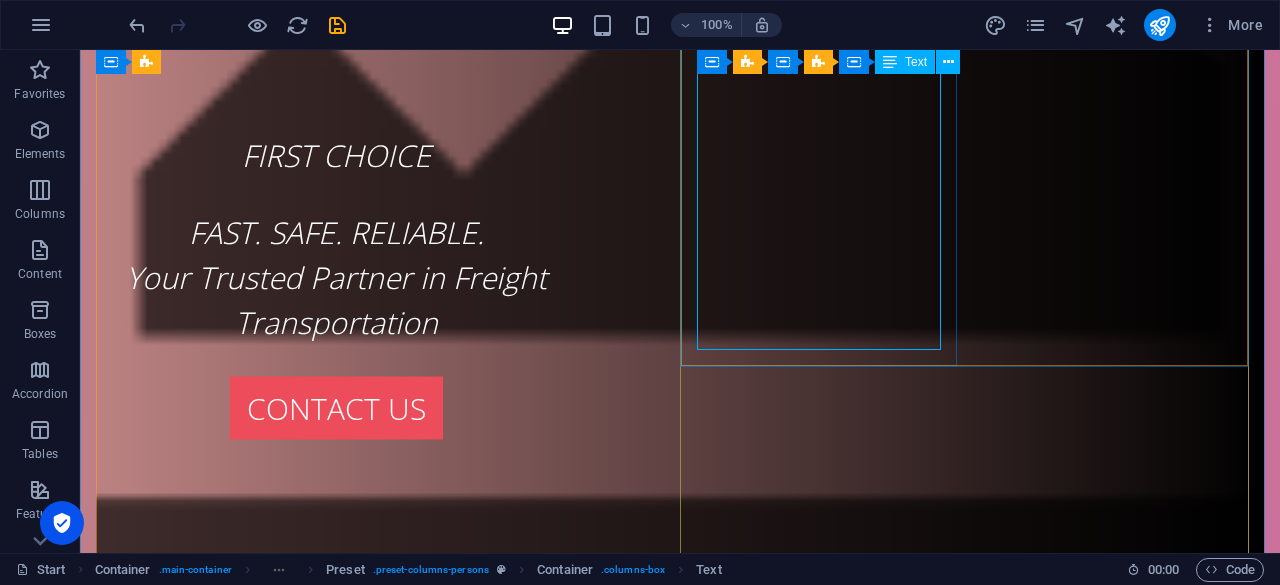 click on "Customs Clearance Services (Import/Export)
Export-Import Documentation Handling
Warehousing & Distribution (on request)" at bounding box center [680, 1899] 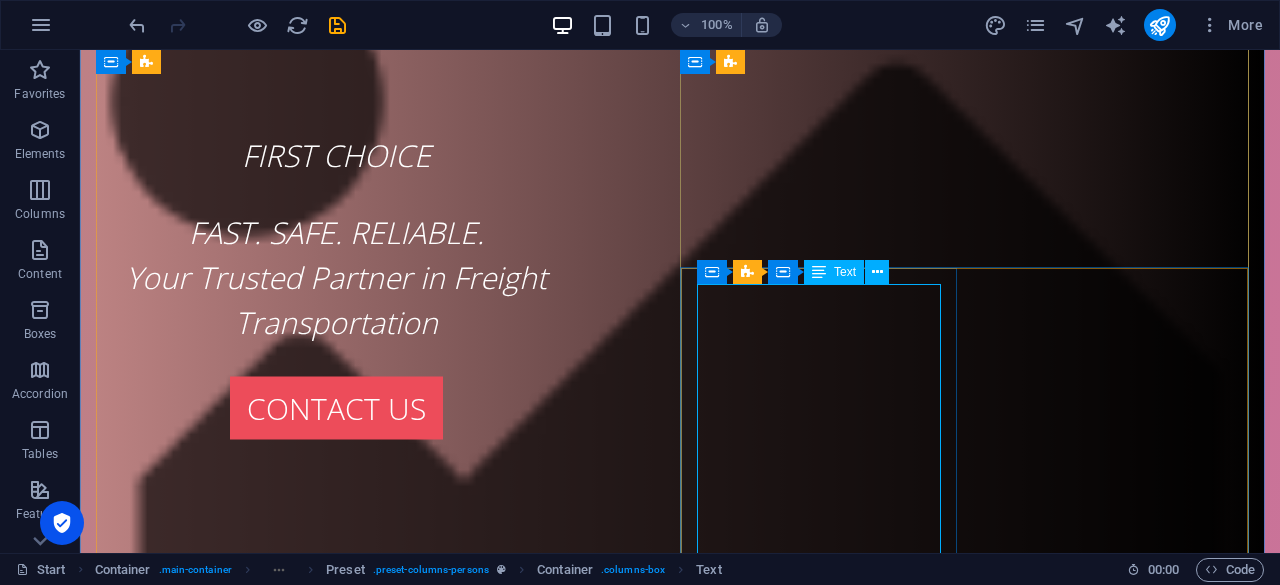 scroll, scrollTop: 700, scrollLeft: 0, axis: vertical 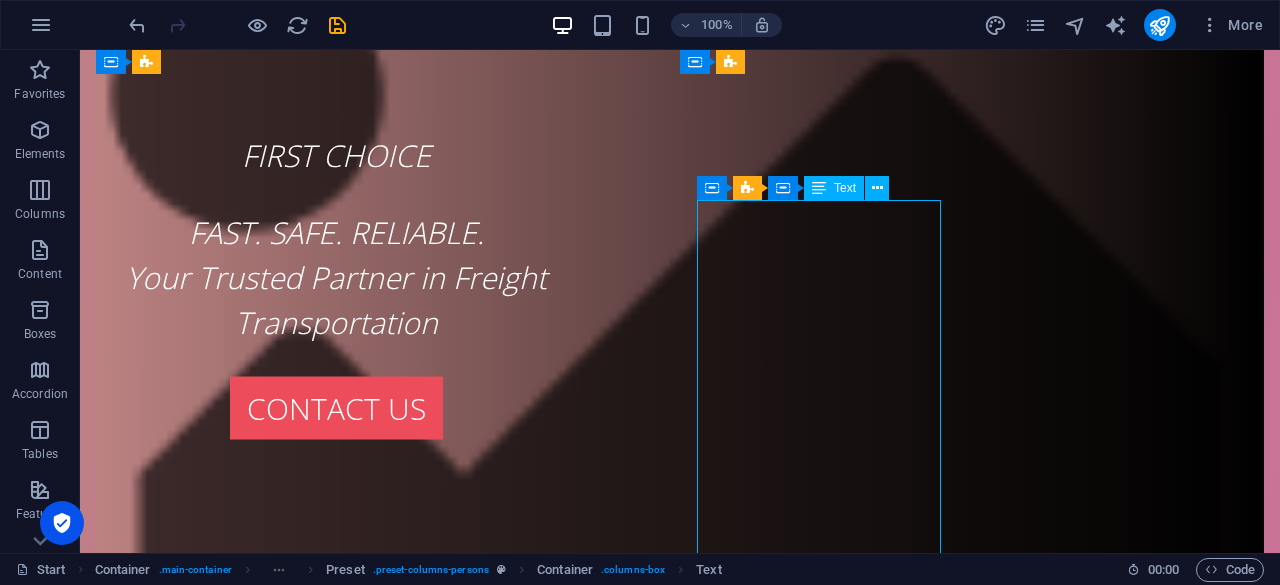 drag, startPoint x: 767, startPoint y: 219, endPoint x: 804, endPoint y: 276, distance: 67.95587 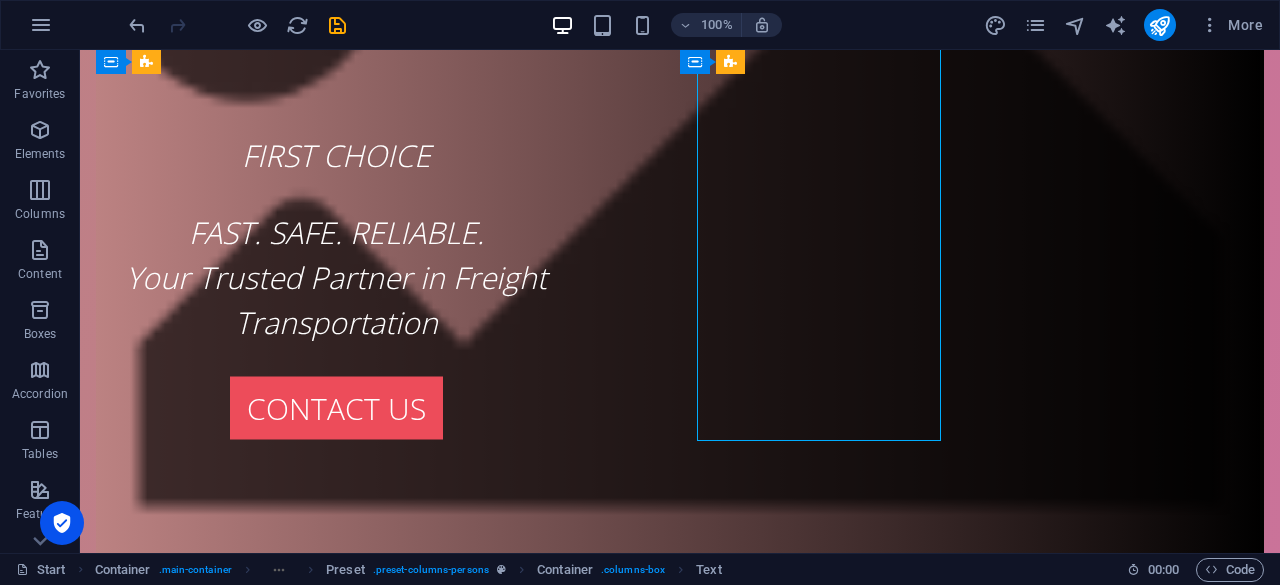 scroll, scrollTop: 1000, scrollLeft: 0, axis: vertical 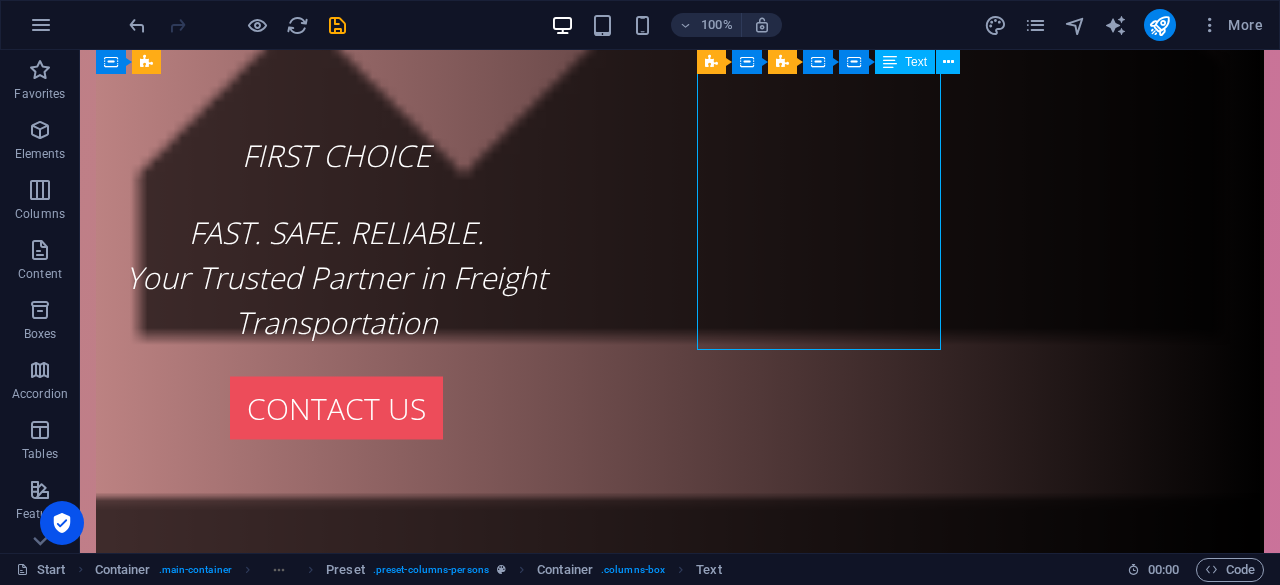 click on "Customs Clearance Services (Import/Export)
Export-Import Documentation Handling
Warehousing & Distribution (on request)" at bounding box center [680, 1899] 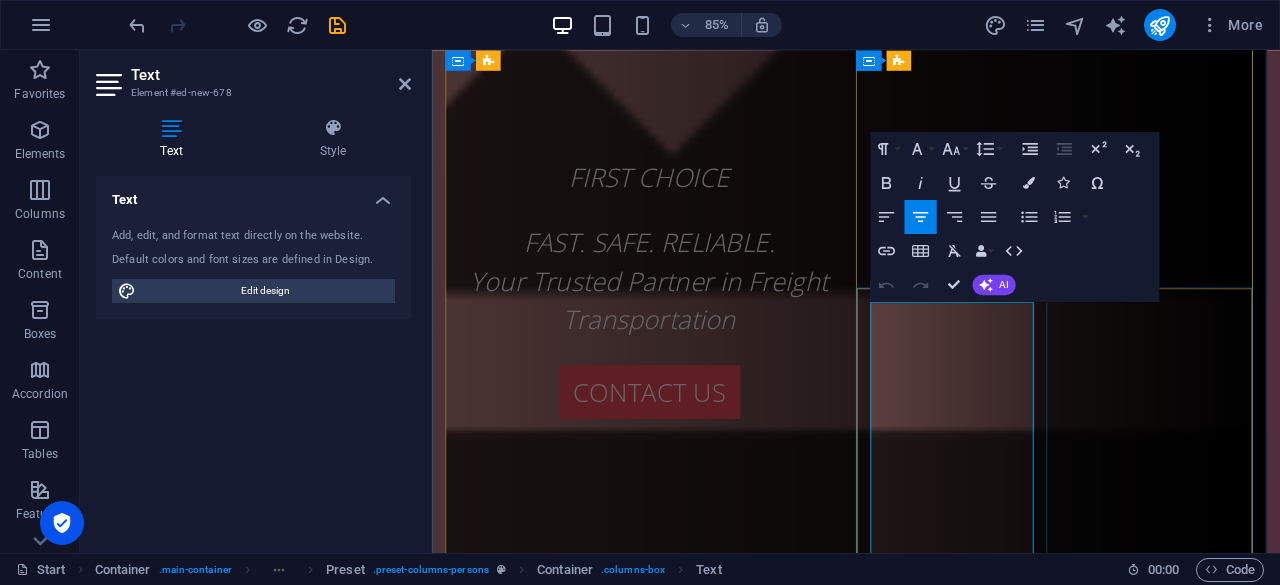 scroll, scrollTop: 644, scrollLeft: 0, axis: vertical 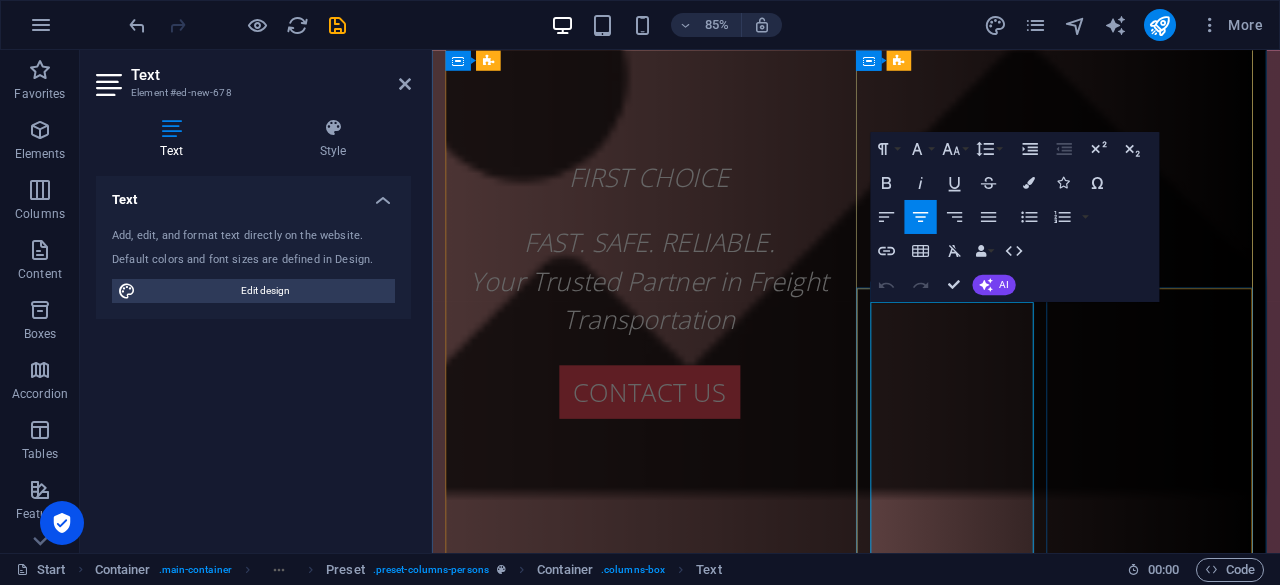 click on "Customs Clearance Services (Import/Export)" at bounding box center [931, 2117] 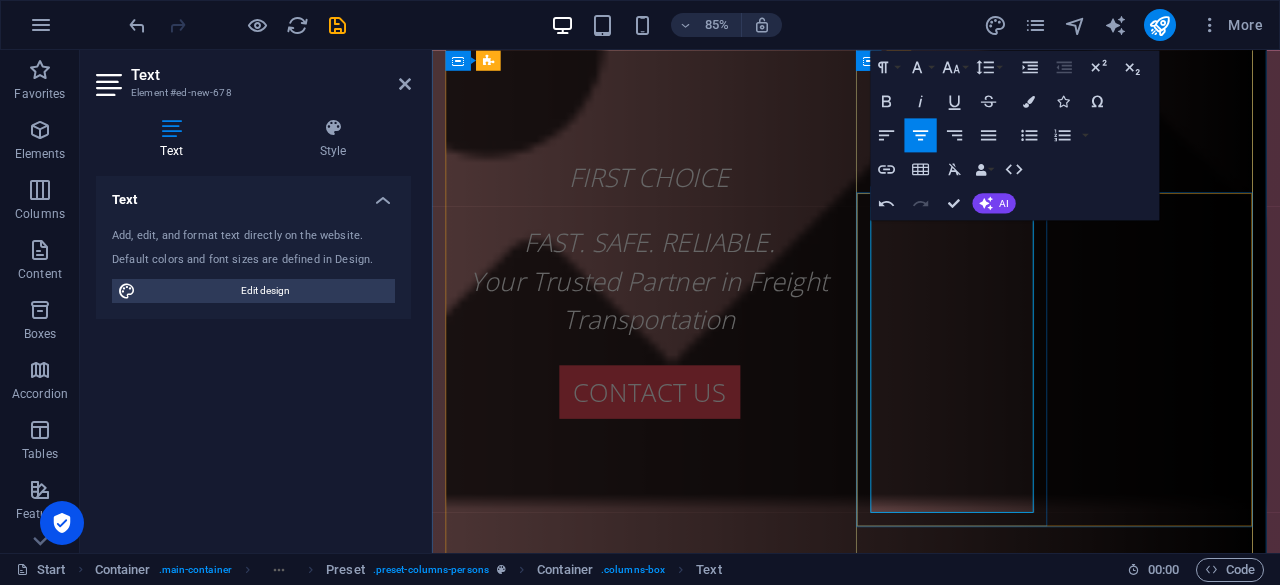 scroll, scrollTop: 844, scrollLeft: 0, axis: vertical 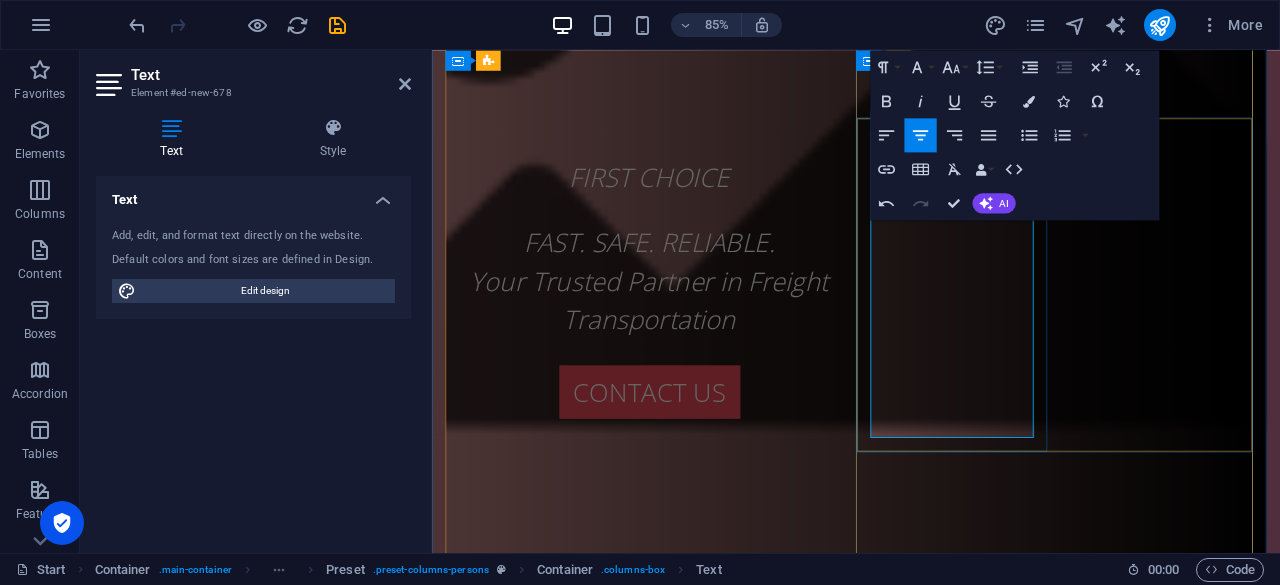 click on "Warehousing & Distribution (on request)" at bounding box center (931, 2190) 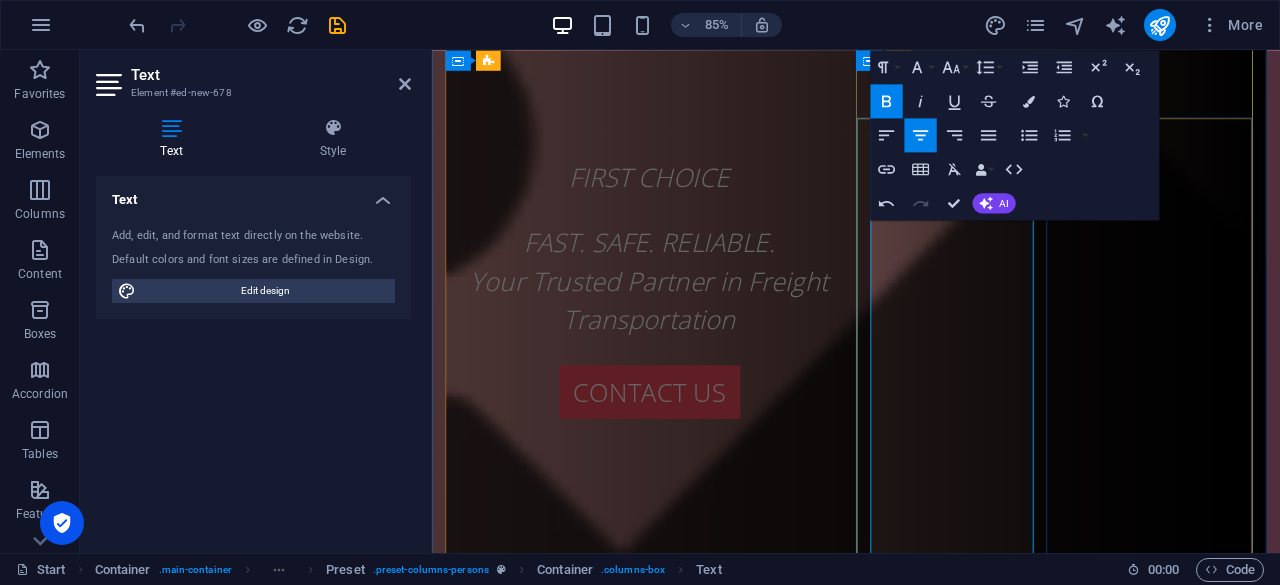 click on "Transportation Services  (Domestic & International)" at bounding box center (931, 2775) 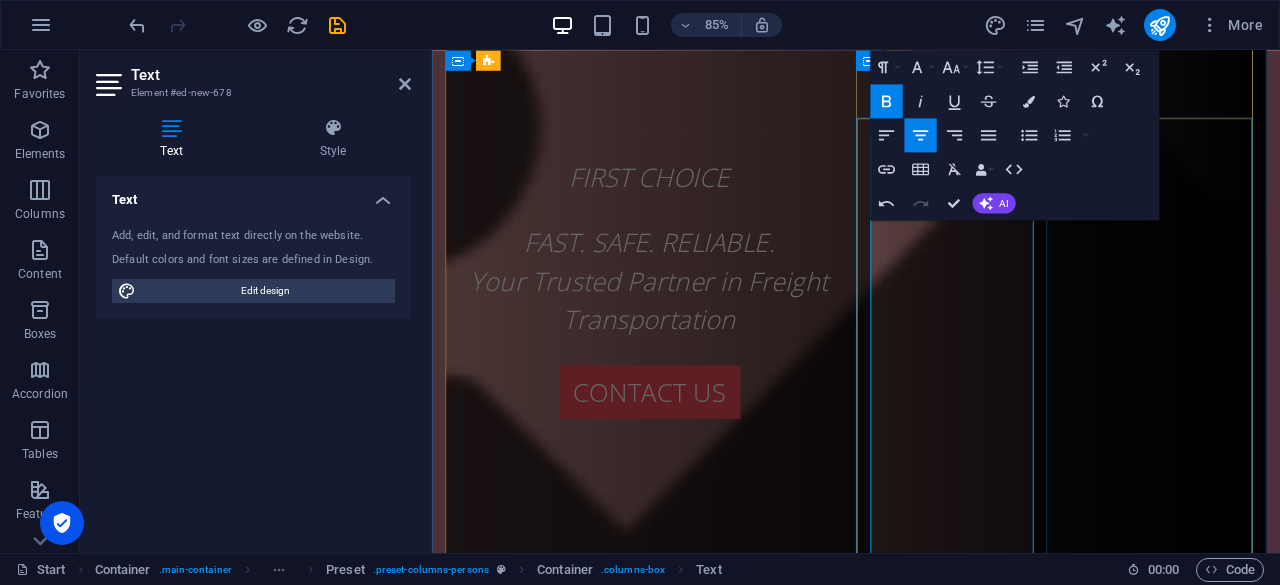 click on "Transportatio  & International)" at bounding box center [931, 2730] 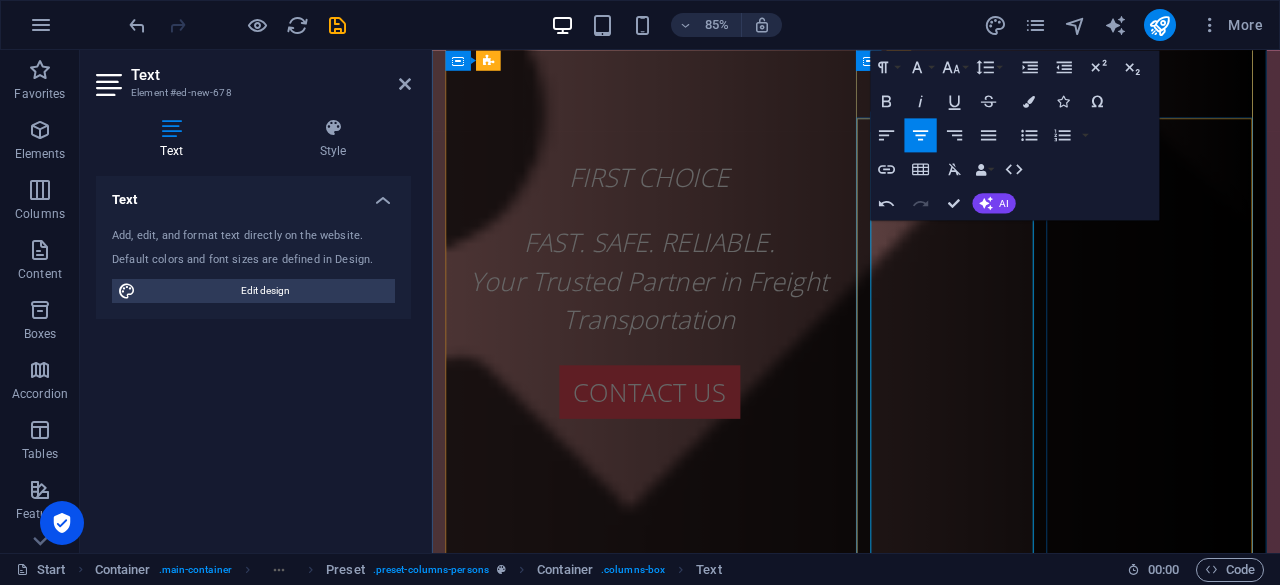 click on "Transportatio  & Inte)" at bounding box center [931, 2685] 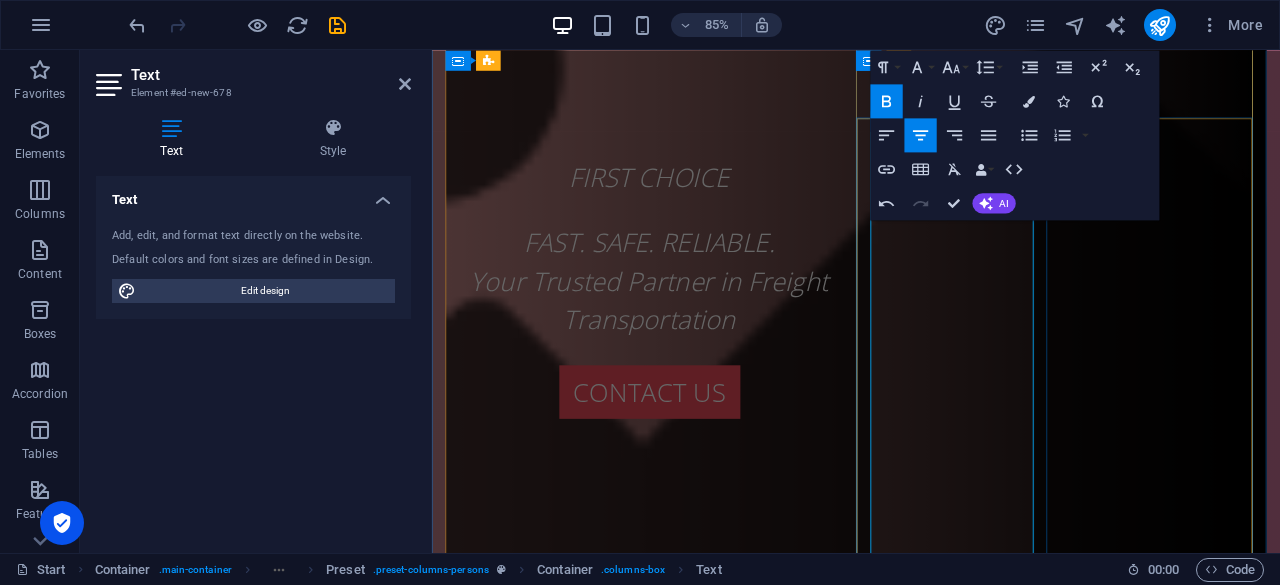 scroll, scrollTop: 944, scrollLeft: 0, axis: vertical 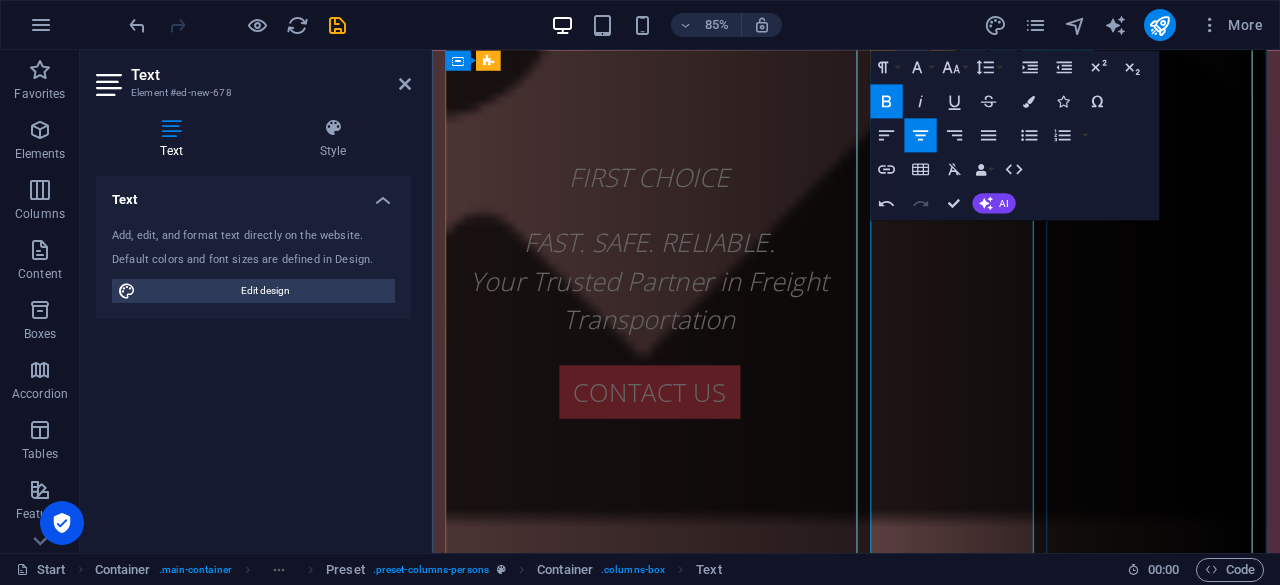 click on "Warehousing & Distribution (on request)" at bounding box center (931, 2518) 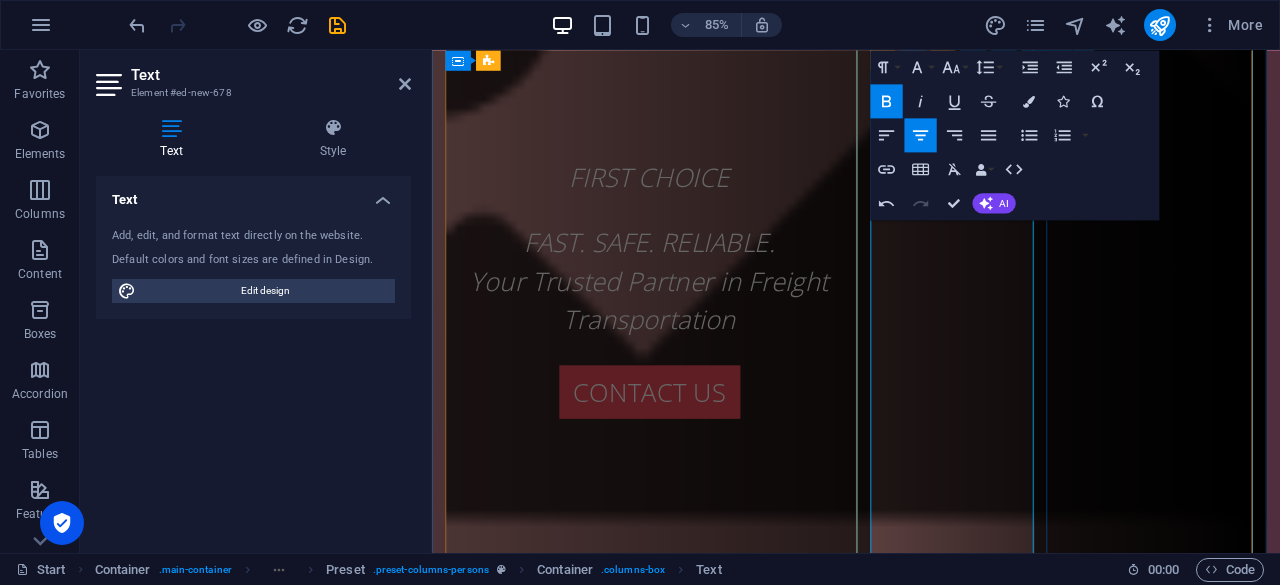 type 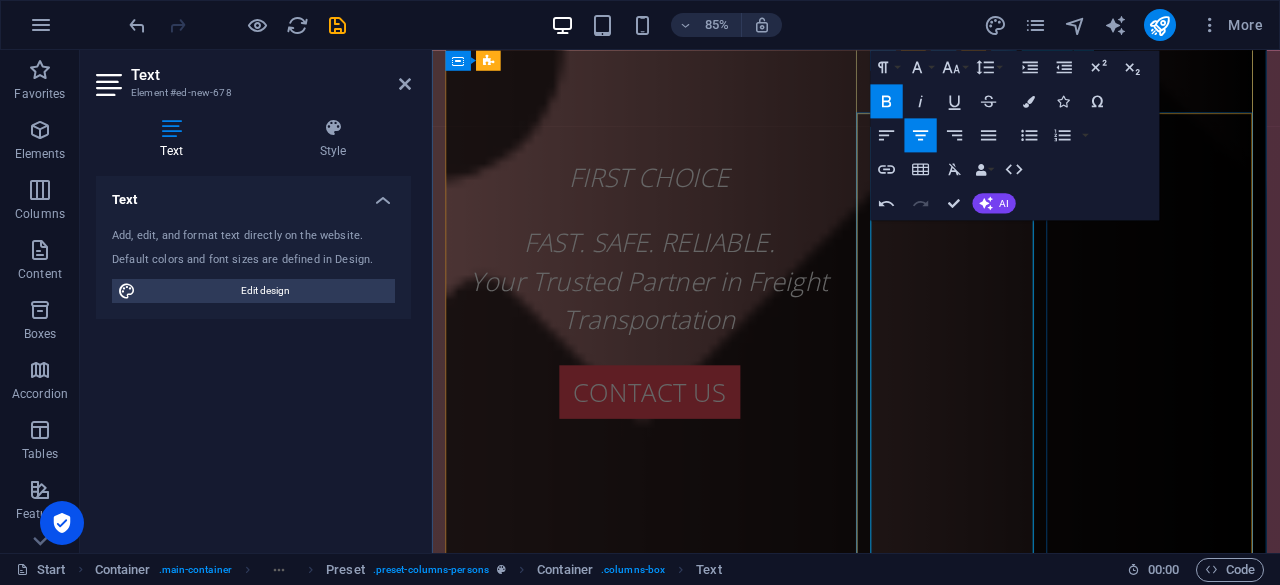 scroll, scrollTop: 844, scrollLeft: 0, axis: vertical 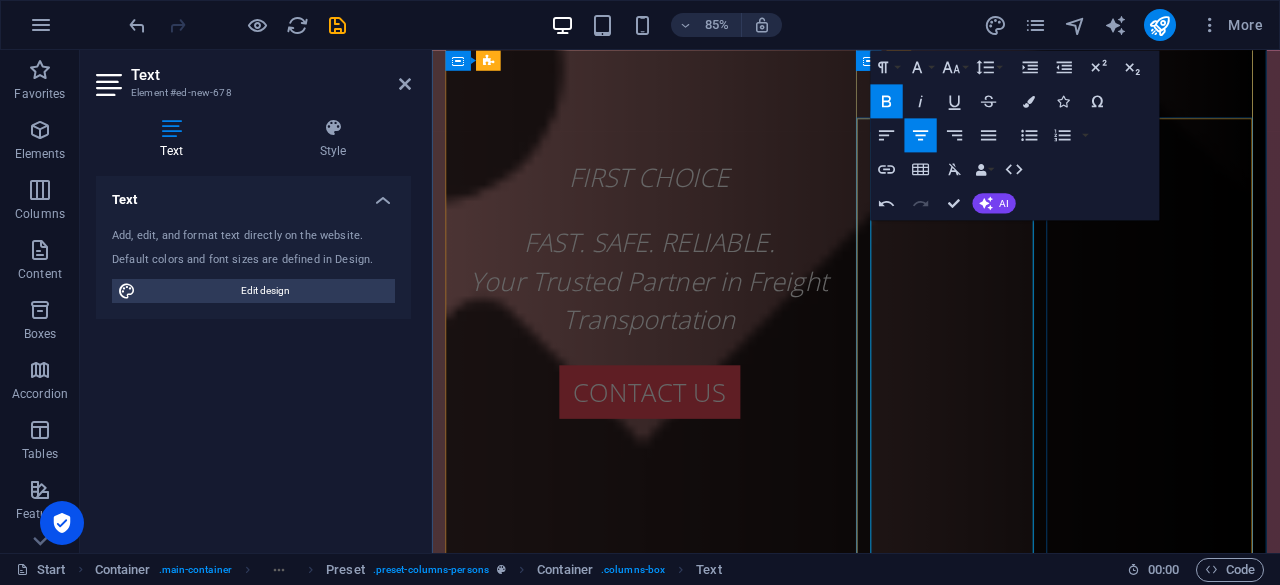 click on "Export-Import Documentation Handling  Warehousing & Distribution (on request)" at bounding box center [931, 2550] 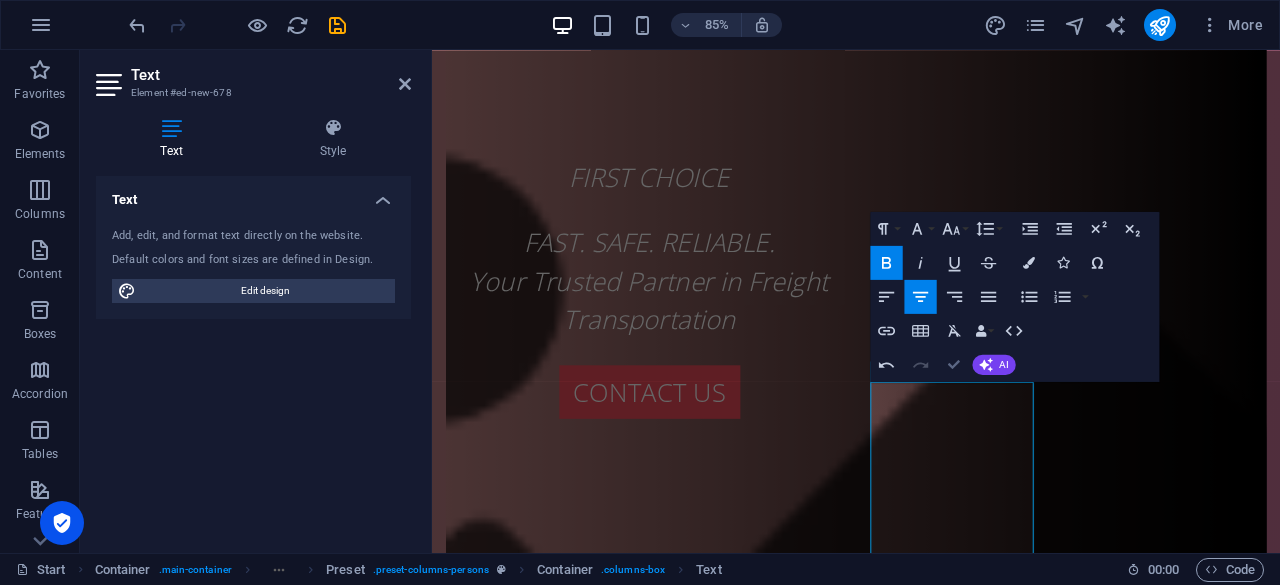 scroll, scrollTop: 544, scrollLeft: 0, axis: vertical 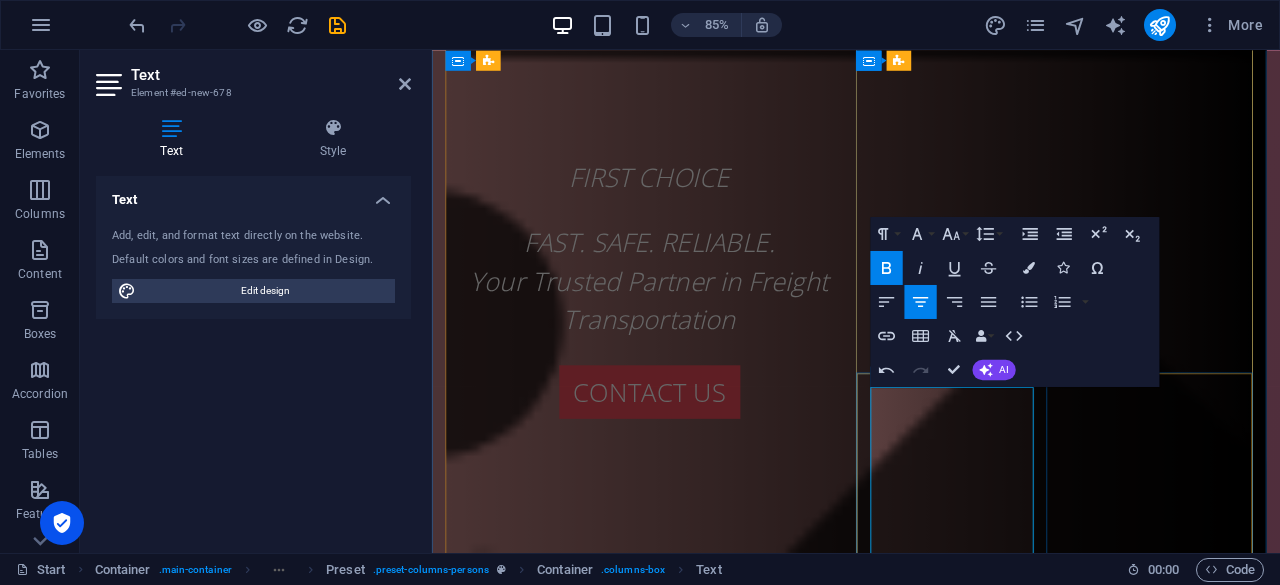 click on "Customs Clearance Services  (Import/Export) Export-Import Documentation Handling  Warehousing & Distribution (on request)" at bounding box center (931, 2783) 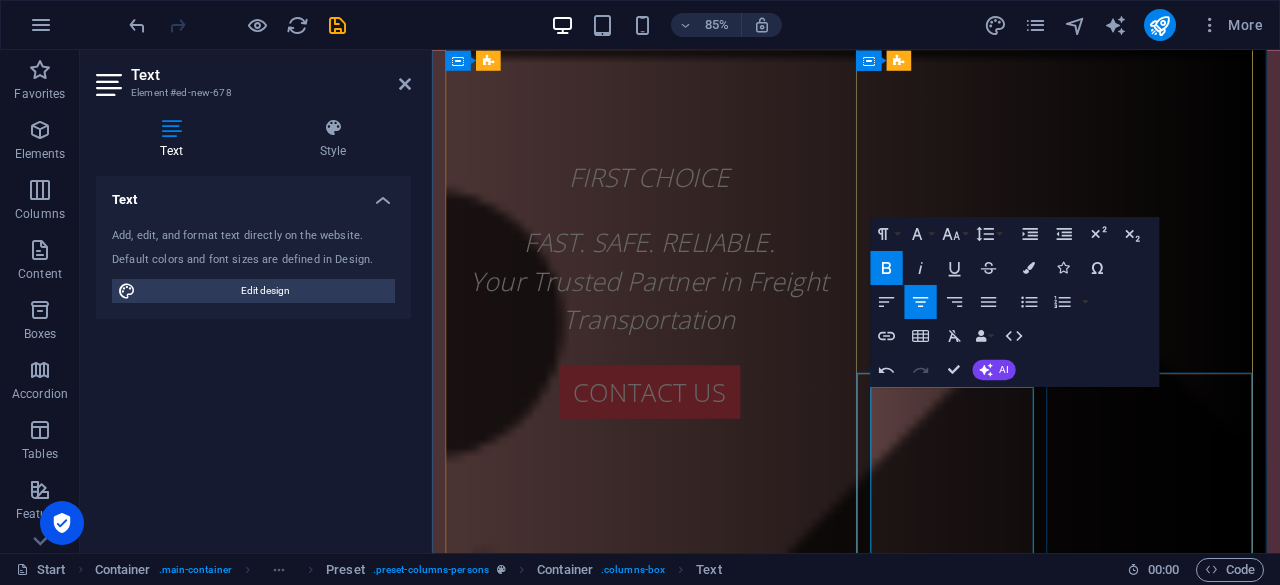click on "​ ​ ​ Customs Clearance Services  (Import/Export) Export-Import Documentation Handling  Warehousing & Distribution (on request)" at bounding box center [931, 2783] 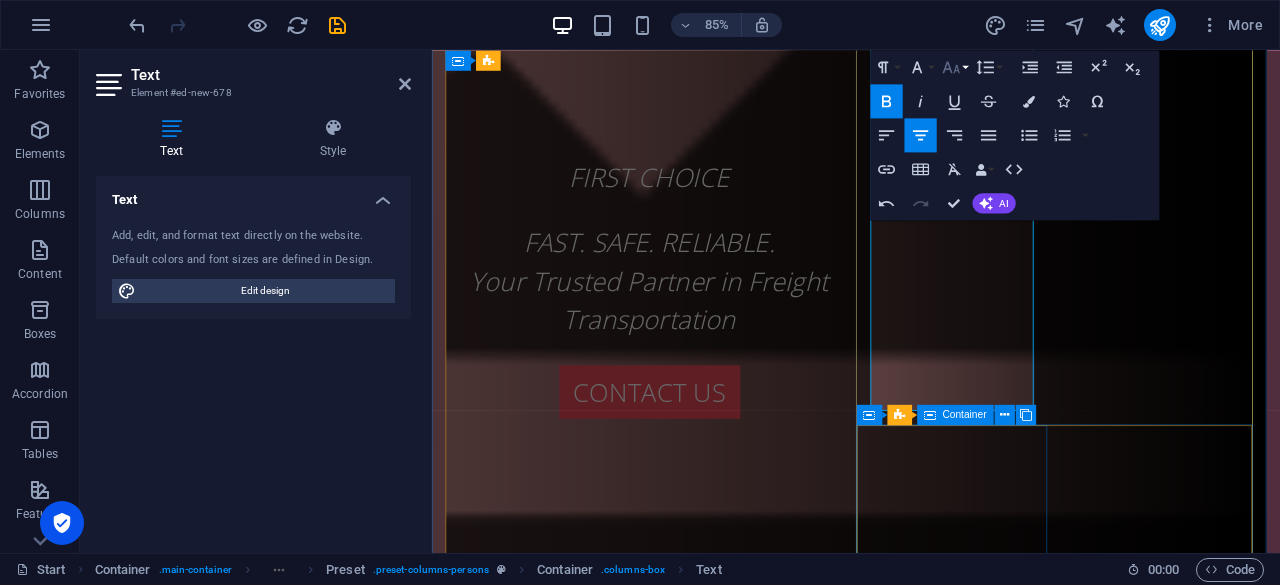 scroll, scrollTop: 1244, scrollLeft: 0, axis: vertical 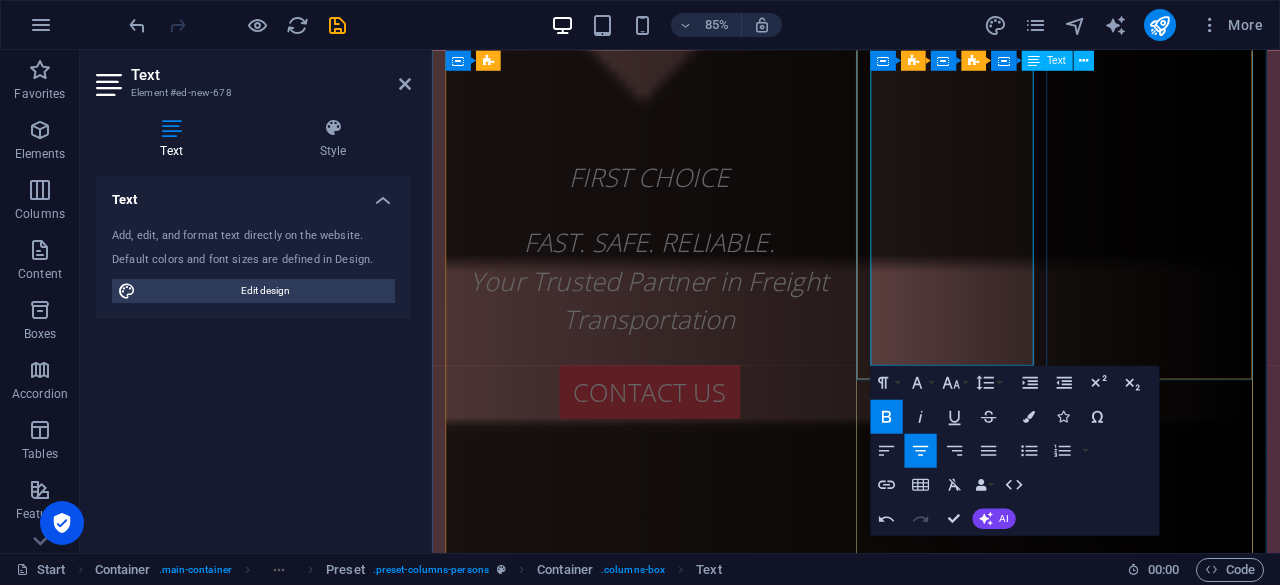 click on "​ ​ ​ ​ ​ ​ ​ Customs Clearance Services  (Import/Export) Export-Import Documentation Handling  Warehousing & Distribution (on request)" at bounding box center [931, 2105] 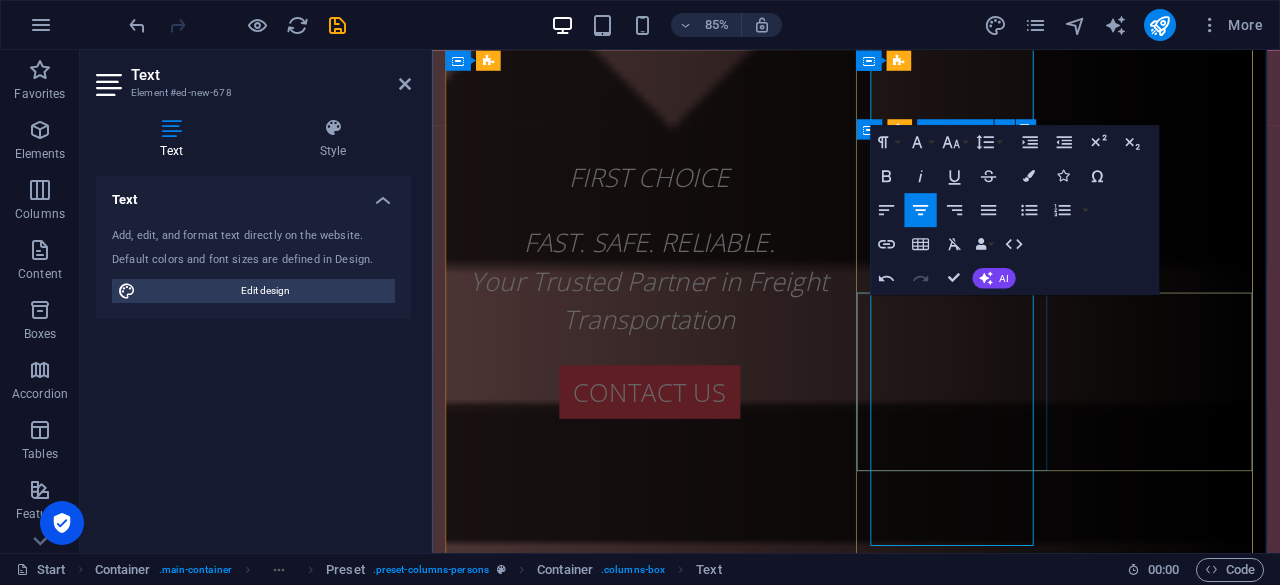 scroll, scrollTop: 986, scrollLeft: 0, axis: vertical 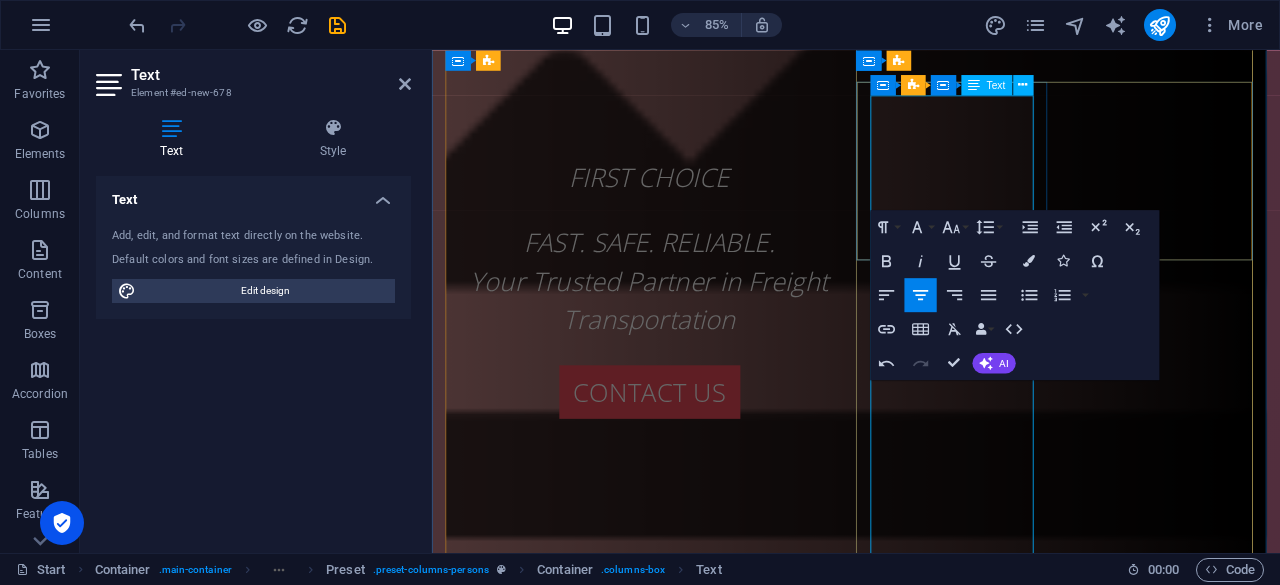 click on "​ ​ ​ ​ ​ ​ ​ ​ ​" at bounding box center [931, 1920] 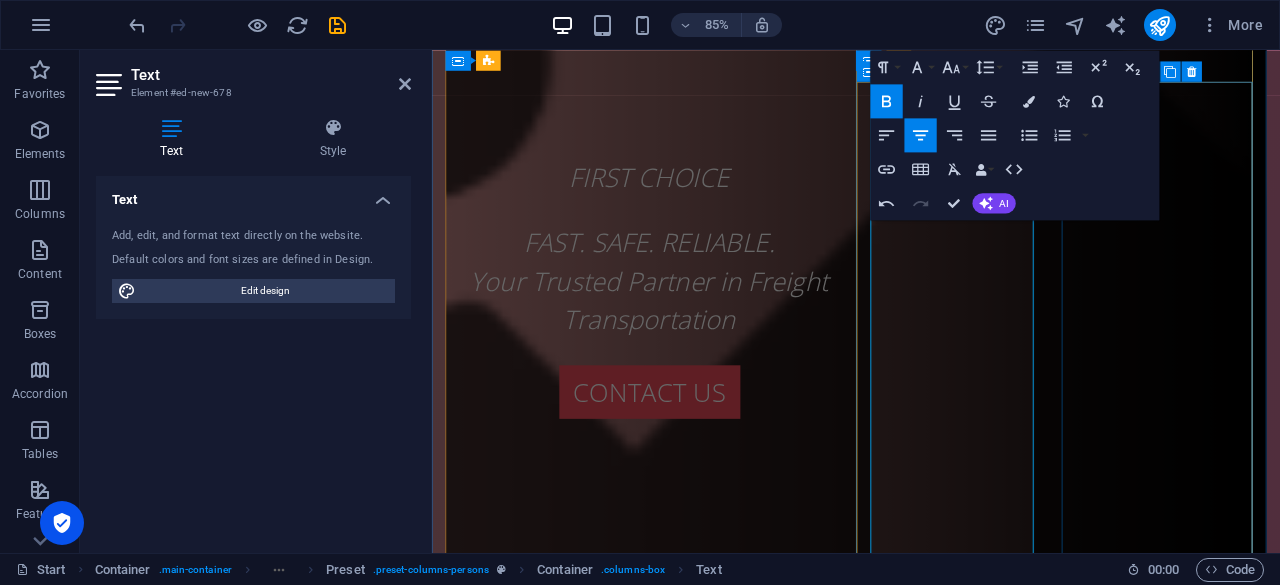 click on "Drop content here or  Add elements  Paste clipboard" at bounding box center (931, 2822) 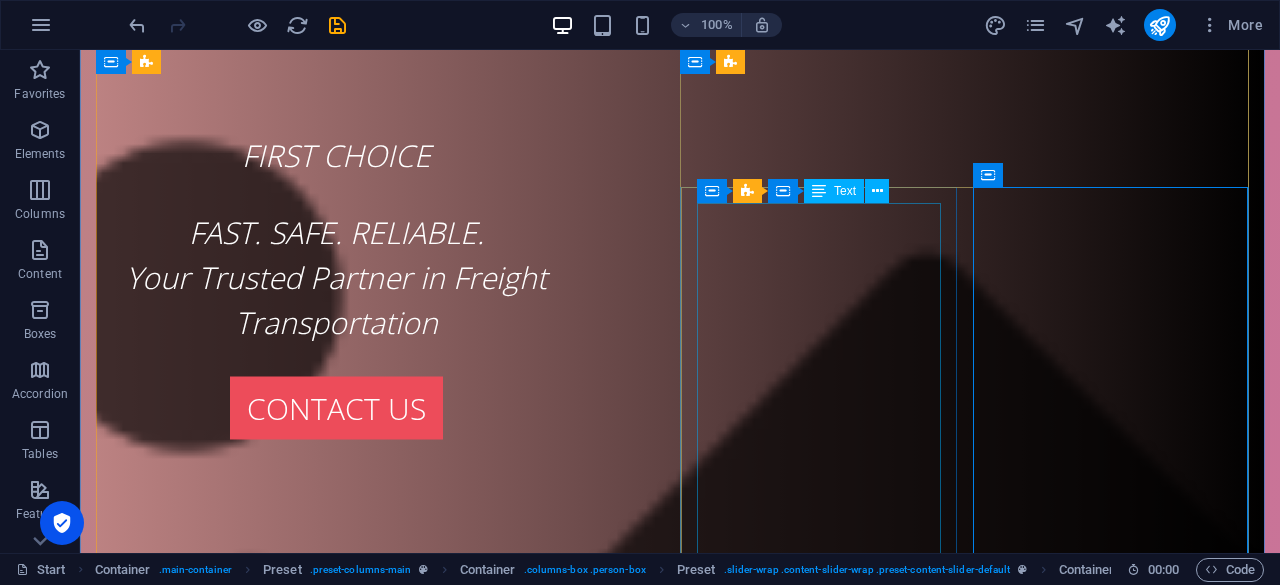 scroll, scrollTop: 486, scrollLeft: 0, axis: vertical 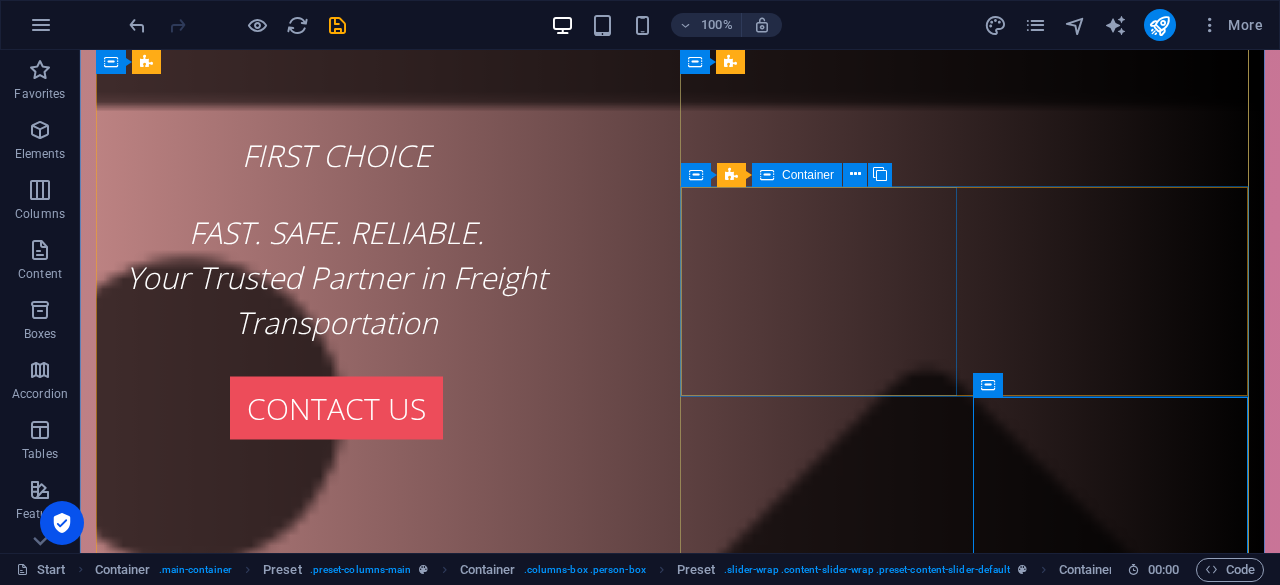 click on "Drop content here or  Add elements  Paste clipboard" at bounding box center [680, 2329] 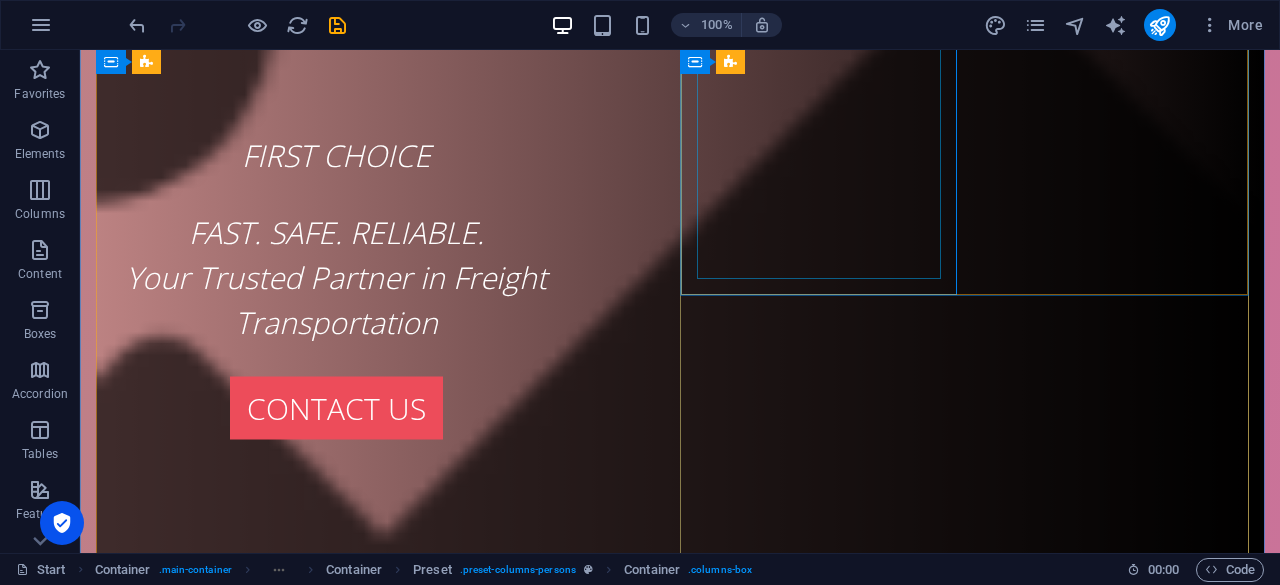 scroll, scrollTop: 1086, scrollLeft: 0, axis: vertical 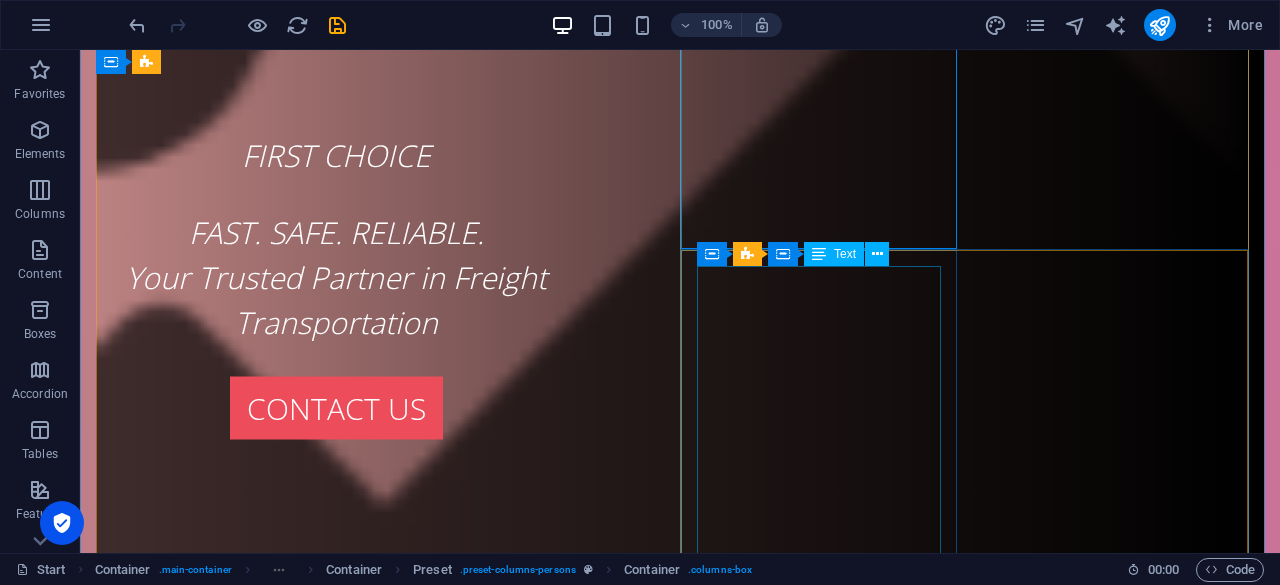 click on "Customs Clearance Services  (Import/Export) Transportation Services  (Domestic & International) Export-Import Documentation Handling Warehousing & Distribution (on request)" at bounding box center [680, 2641] 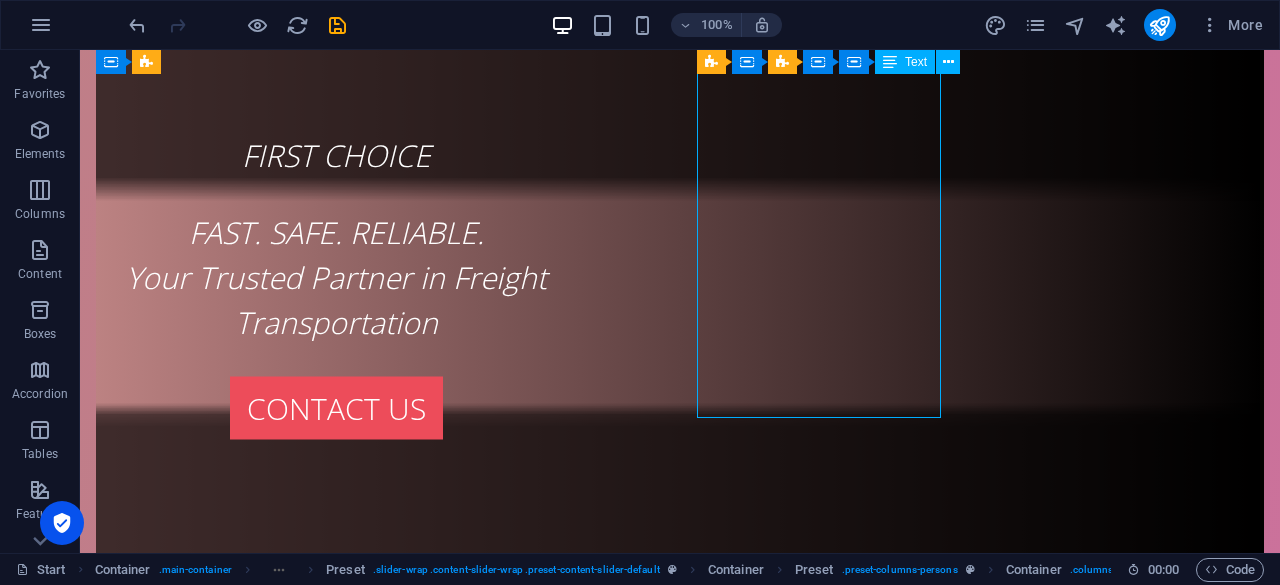 scroll, scrollTop: 1686, scrollLeft: 0, axis: vertical 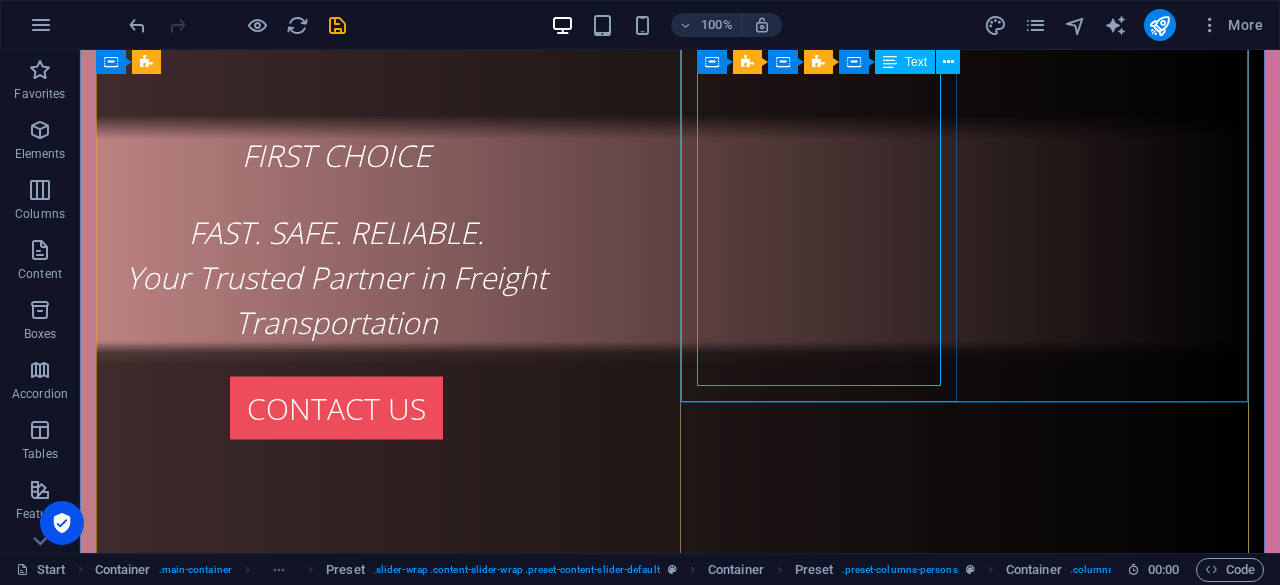 click on "Customs Clearance Services  (Import/Export) Transportation Services  (Domestic & International) Export-Import Documentation Handling Warehousing & Distribution (on request)" at bounding box center (680, 2041) 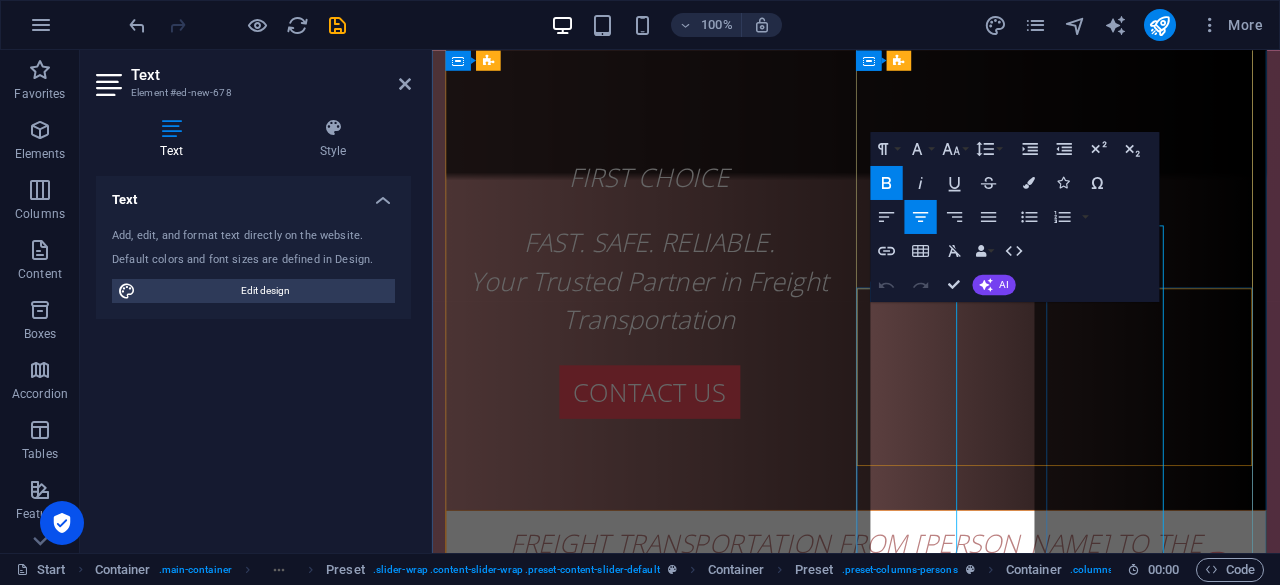 scroll, scrollTop: 1096, scrollLeft: 0, axis: vertical 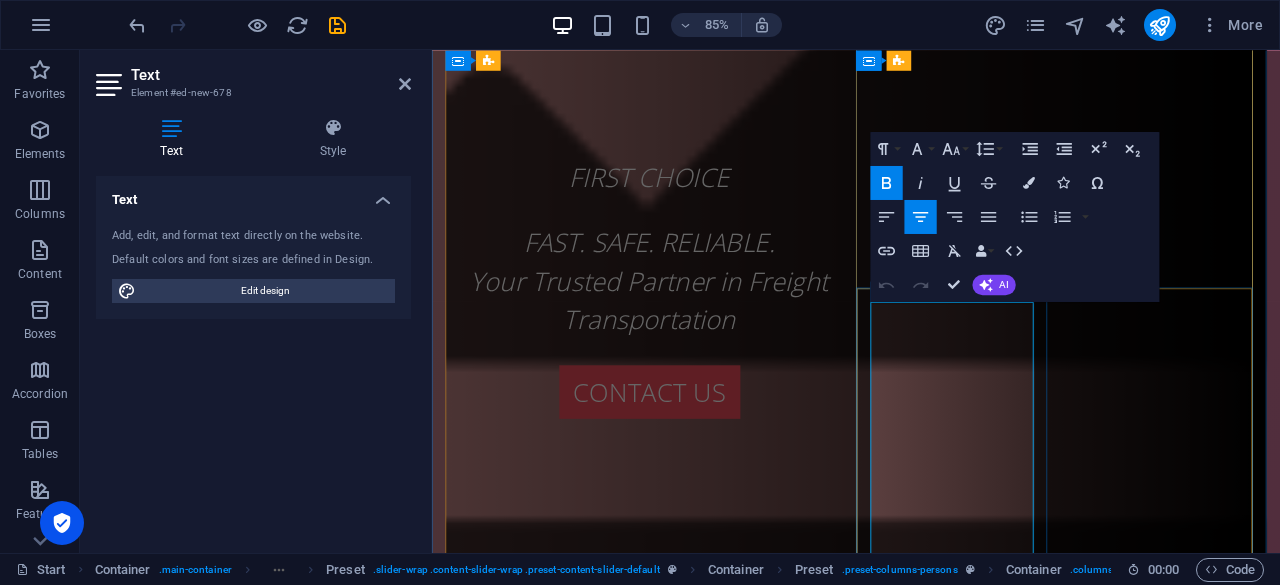 click on "Customs Clearance Services  (Import/Export) Transportation Services  (Domestic & International) Export-Import Documentation Handling Warehousing & Distribution (on request)" at bounding box center [931, 2246] 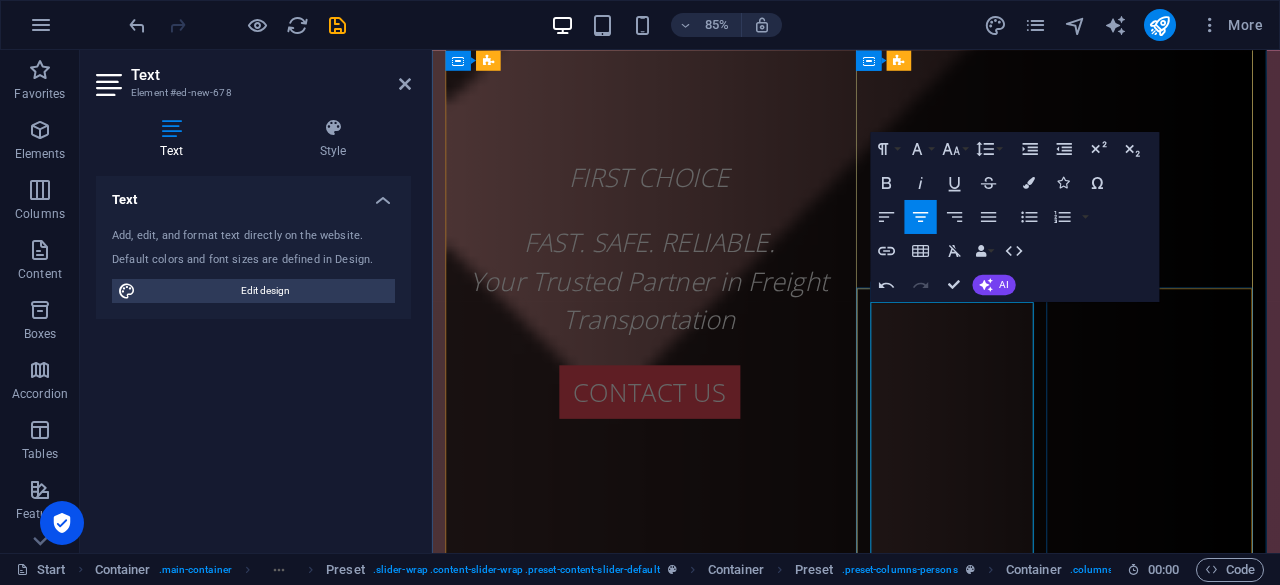 click on "Transportation Services  (Domestic & International)" at bounding box center (931, 2653) 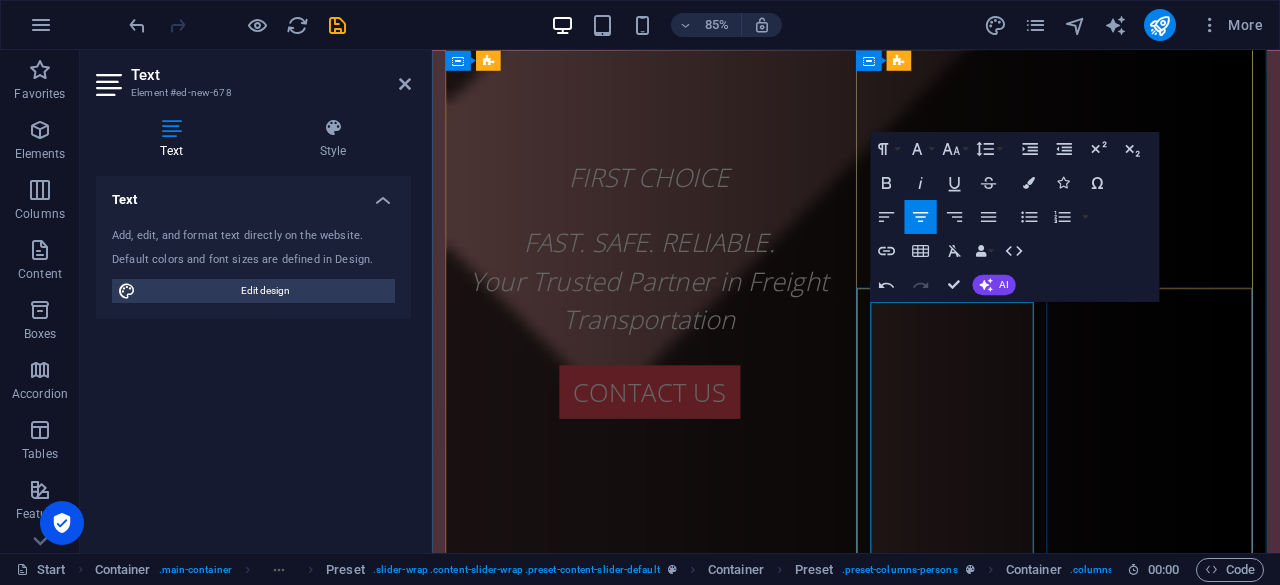 click on "Warehousing & Distribution (on request)" at bounding box center [931, 2698] 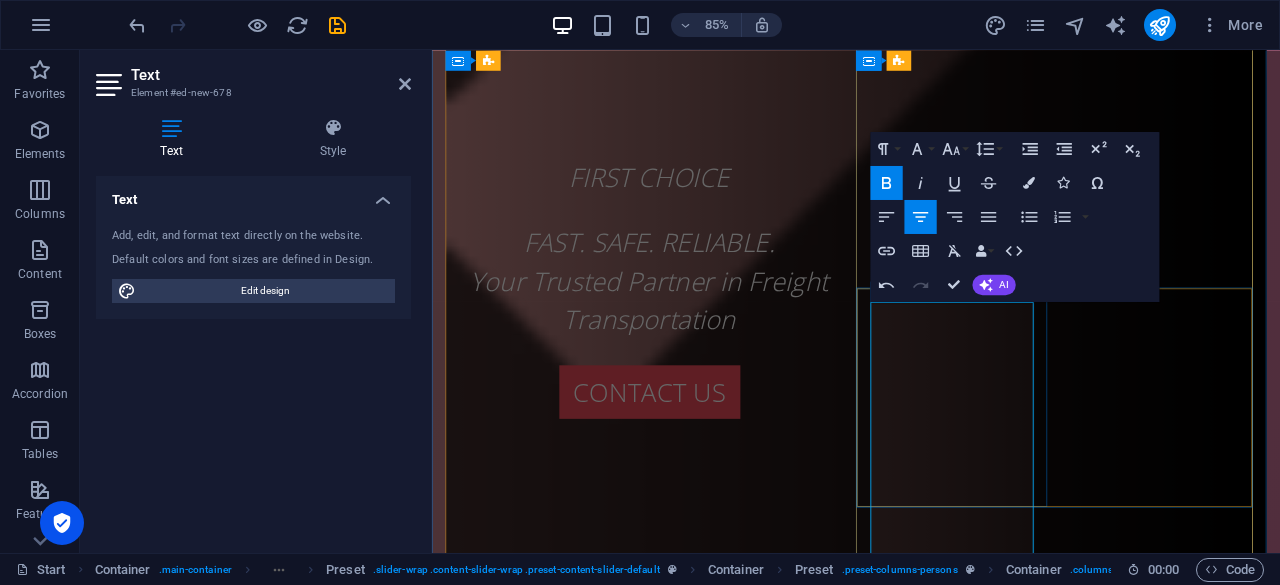click on "​ ​ ​ ​ ​ ​ ​ ​ ​ ​ ​ ​ ​ ​ ing & Distribution (on request)" at bounding box center (931, 2608) 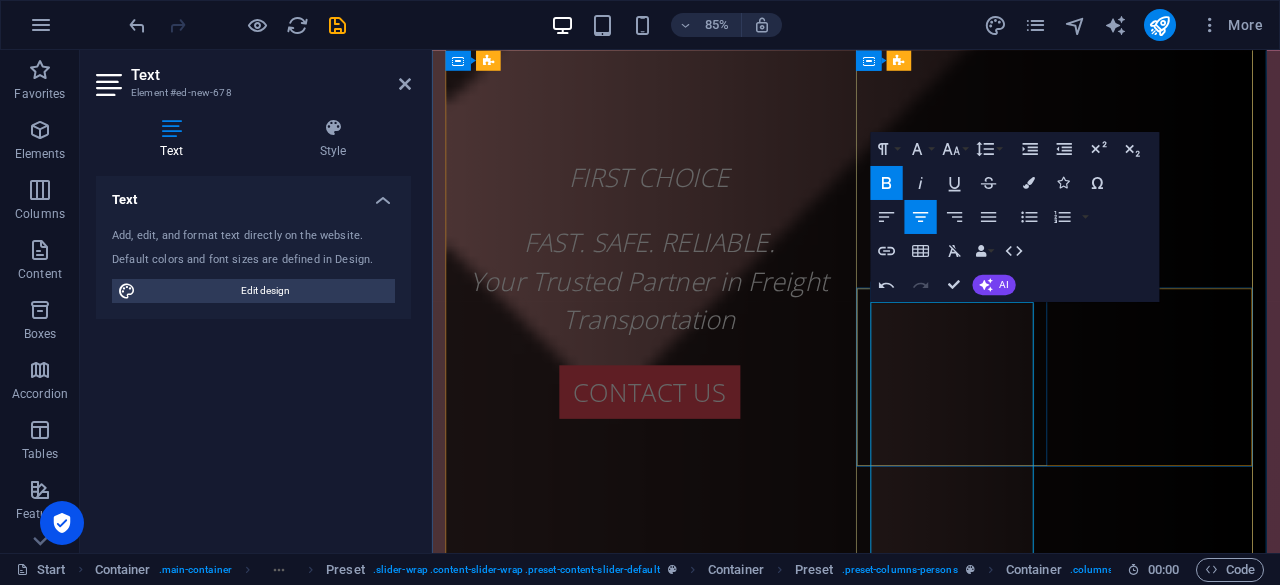 drag, startPoint x: 1083, startPoint y: 443, endPoint x: 1049, endPoint y: 408, distance: 48.79549 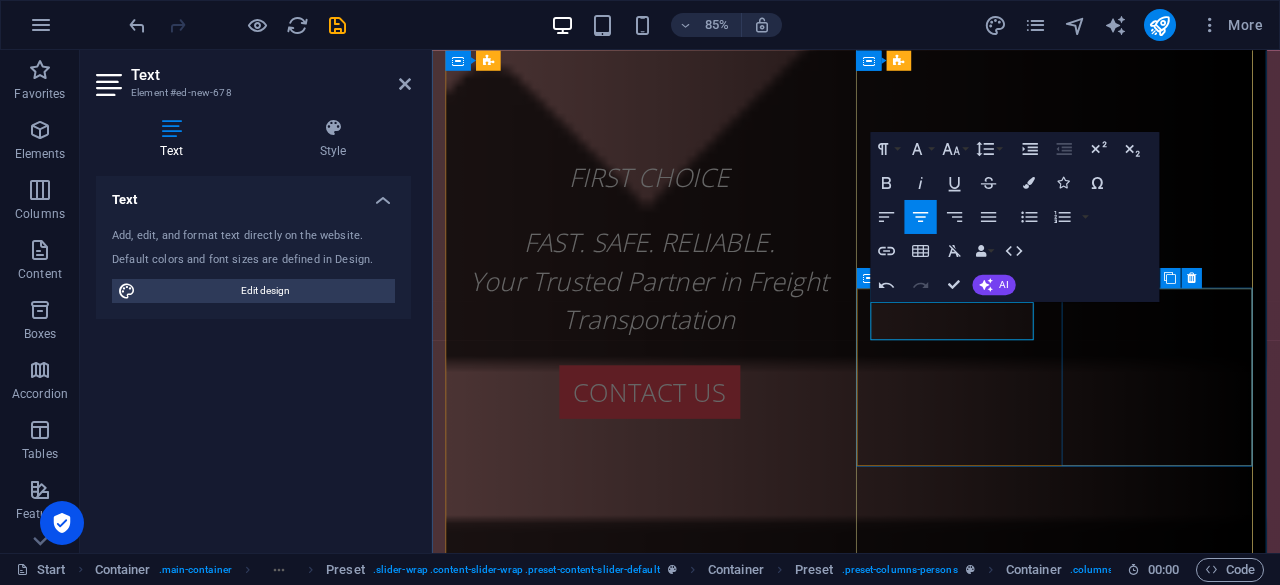click on "Drop content here or  Add elements  Paste clipboard" at bounding box center (931, 2290) 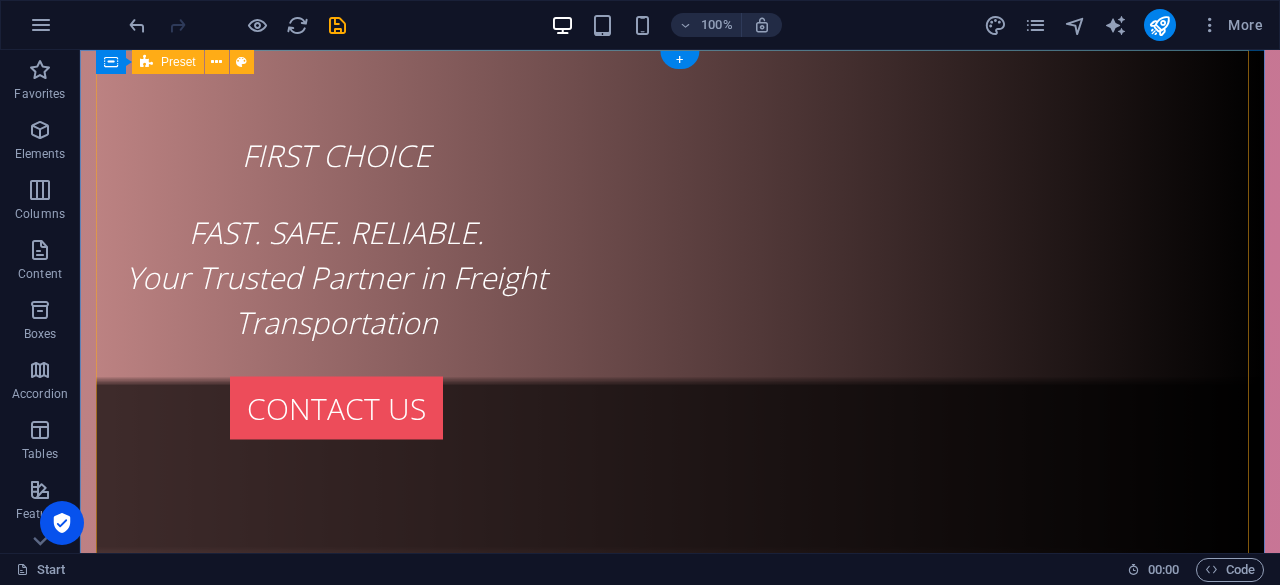 scroll, scrollTop: 0, scrollLeft: 0, axis: both 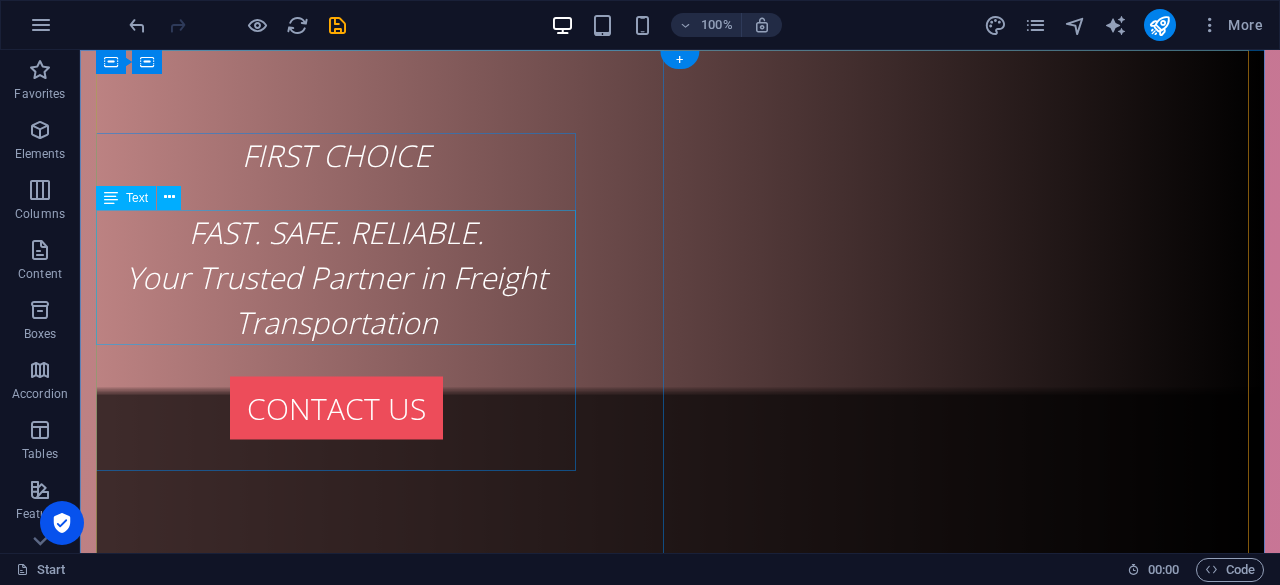 click on "FAST. SAFE. RELIABLE.
Your Trusted Partner in Freight Transportation" at bounding box center (336, 276) 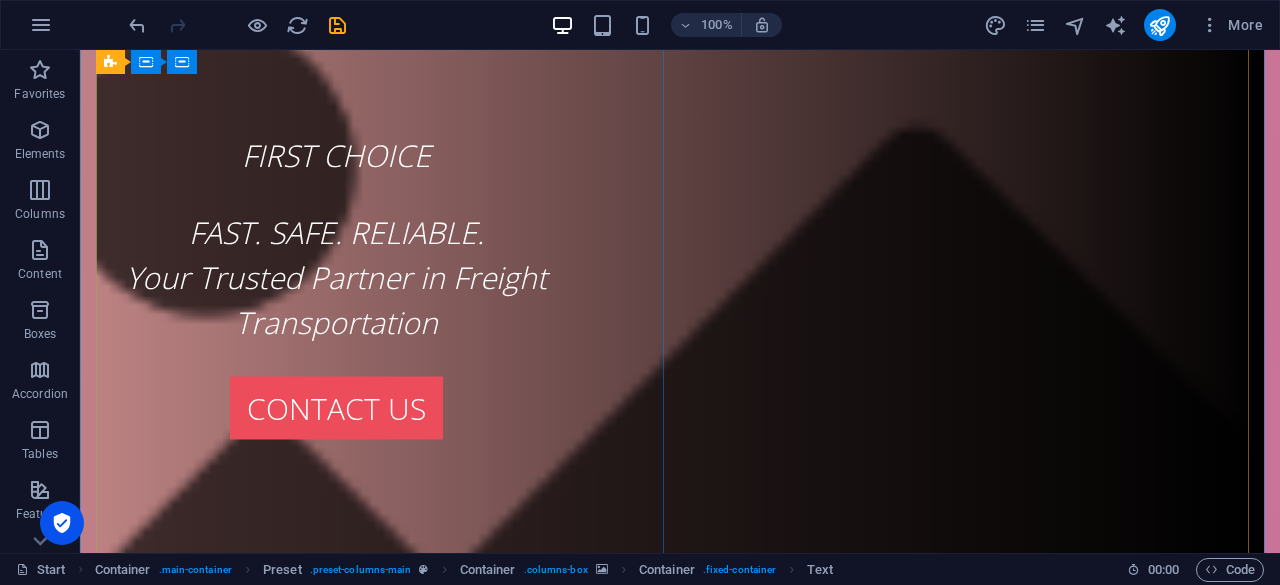 scroll, scrollTop: 700, scrollLeft: 0, axis: vertical 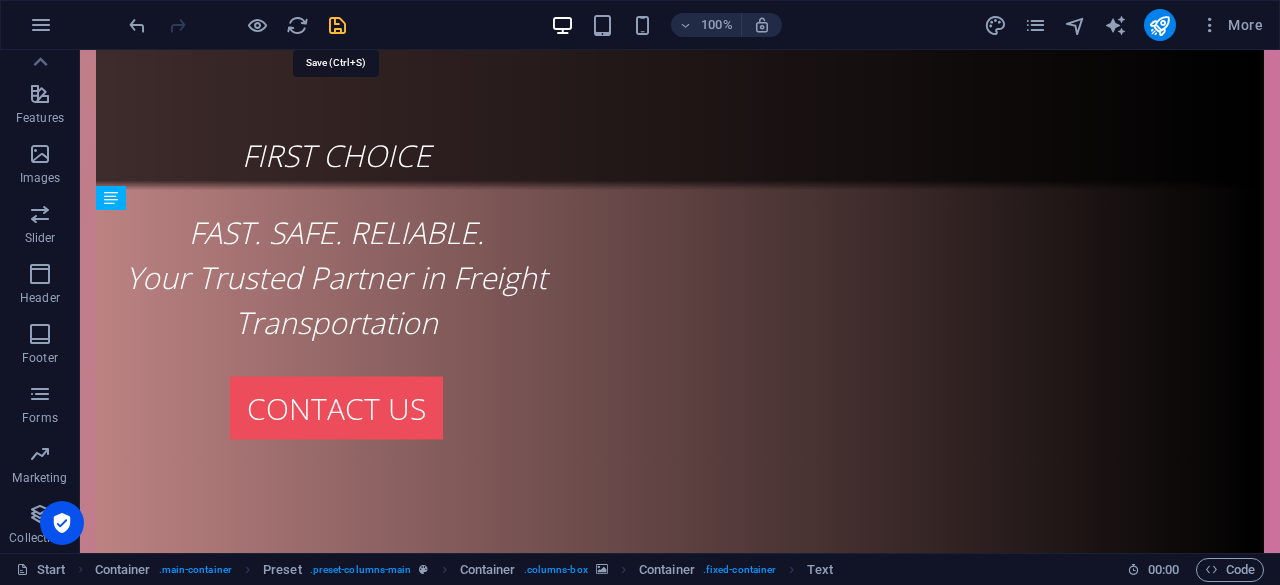click at bounding box center [337, 25] 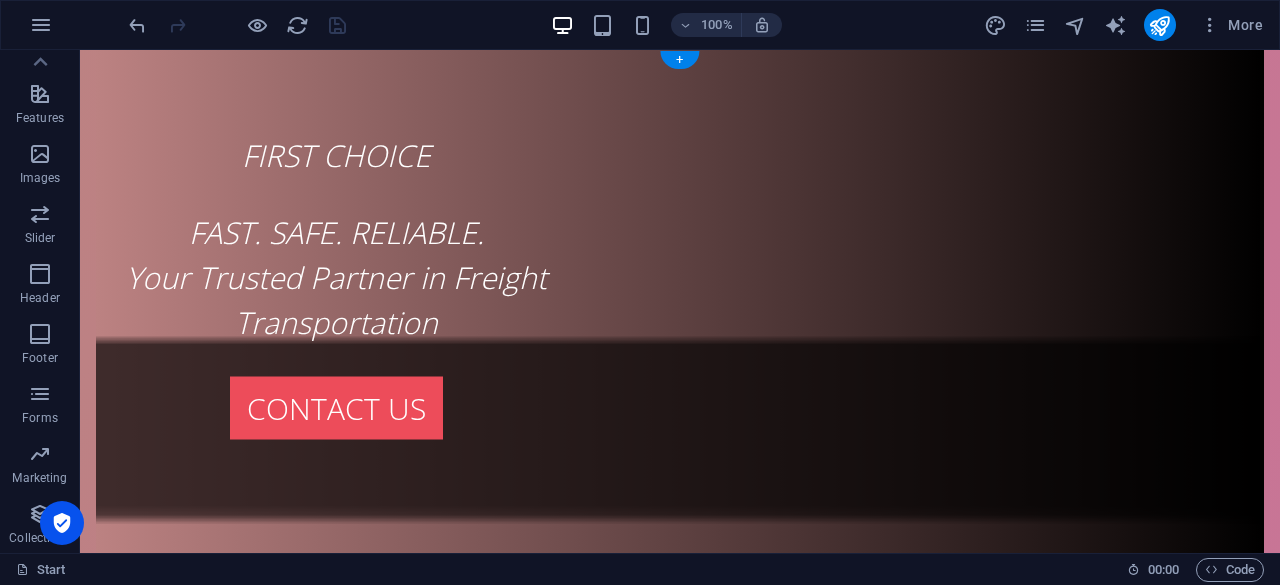 scroll, scrollTop: 0, scrollLeft: 0, axis: both 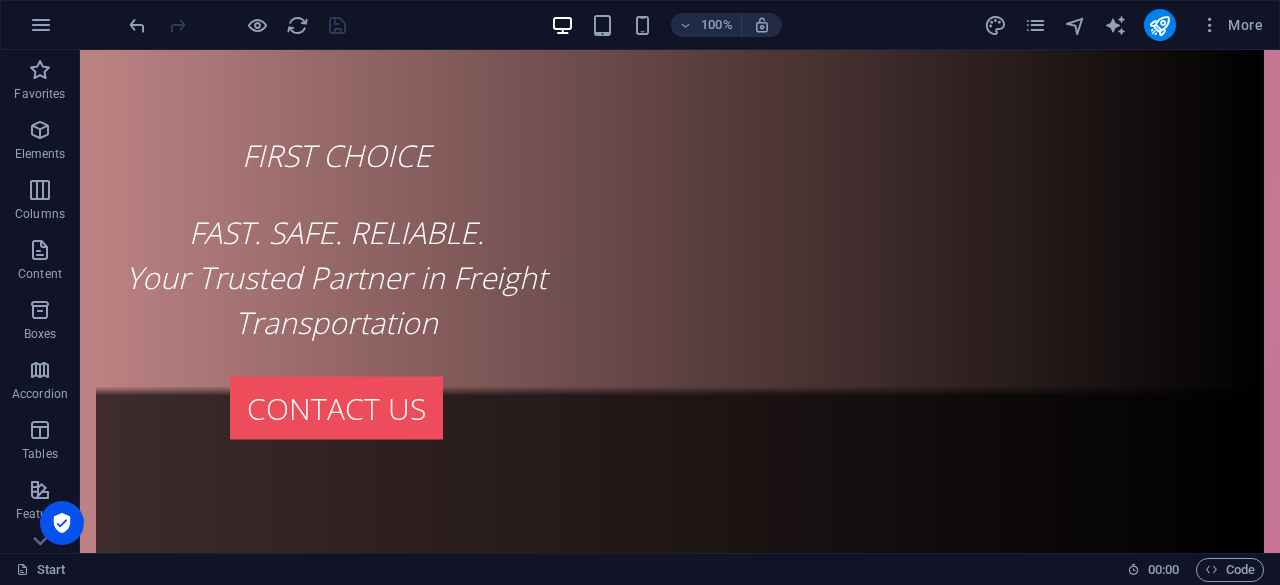 click at bounding box center (237, 25) 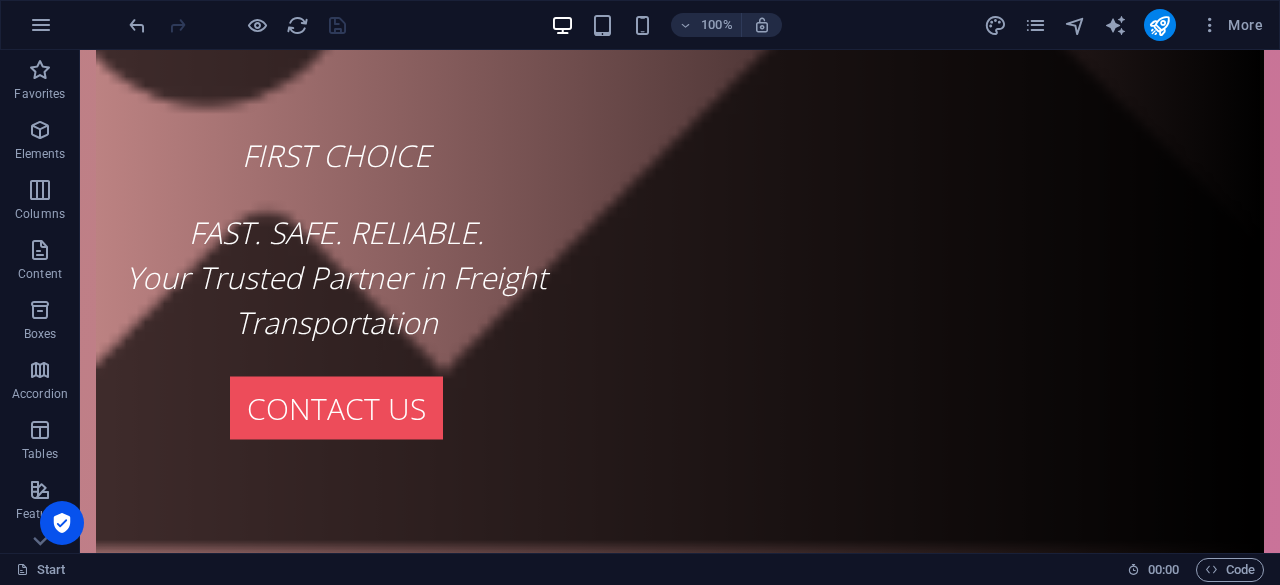 scroll, scrollTop: 1006, scrollLeft: 0, axis: vertical 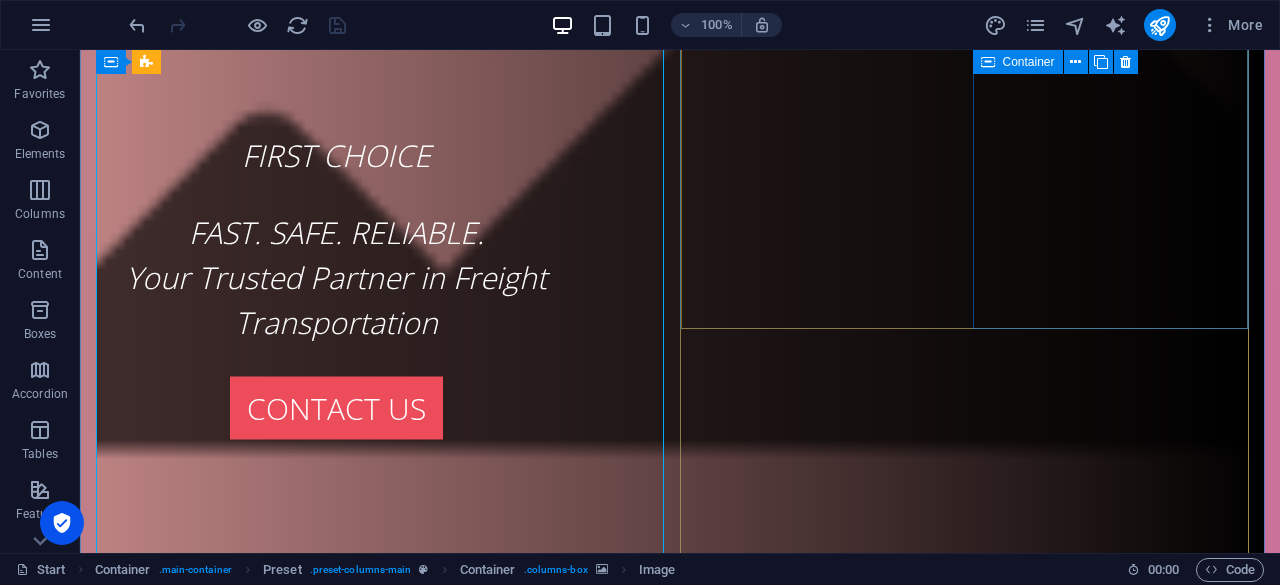 click on "Drop content here or  Add elements  Paste clipboard" at bounding box center (680, 1939) 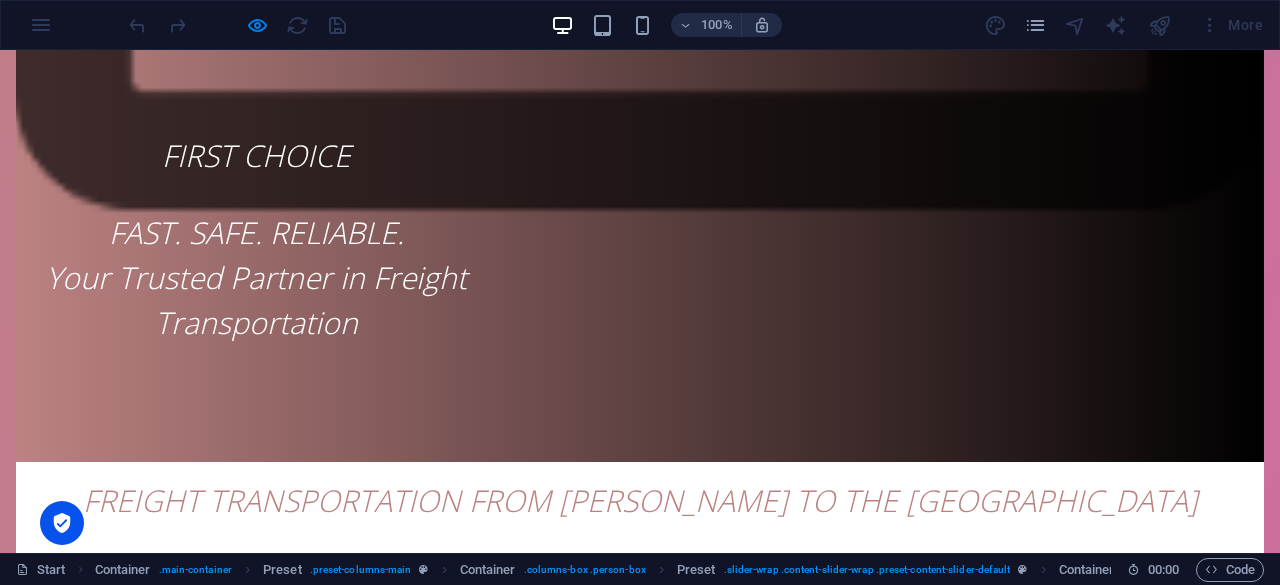 scroll, scrollTop: 906, scrollLeft: 0, axis: vertical 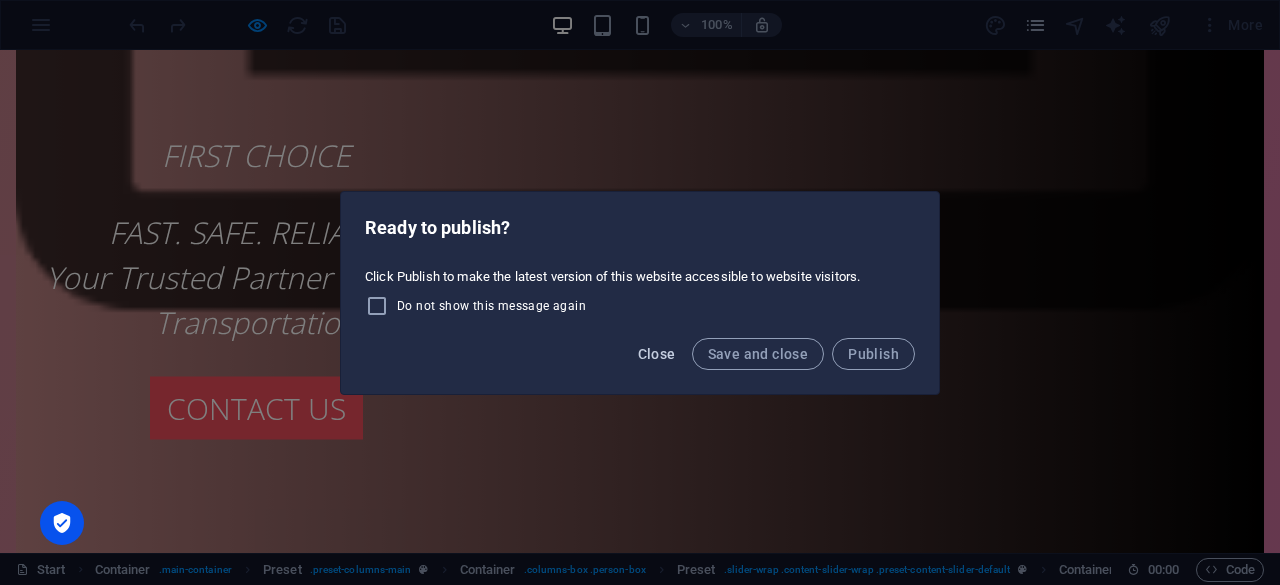 click on "Close" at bounding box center (657, 354) 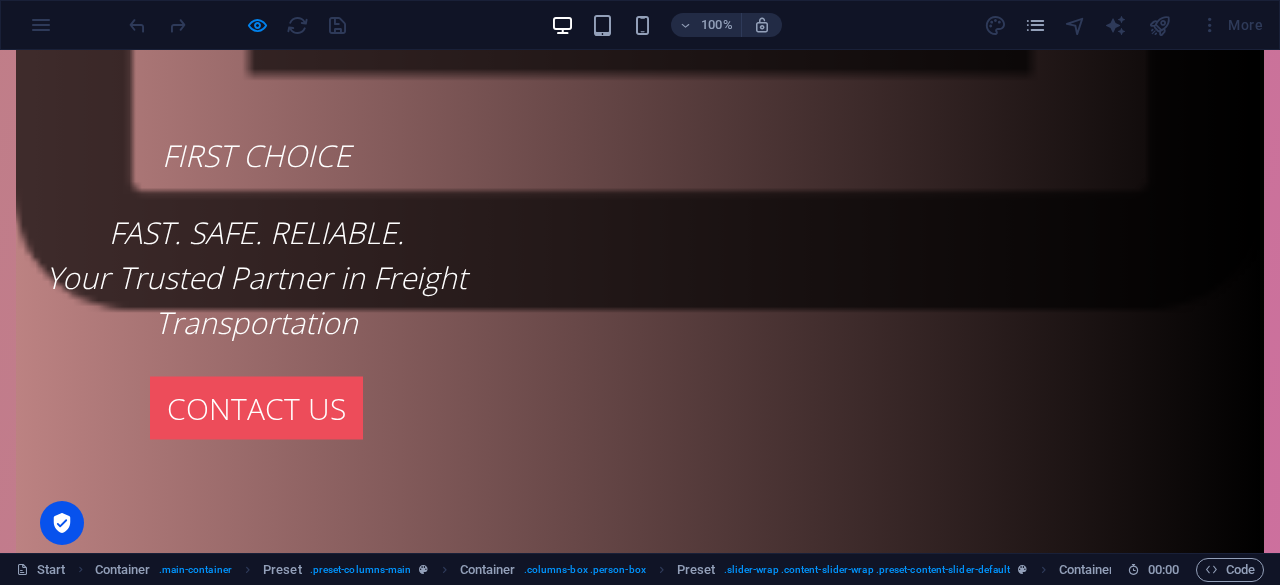 click at bounding box center [640, 1397] 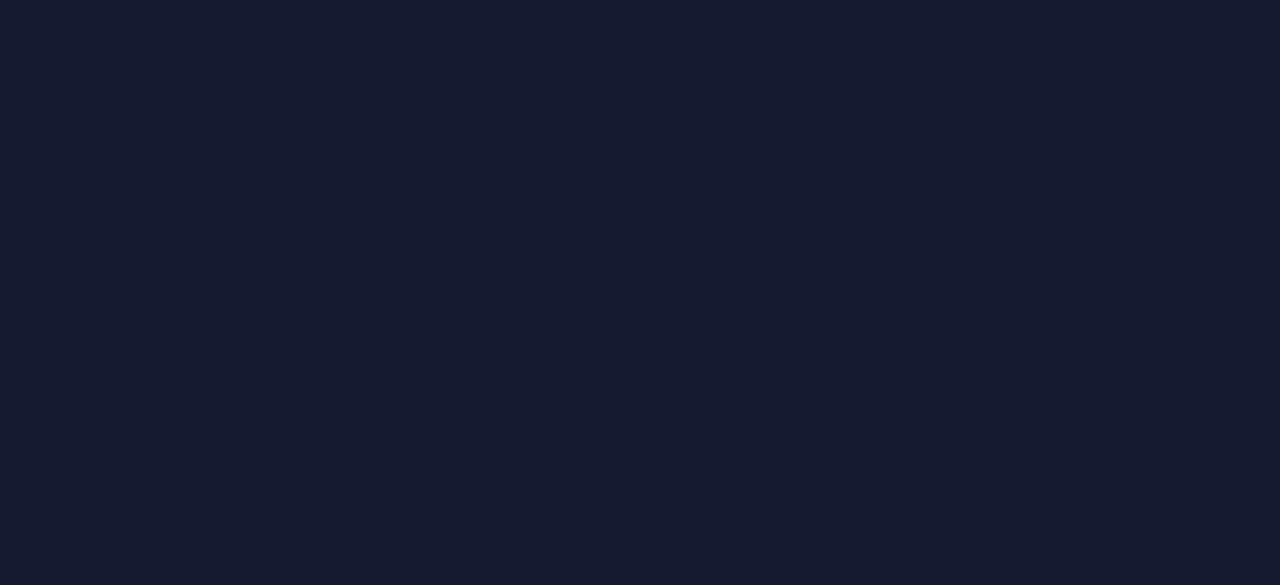 scroll, scrollTop: 0, scrollLeft: 0, axis: both 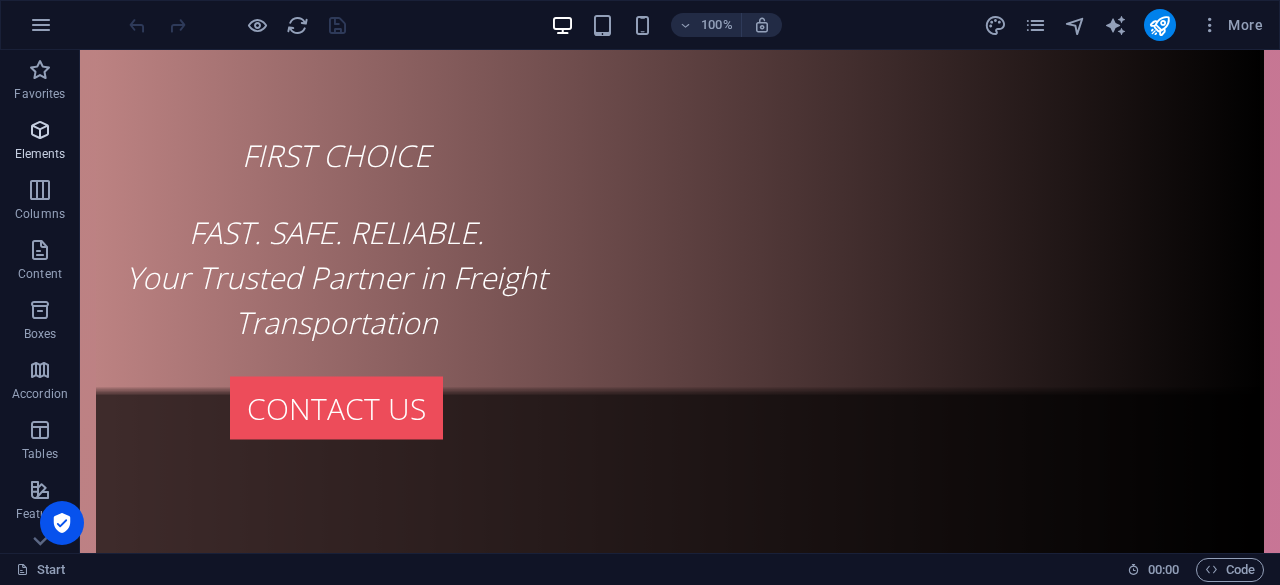 click at bounding box center (40, 130) 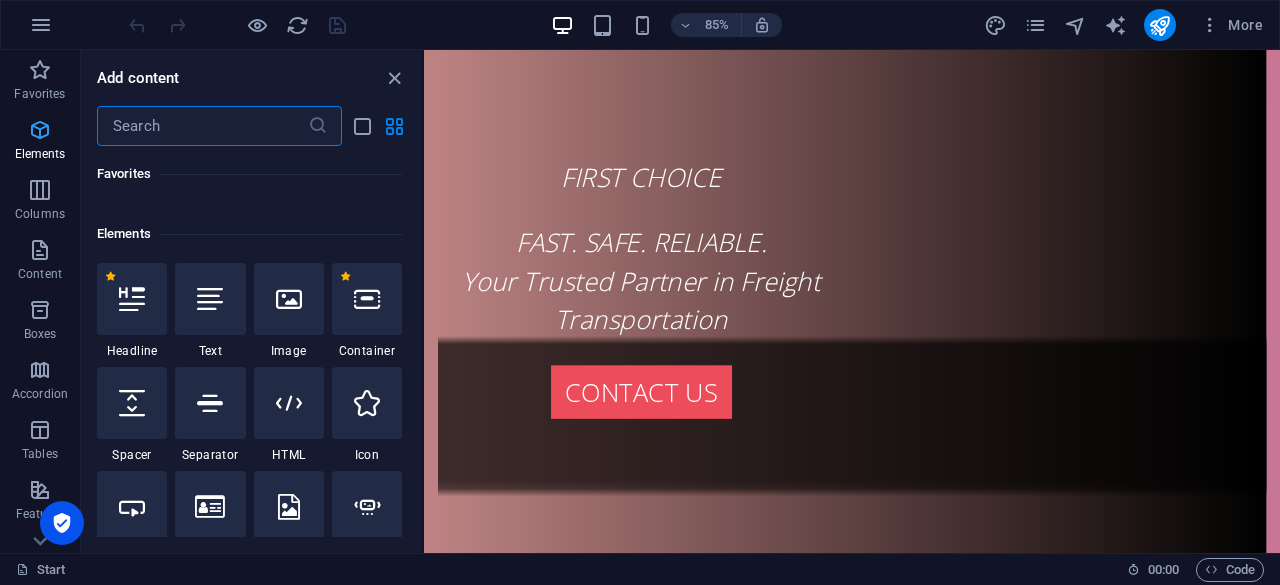 scroll, scrollTop: 213, scrollLeft: 0, axis: vertical 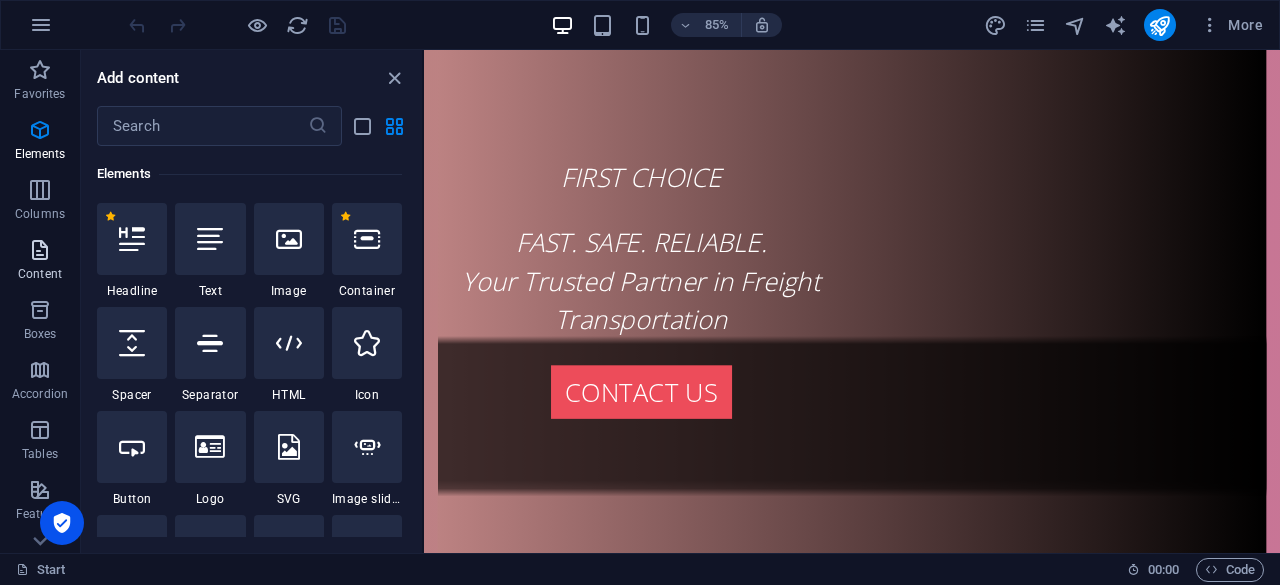 click on "Content" at bounding box center (40, 262) 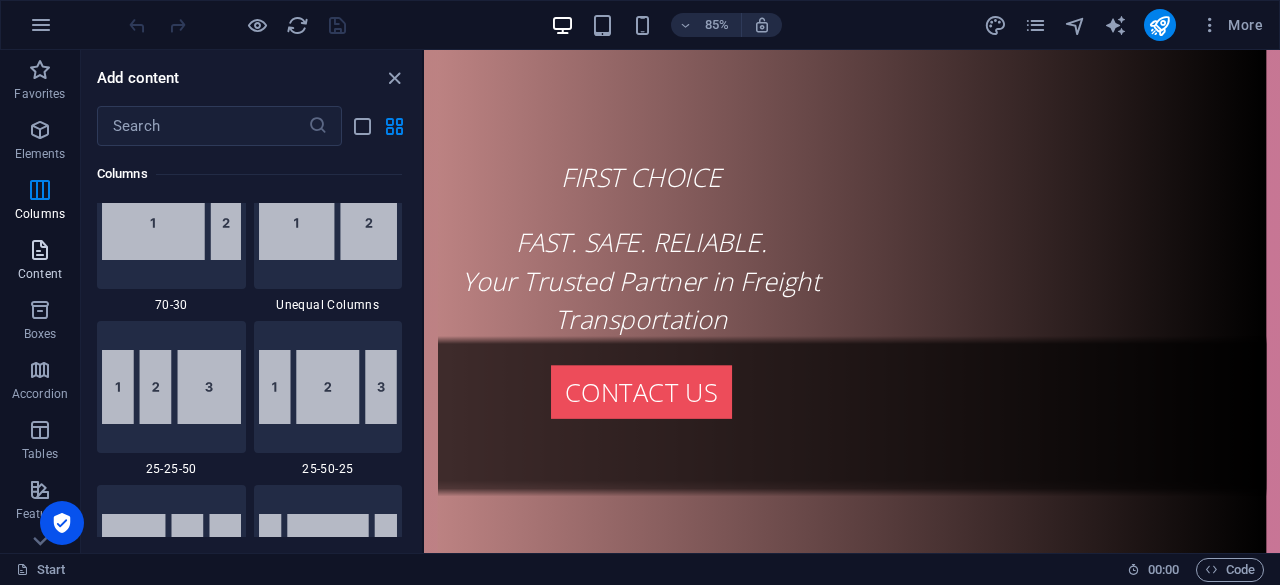 scroll, scrollTop: 3499, scrollLeft: 0, axis: vertical 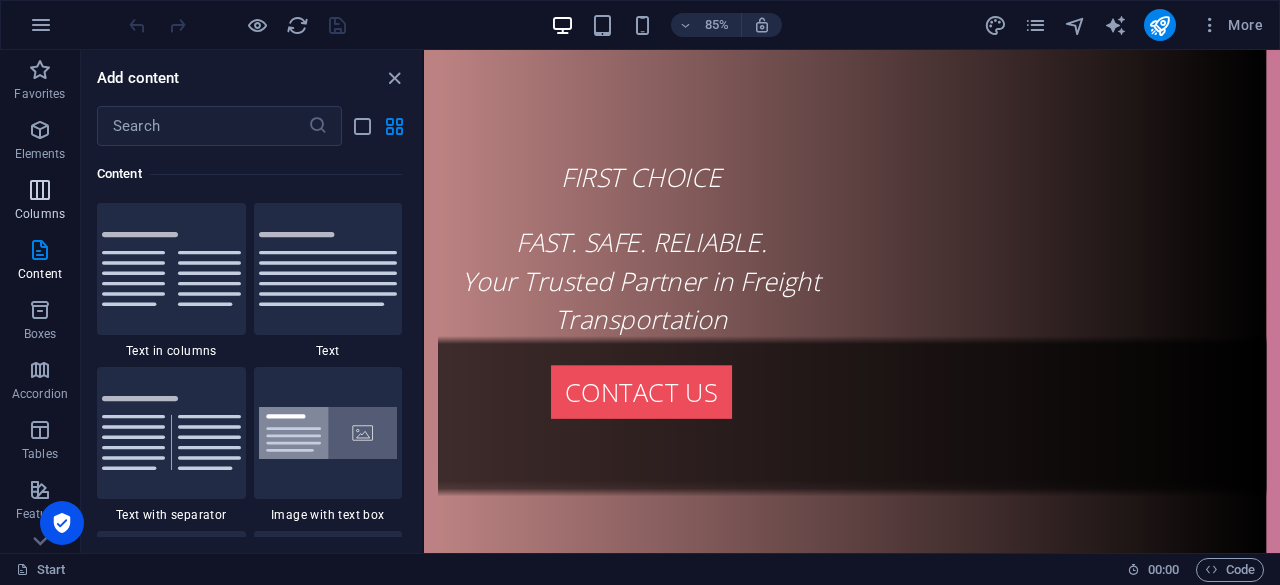 click on "Columns" at bounding box center (40, 202) 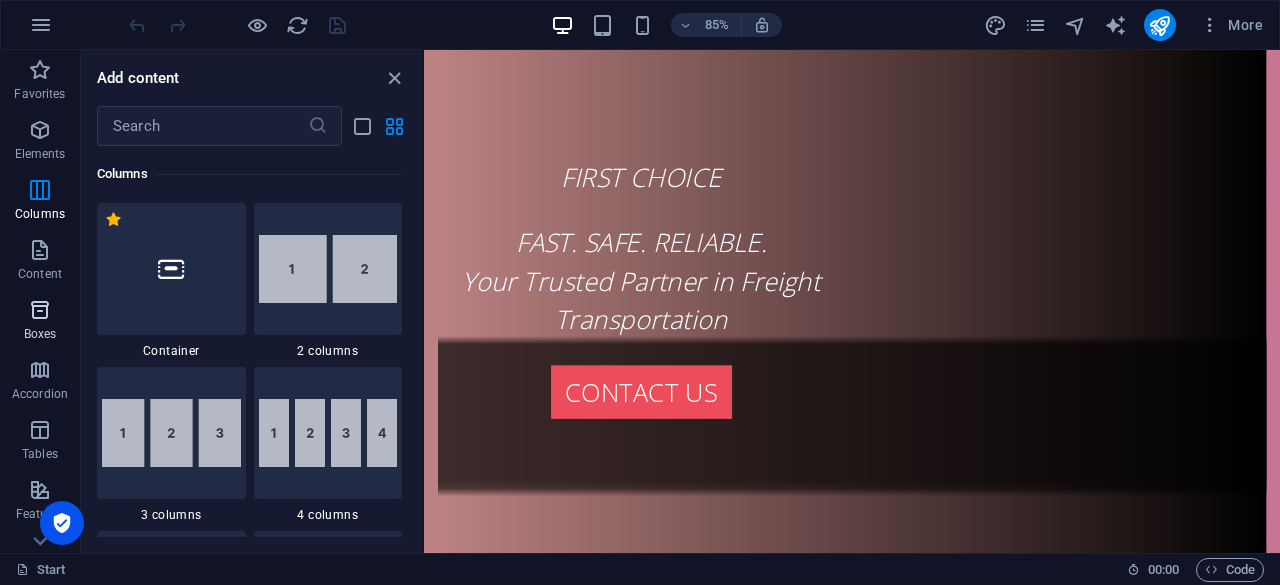scroll, scrollTop: 990, scrollLeft: 0, axis: vertical 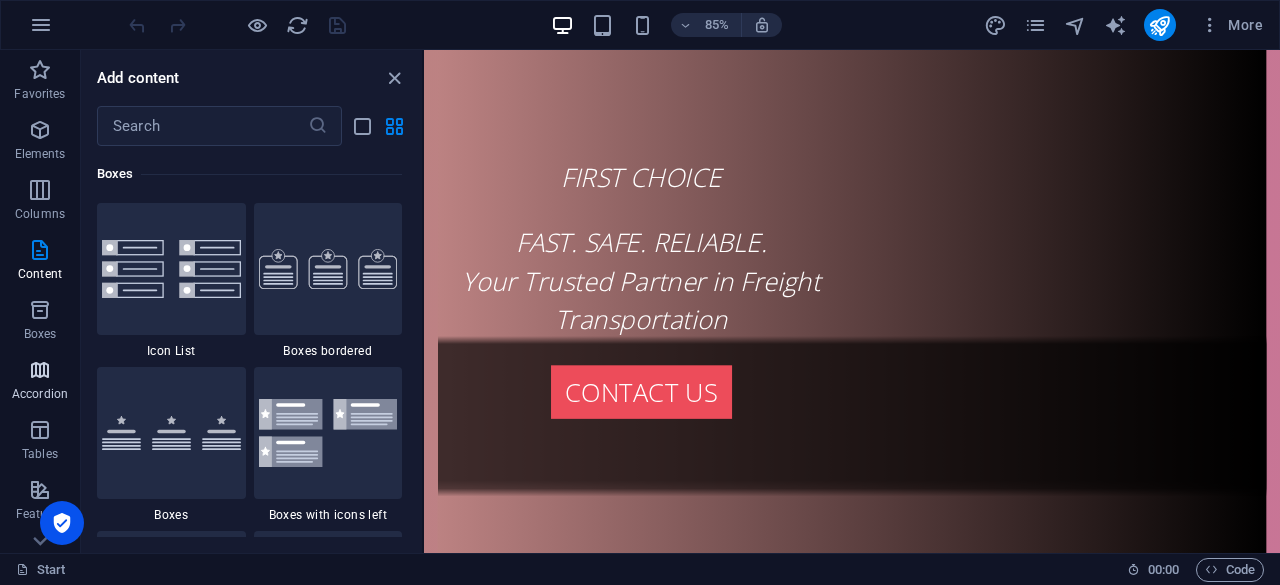 click at bounding box center (40, 370) 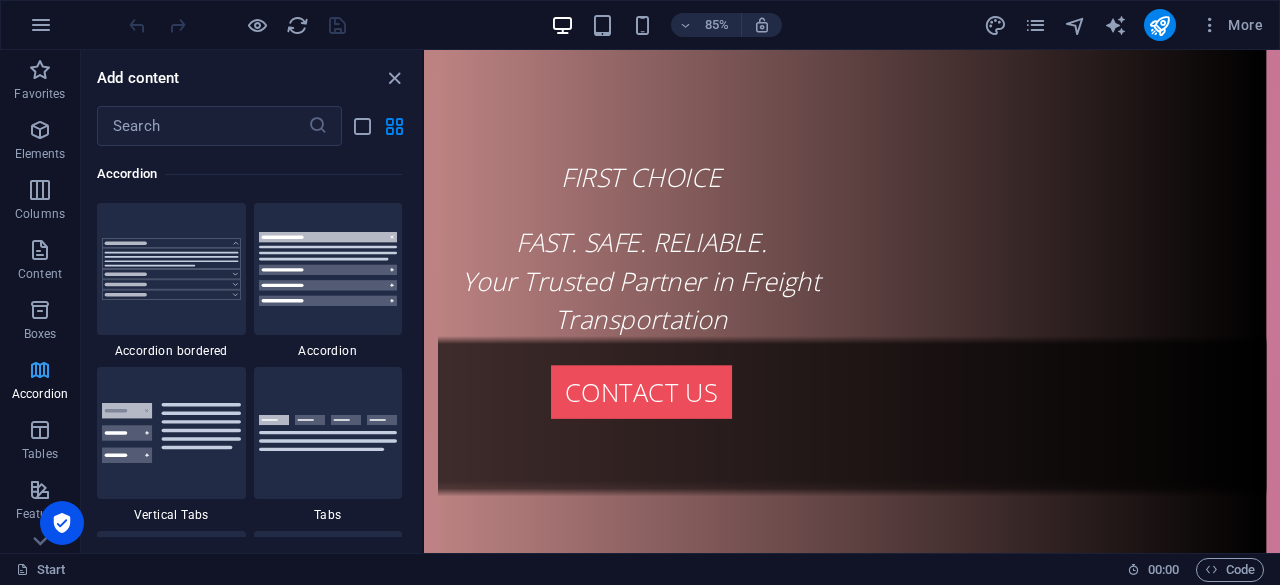 scroll, scrollTop: 6221, scrollLeft: 0, axis: vertical 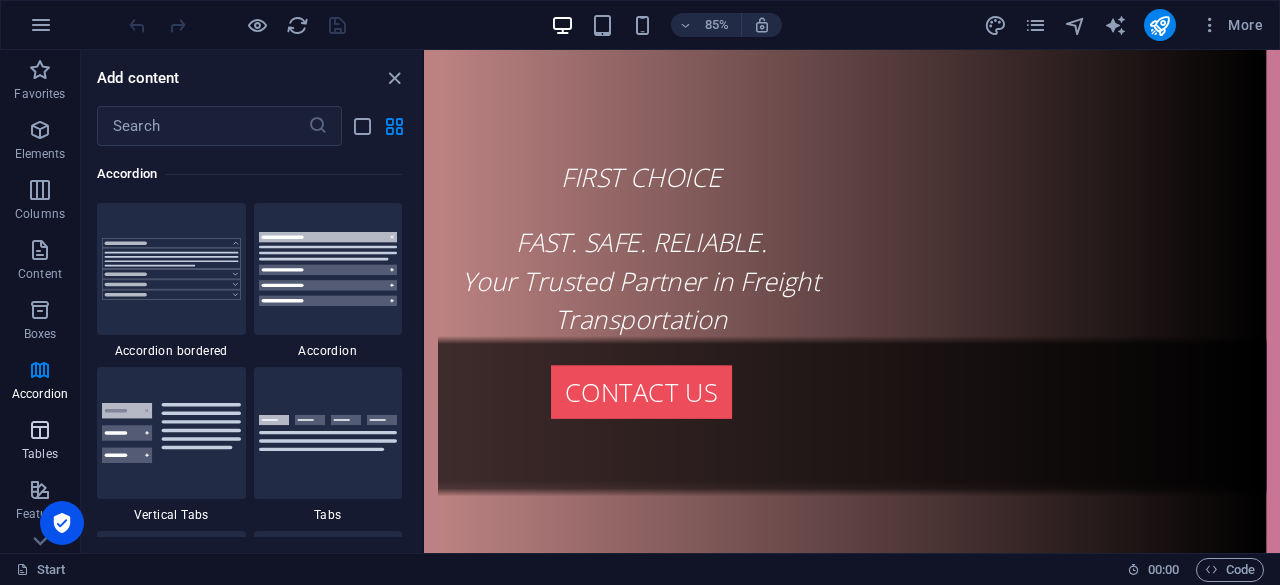 click at bounding box center (40, 430) 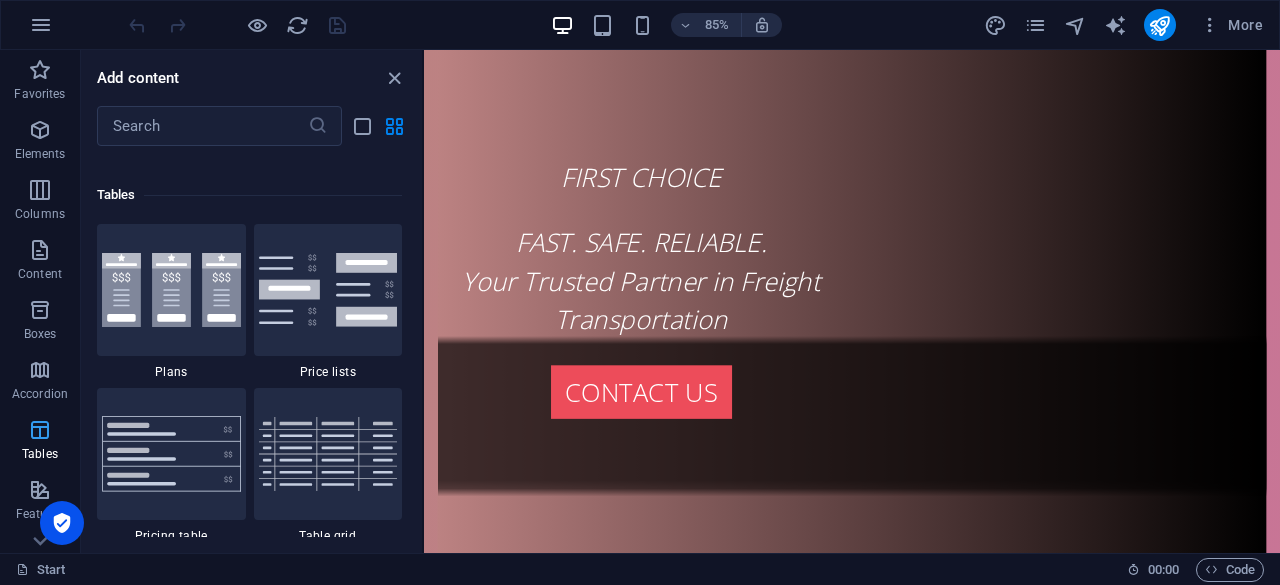scroll, scrollTop: 6762, scrollLeft: 0, axis: vertical 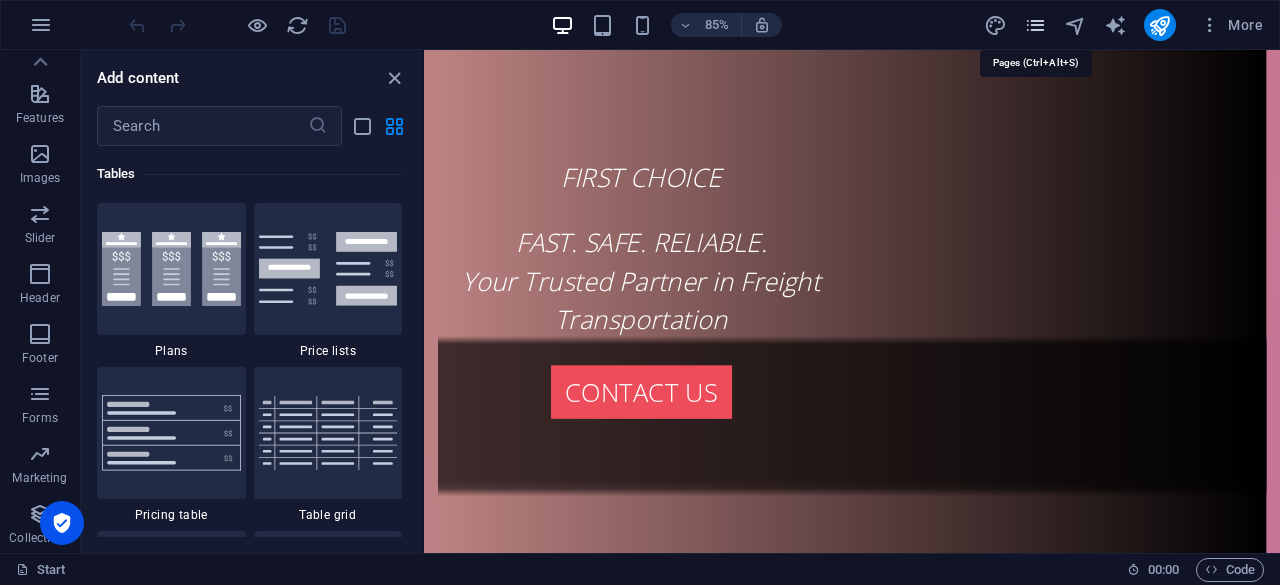 click at bounding box center [1035, 25] 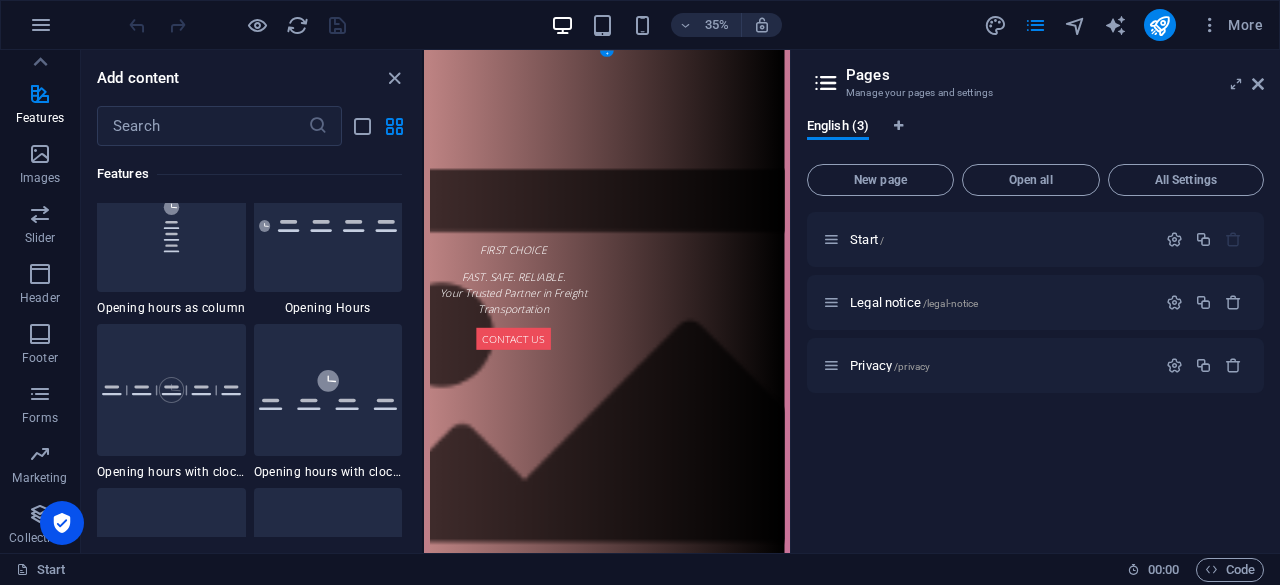 scroll, scrollTop: 8762, scrollLeft: 0, axis: vertical 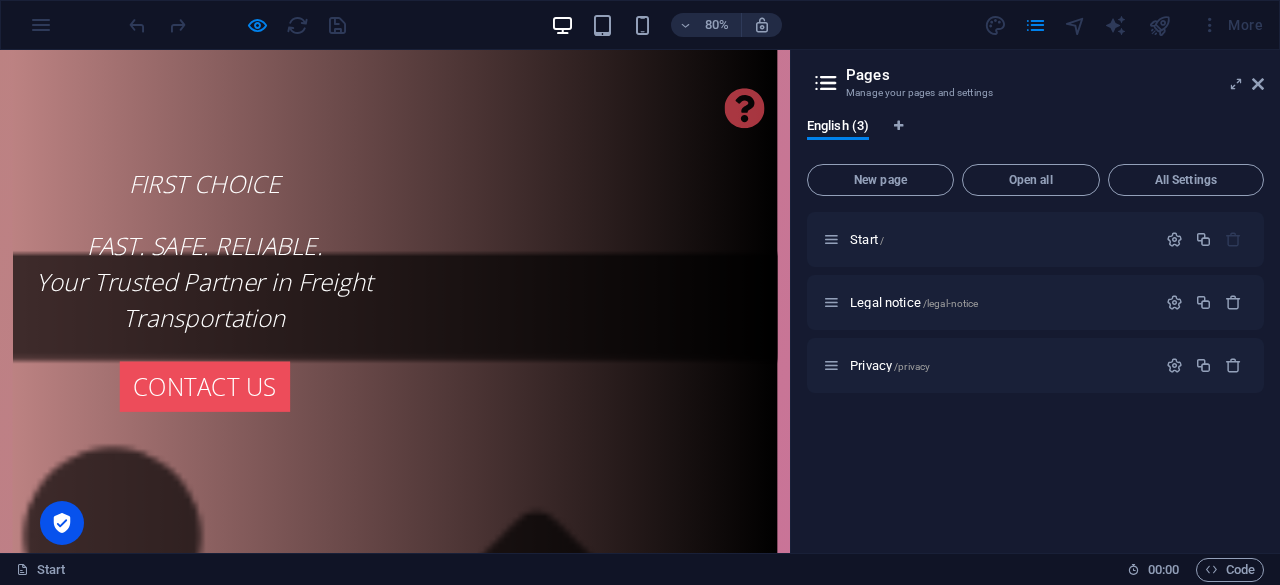 click at bounding box center (256, 518) 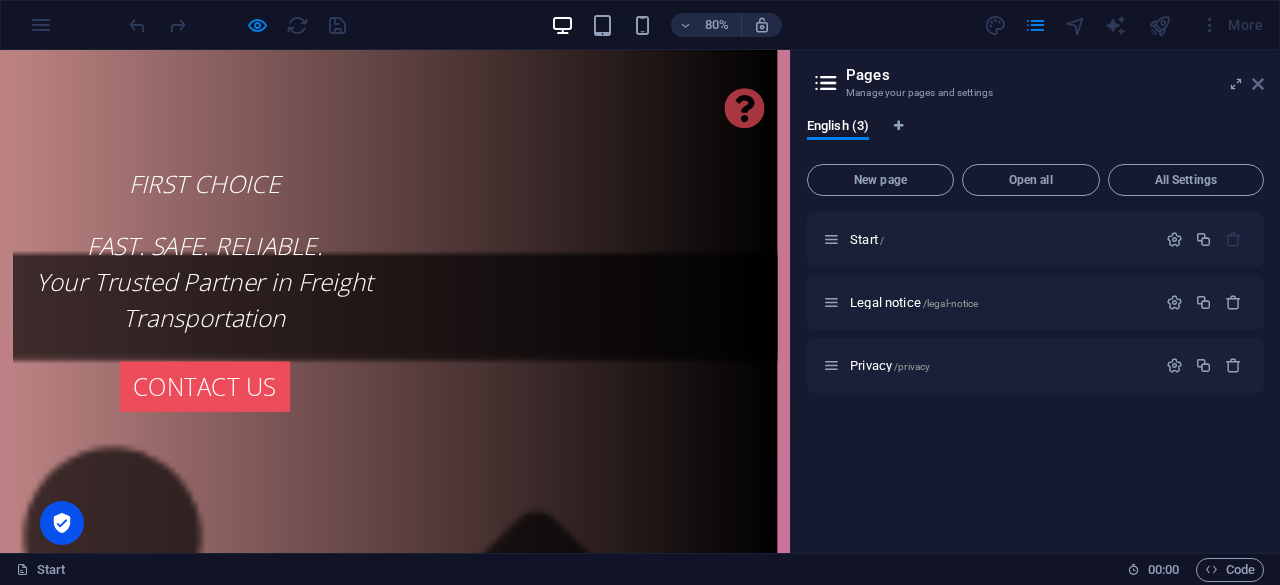 click at bounding box center (1258, 84) 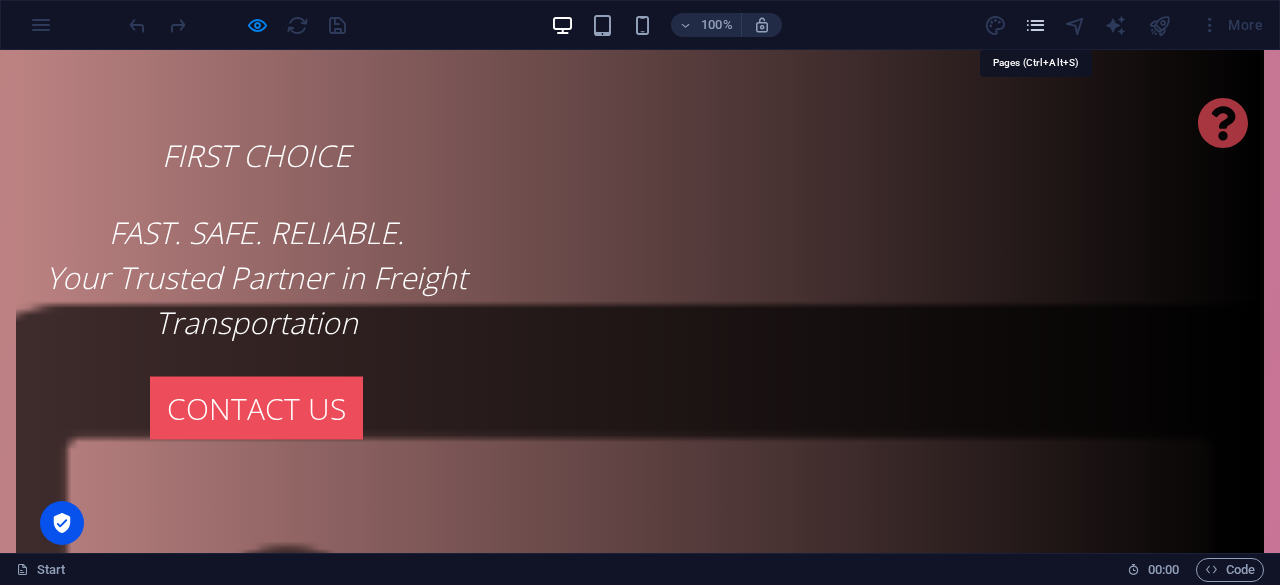 click at bounding box center (1035, 25) 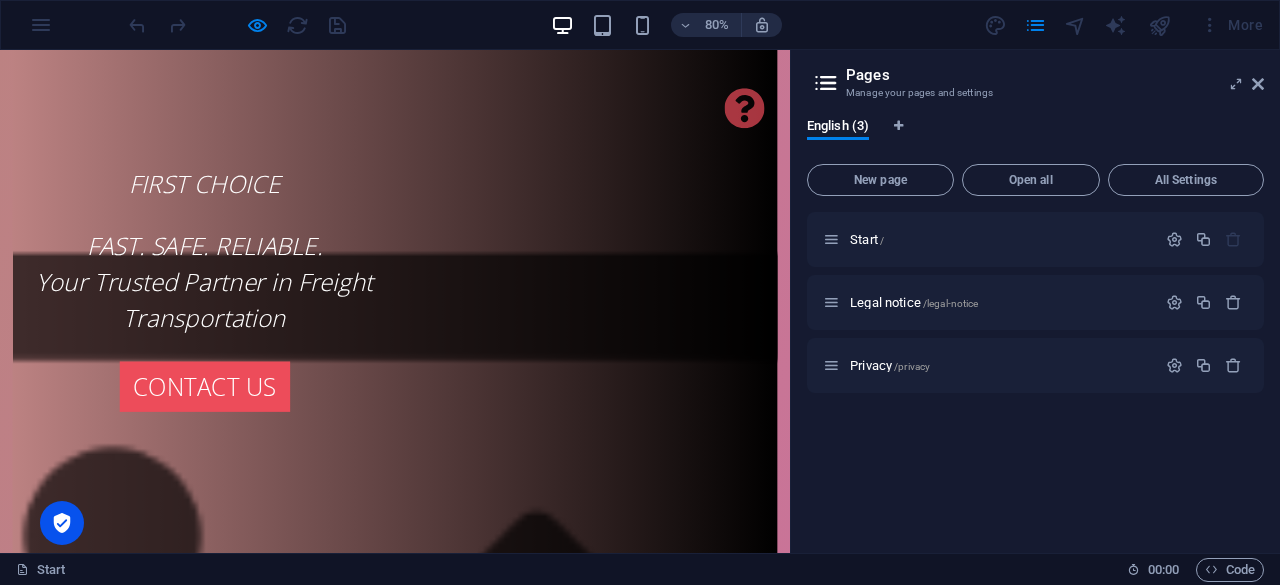 type 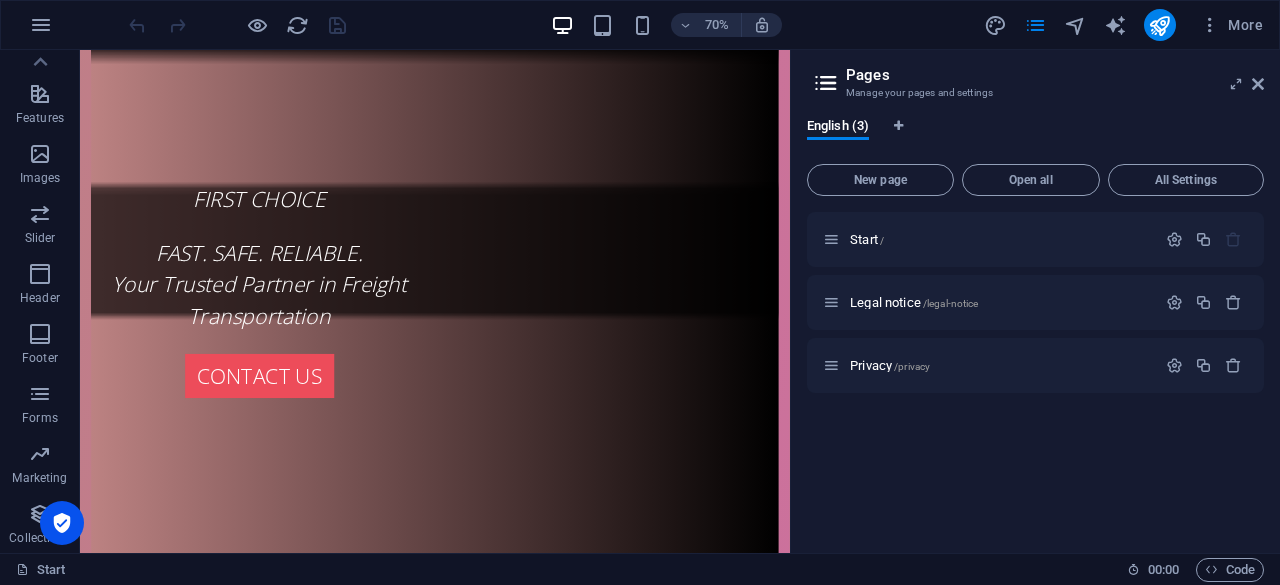 scroll, scrollTop: 1499, scrollLeft: 0, axis: vertical 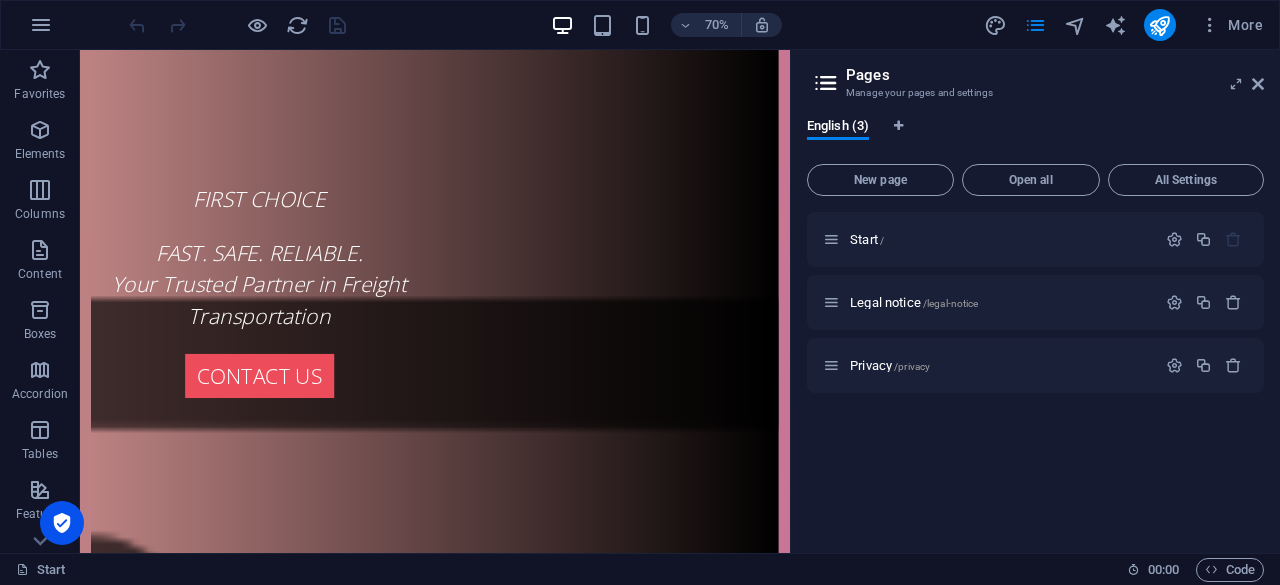 click at bounding box center (826, 83) 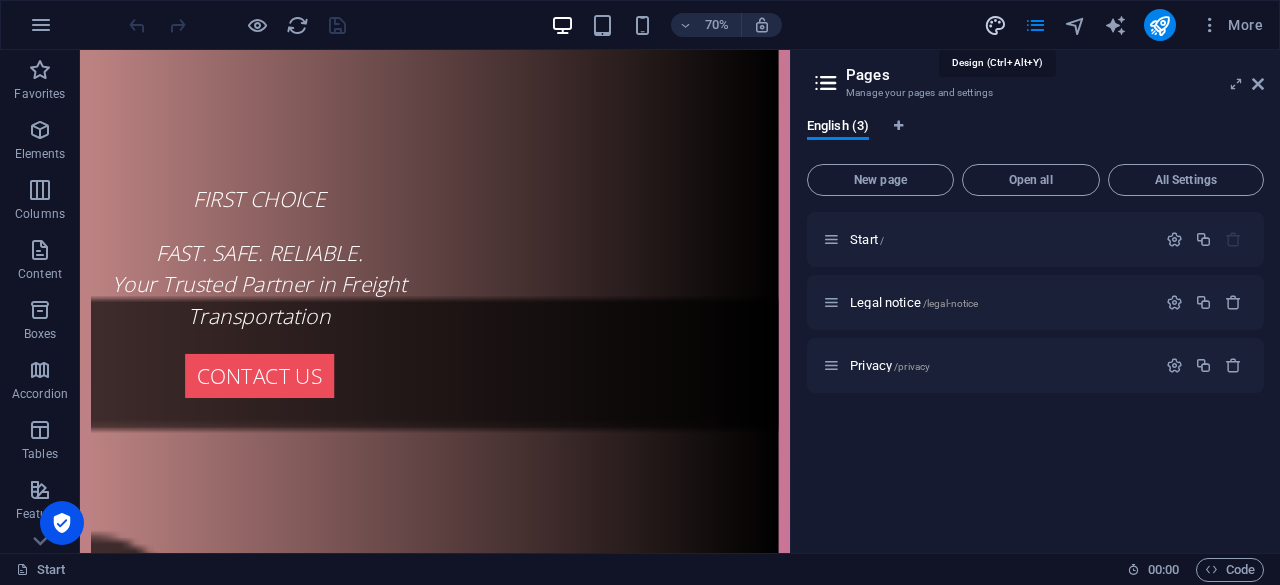 click at bounding box center (995, 25) 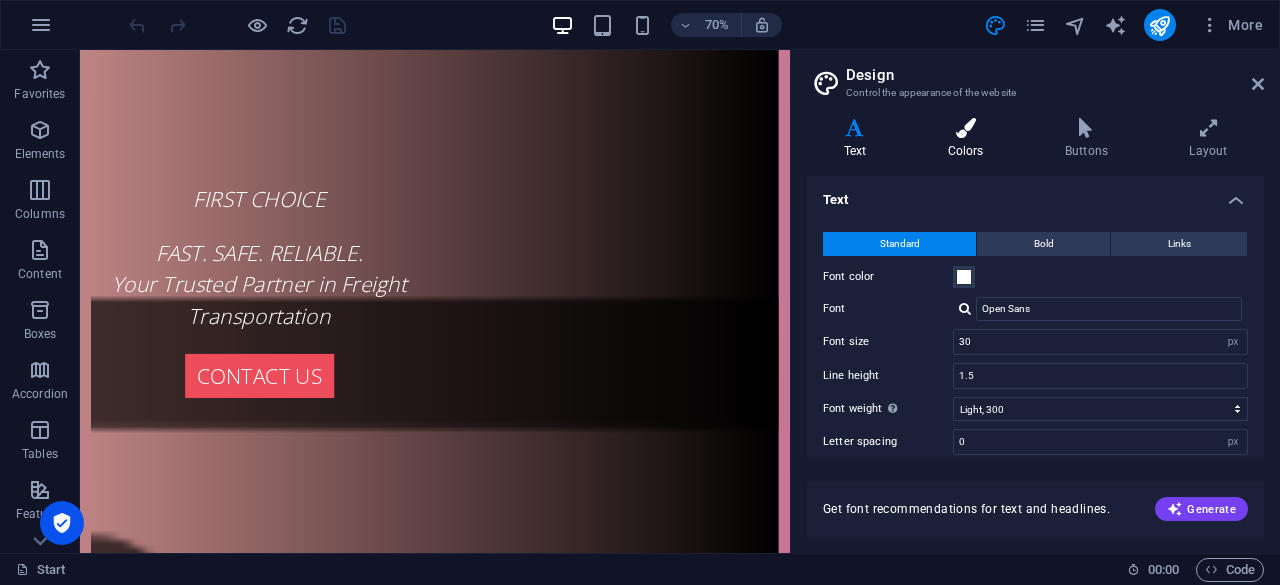 click at bounding box center (965, 128) 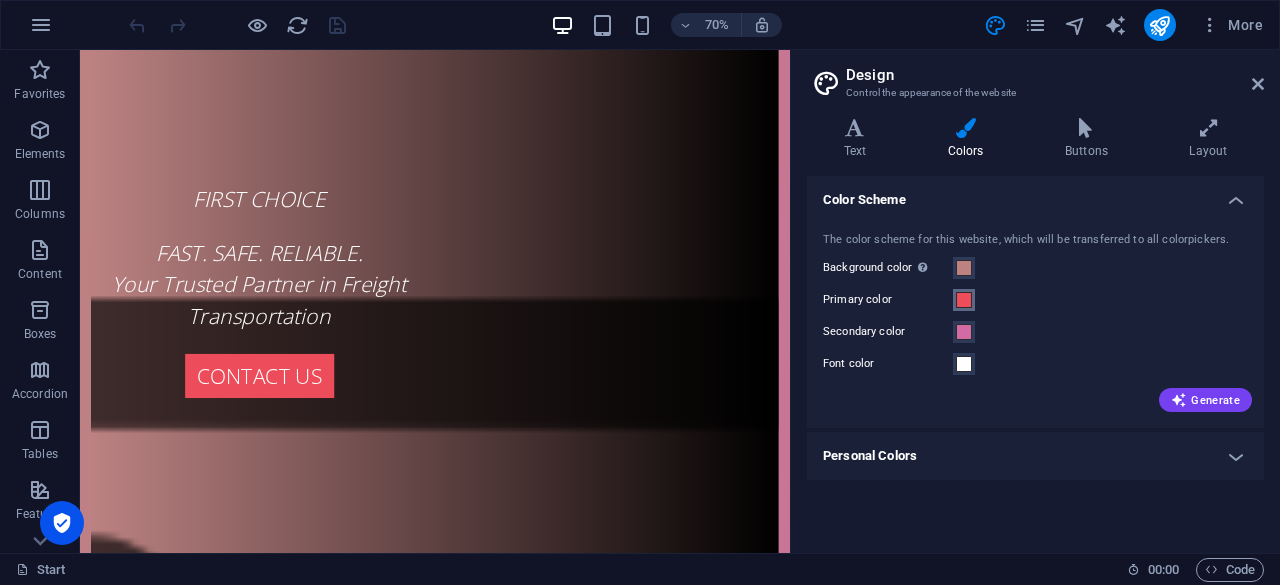 click at bounding box center [964, 300] 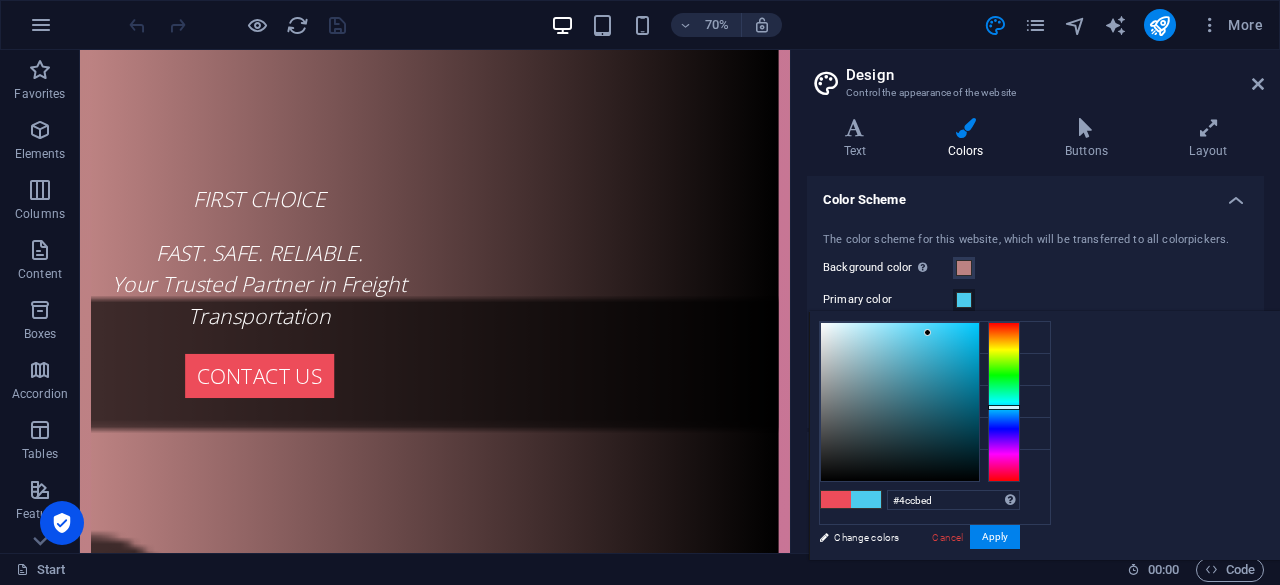 click at bounding box center [1004, 402] 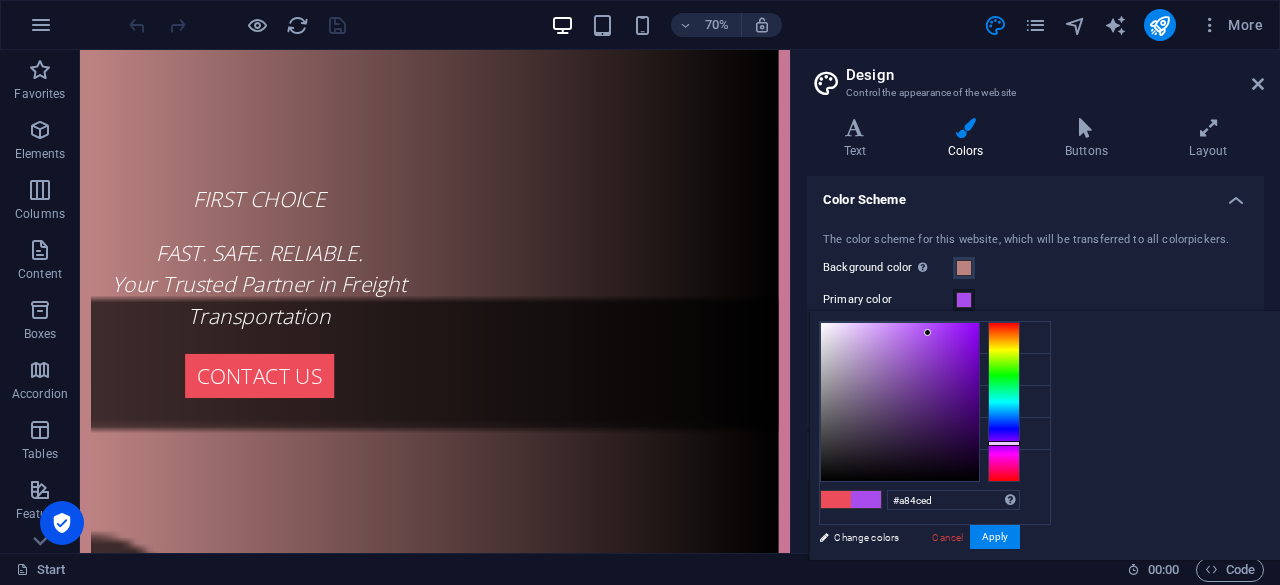 click at bounding box center (1004, 402) 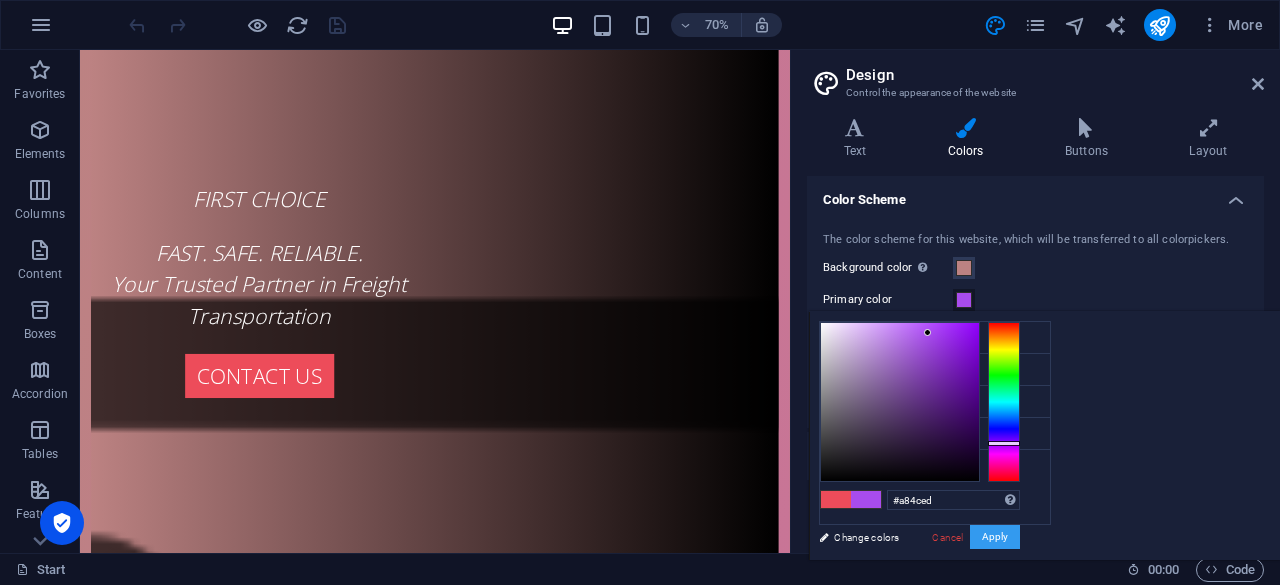 click on "Apply" at bounding box center [995, 537] 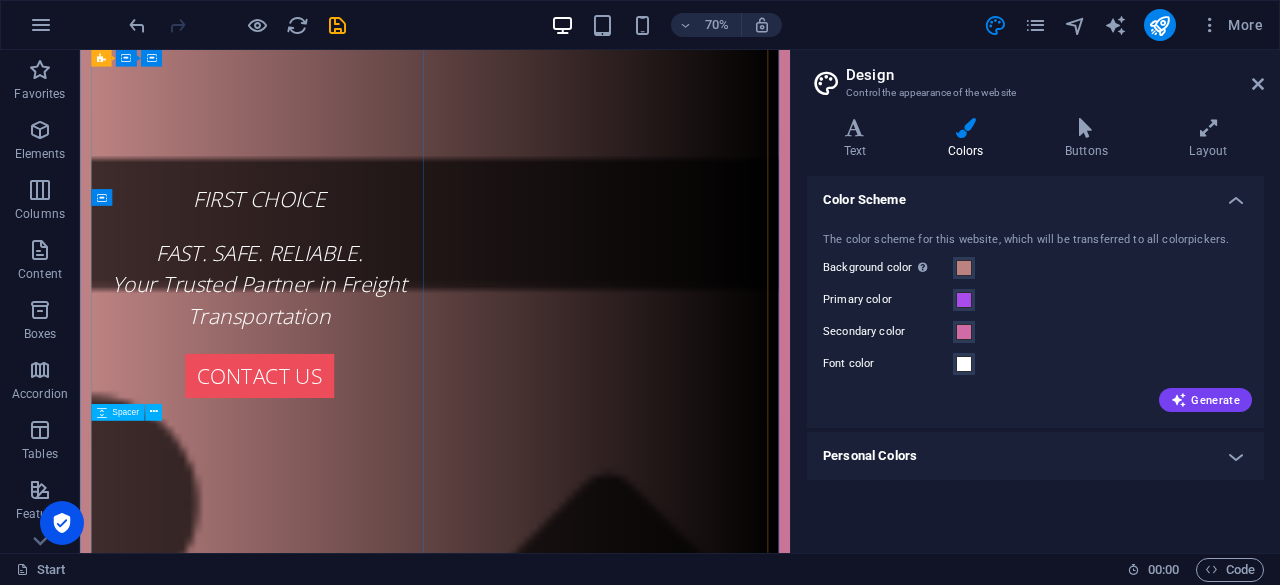 scroll, scrollTop: 0, scrollLeft: 0, axis: both 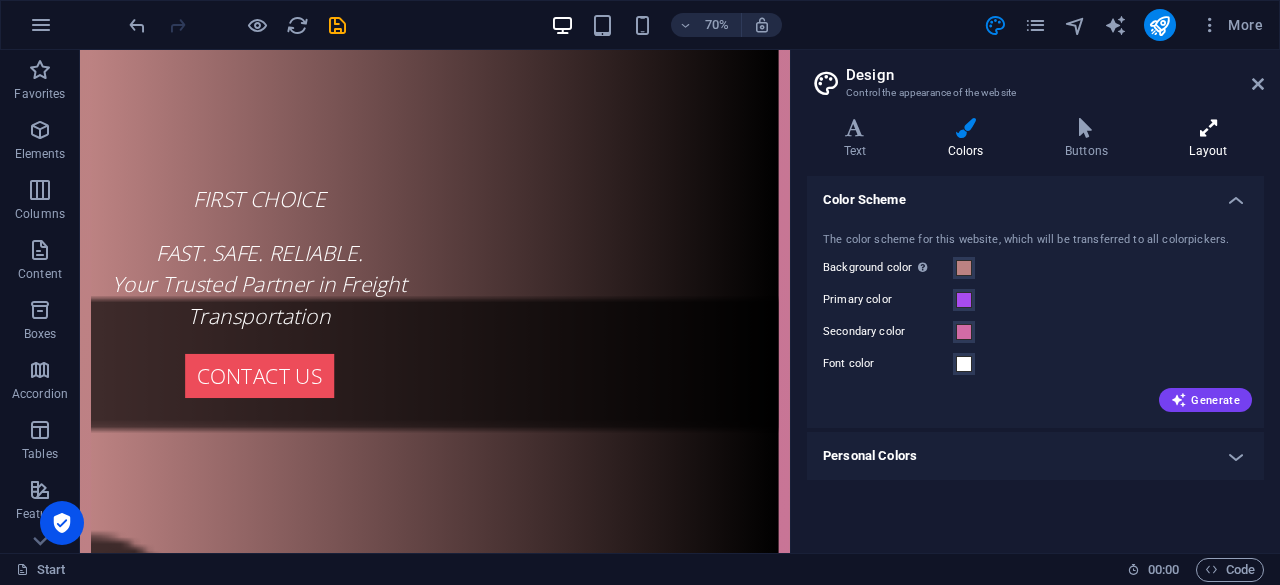 click on "Layout" at bounding box center [1208, 139] 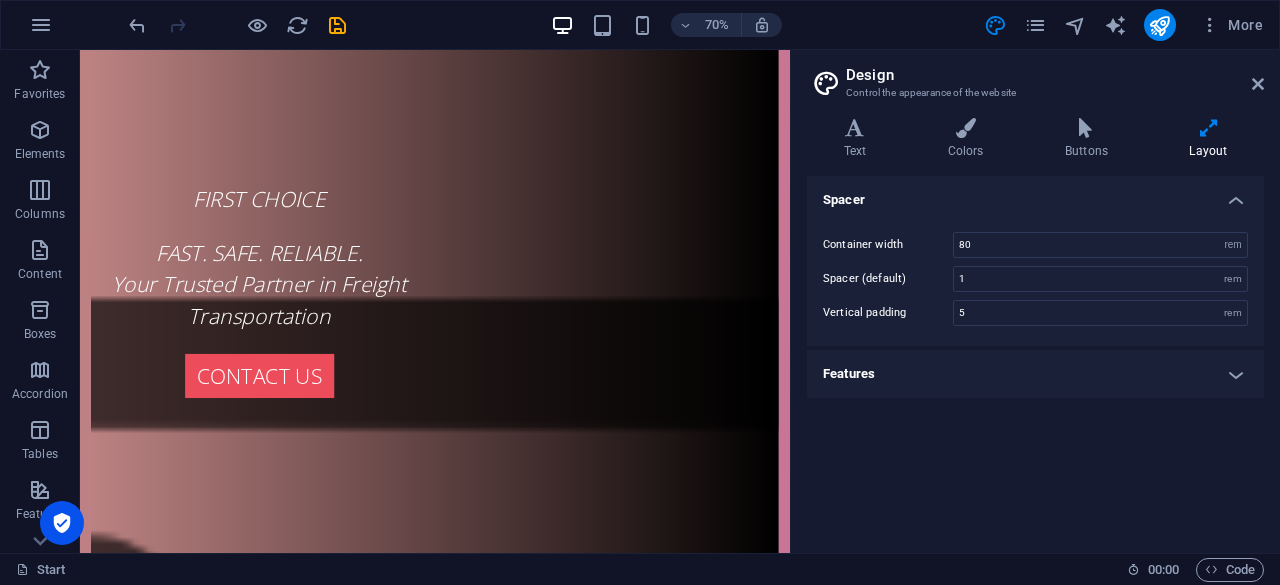 click on "Spacer Container width 80 rem px Spacer (default) 1 rem Vertical padding 5 rem Features Transition duration 0.3 s Transition function Ease Ease In Ease Out Ease In/Ease Out Linear" at bounding box center (1035, 356) 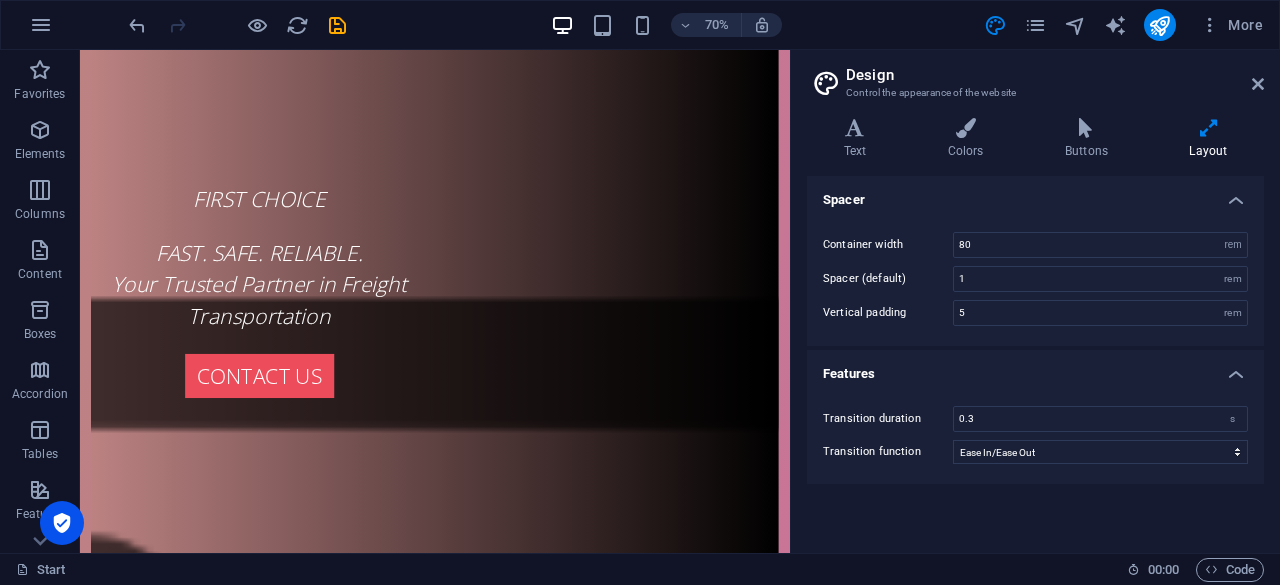 click on "Start 00 : 00 Code" at bounding box center (640, 569) 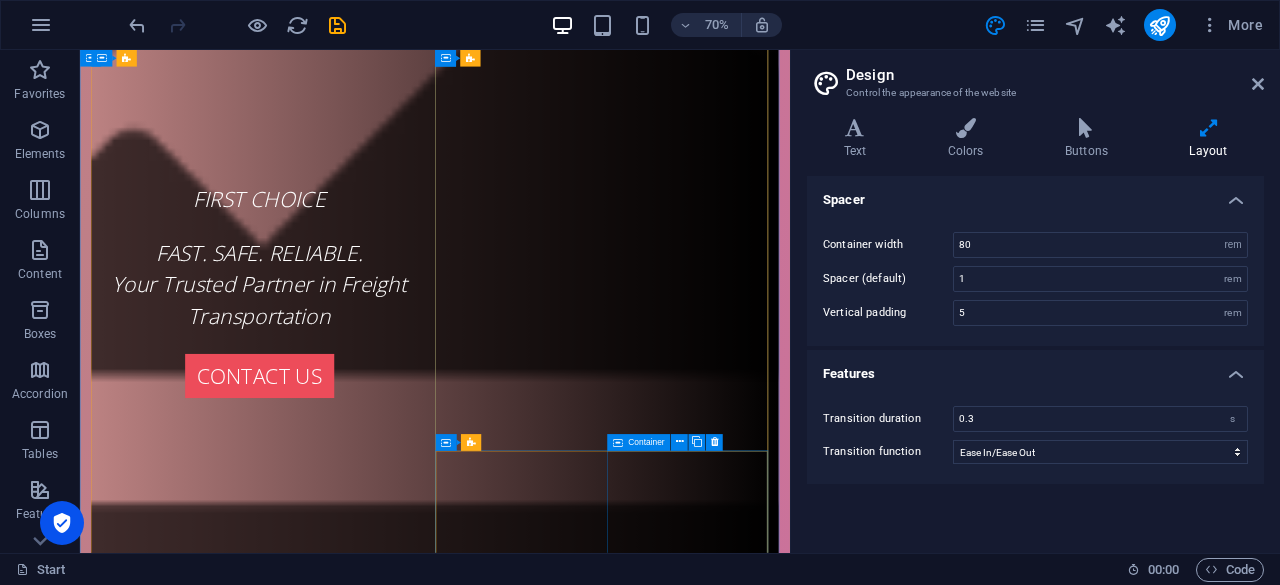 scroll, scrollTop: 799, scrollLeft: 0, axis: vertical 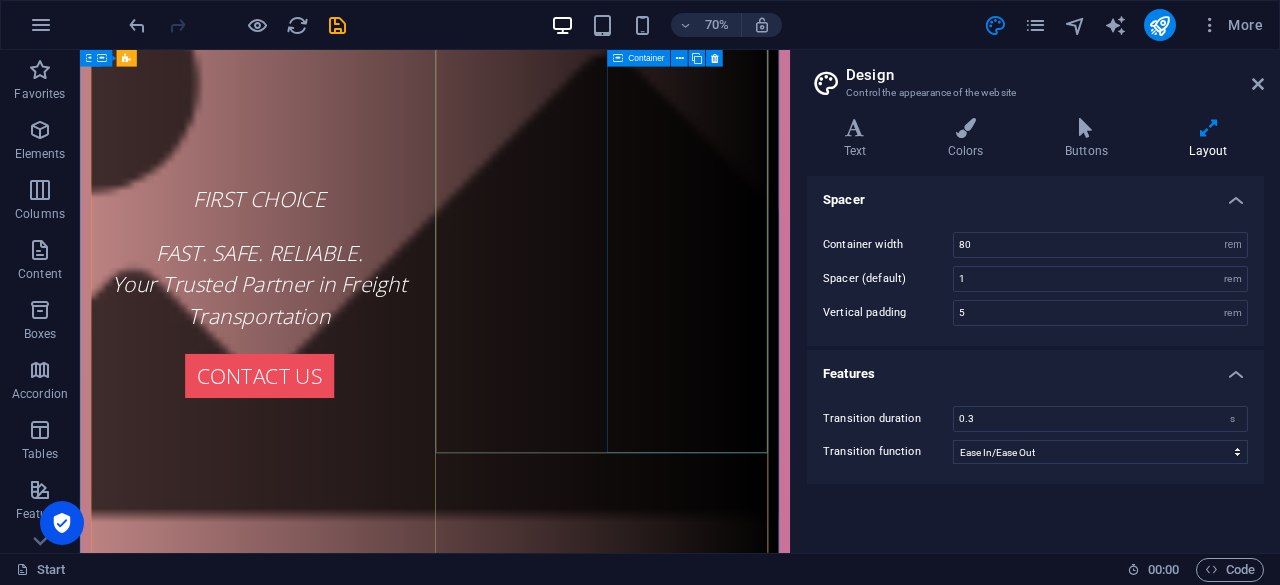 click on "Drop content here or  Add elements  Paste clipboard" at bounding box center [587, 2326] 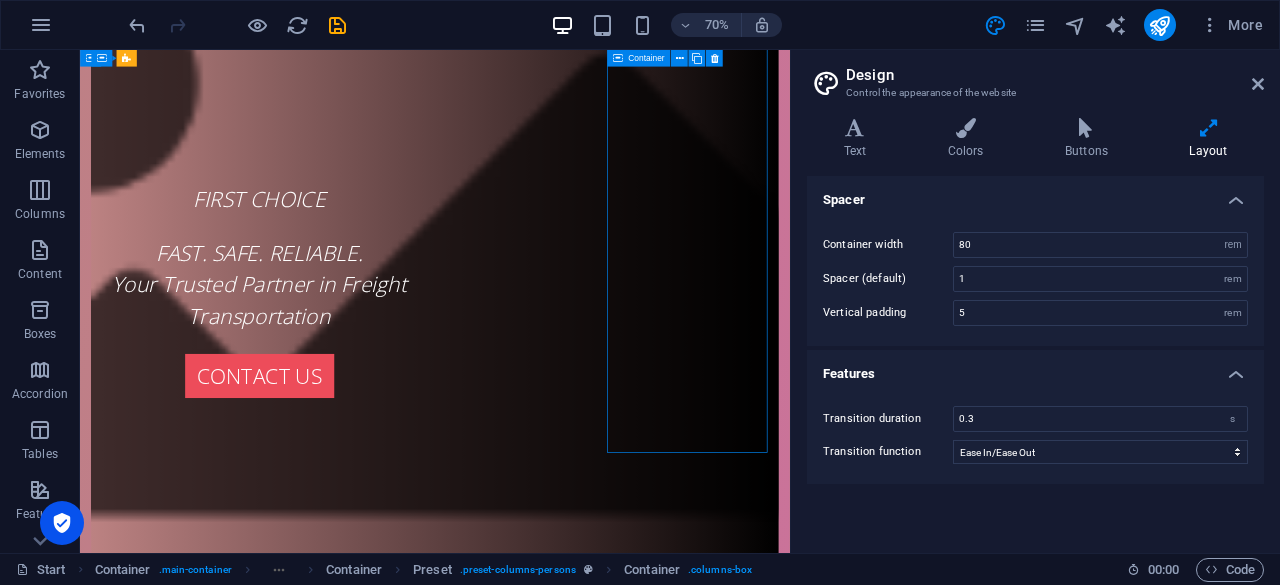 click on "Drop content here or  Add elements  Paste clipboard" at bounding box center [587, 2326] 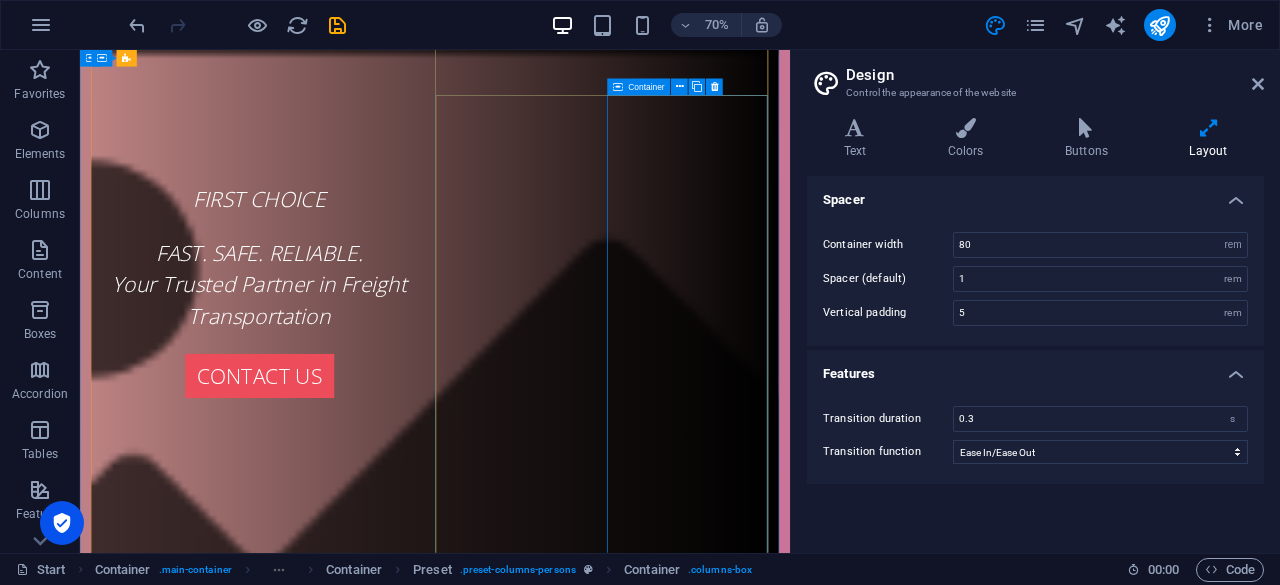 scroll, scrollTop: 499, scrollLeft: 0, axis: vertical 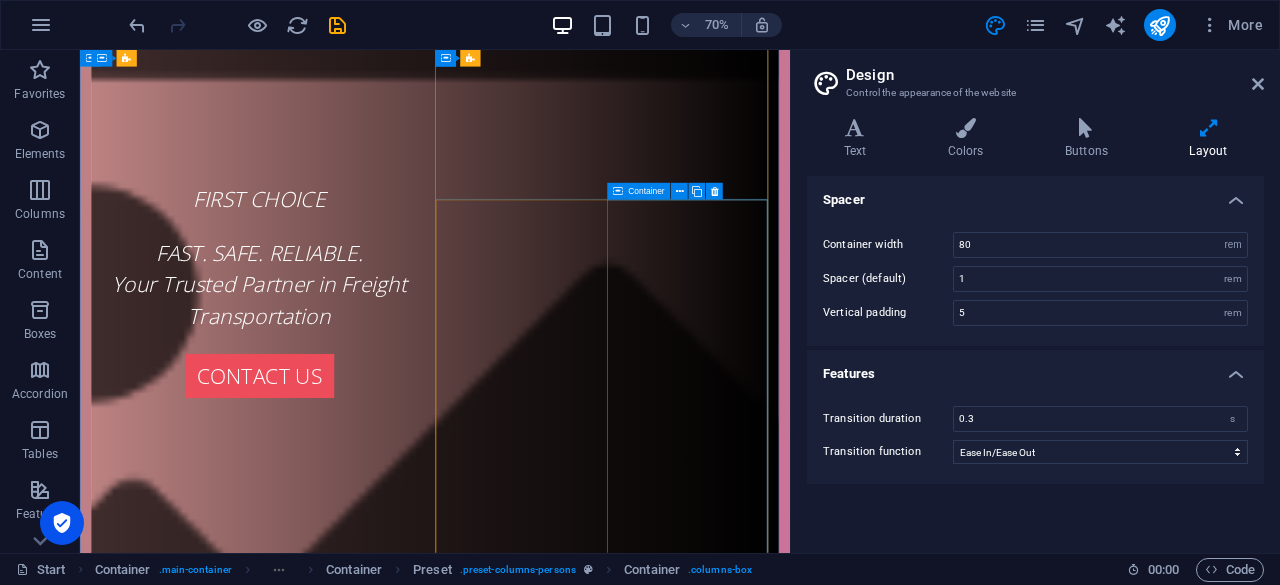 click on "Drop content here or  Add elements  Paste clipboard" at bounding box center [587, 2626] 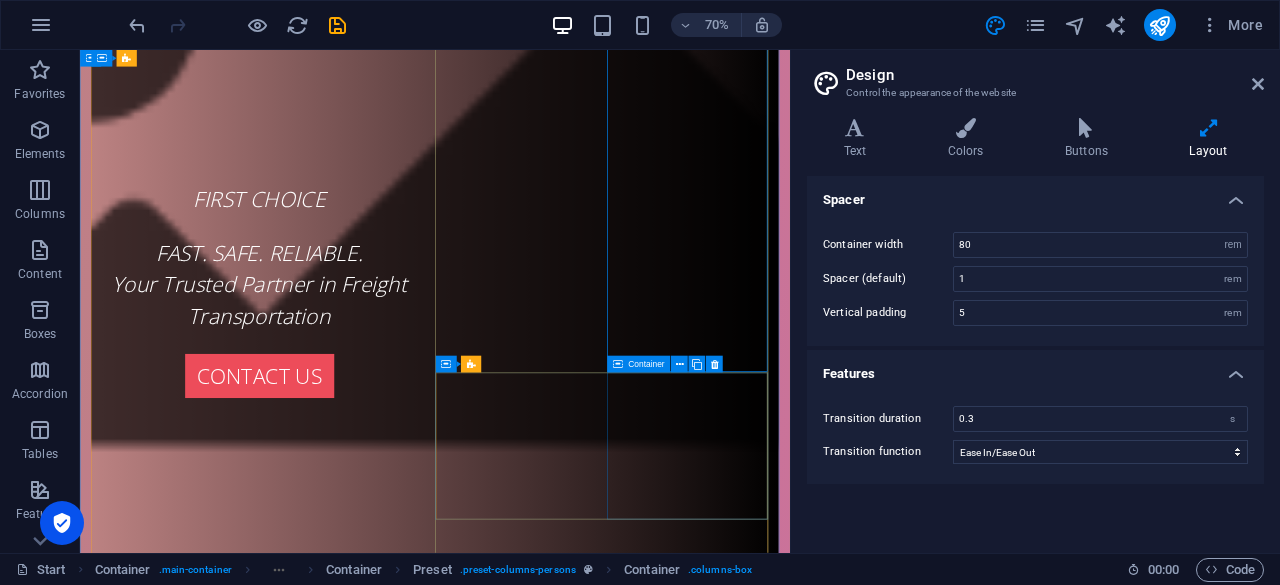 scroll, scrollTop: 999, scrollLeft: 0, axis: vertical 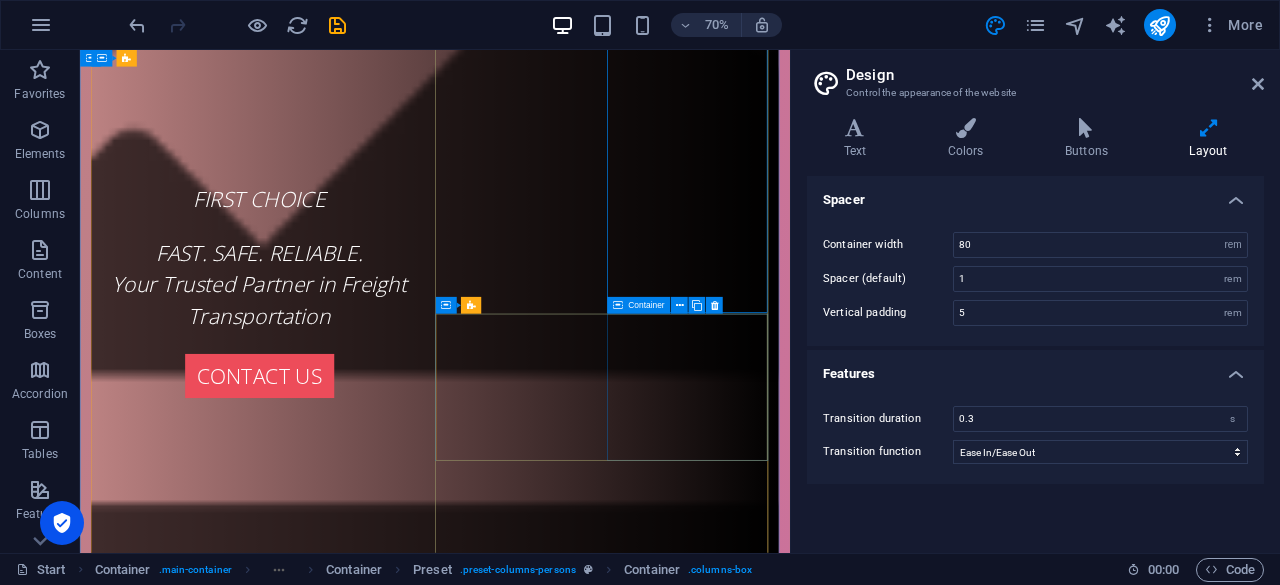 click on "Add elements" at bounding box center [528, 2462] 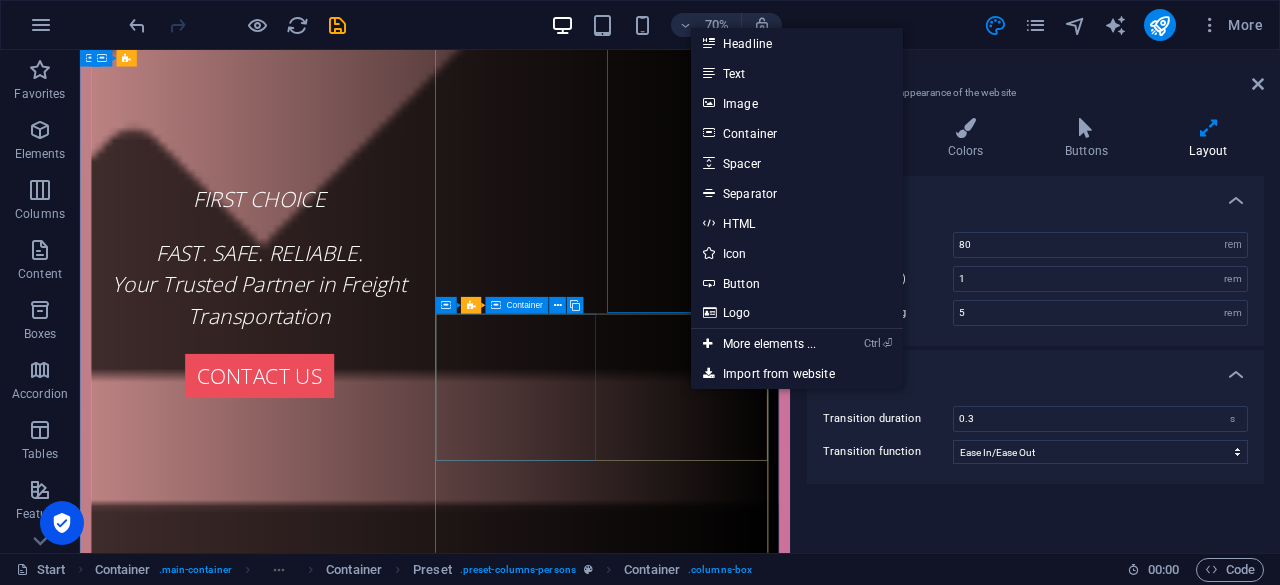 click on "Drop content here or  Add elements  Paste clipboard" at bounding box center (587, 2250) 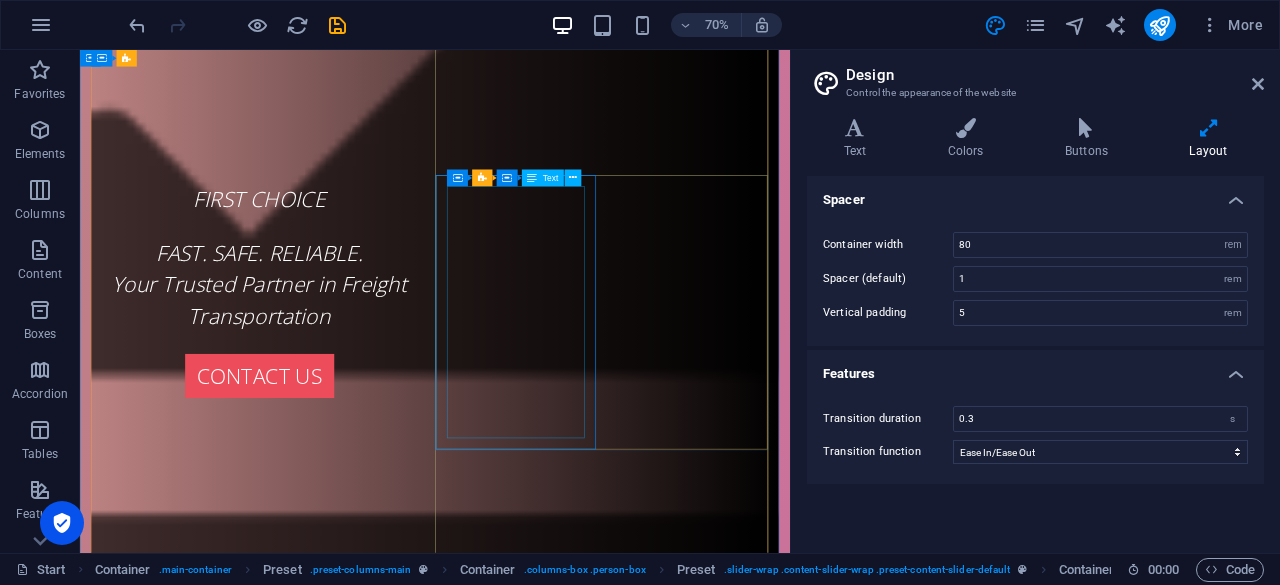 scroll, scrollTop: 1199, scrollLeft: 0, axis: vertical 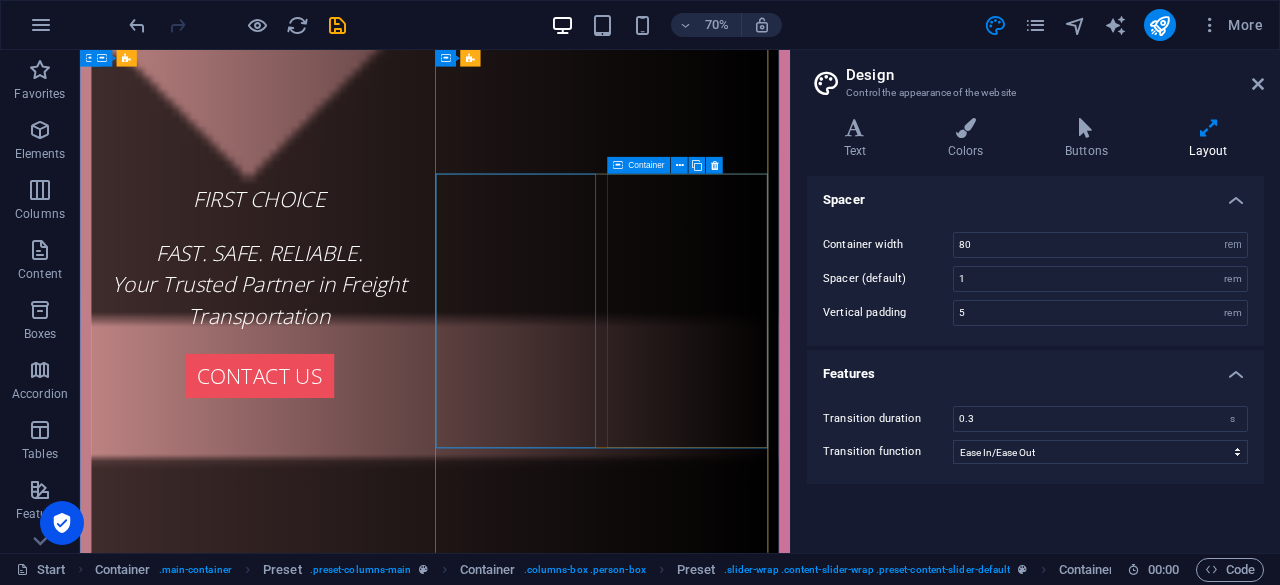 click on "Drop content here or  Add elements  Paste clipboard" at bounding box center [587, 2362] 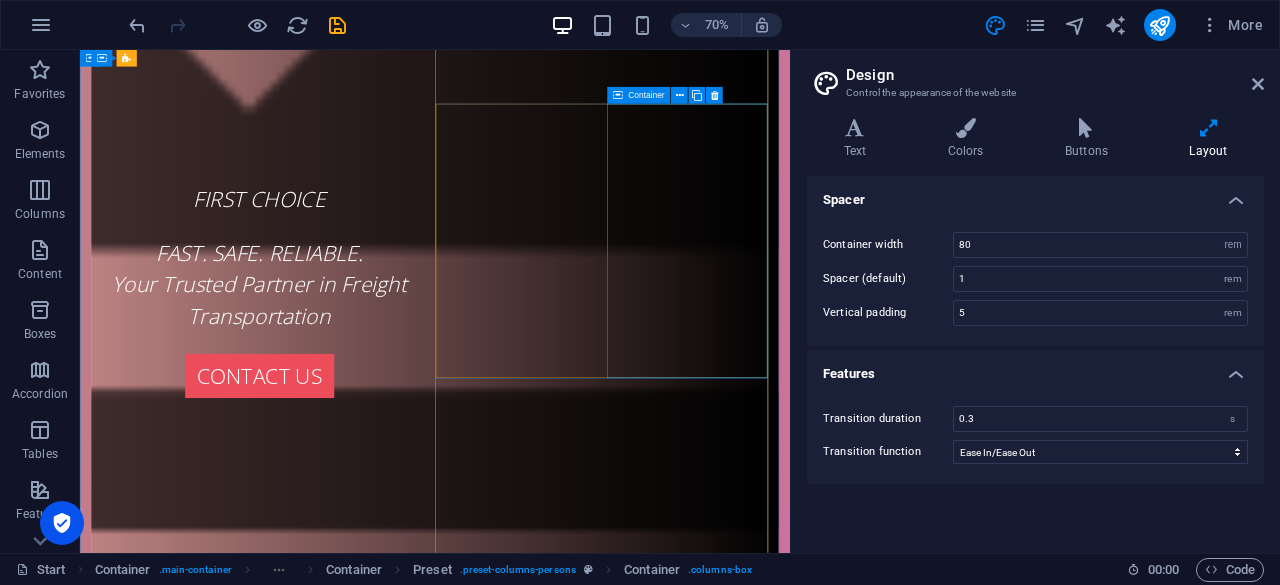 scroll, scrollTop: 1299, scrollLeft: 0, axis: vertical 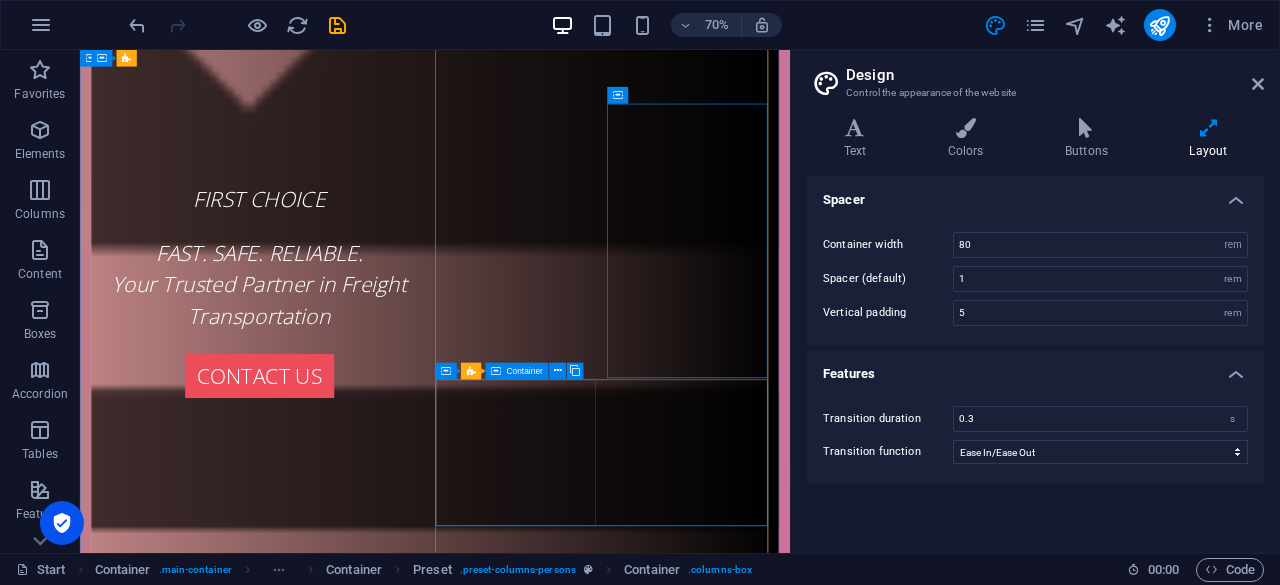 click on "Drop content here or  Add elements  Paste clipboard" at bounding box center [587, 2386] 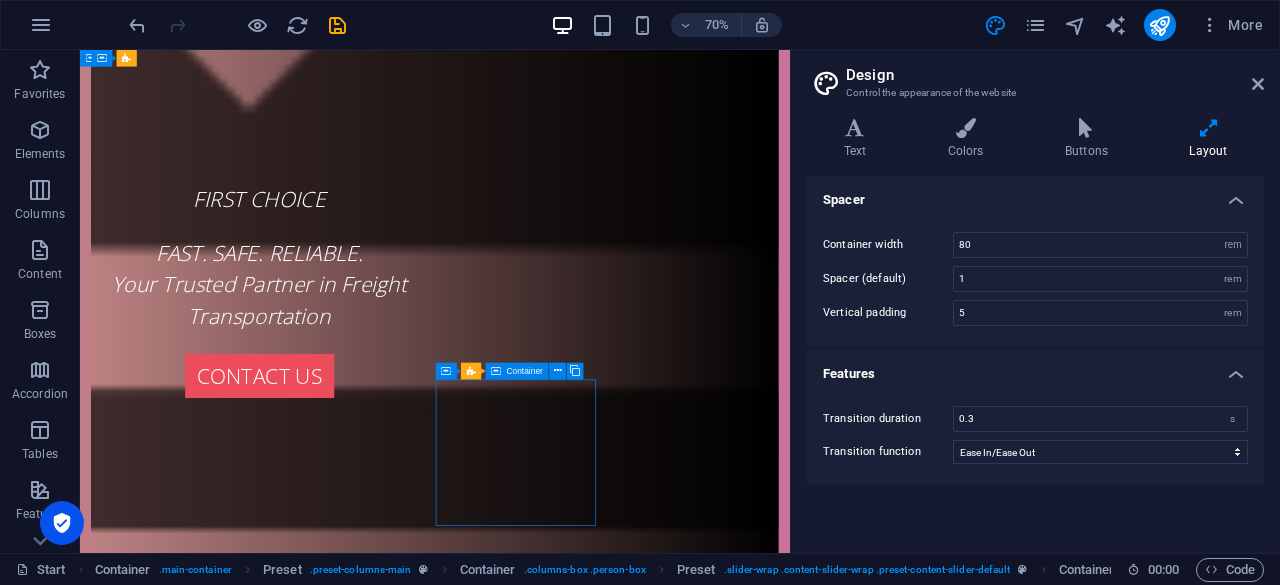 click on "Drop content here or  Add elements  Paste clipboard" at bounding box center [587, 2386] 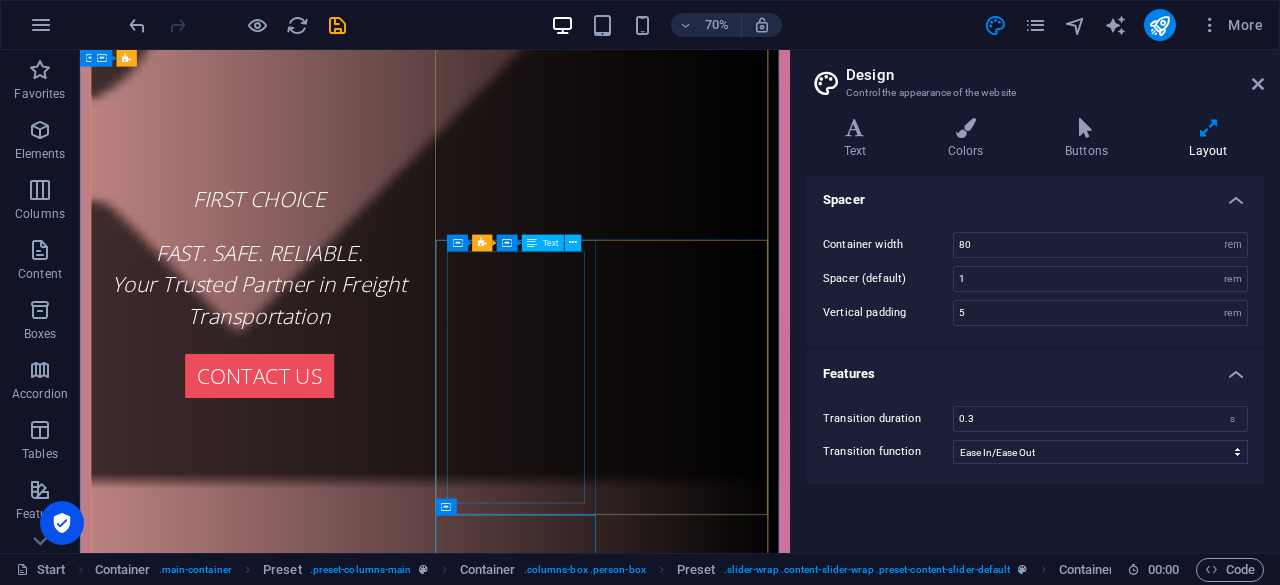 scroll, scrollTop: 999, scrollLeft: 0, axis: vertical 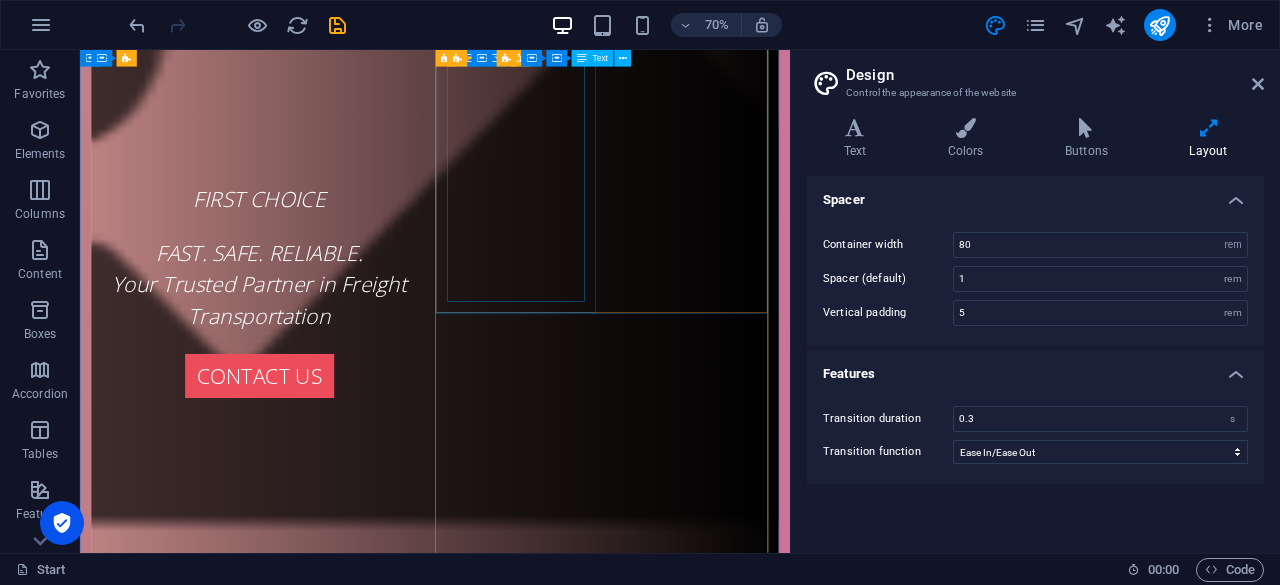 click on "Customs Clearance Services (Import/Export)
Transportation Services (Domestic & International)
Export-Import Documentation Handling
Warehousing & Distribution (on request)" at bounding box center [587, 2245] 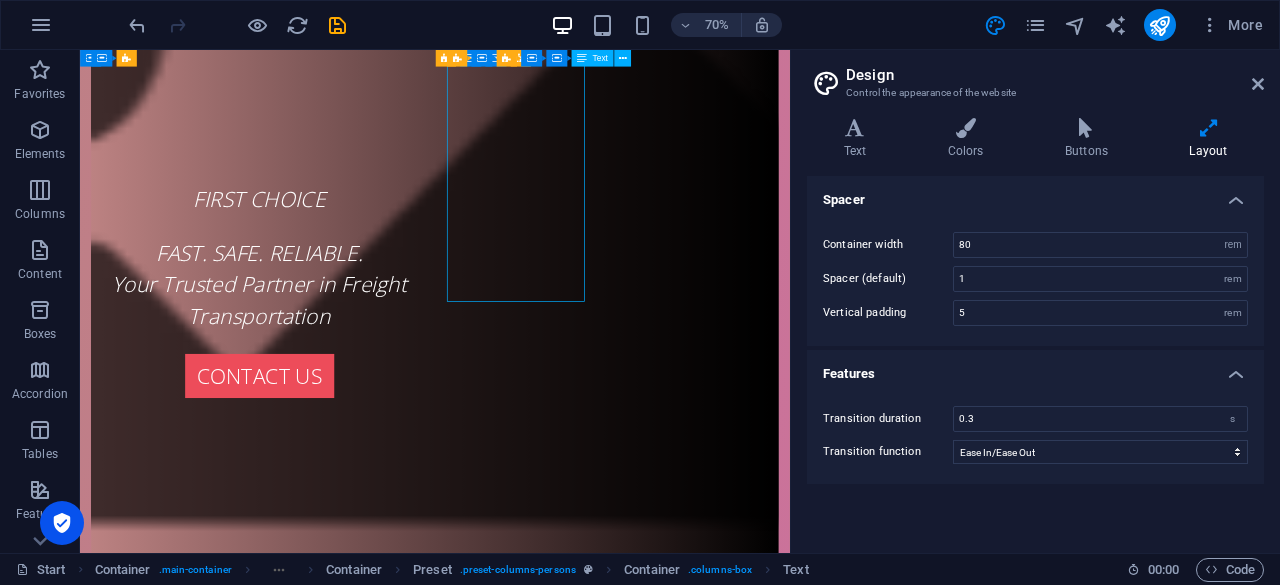 click on "Customs Clearance Services (Import/Export)
Transportation Services (Domestic & International)
Export-Import Documentation Handling
Warehousing & Distribution (on request)" at bounding box center (587, 2245) 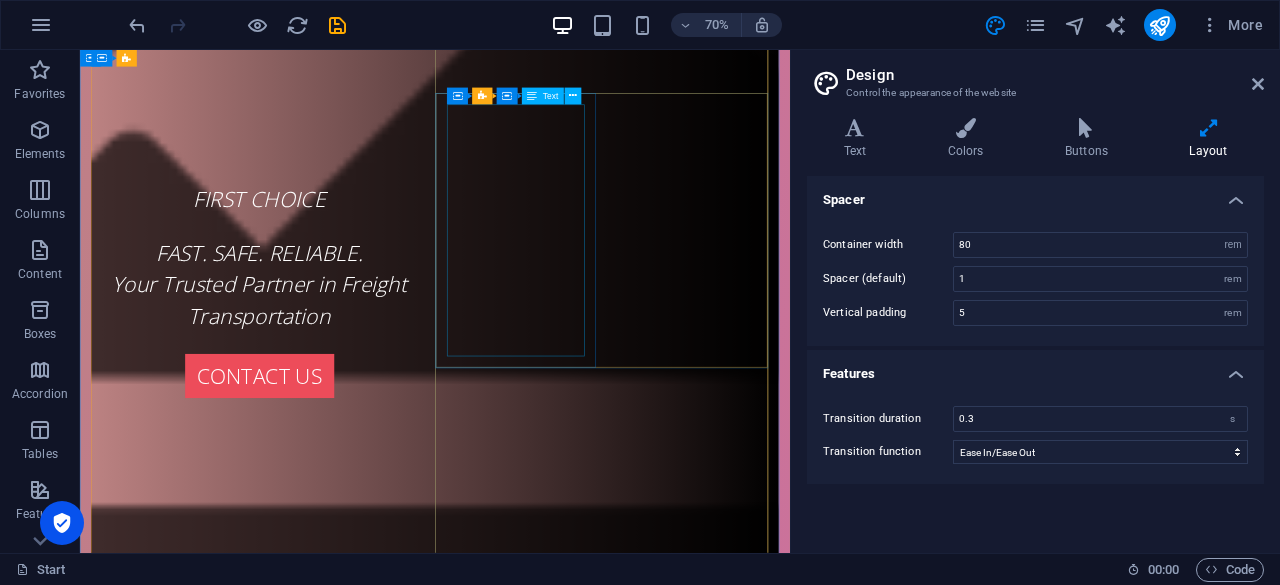 click on "Full Truckload (FTL) & Less Than Truckload (LTL)
Optimized for cost and volume" at bounding box center [587, 2191] 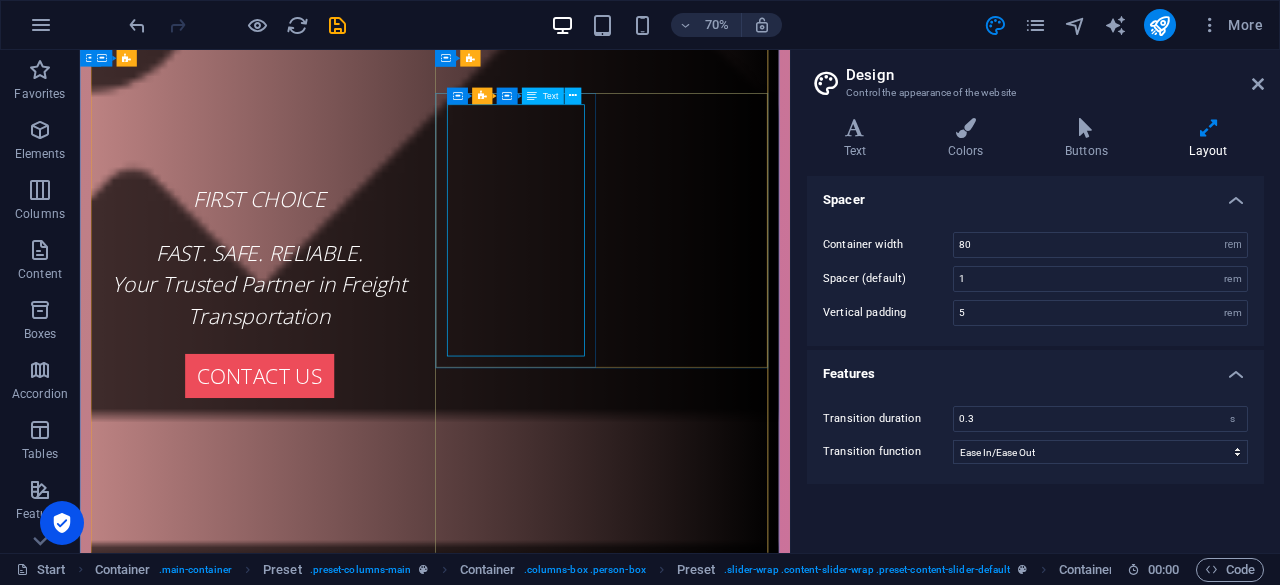scroll, scrollTop: 999, scrollLeft: 0, axis: vertical 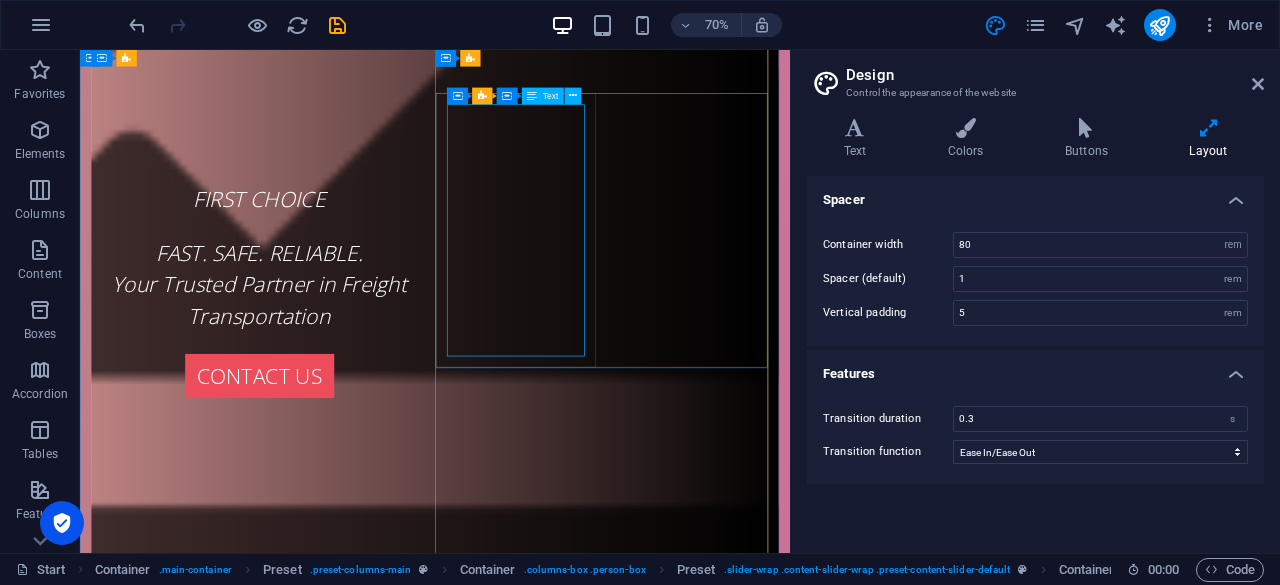 click on "Full Truckload (FTL) & Less Than Truckload (LTL)
Optimized for cost and volume" at bounding box center [587, 2191] 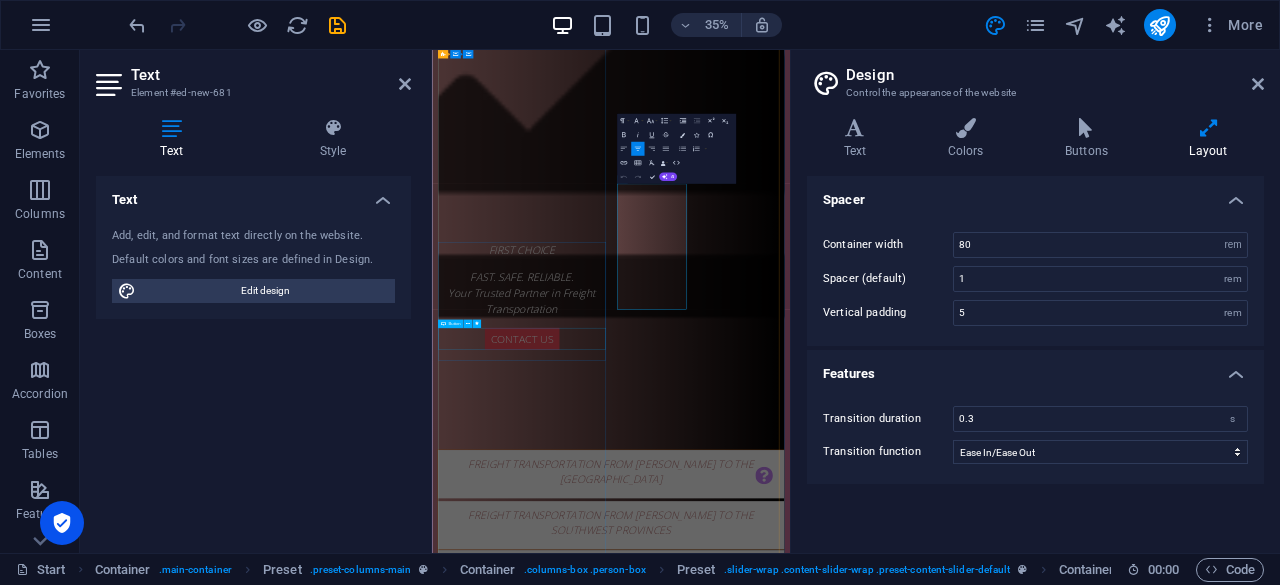 scroll, scrollTop: 696, scrollLeft: 0, axis: vertical 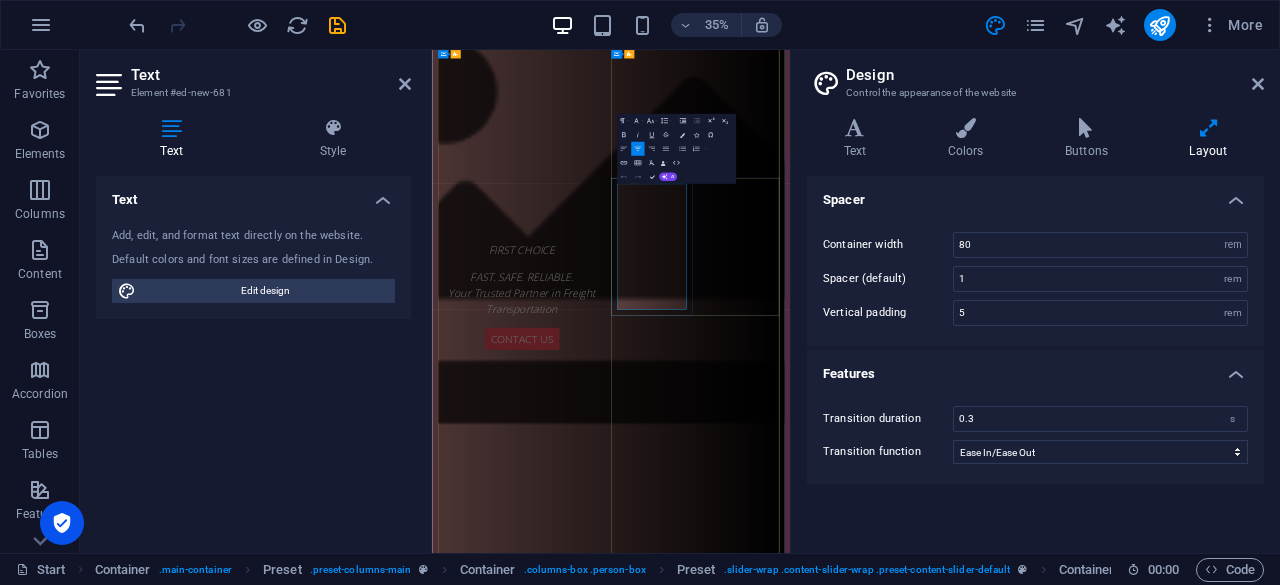 click on "Optimized for cost and volume" at bounding box center [943, 2426] 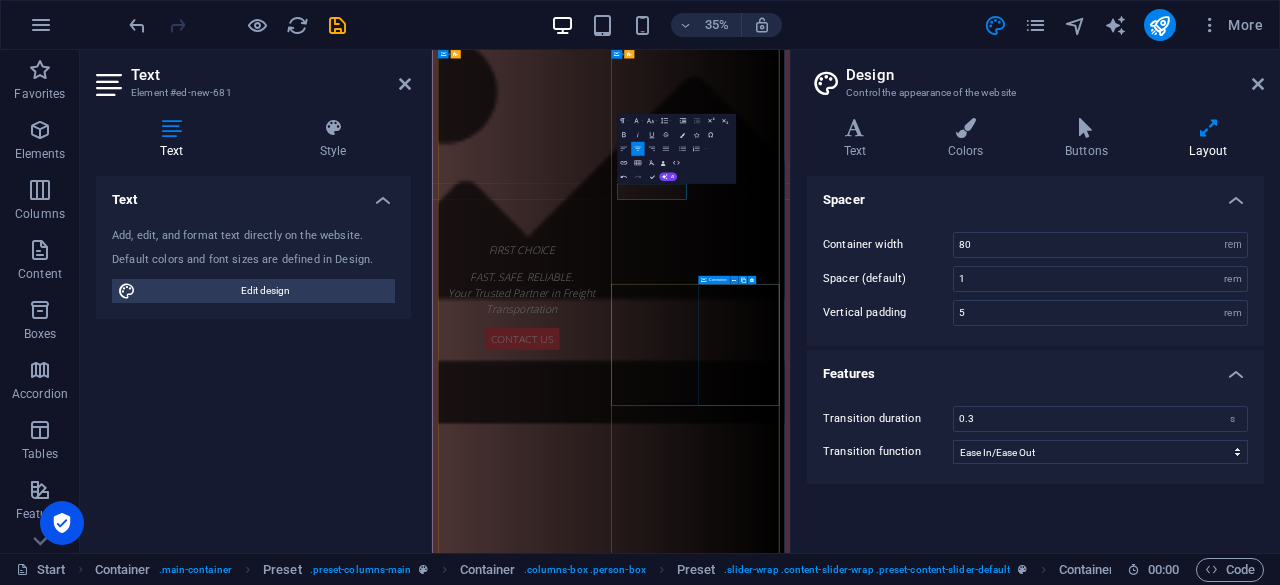 drag, startPoint x: 1319, startPoint y: 892, endPoint x: 1376, endPoint y: 476, distance: 419.8869 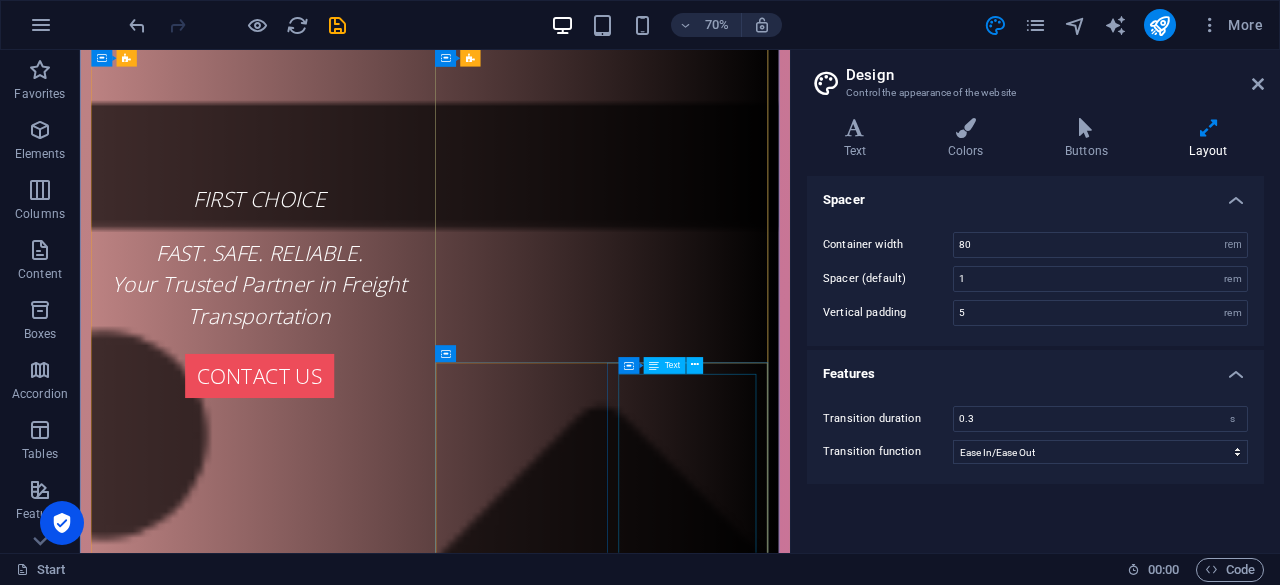 scroll, scrollTop: 400, scrollLeft: 0, axis: vertical 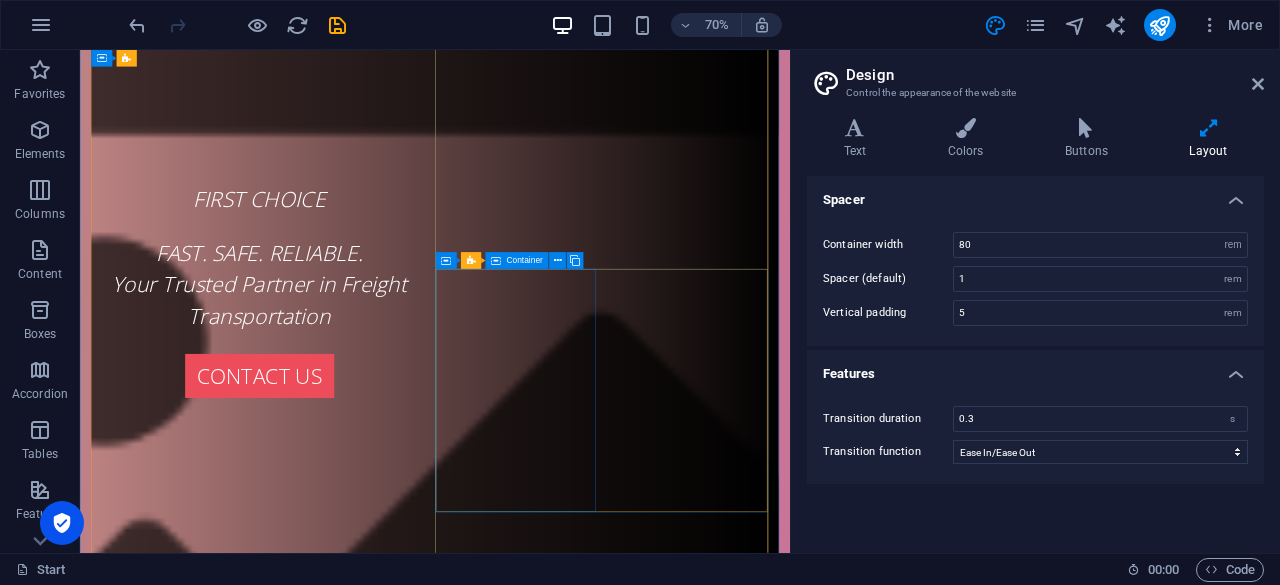 click on "Drop content here or  Add elements  Paste clipboard" at bounding box center [587, 2420] 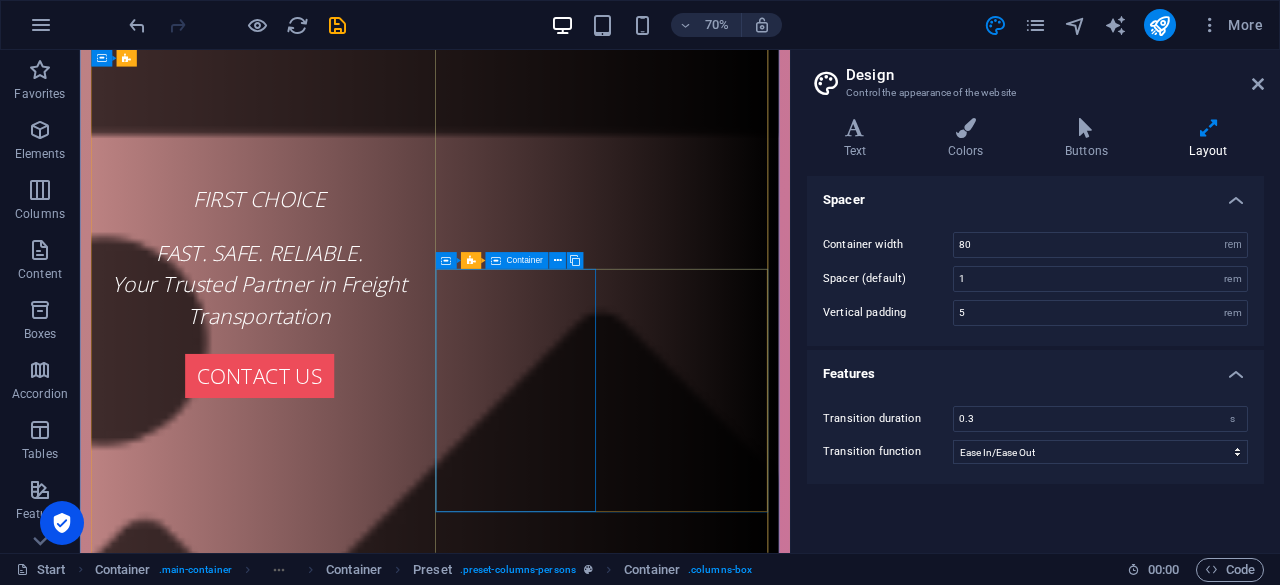 click on "Warehousing & Distribution (on request)" at bounding box center (587, 2371) 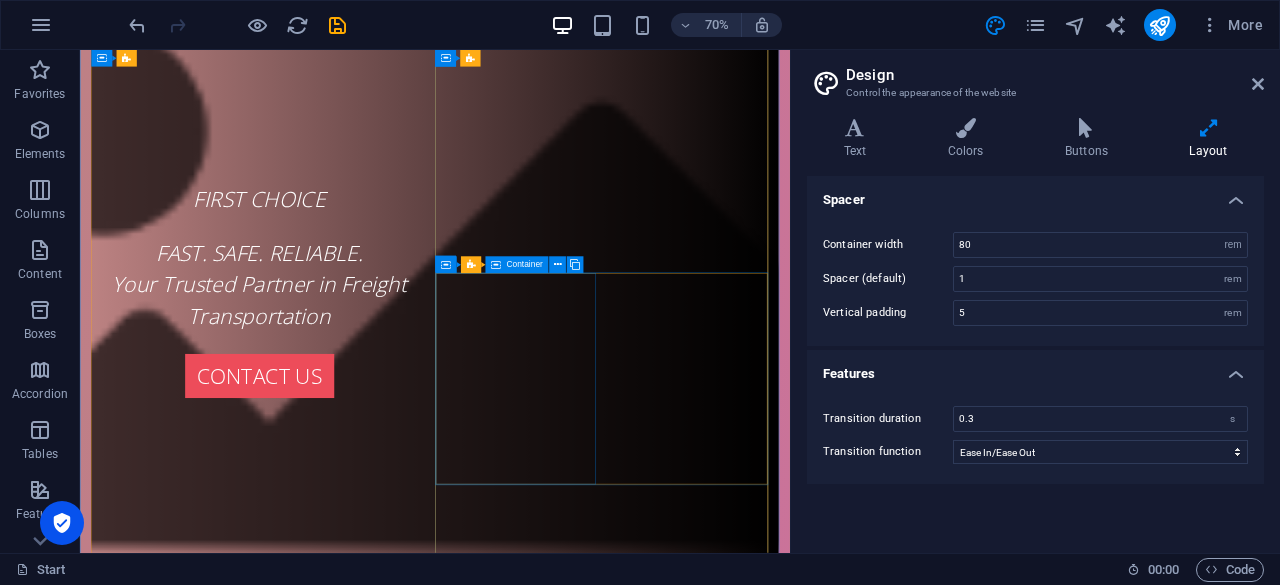 scroll, scrollTop: 800, scrollLeft: 0, axis: vertical 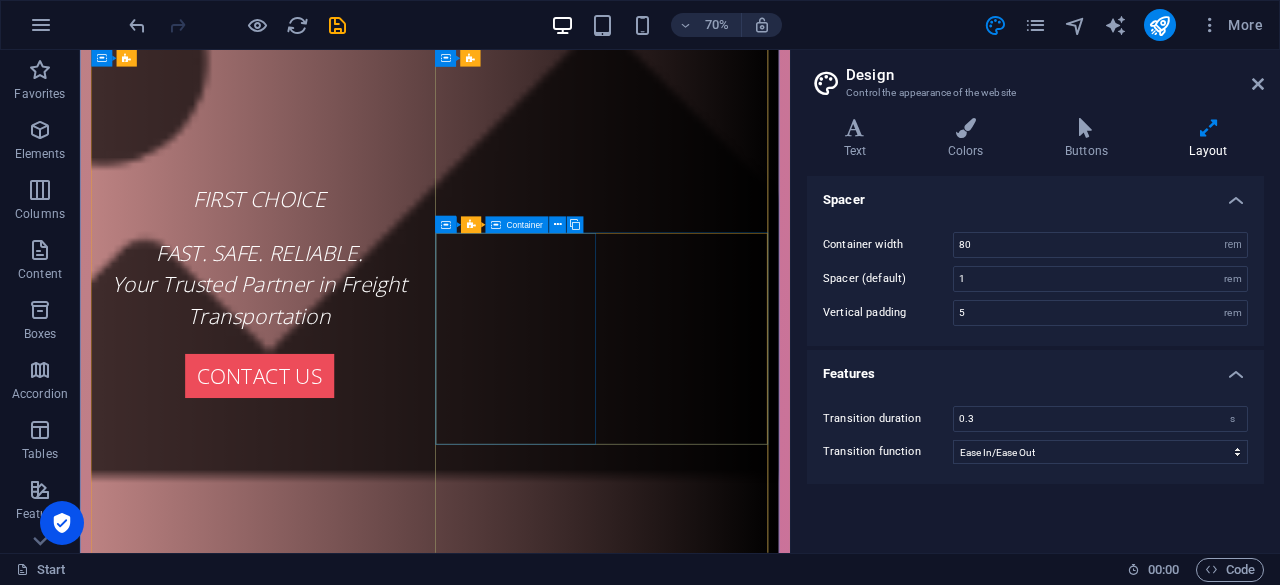 click on "Drop content here or  Add elements  Paste clipboard" at bounding box center (587, 2229) 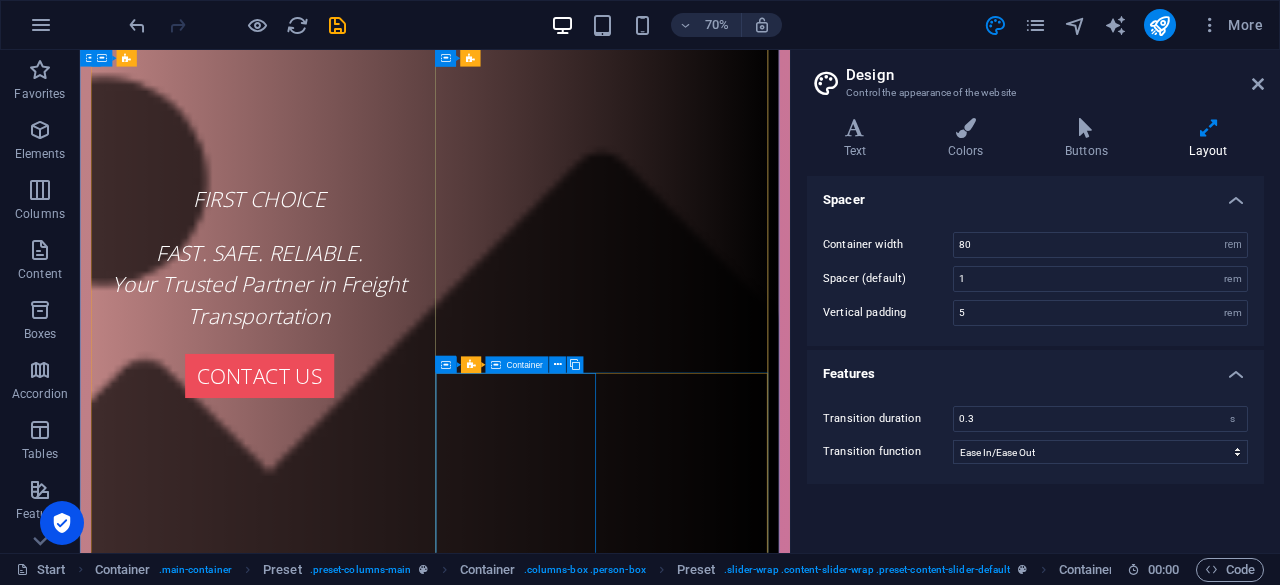 scroll, scrollTop: 600, scrollLeft: 0, axis: vertical 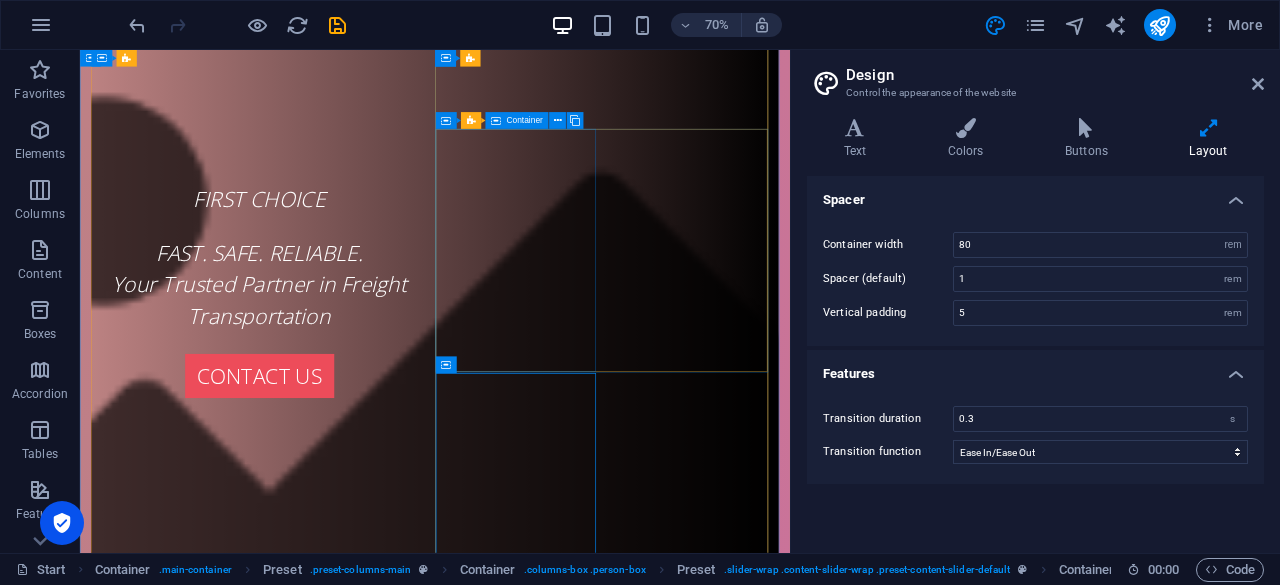 click on "Warehousing & Distribution (on request)" at bounding box center [587, 2171] 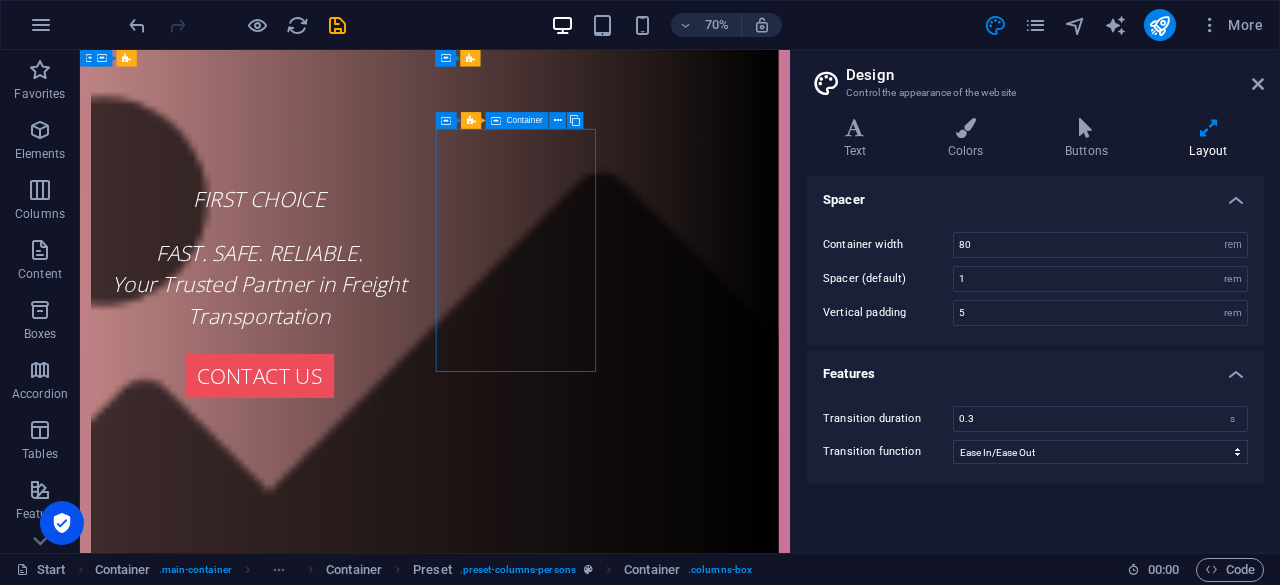 click on "Warehousing & Distribution (on request)" at bounding box center [587, 2171] 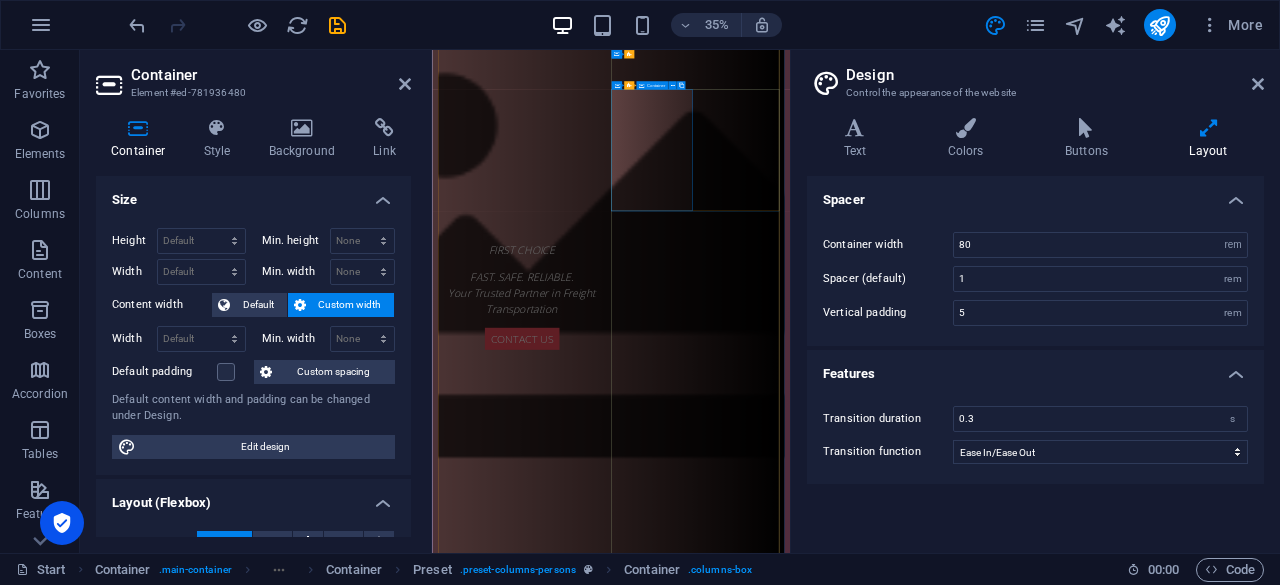 click on "Warehousing & Distribution (on request)" at bounding box center [943, 2171] 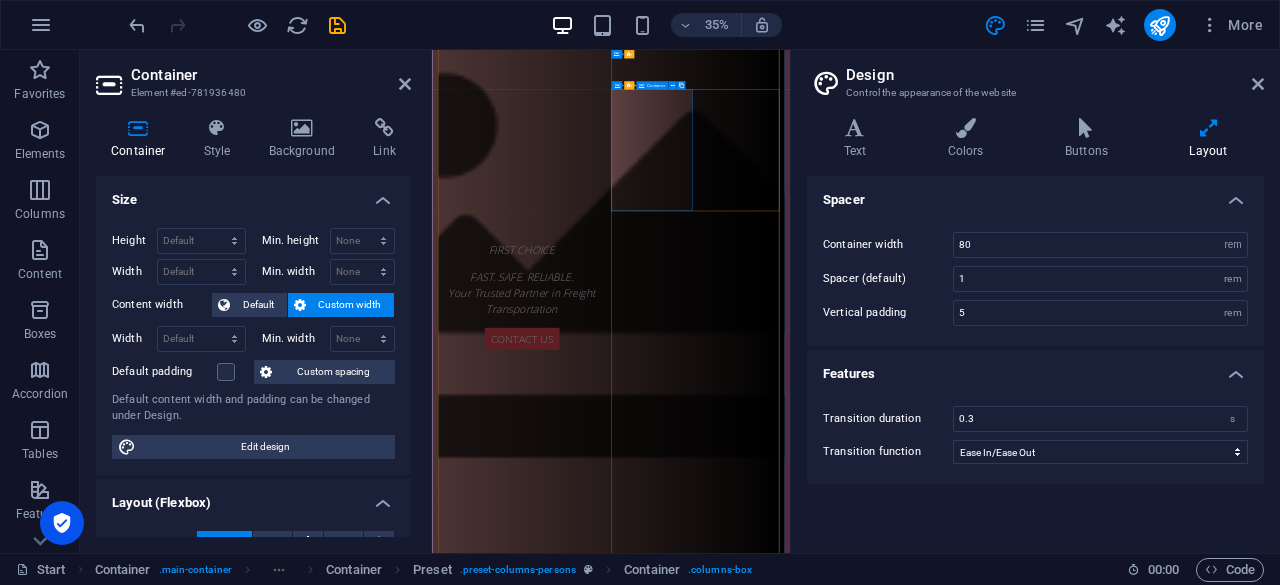 click on "Warehousing & Distribution (on request)" at bounding box center [943, 2171] 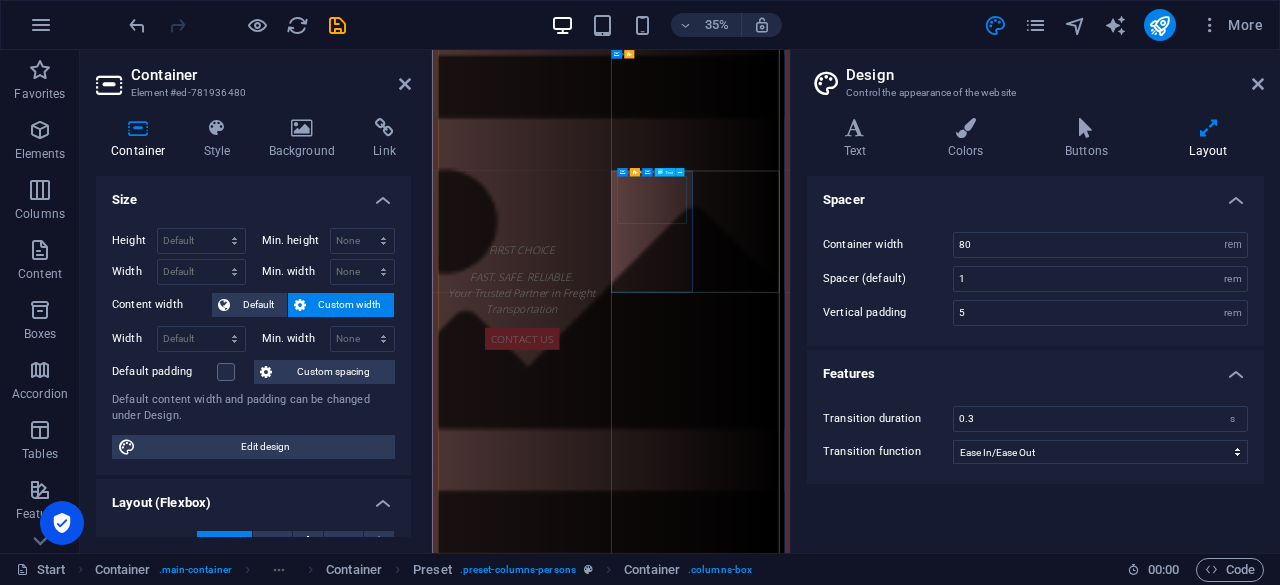 scroll, scrollTop: 300, scrollLeft: 0, axis: vertical 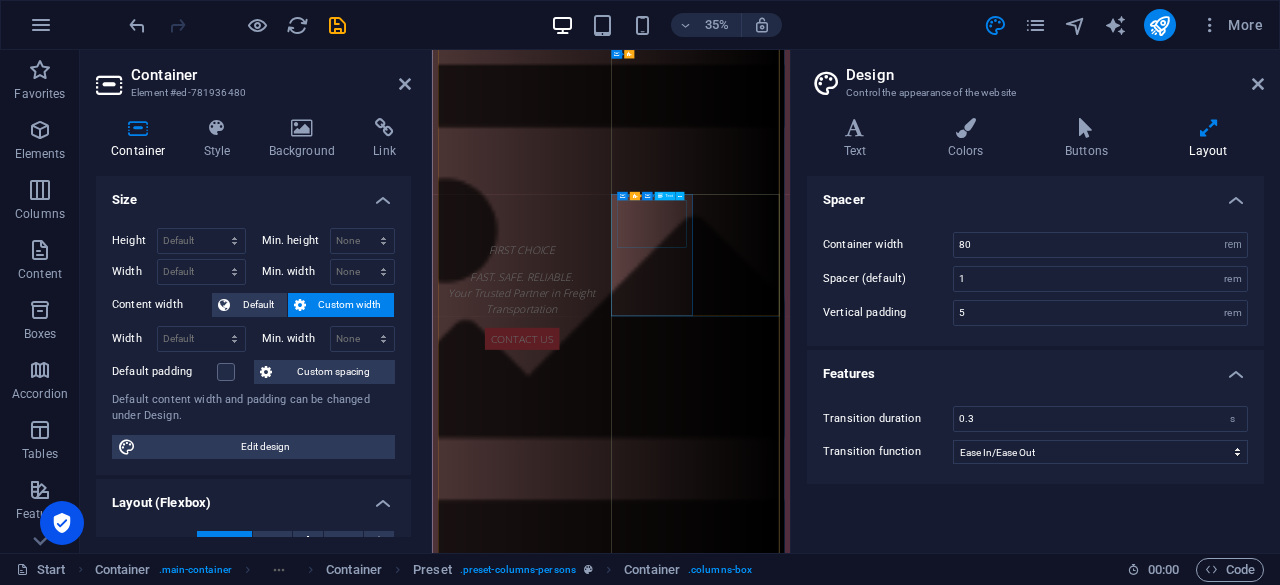 click on "Short-term and long-term storage" at bounding box center (943, 2471) 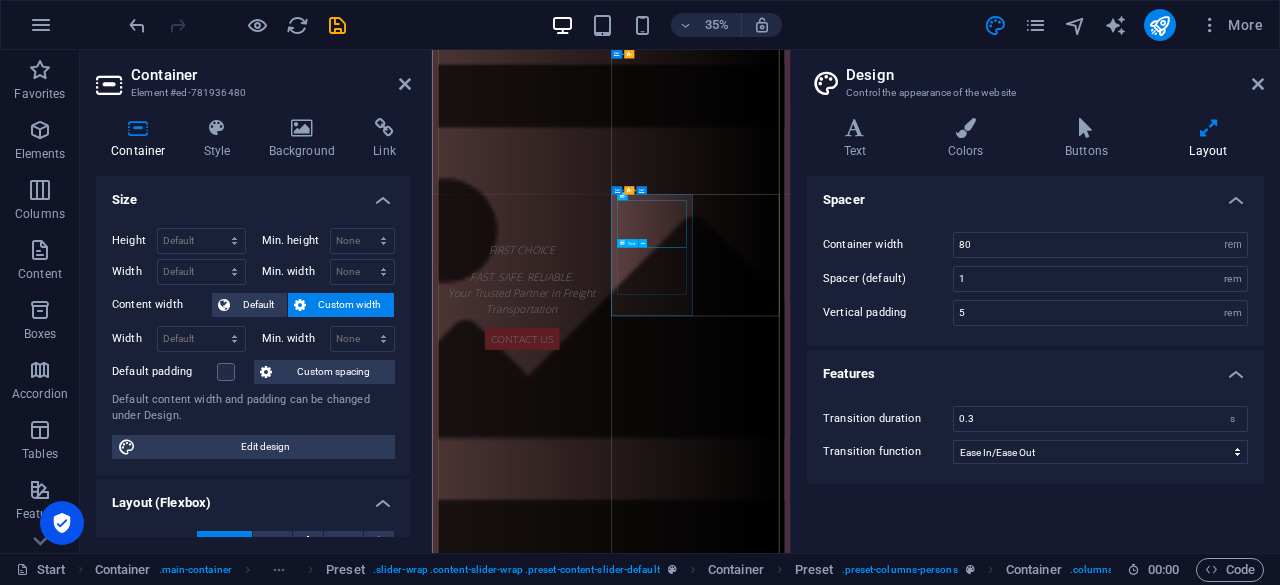 click on "Warehousing & Distribution (on request)" at bounding box center (943, 2516) 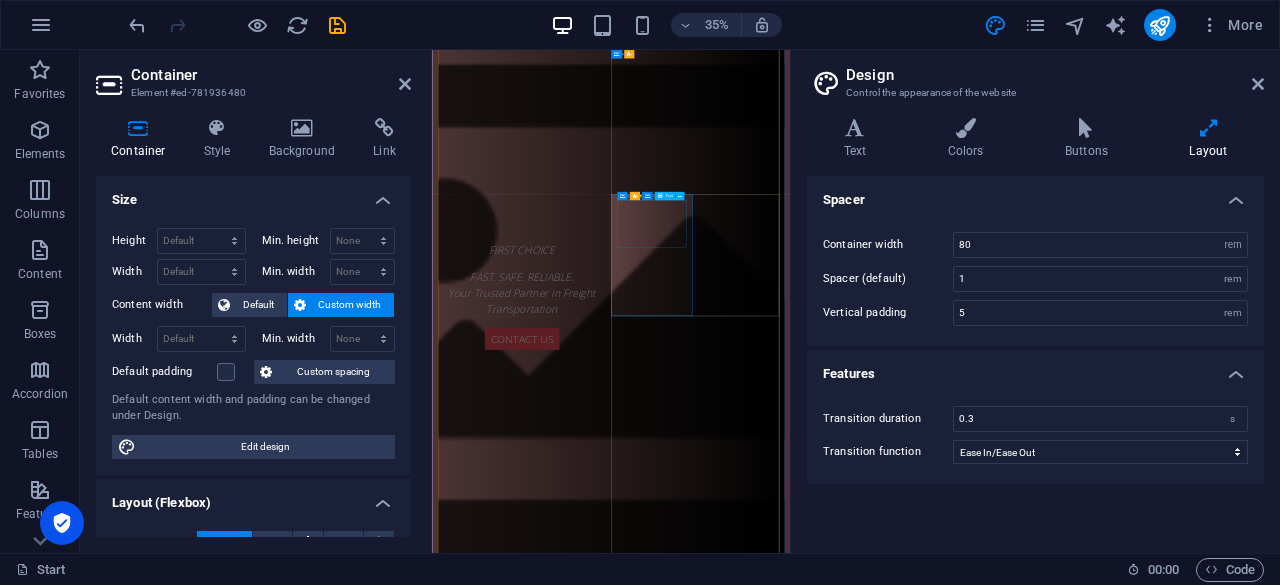 click on "Short-term and long-term storage" at bounding box center [943, 2471] 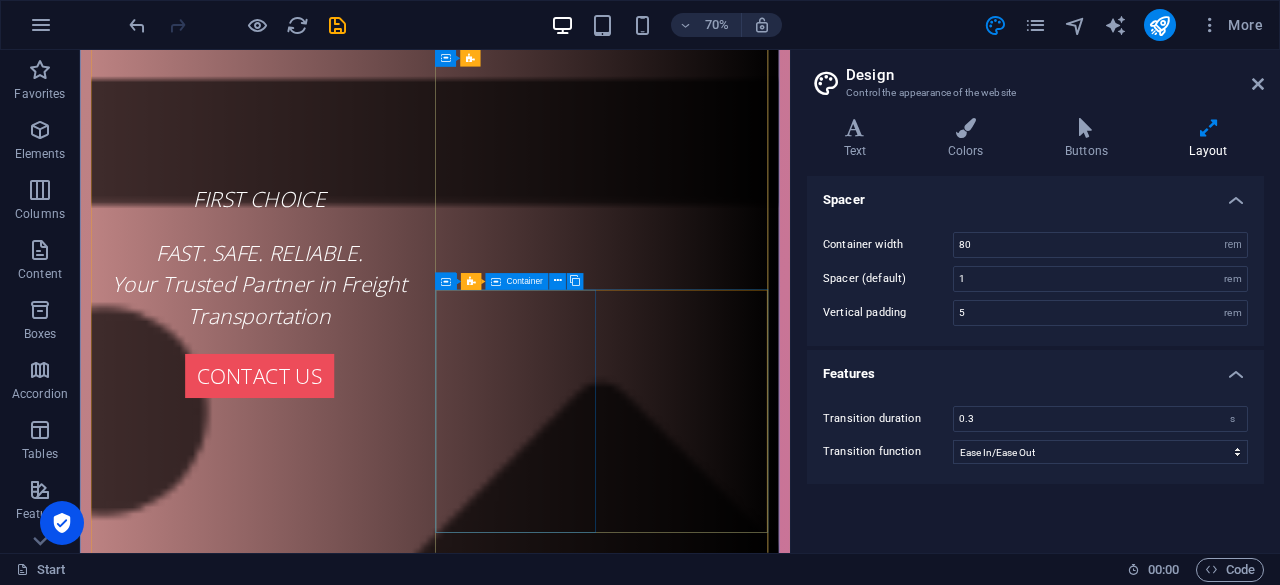 scroll, scrollTop: 600, scrollLeft: 0, axis: vertical 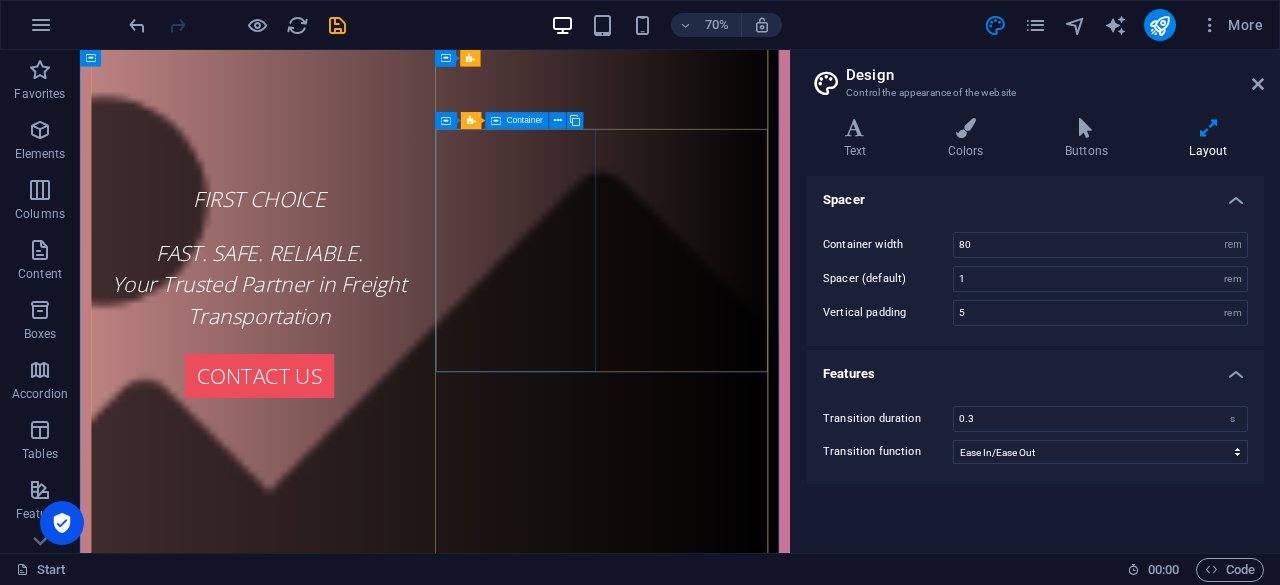 click on "Drop content here or  Add elements  Paste clipboard" at bounding box center (587, 2220) 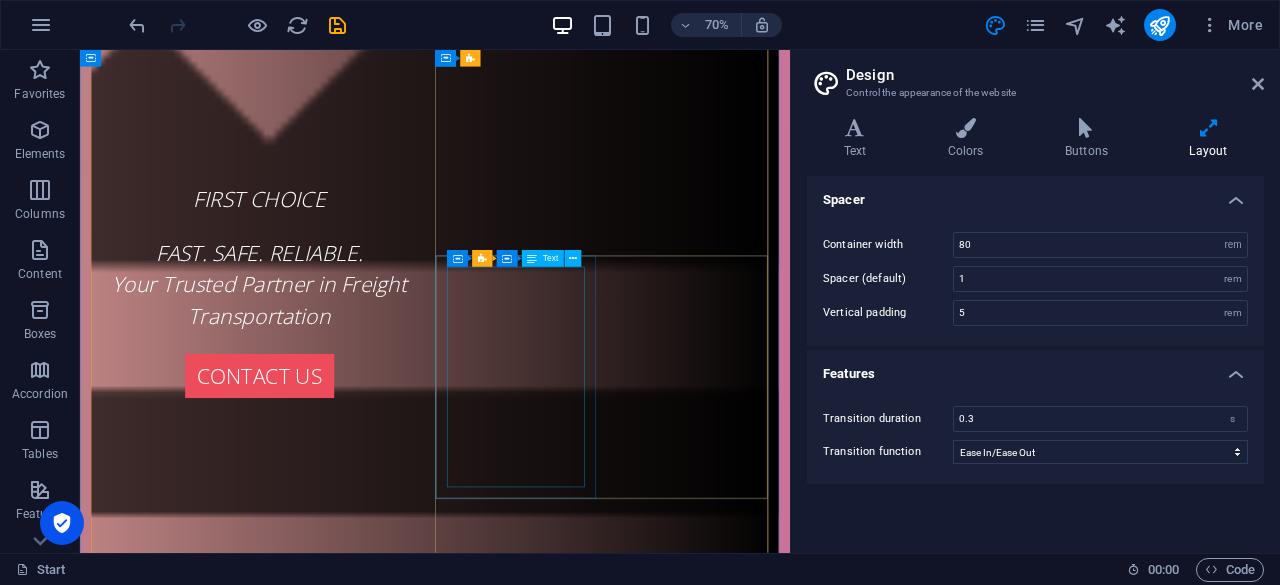 scroll, scrollTop: 900, scrollLeft: 0, axis: vertical 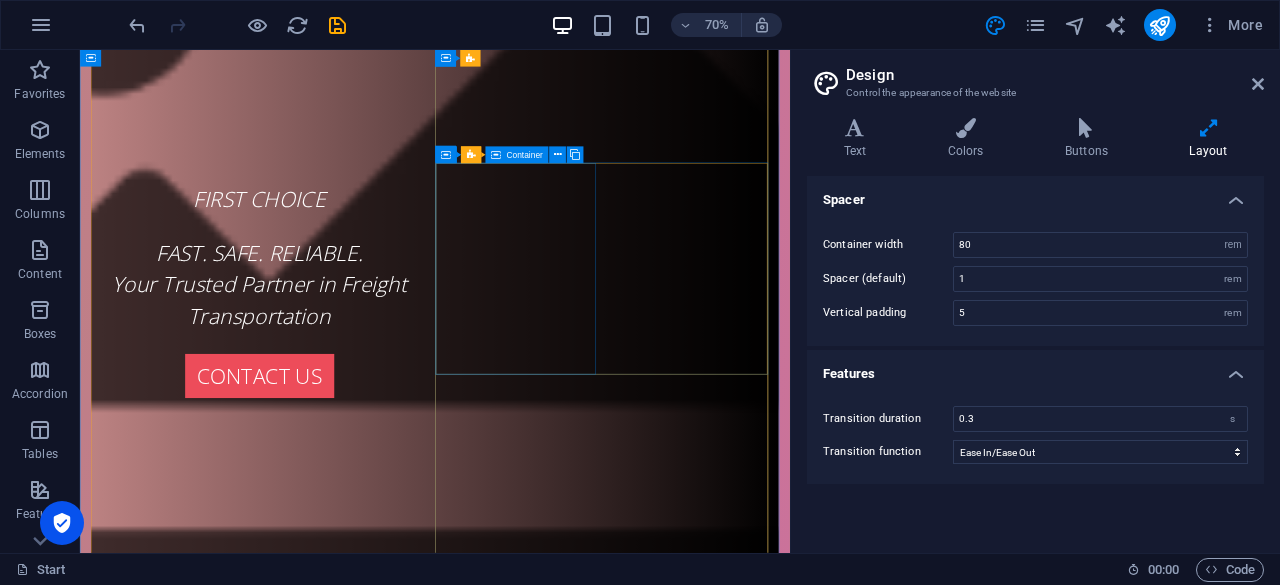 click on "Drop content here or  Add elements  Paste clipboard" at bounding box center (587, 2174) 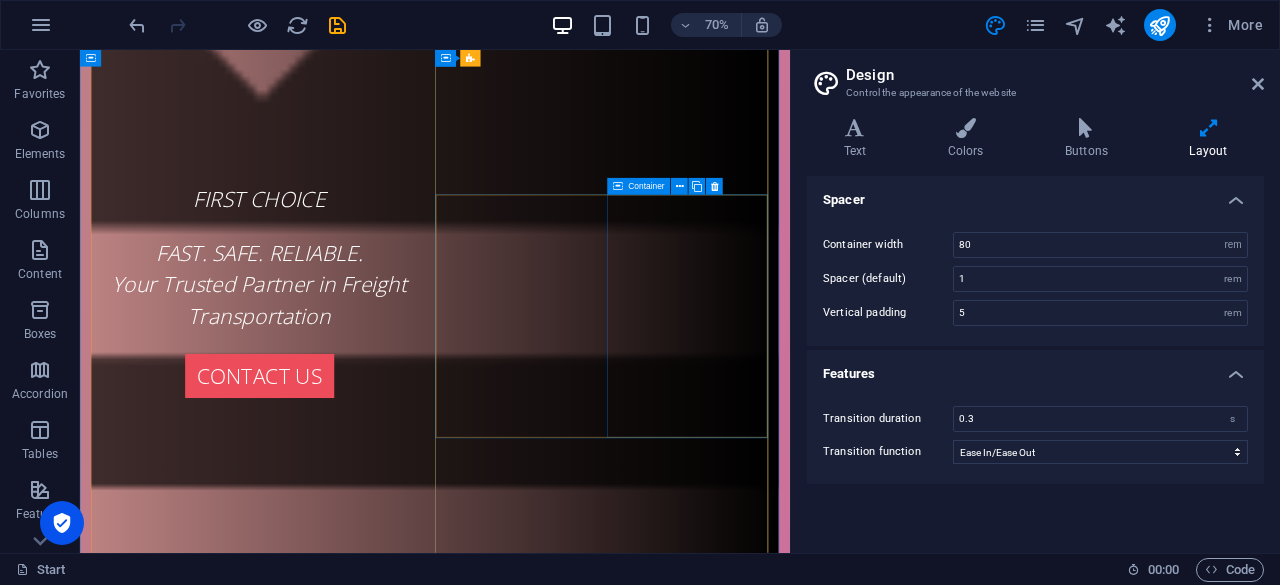 scroll, scrollTop: 1204, scrollLeft: 0, axis: vertical 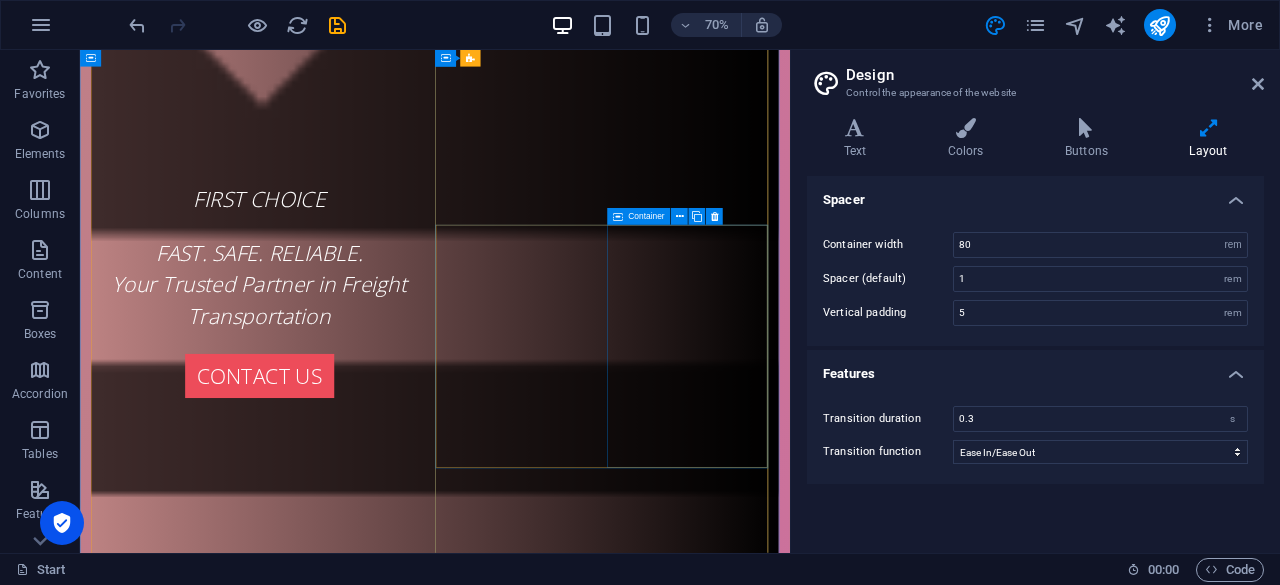 click on "Drop content here or  Add elements  Paste clipboard" at bounding box center (587, 2344) 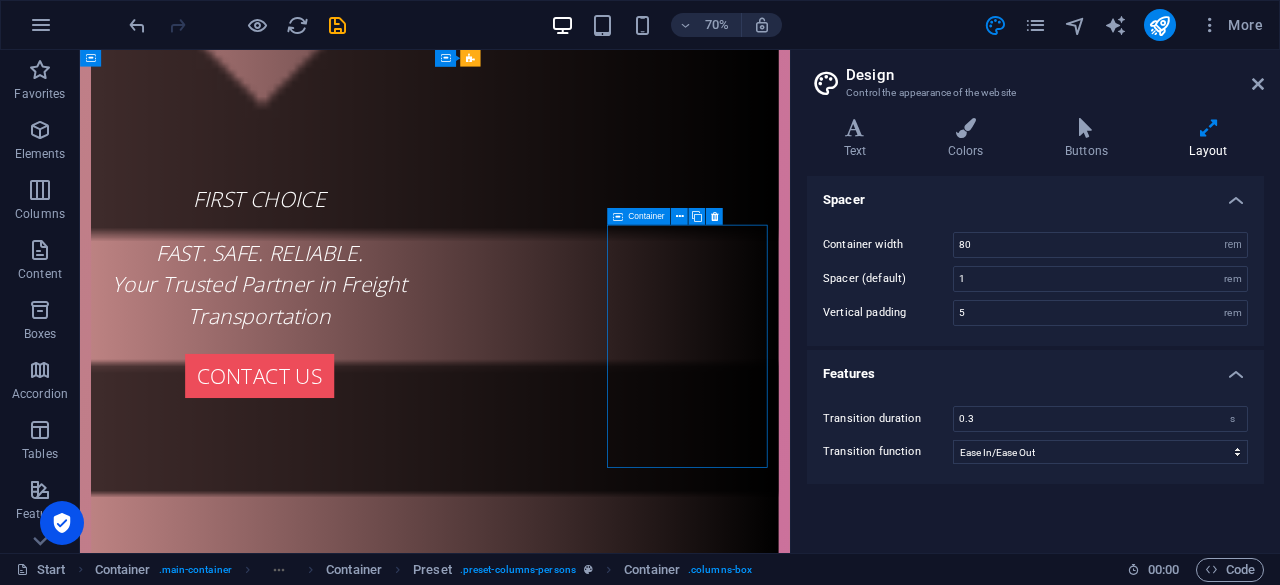 click on "Drop content here or  Add elements  Paste clipboard" at bounding box center [587, 2344] 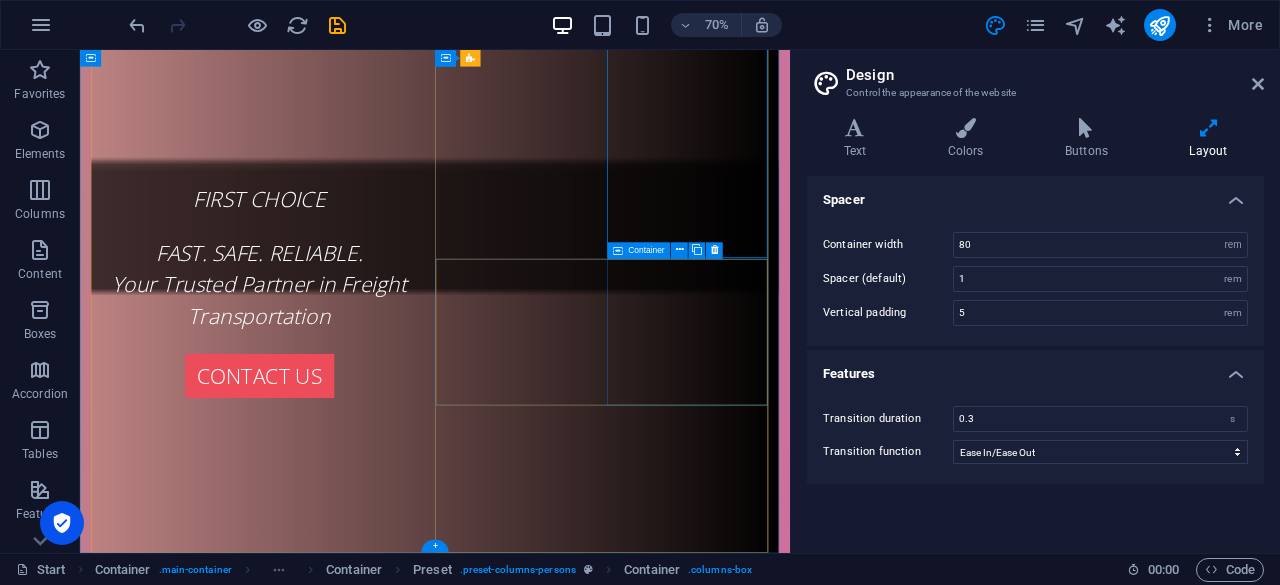 scroll, scrollTop: 1504, scrollLeft: 0, axis: vertical 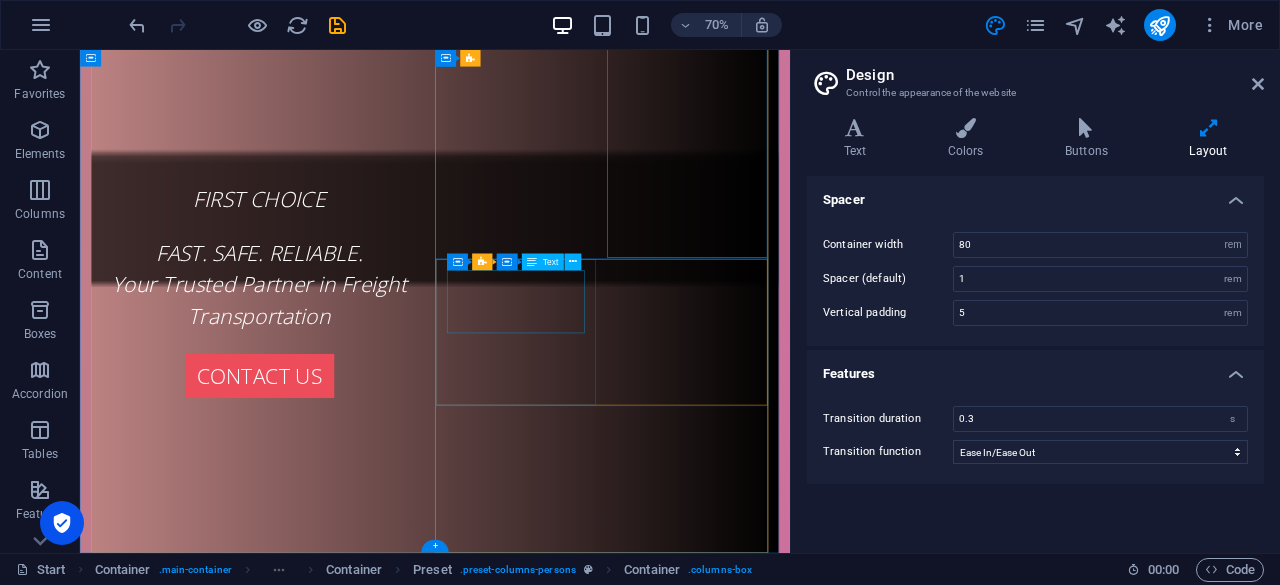 click at bounding box center [587, 2142] 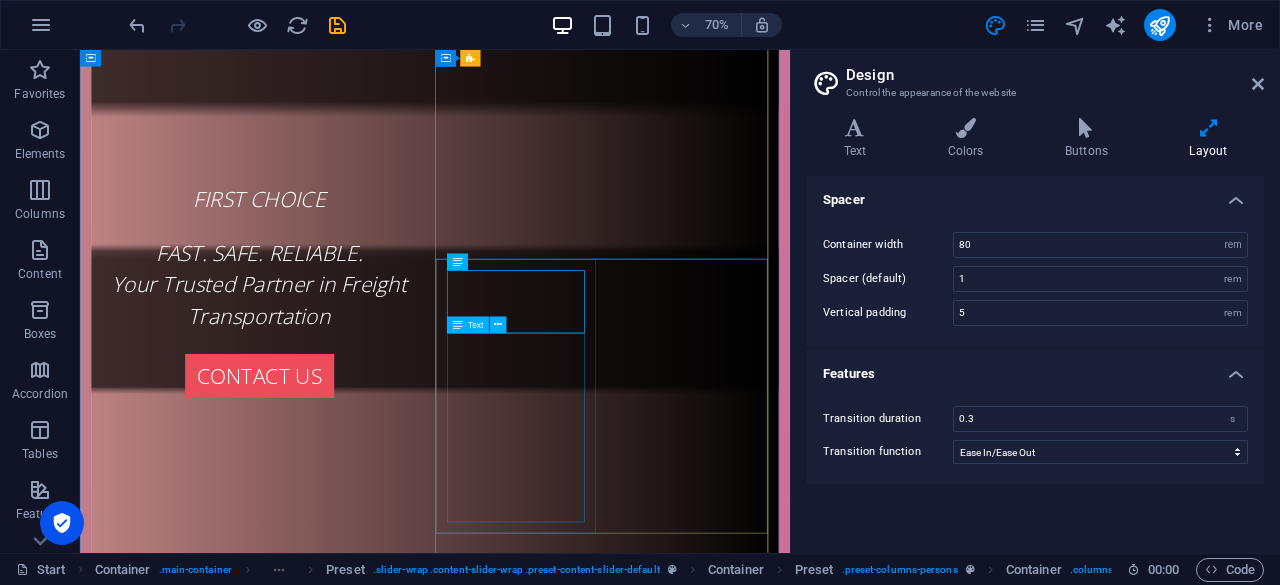 click on "lexible Vehicle Options
Pickup trucks, 1, 3.5T, 8T, 15T, containers" at bounding box center [587, 2415] 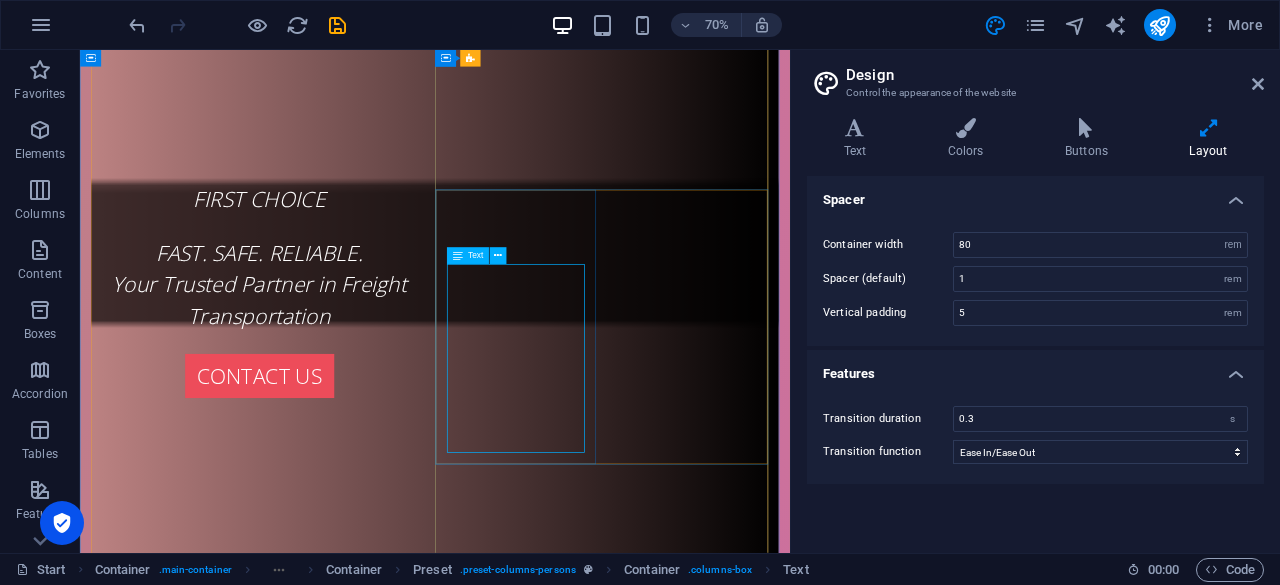 scroll, scrollTop: 1604, scrollLeft: 0, axis: vertical 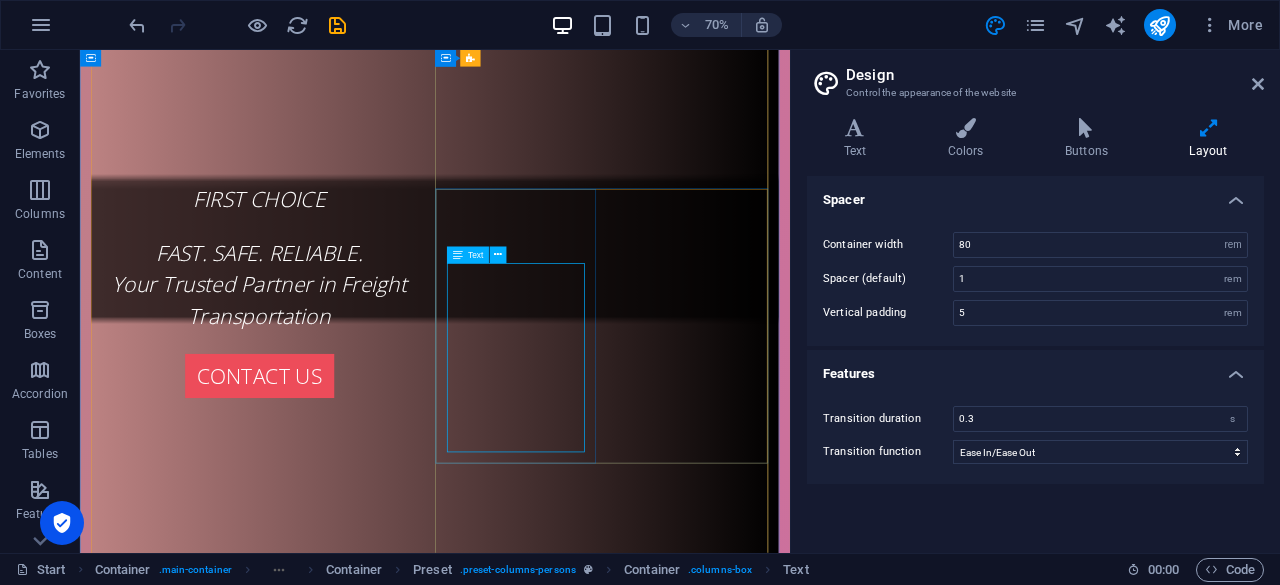 click on "lexible Vehicle Options
Pickup trucks, 1, 3.5T, 8T, 15T, containers" at bounding box center [587, 2315] 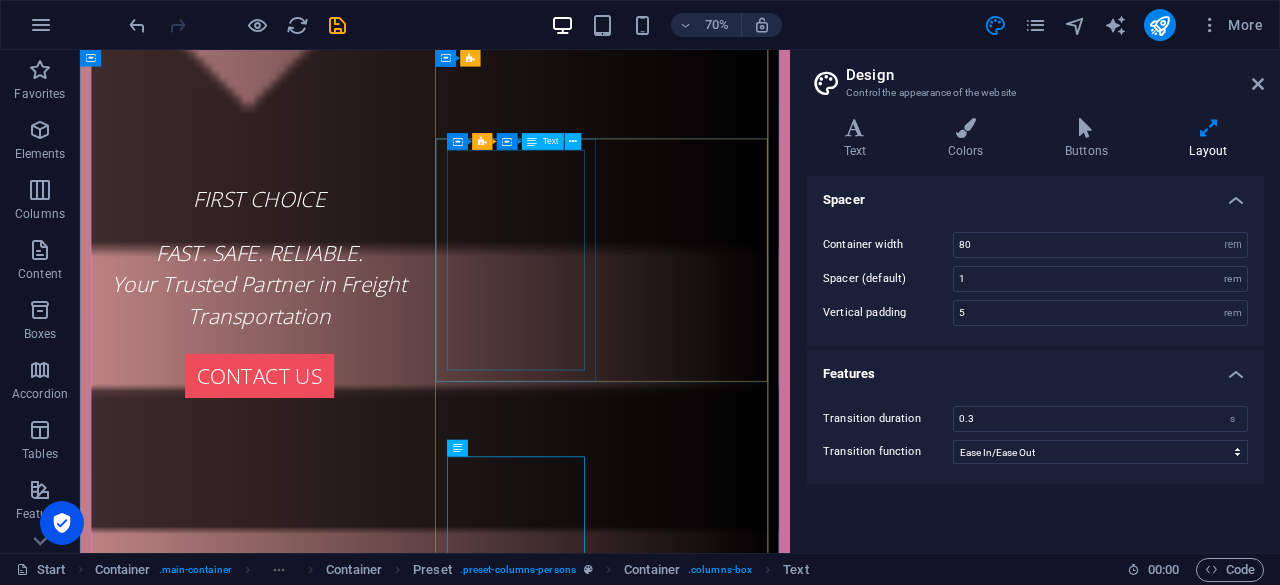 scroll, scrollTop: 1604, scrollLeft: 0, axis: vertical 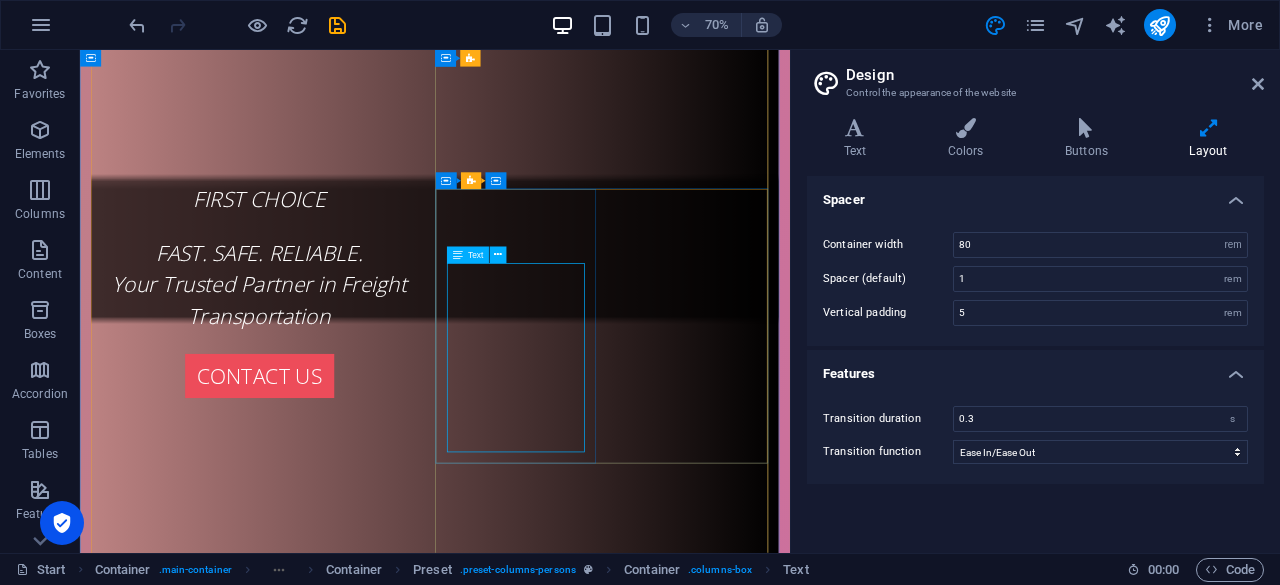 click on "lexible Vehicle Options
Pickup trucks, 1, 3.5T, 8T, 15T, containers" at bounding box center [587, 2315] 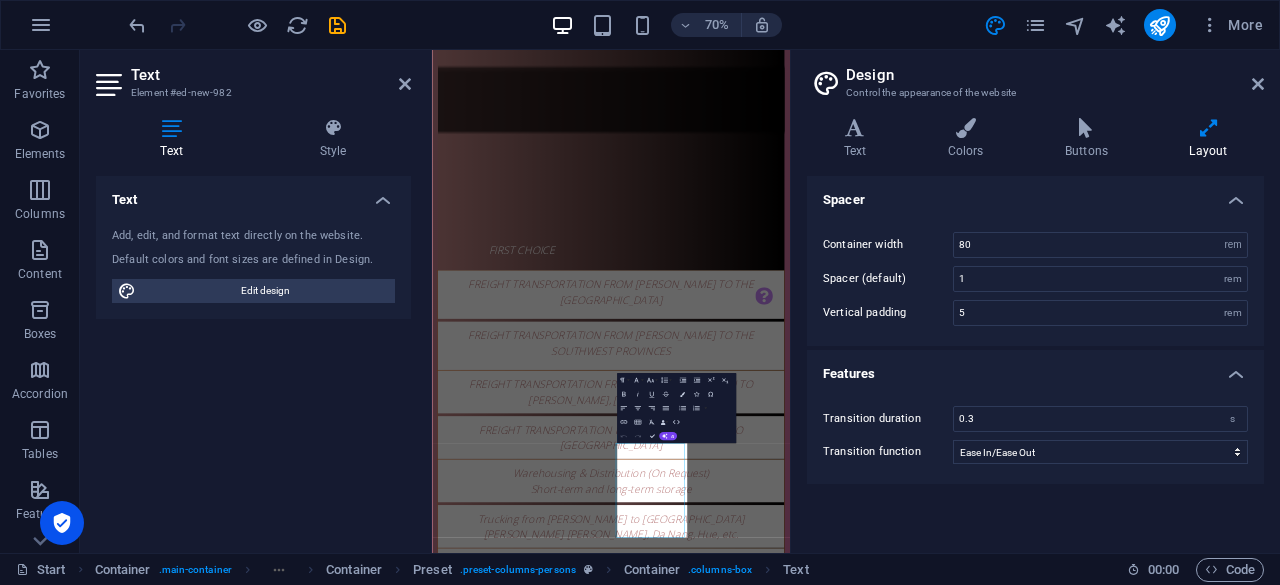 scroll, scrollTop: 786, scrollLeft: 0, axis: vertical 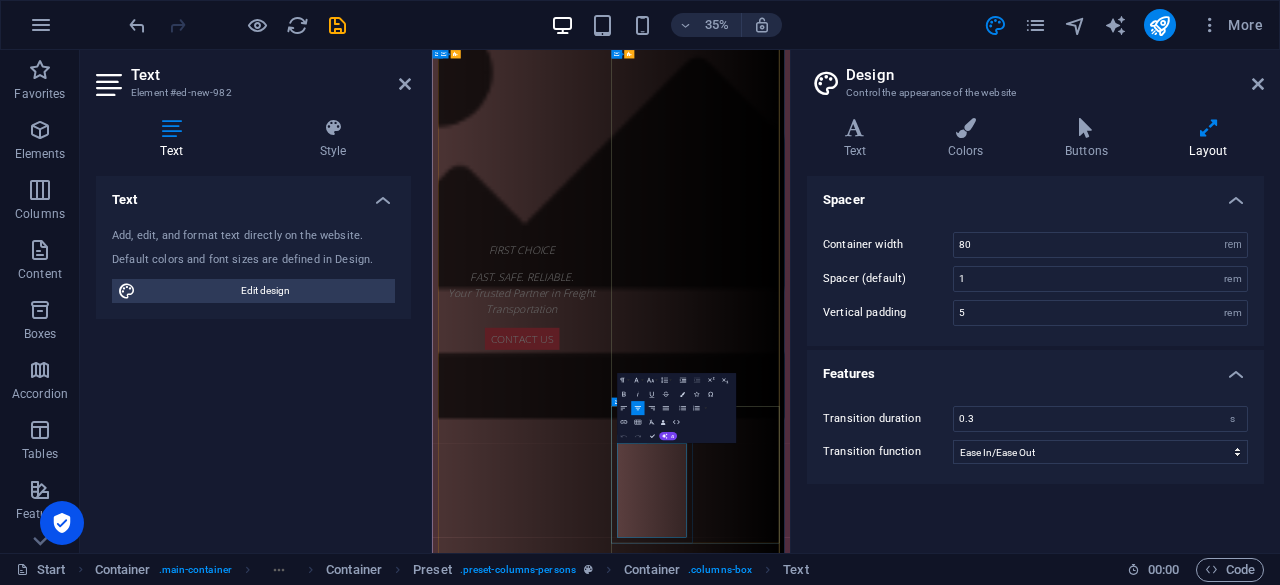click on "Pickup trucks, 1, 3.5T, 8T, 15T, containers" at bounding box center (943, 2972) 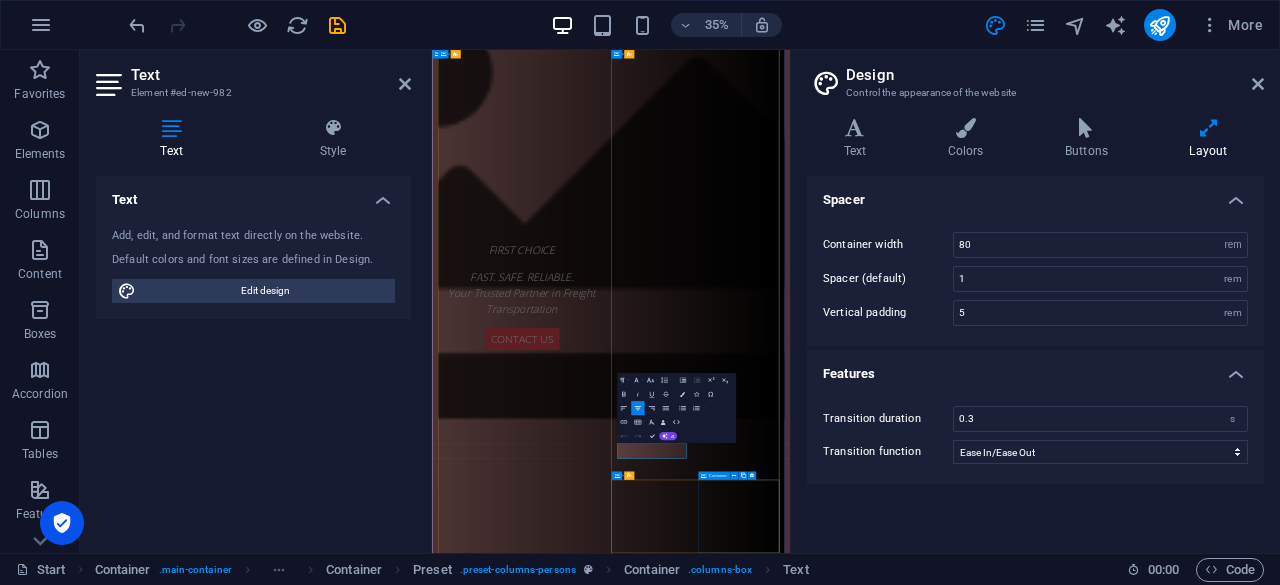 click on "Drop content here or  Add elements  Paste clipboard" at bounding box center [943, 3419] 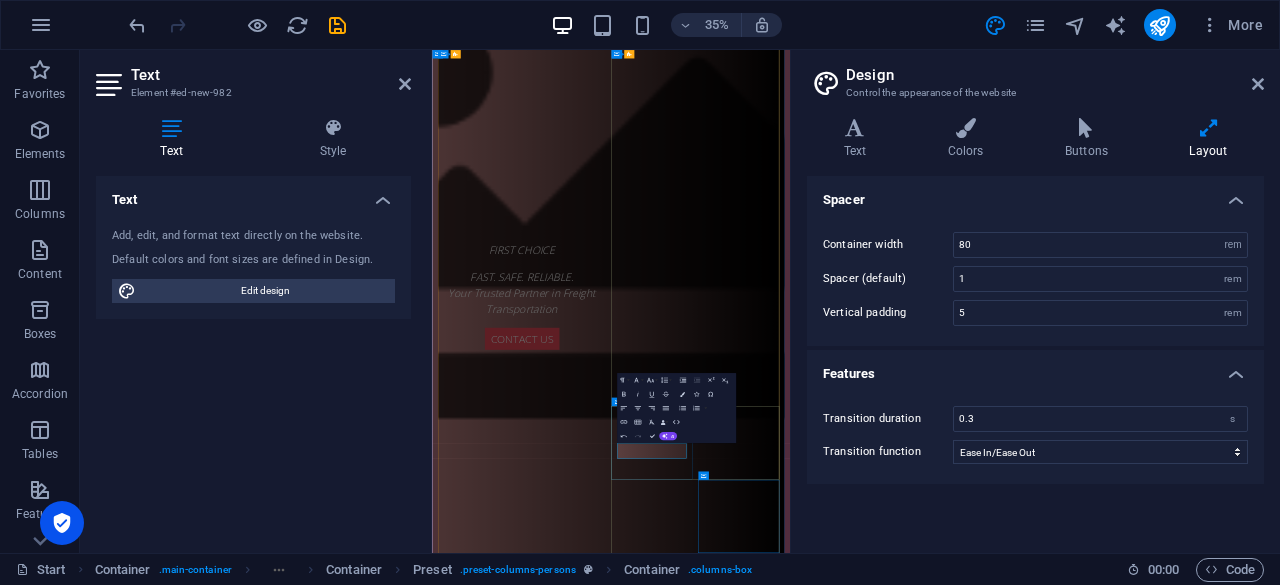 scroll, scrollTop: 1504, scrollLeft: 0, axis: vertical 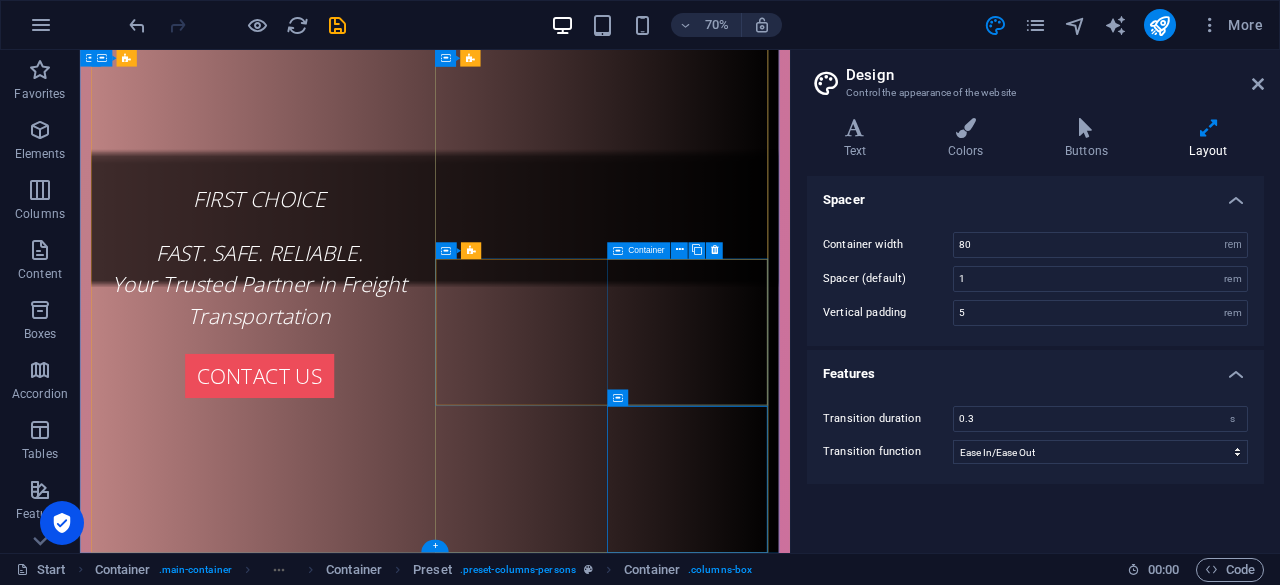 click on "Drop content here or  Add elements  Paste clipboard" at bounding box center [587, 2298] 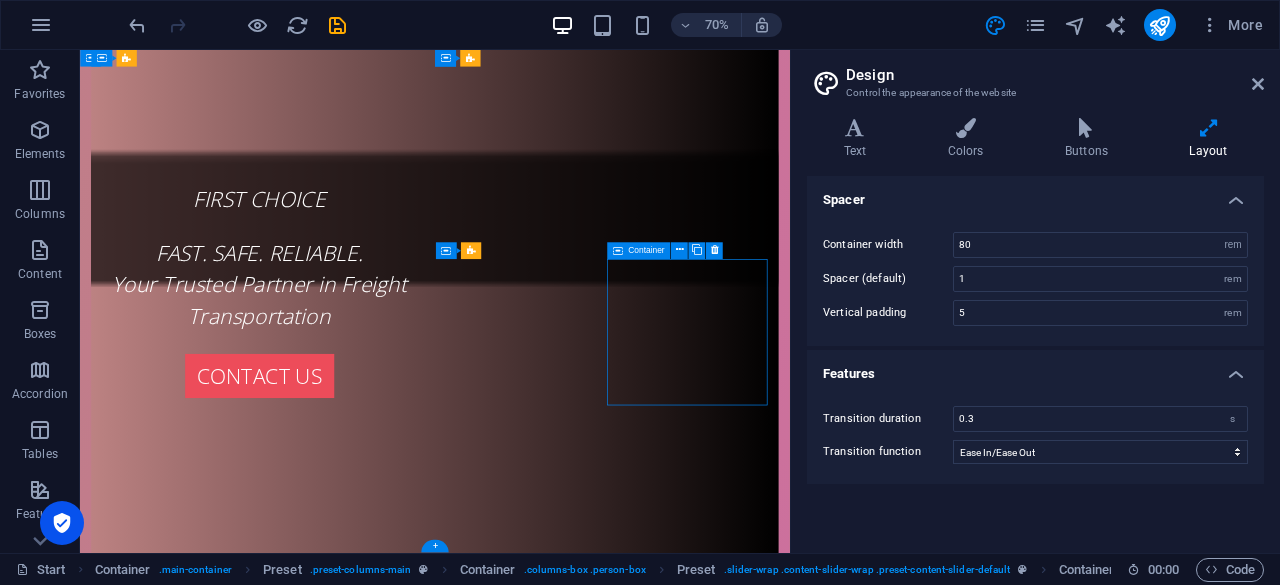 click on "Drop content here or  Add elements  Paste clipboard" at bounding box center (587, 2298) 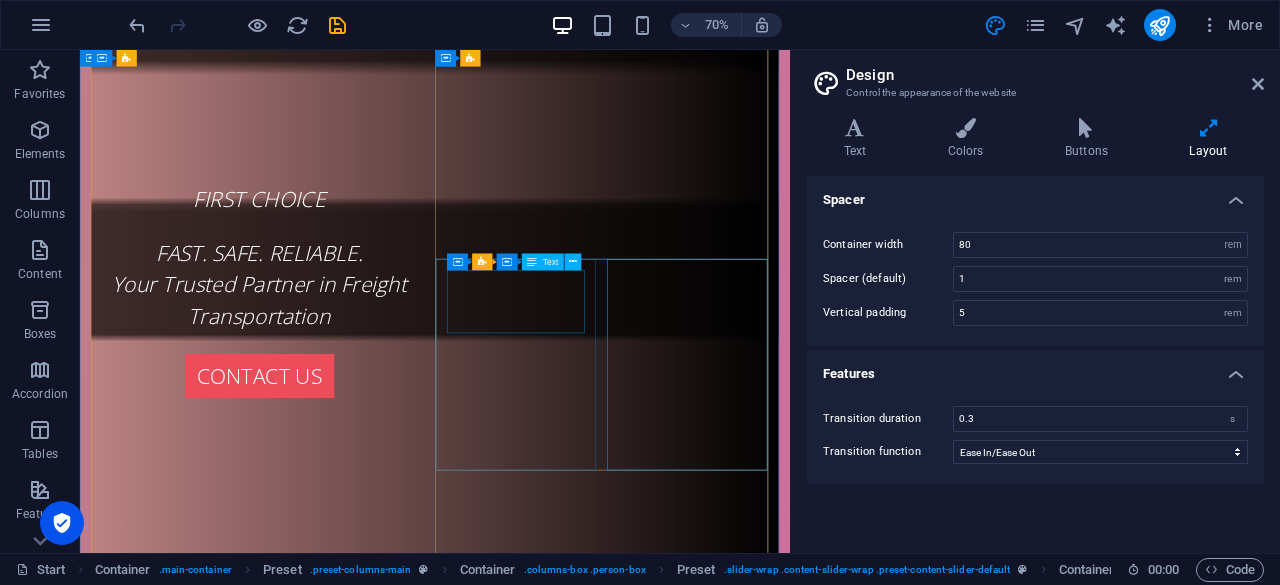 click at bounding box center (587, 2235) 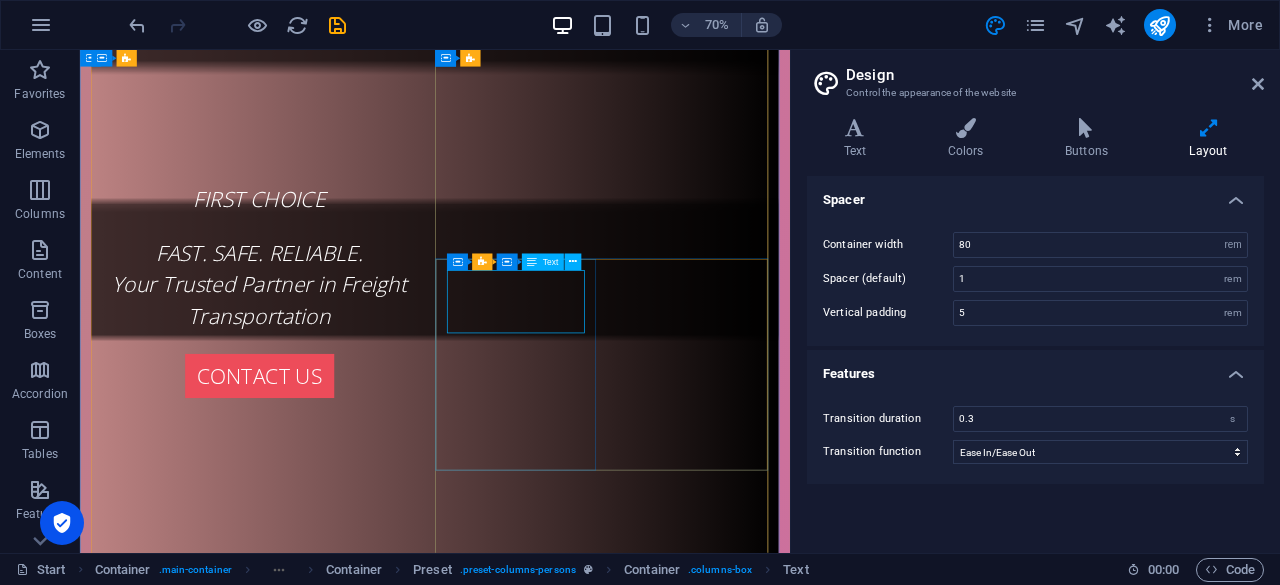 click at bounding box center [587, 2235] 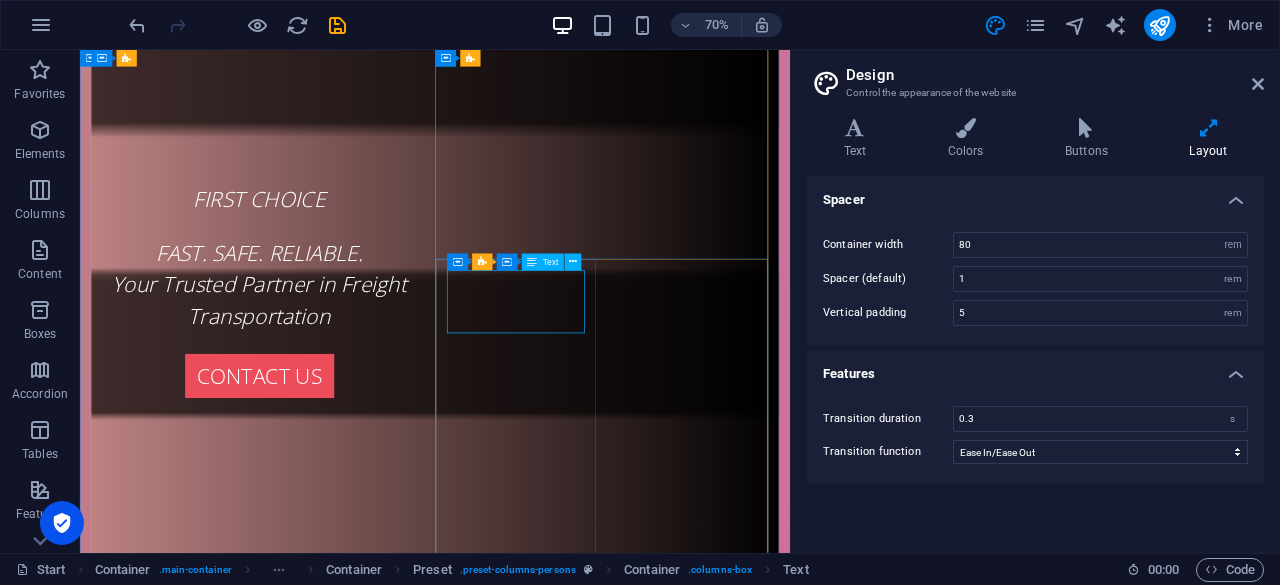 click at bounding box center (587, 2370) 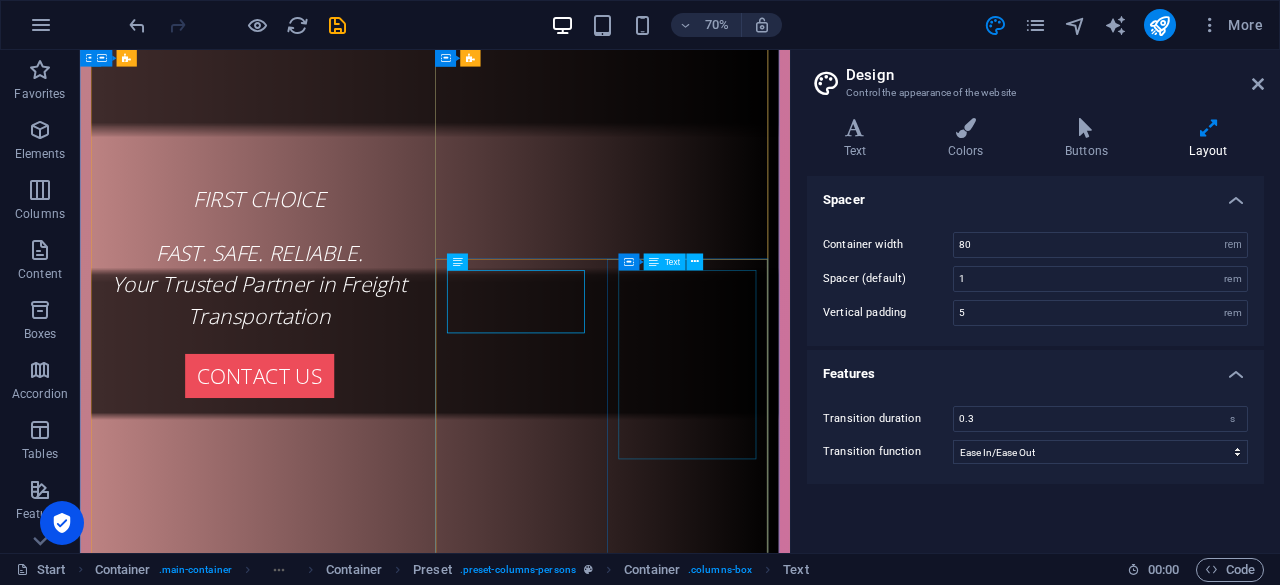 click on "lexible Vehicle Options
Pickup trucks, 1, 3.5T, 8T, 15T, containers" at bounding box center (587, 2590) 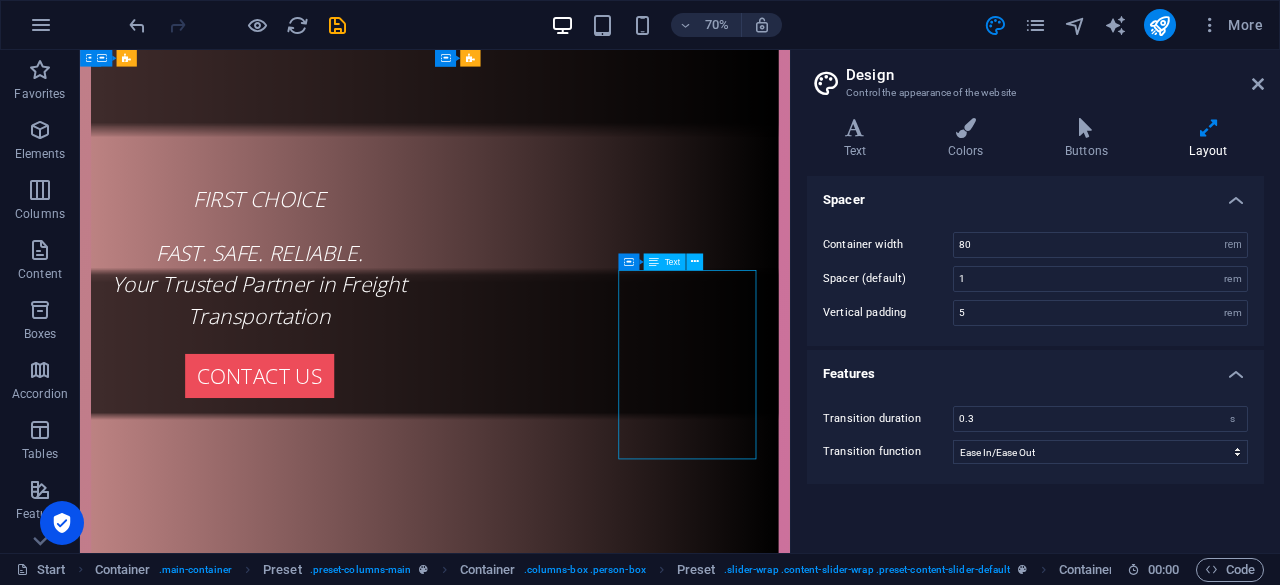 click on "lexible Vehicle Options
Pickup trucks, 1, 3.5T, 8T, 15T, containers" at bounding box center (587, 2590) 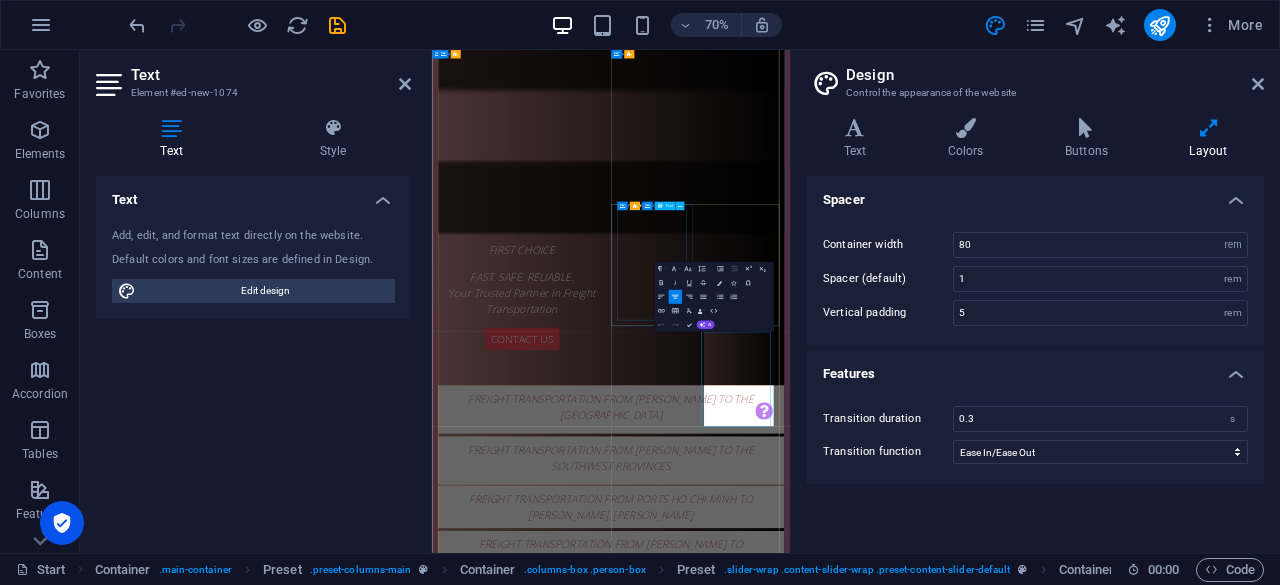 scroll, scrollTop: 1014, scrollLeft: 0, axis: vertical 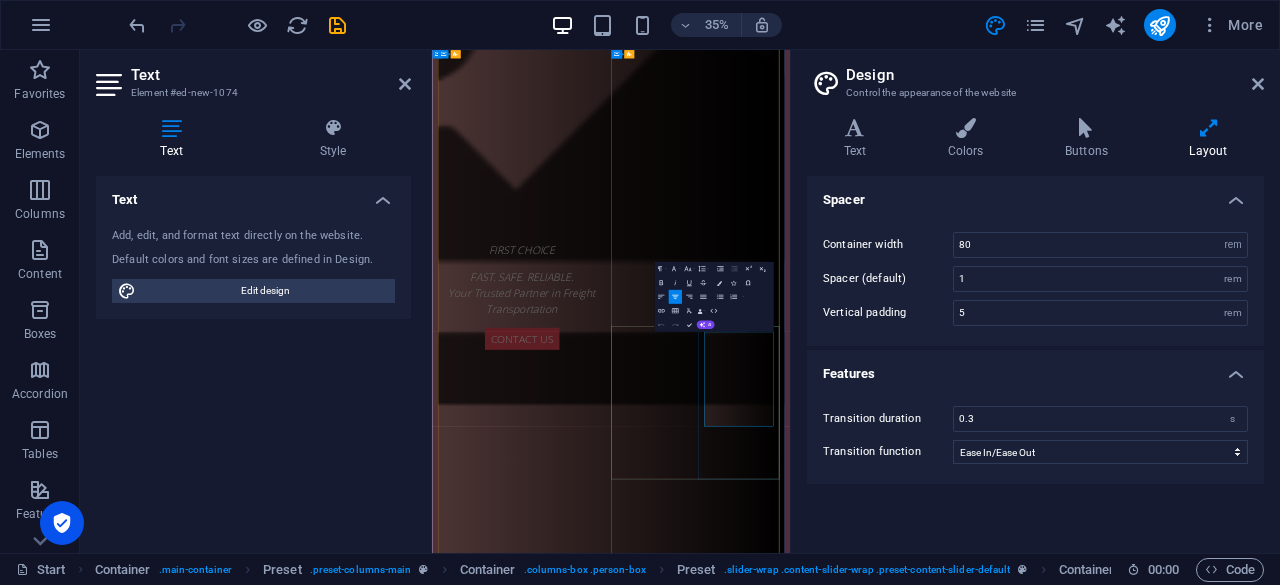 click on "lexible Vehicle Options" at bounding box center [943, 3057] 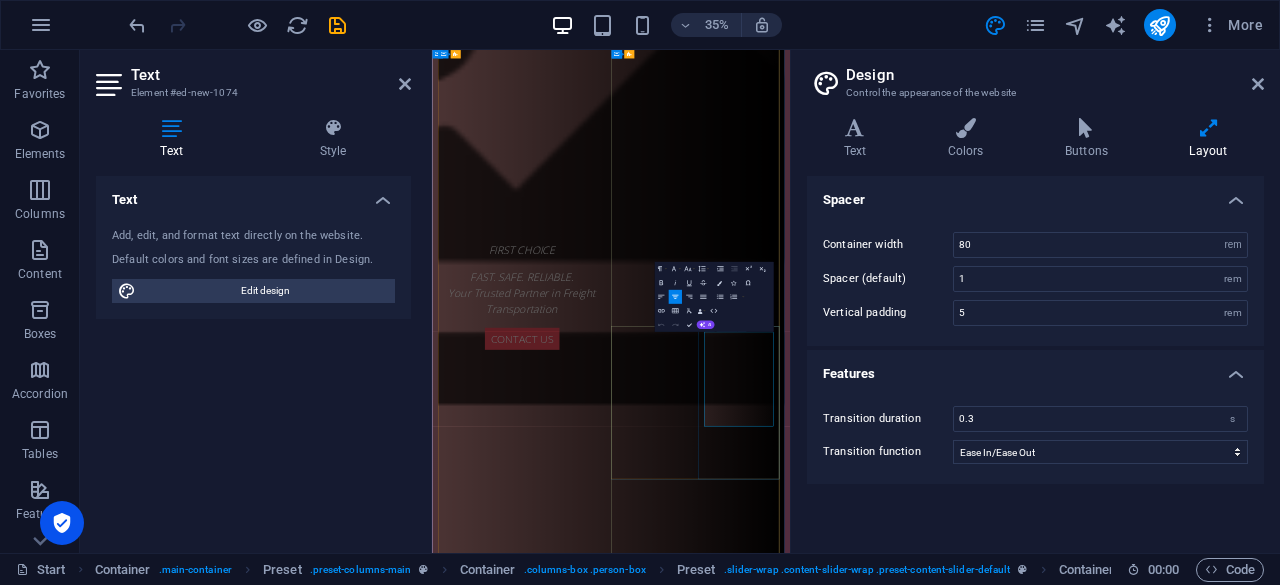 click on "lexible Vehicle Options" at bounding box center [943, 3057] 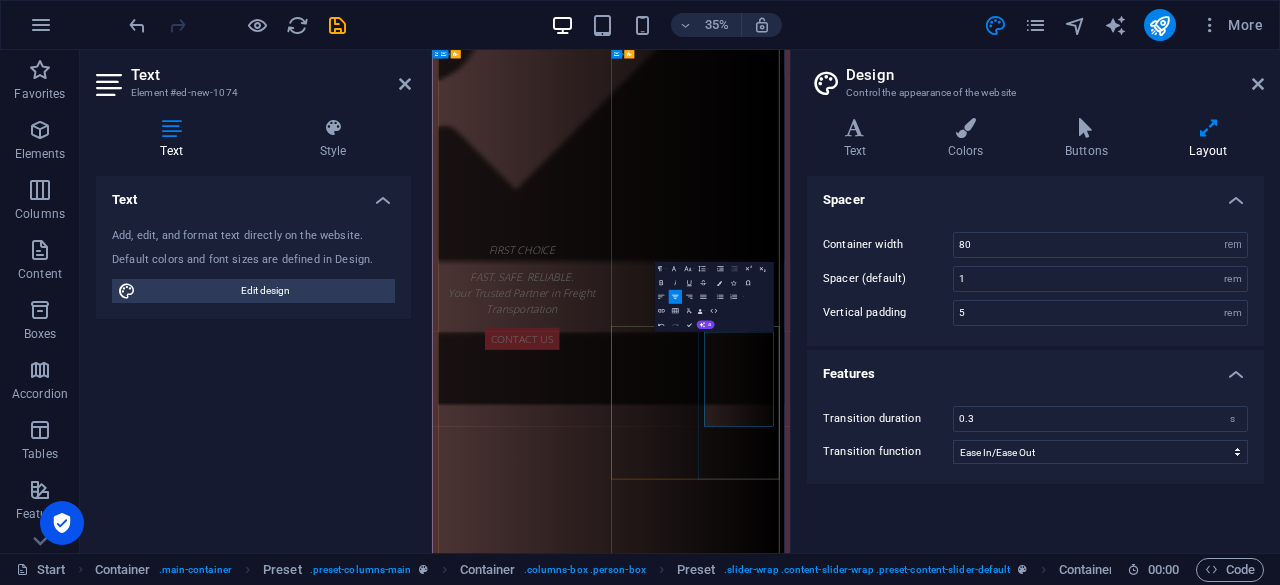 type 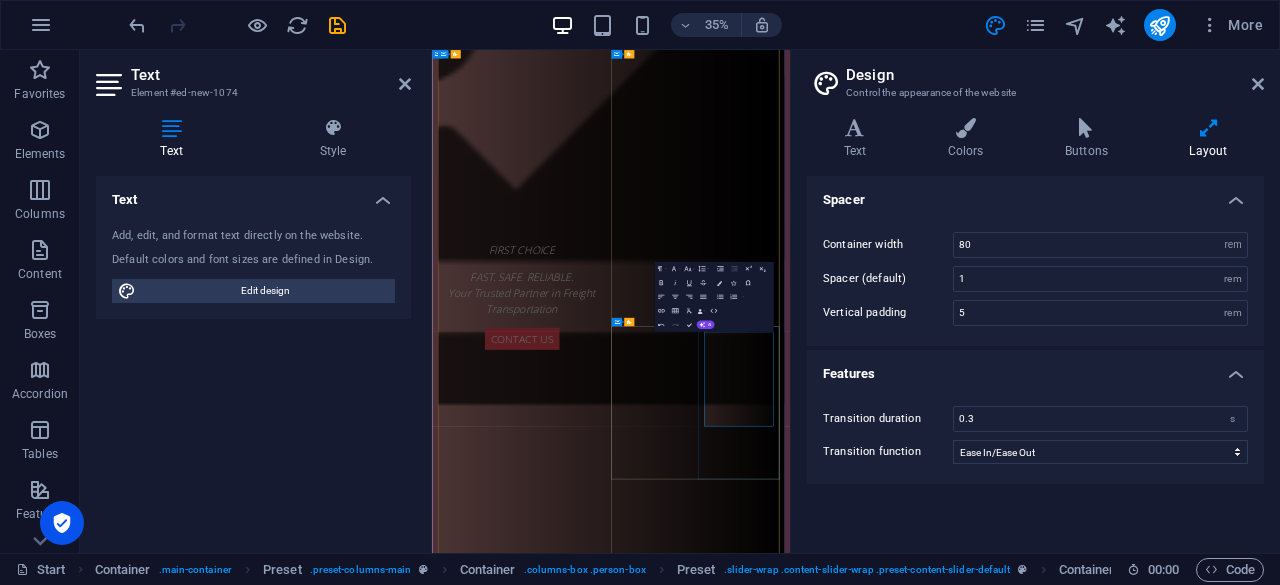 click on "Pickup trucks, 1, 3.5T, 8T, 15T, containers" at bounding box center (943, 3102) 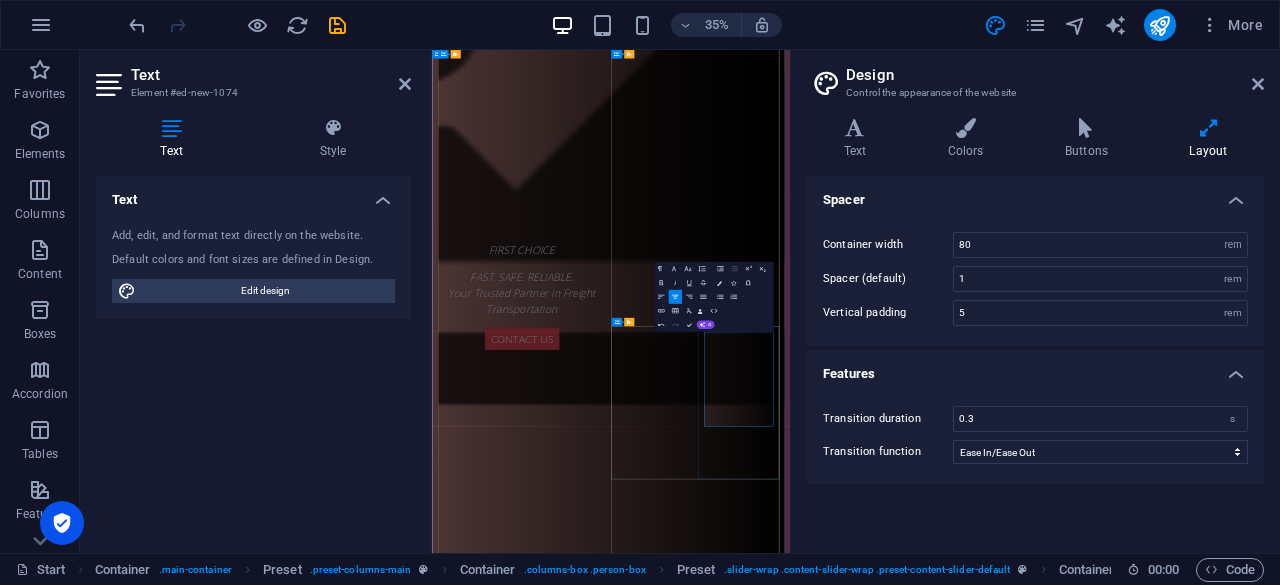 click on "ible Vehicle Options" at bounding box center (943, 3057) 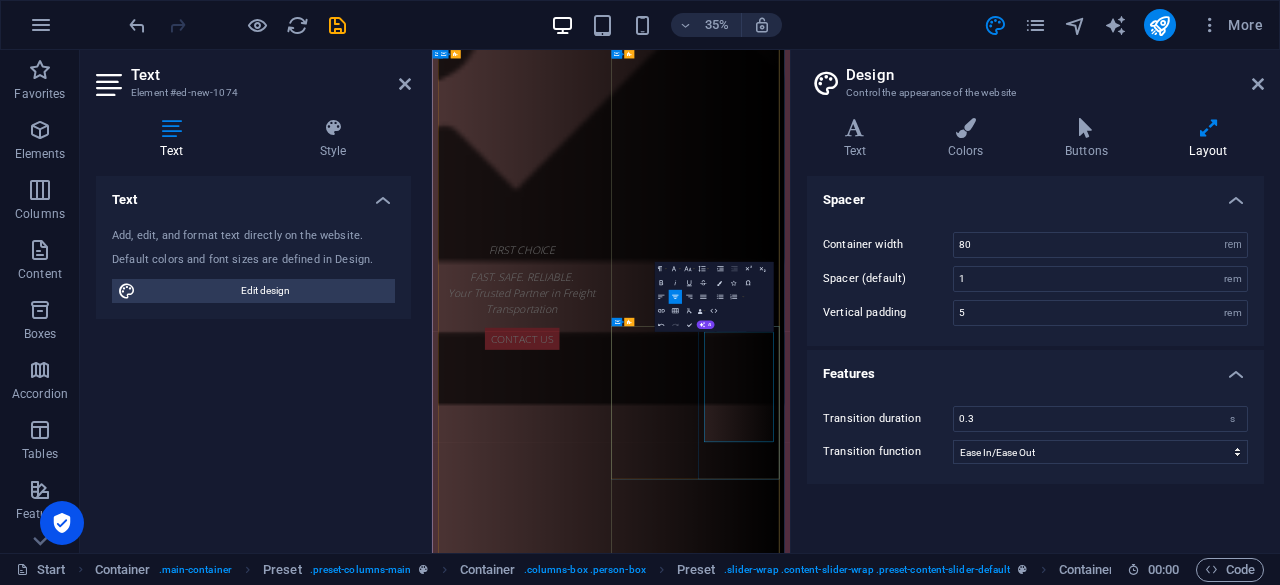 click on "Pickup trucks, 1, 3.5T, 8T, 15T, containers" at bounding box center (943, 3102) 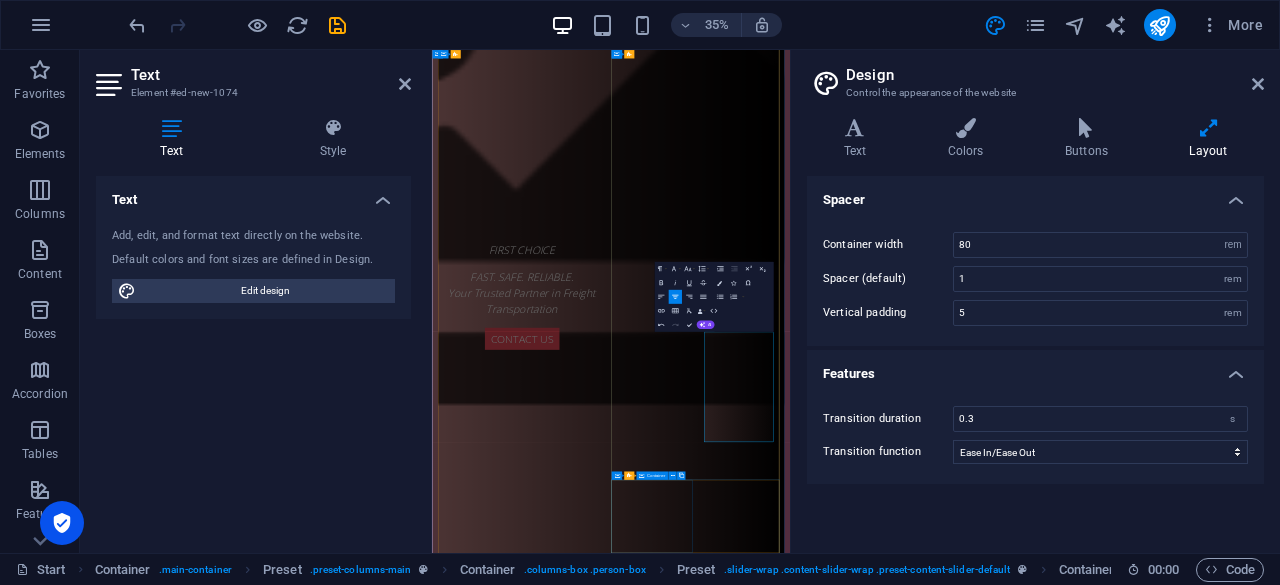 click on "Drop content here or  Add elements  Paste clipboard" at bounding box center (943, 3230) 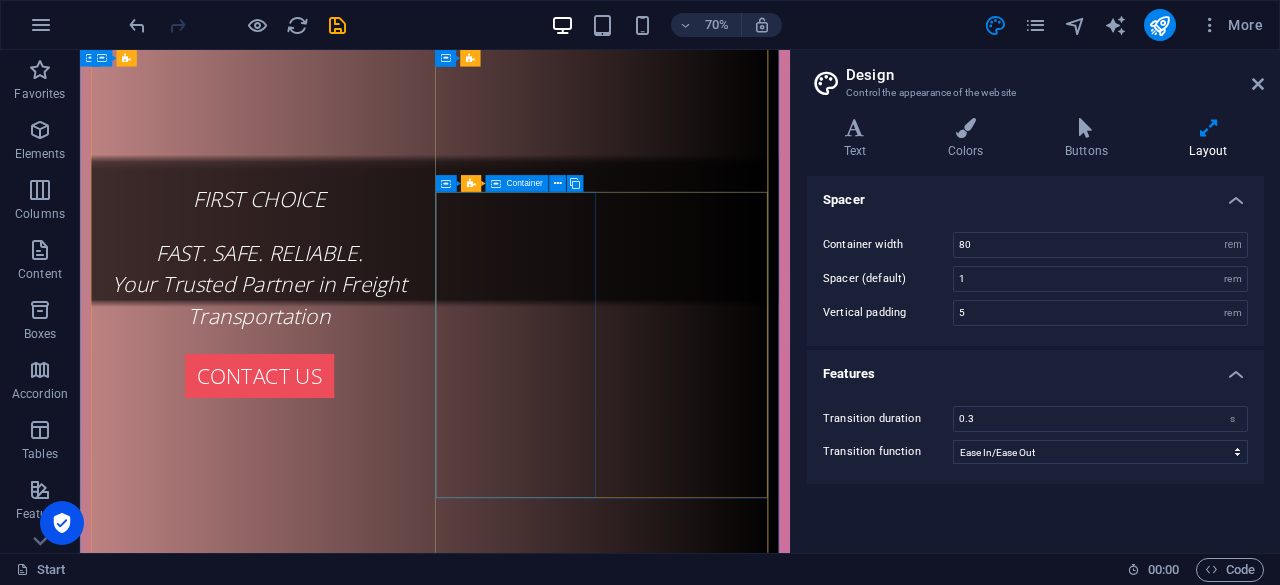 scroll, scrollTop: 1732, scrollLeft: 0, axis: vertical 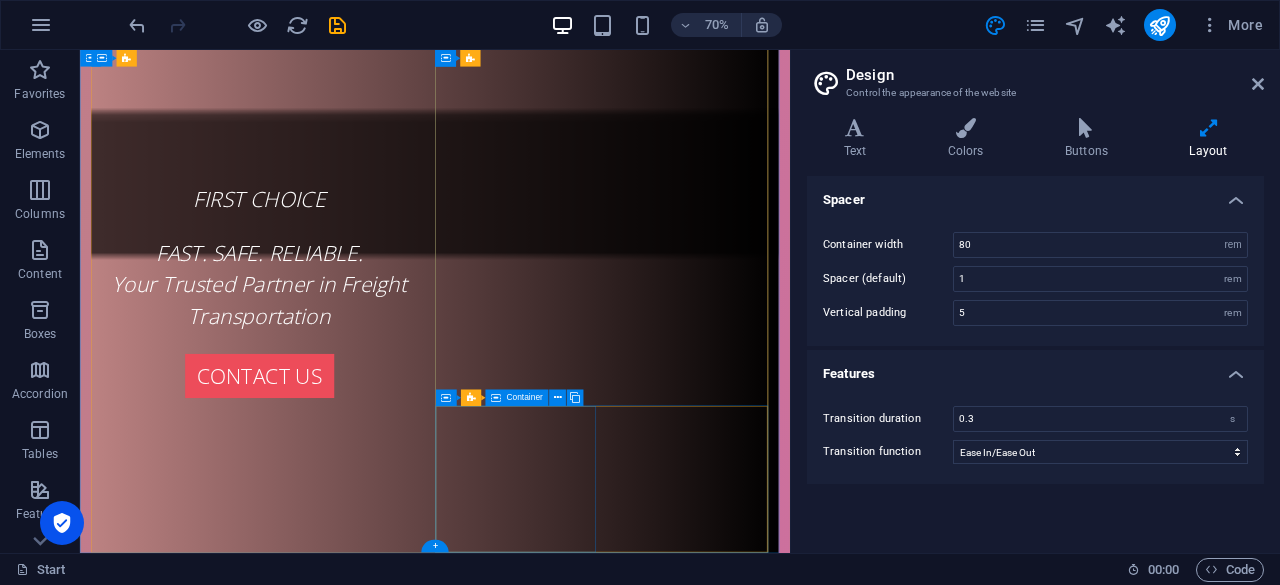click on "Drop content here or  Add elements  Paste clipboard" at bounding box center (587, 2512) 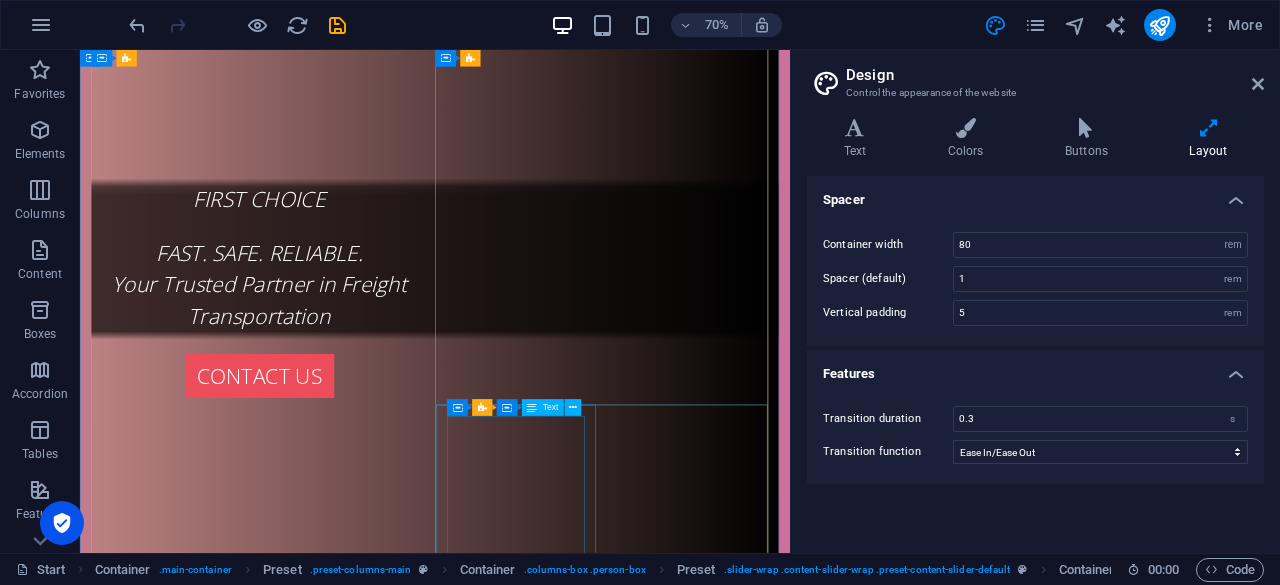 scroll, scrollTop: 1870, scrollLeft: 0, axis: vertical 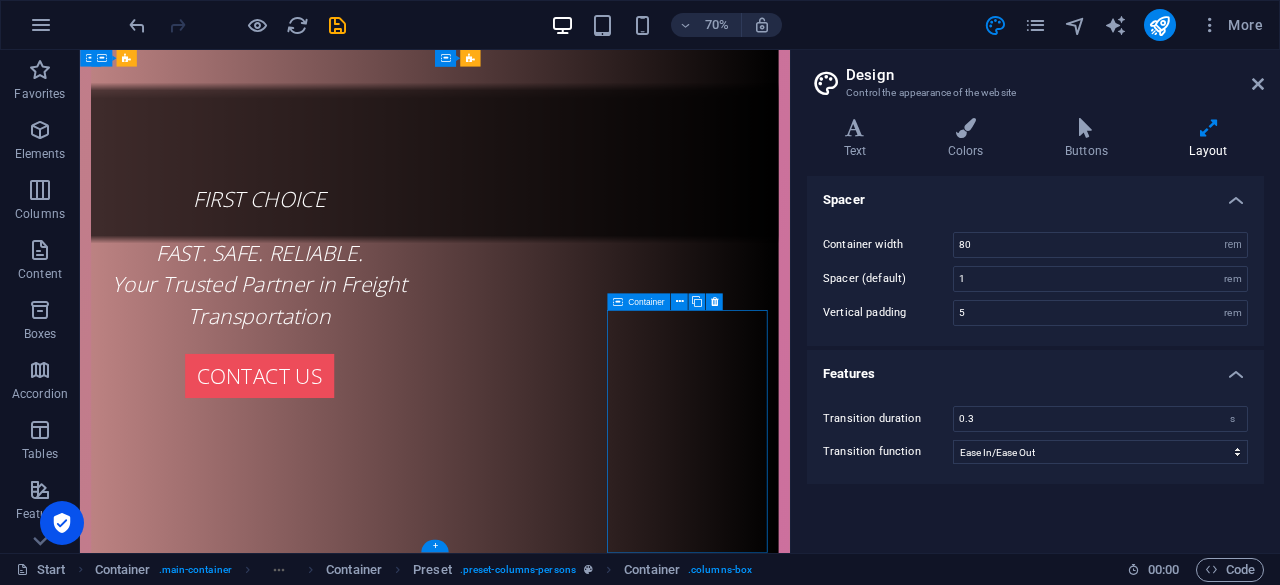 click on "Drop content here or  Add elements  Paste clipboard" at bounding box center [587, 2641] 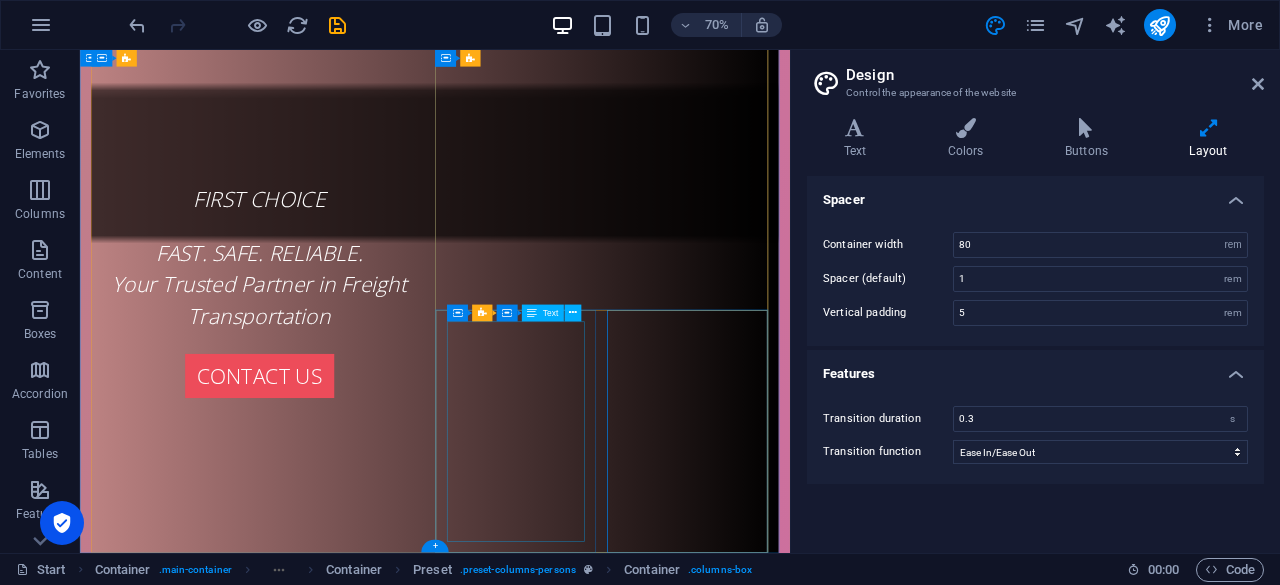 click on "24/7 Support Hotline
Responsive and experienced team ready to assist" at bounding box center (587, 2485) 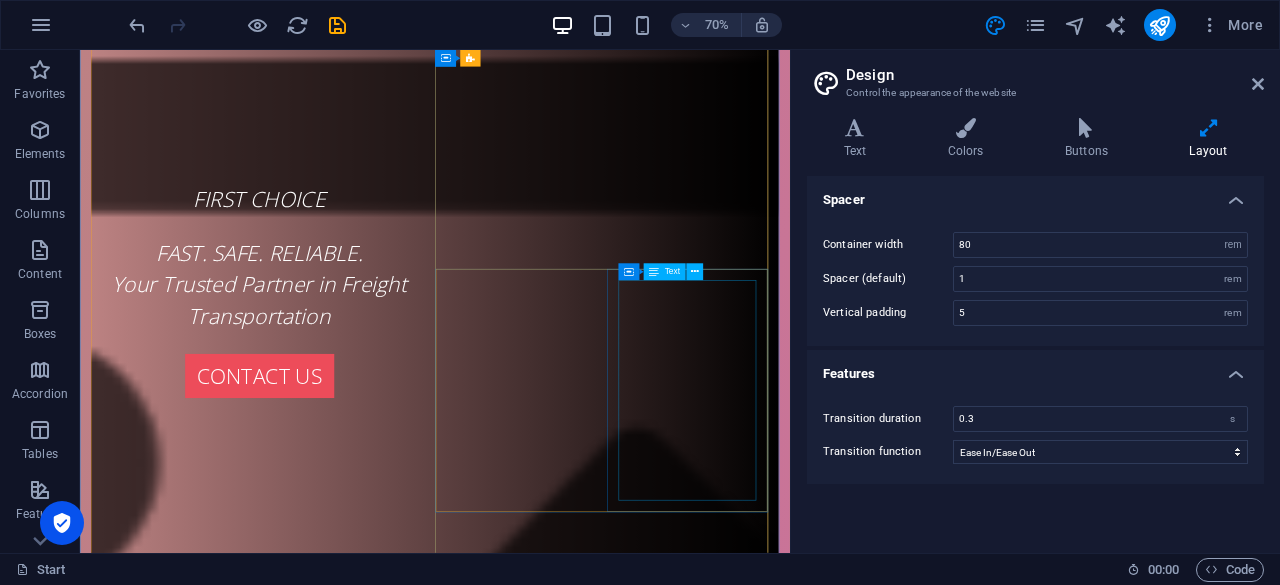 scroll, scrollTop: 0, scrollLeft: 0, axis: both 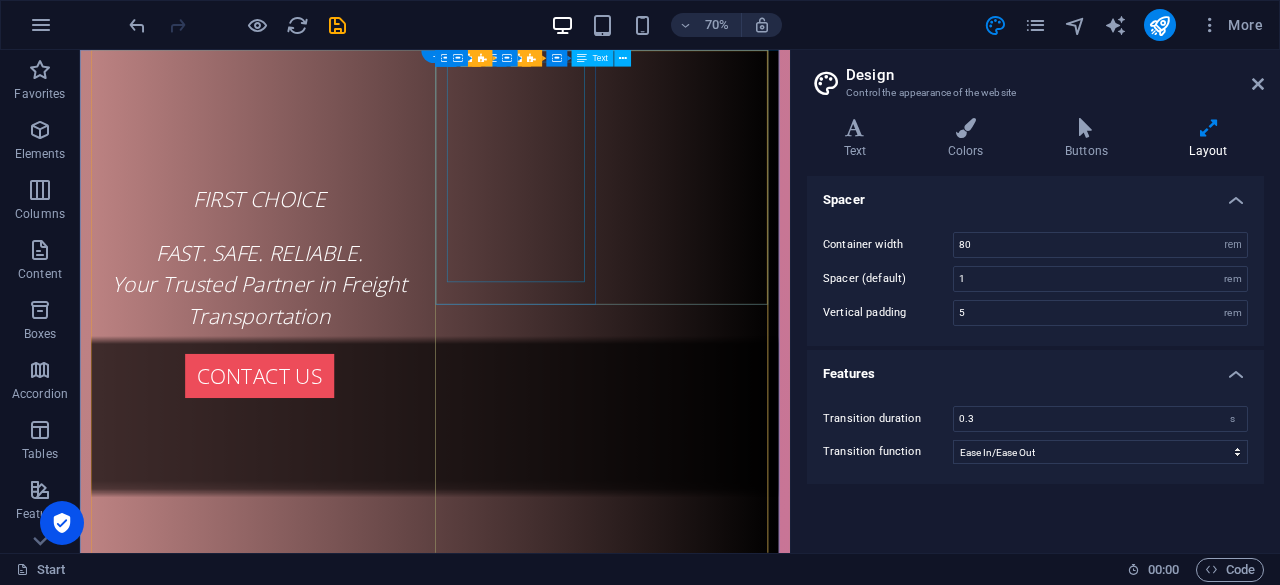click on "FREIGHT TRANSPORTATION FROM BINH DUONG TO THE SOUTHEAST PROVINCES" at bounding box center (587, 2709) 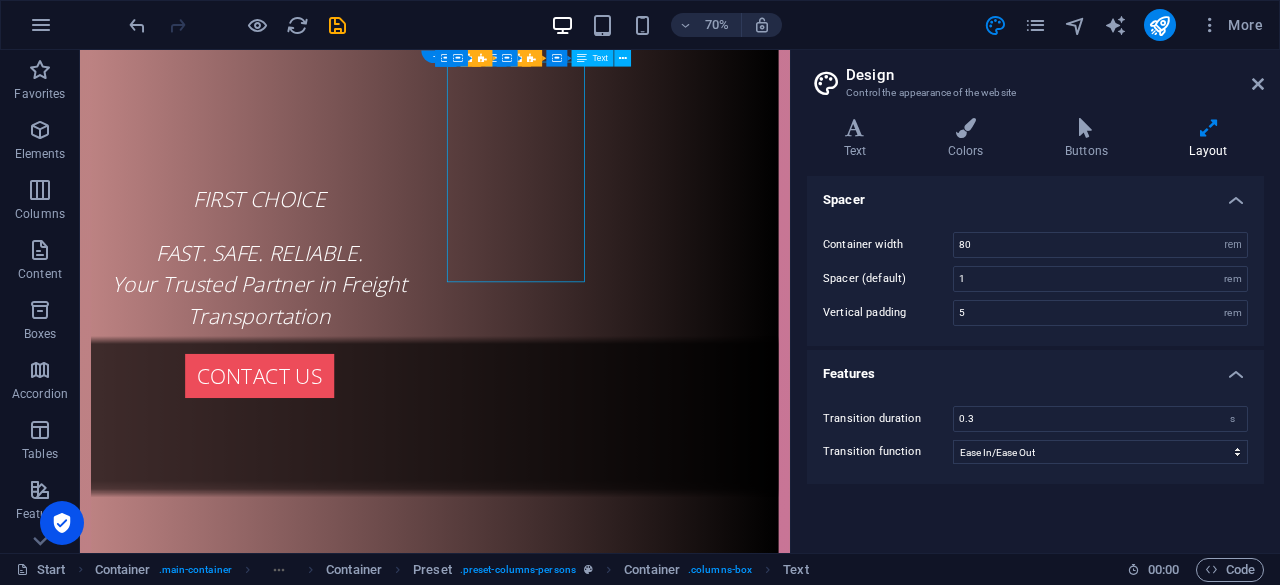 click on "FREIGHT TRANSPORTATION FROM BINH DUONG TO THE SOUTHEAST PROVINCES" at bounding box center [587, 2709] 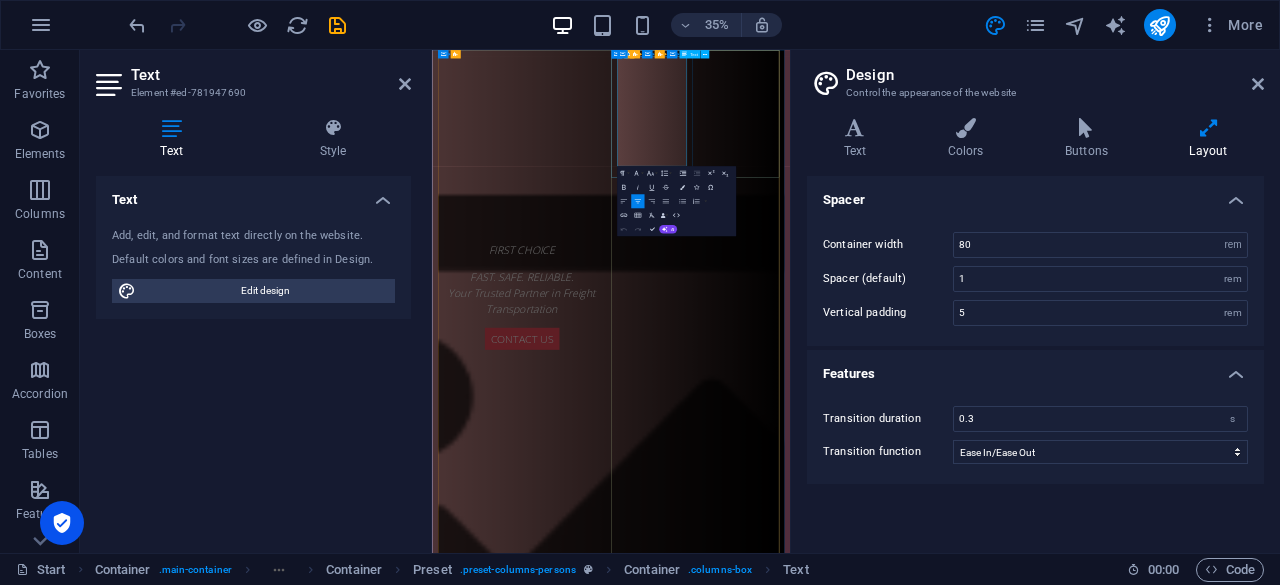 click on "FREIGHT TRANSPORTATION FROM BINH DUONG TO THE SOUTHEAST PROVINCES" at bounding box center [943, 2709] 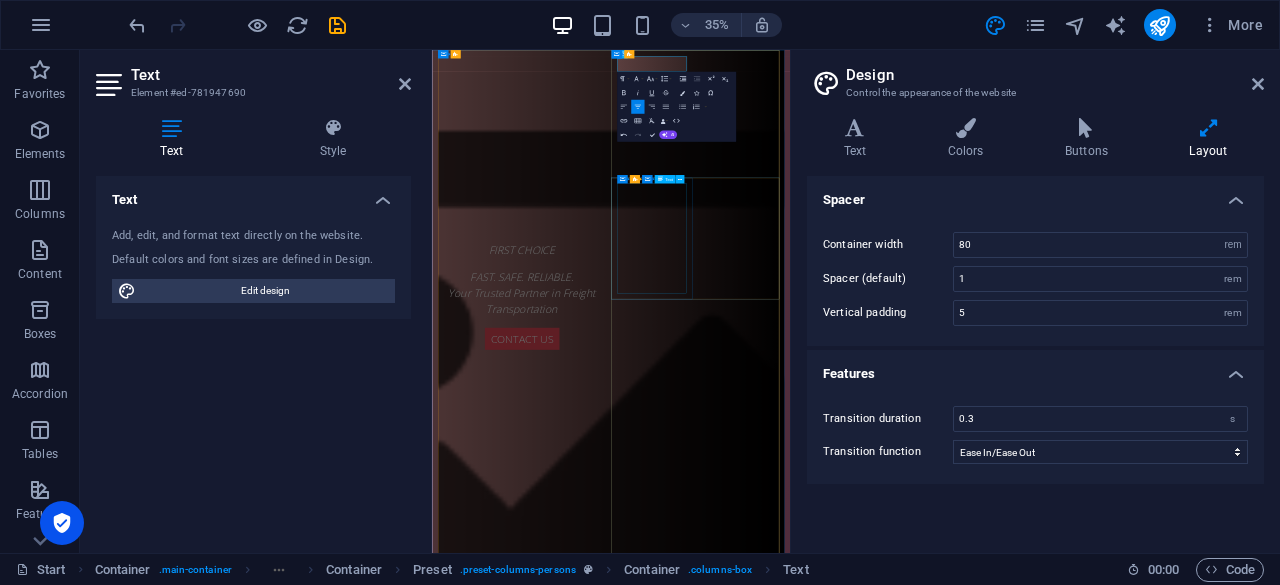scroll, scrollTop: 0, scrollLeft: 0, axis: both 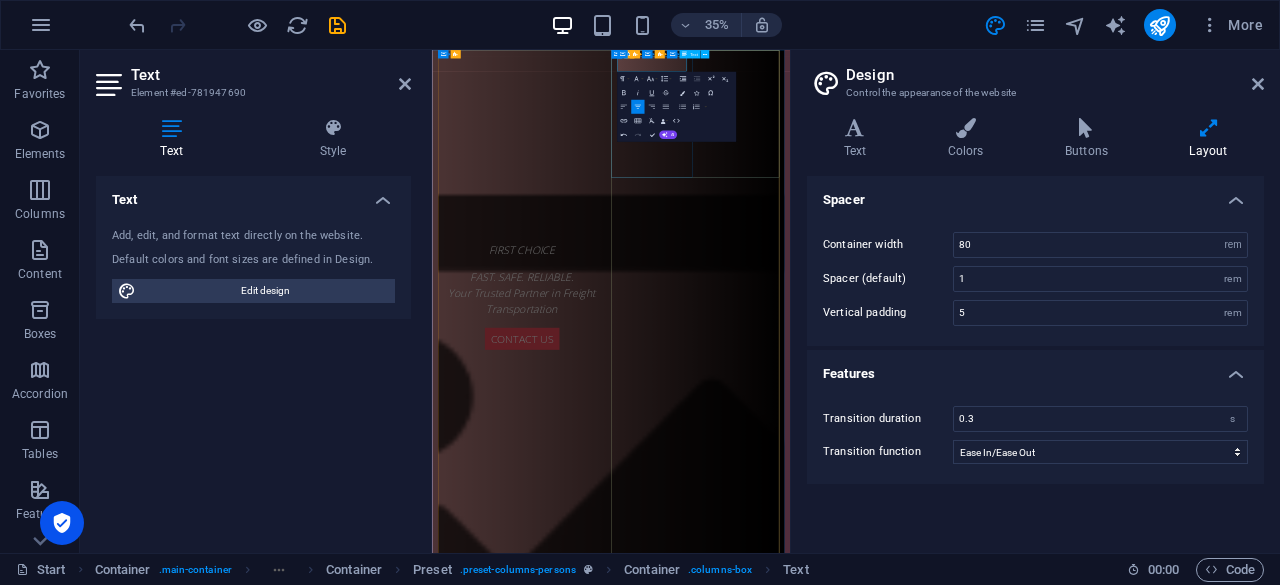 click at bounding box center [943, 2686] 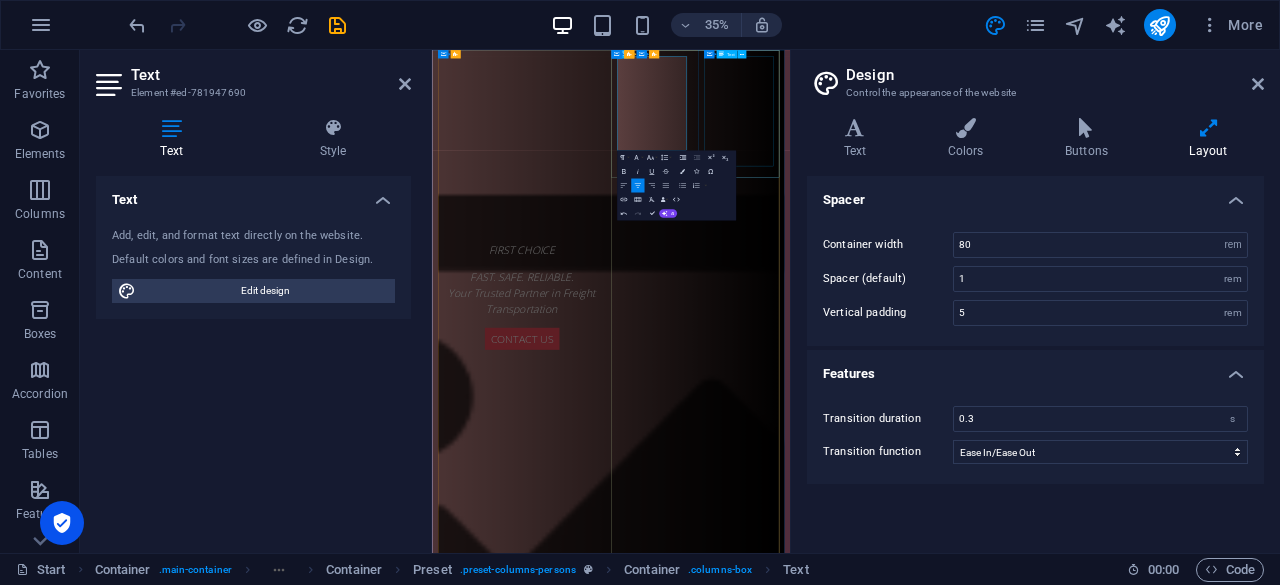 click on "FREIGHT TRANSPORTATION FROM BINH DUONG TO THE SOUTHWEST PROVINCES" at bounding box center [943, 2818] 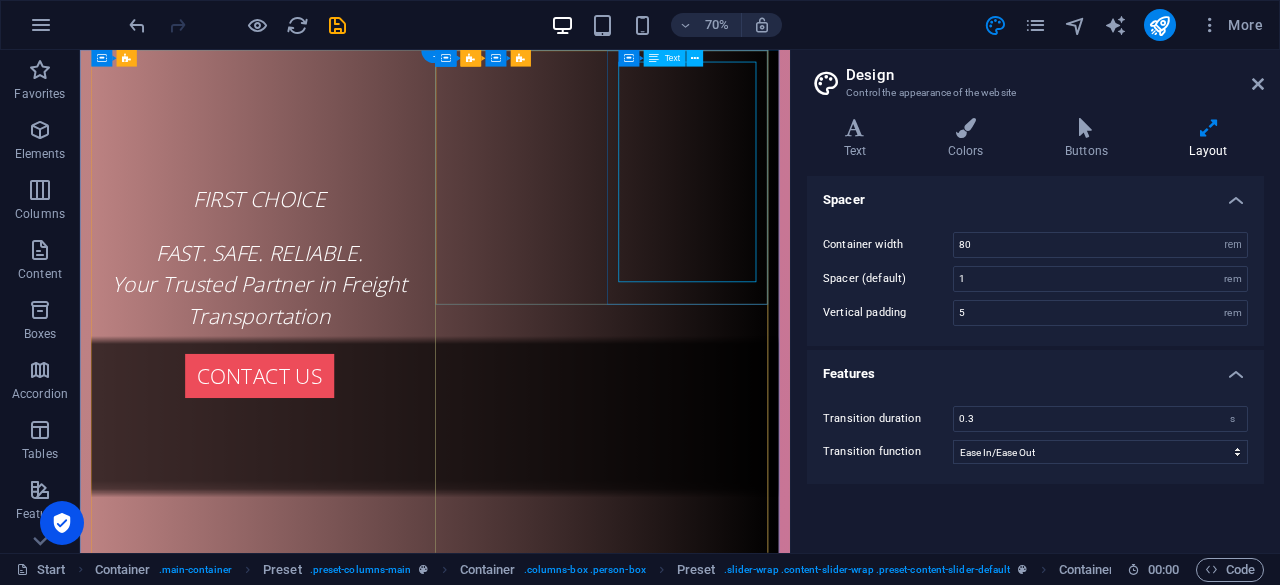 click on "FREIGHT TRANSPORTATION FROM BINH DUONG TO THE SOUTHWEST PROVINCES" at bounding box center [587, 2810] 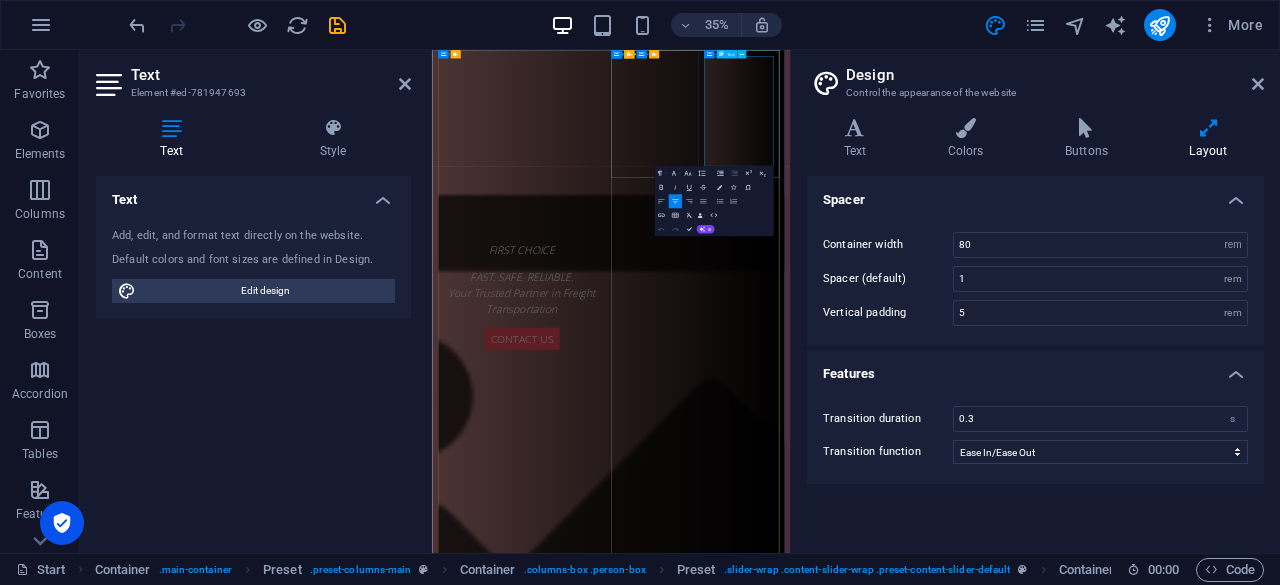 click on "FREIGHT TRANSPORTATION FROM BINH DUONG TO THE SOUTHWEST PROVINCES" at bounding box center (943, 2810) 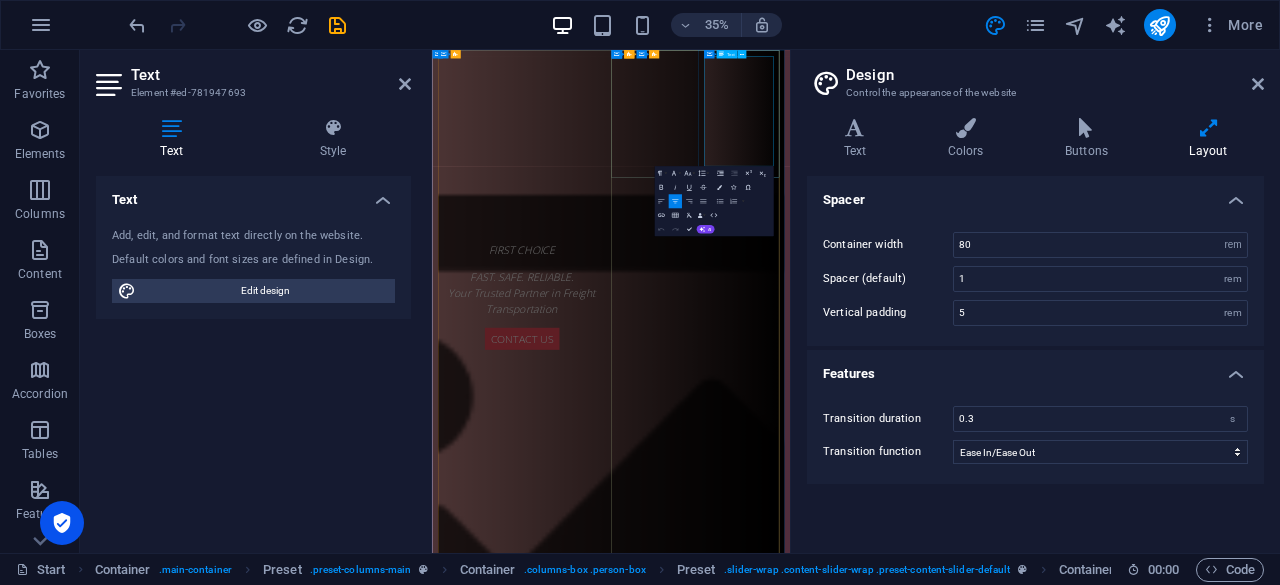 drag, startPoint x: 1245, startPoint y: 94, endPoint x: 1391, endPoint y: 348, distance: 292.97098 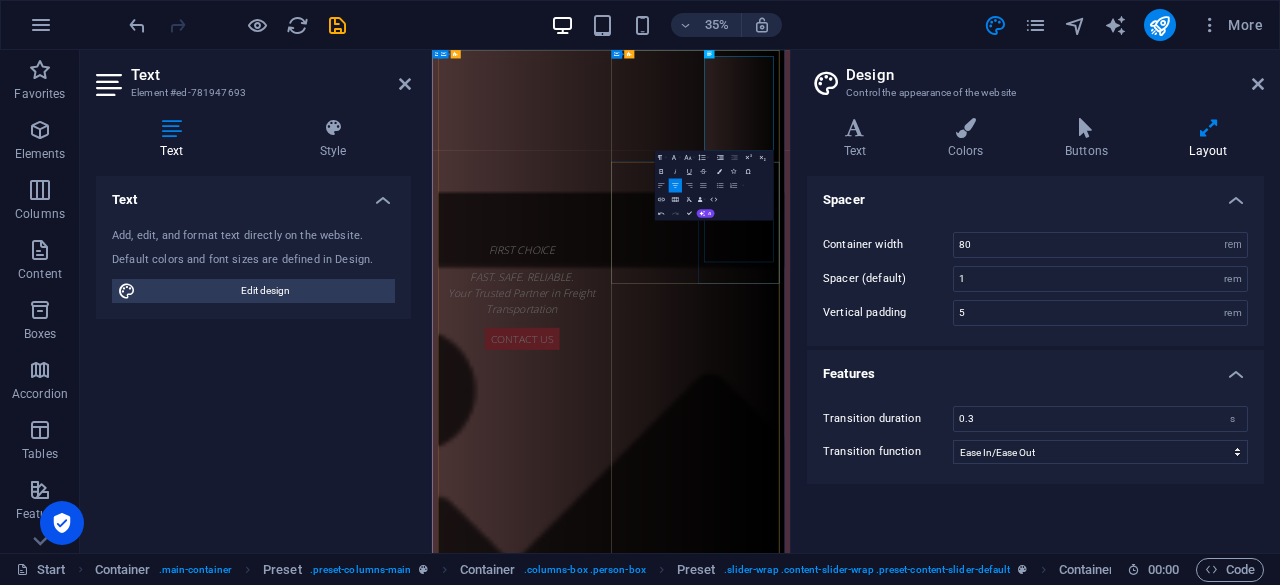 click on "FREIGHT TRANSPORTATION FROM BINH DUONG TO NORTHERN PROVINCES" at bounding box center (943, 3035) 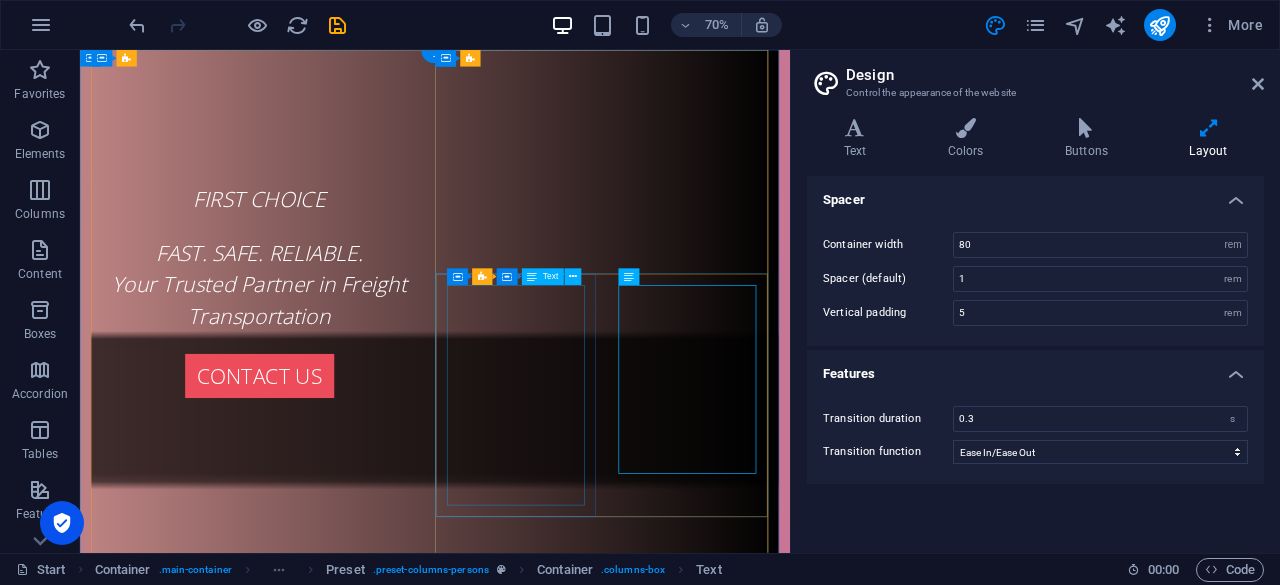 click on "FREIGHT TRANSPORTATION FROM PORTS HO CHI MINH  TO BINH DUONG, BINH PHUOC" at bounding box center (587, 2905) 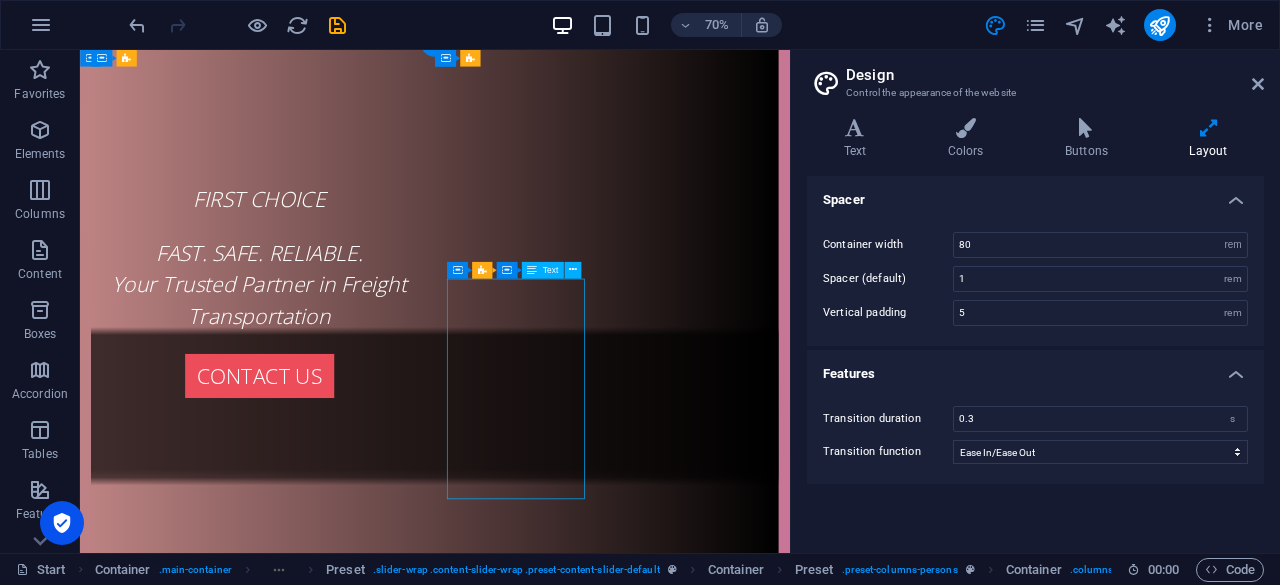 scroll, scrollTop: 10, scrollLeft: 0, axis: vertical 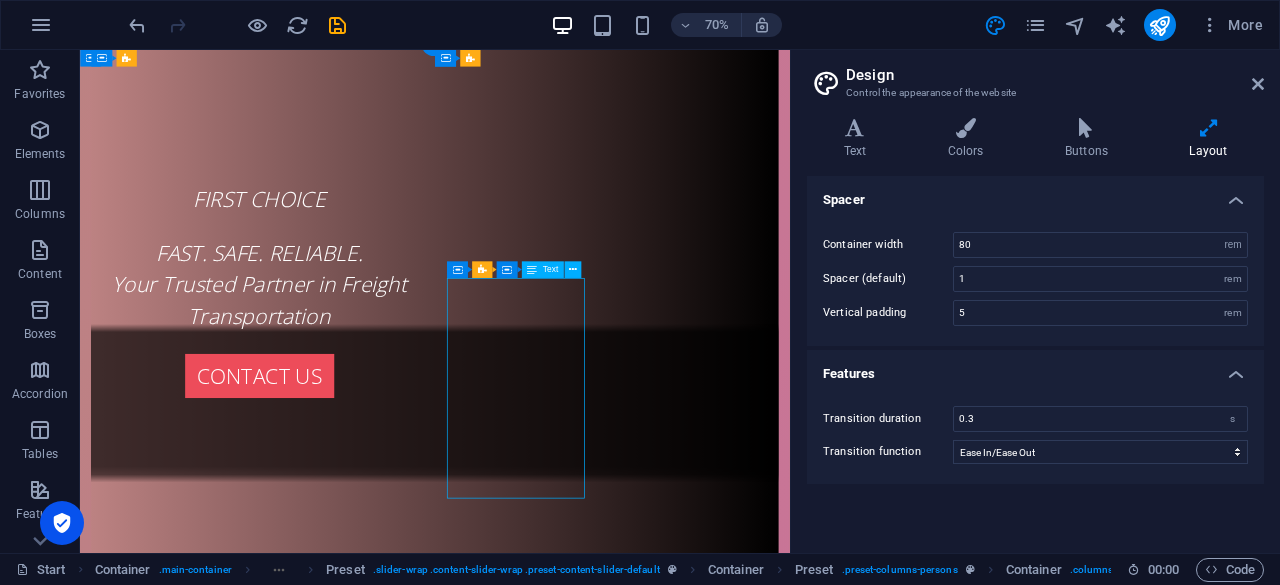 drag, startPoint x: 757, startPoint y: 679, endPoint x: 695, endPoint y: 659, distance: 65.14599 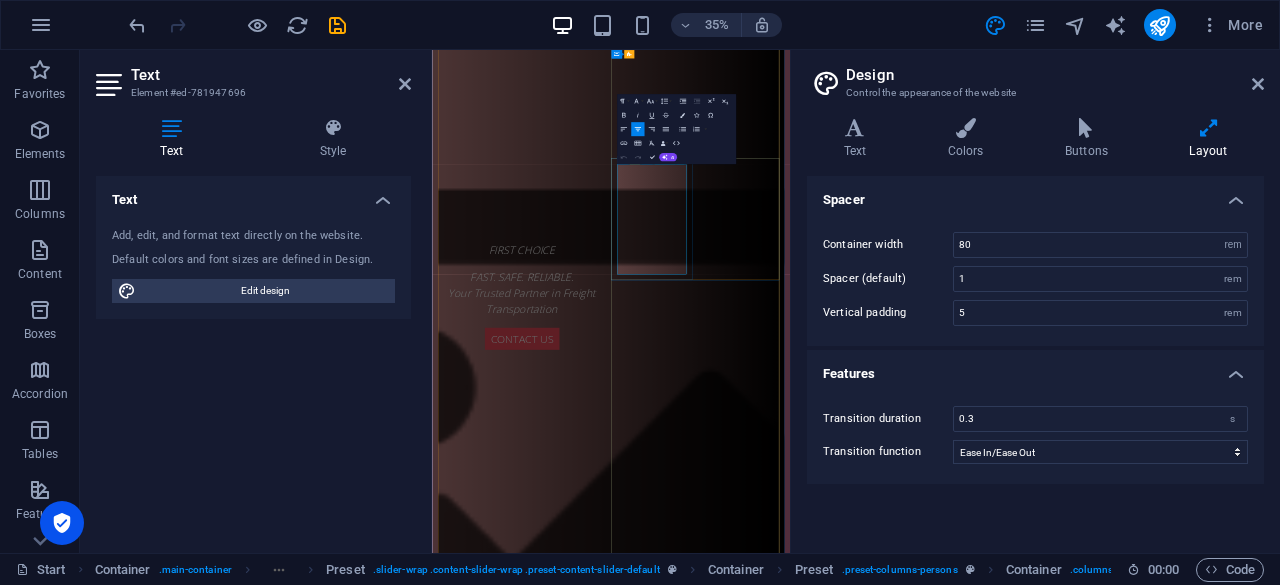 drag, startPoint x: 1005, startPoint y: 395, endPoint x: 1157, endPoint y: 666, distance: 310.71692 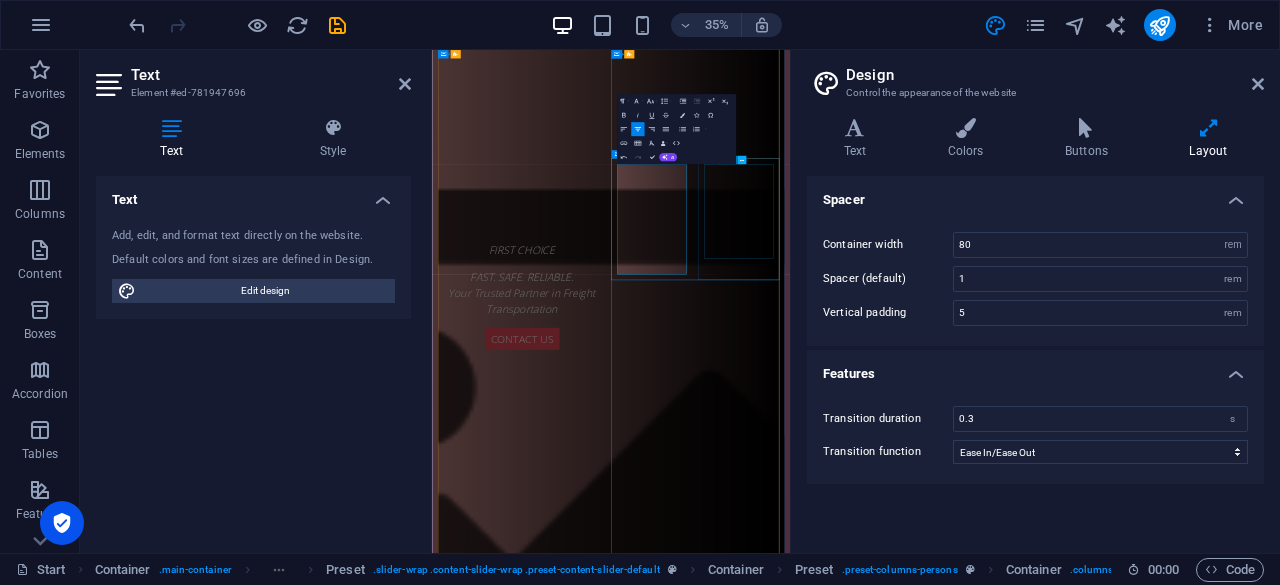 drag, startPoint x: 1262, startPoint y: 609, endPoint x: 1350, endPoint y: 327, distance: 295.4116 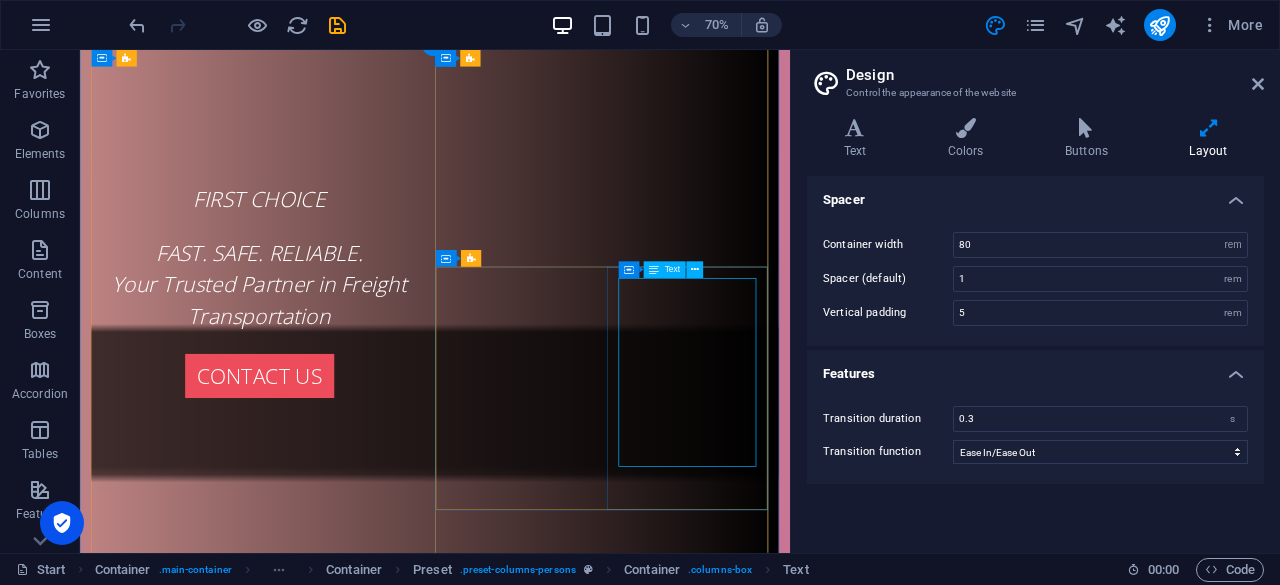 click on "FREIGHT TRANSPORTATION FROM BINH DUONG TO NORTHERN PROVINCES" at bounding box center (587, 3025) 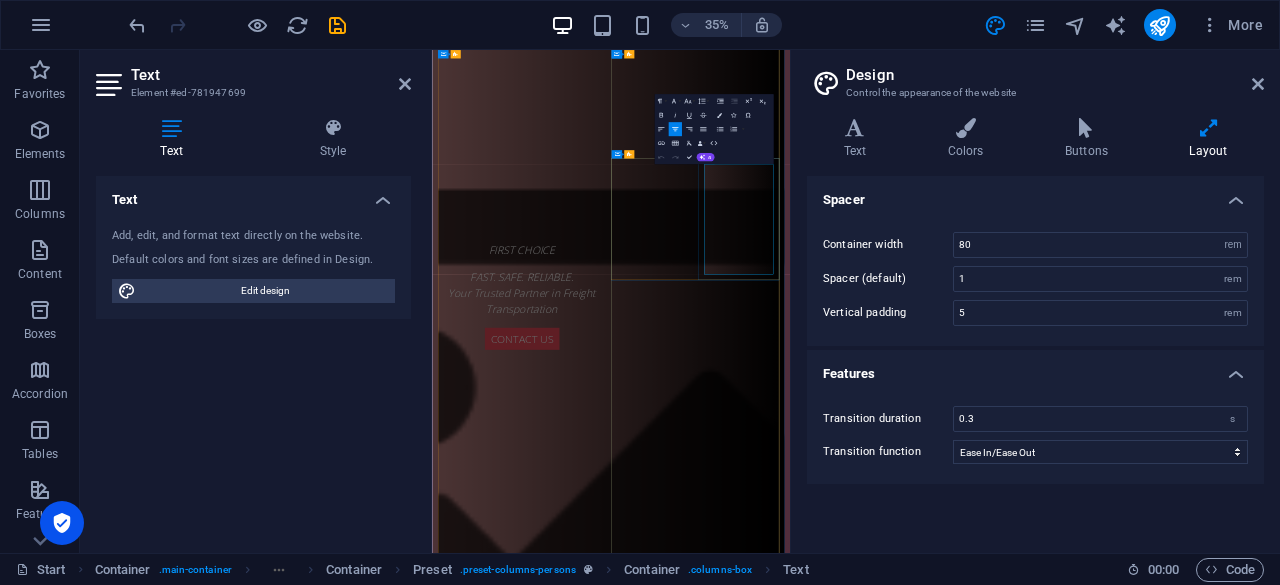 drag, startPoint x: 1254, startPoint y: 409, endPoint x: 1416, endPoint y: 658, distance: 297.0606 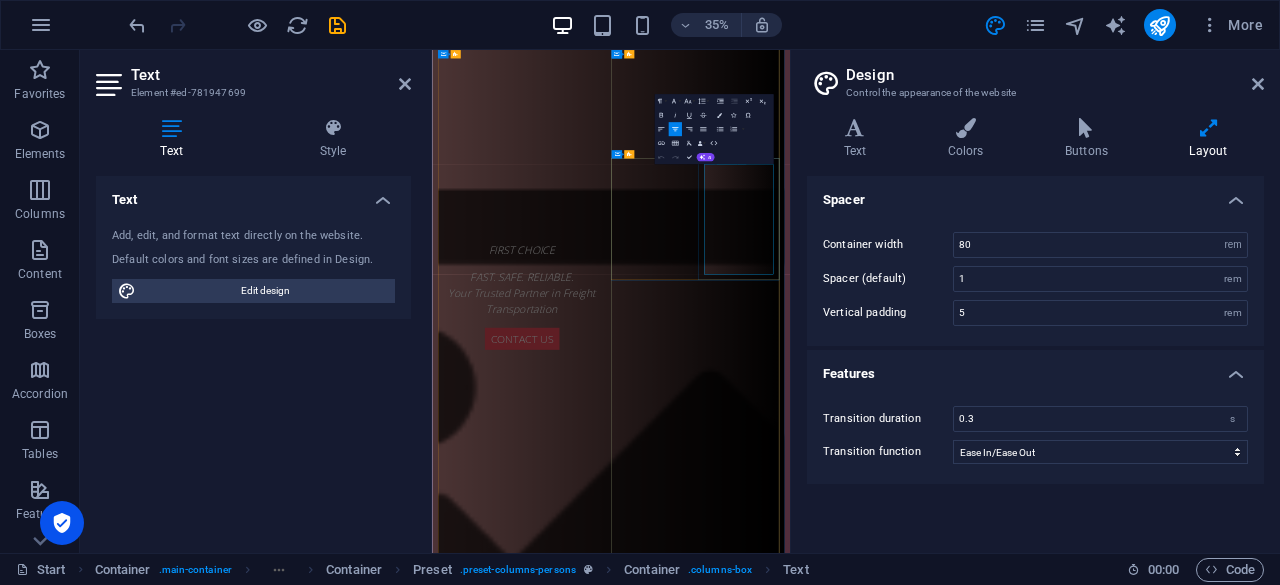 type 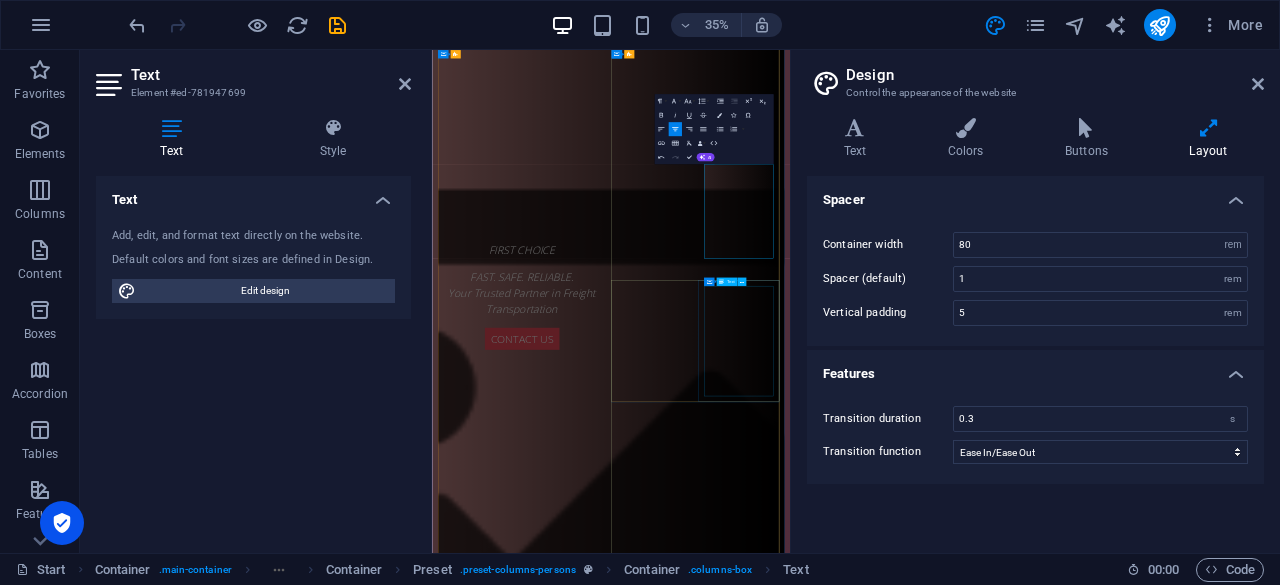 click on "Trucking from Binh Duong to Central Vietnam
Quang Ngai, Da Nang, Hue, etc." at bounding box center [943, 3234] 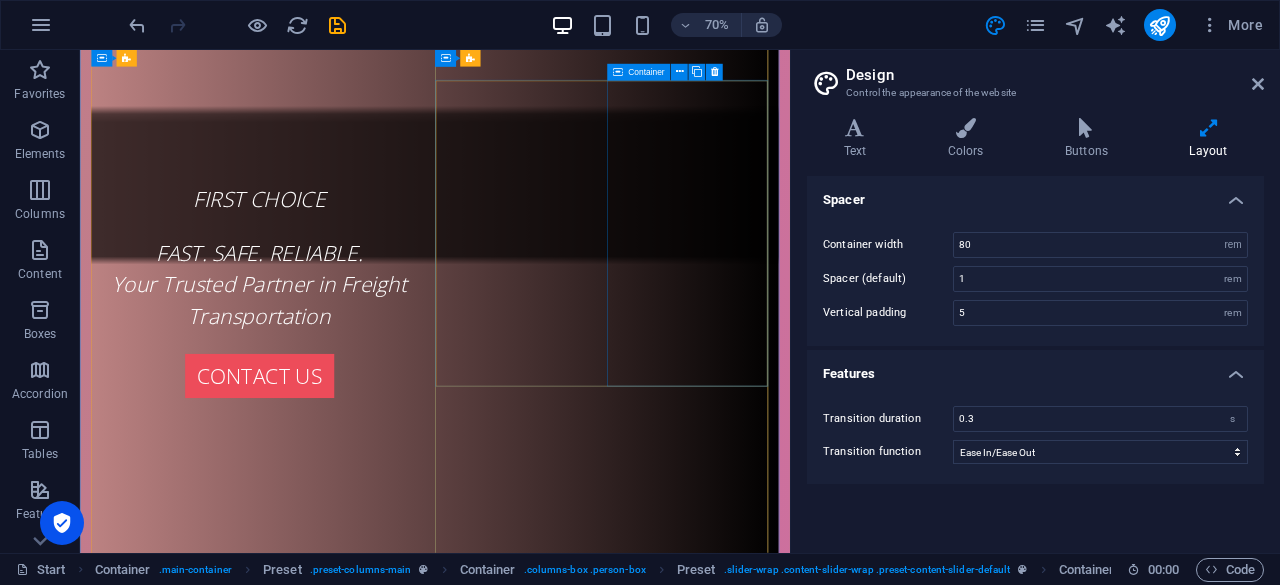 scroll, scrollTop: 1825, scrollLeft: 0, axis: vertical 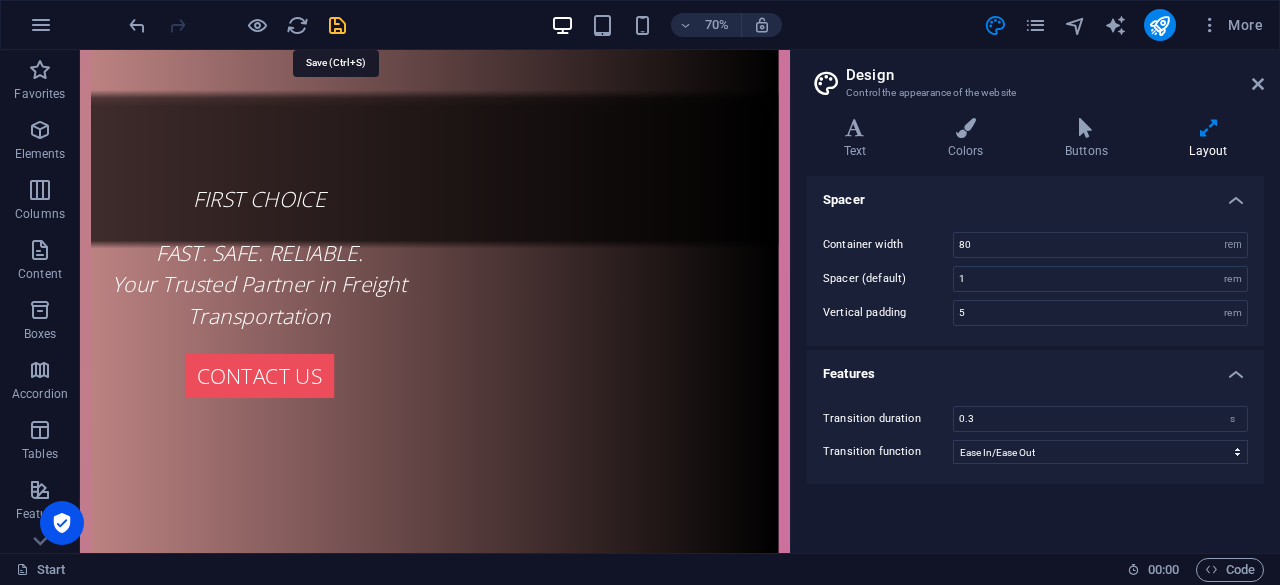 click at bounding box center [337, 25] 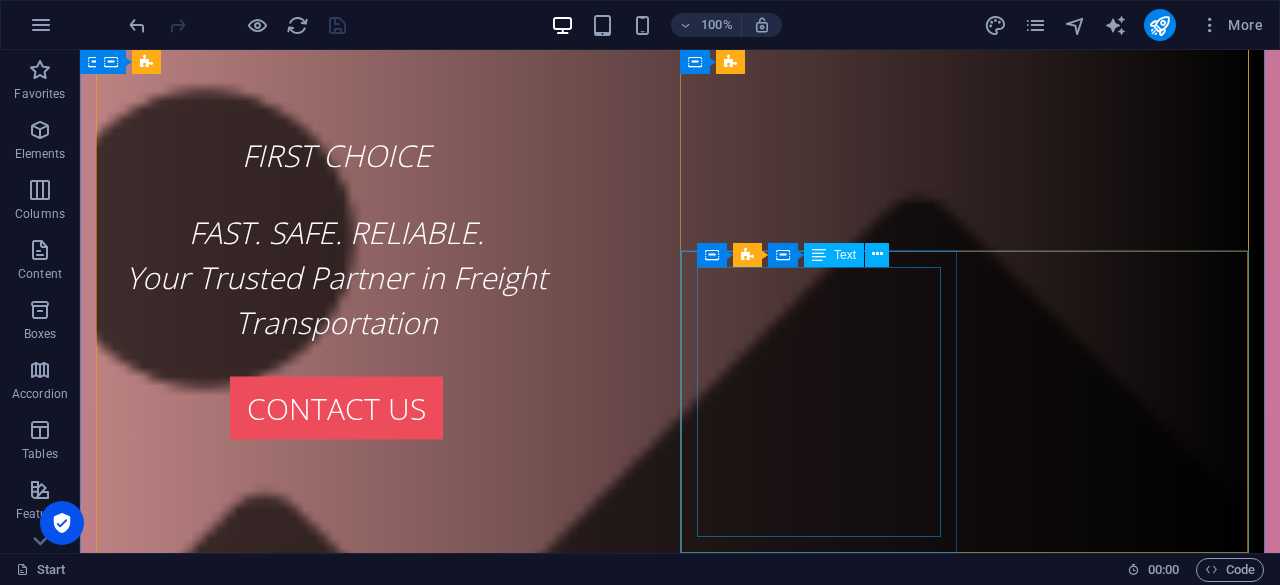 scroll, scrollTop: 136, scrollLeft: 0, axis: vertical 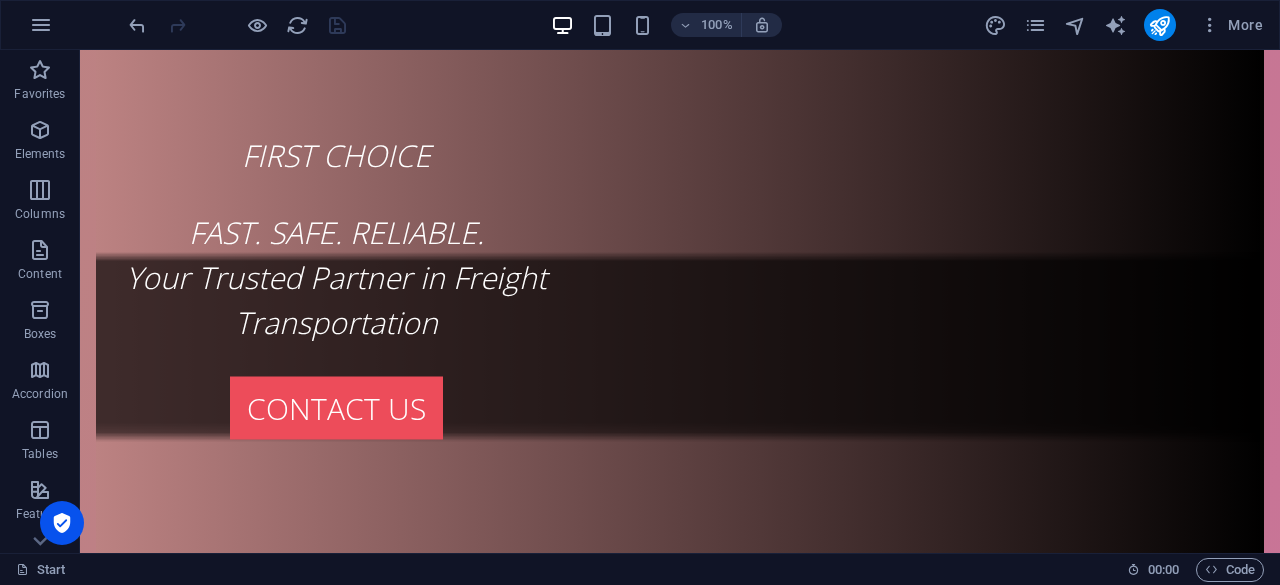 click at bounding box center (680, 983) 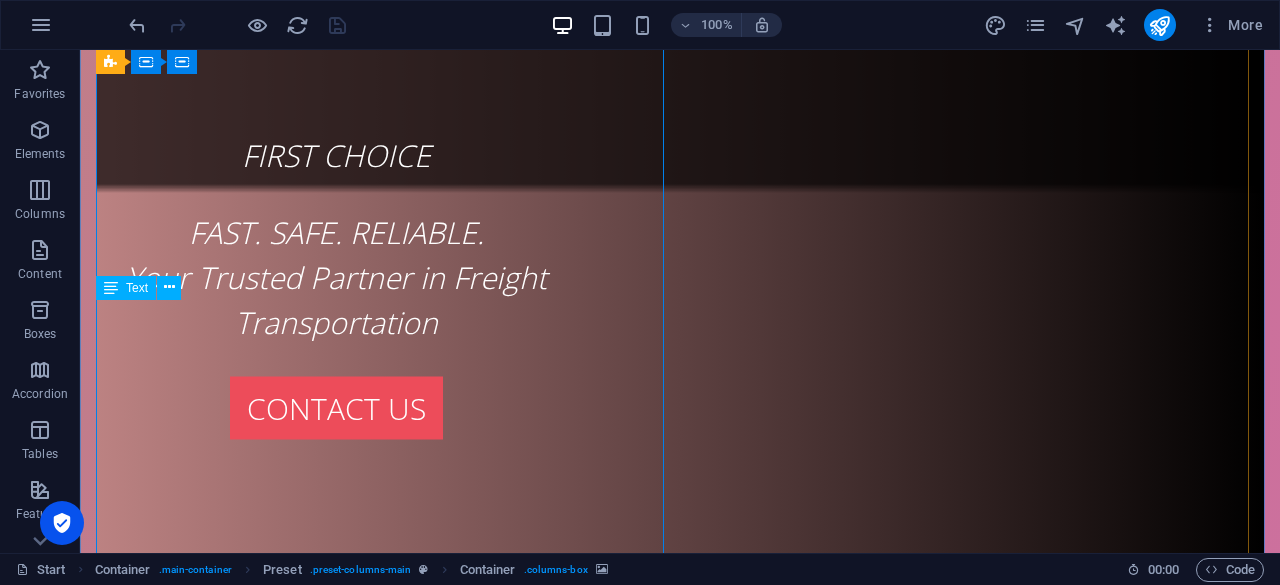 scroll, scrollTop: 1636, scrollLeft: 0, axis: vertical 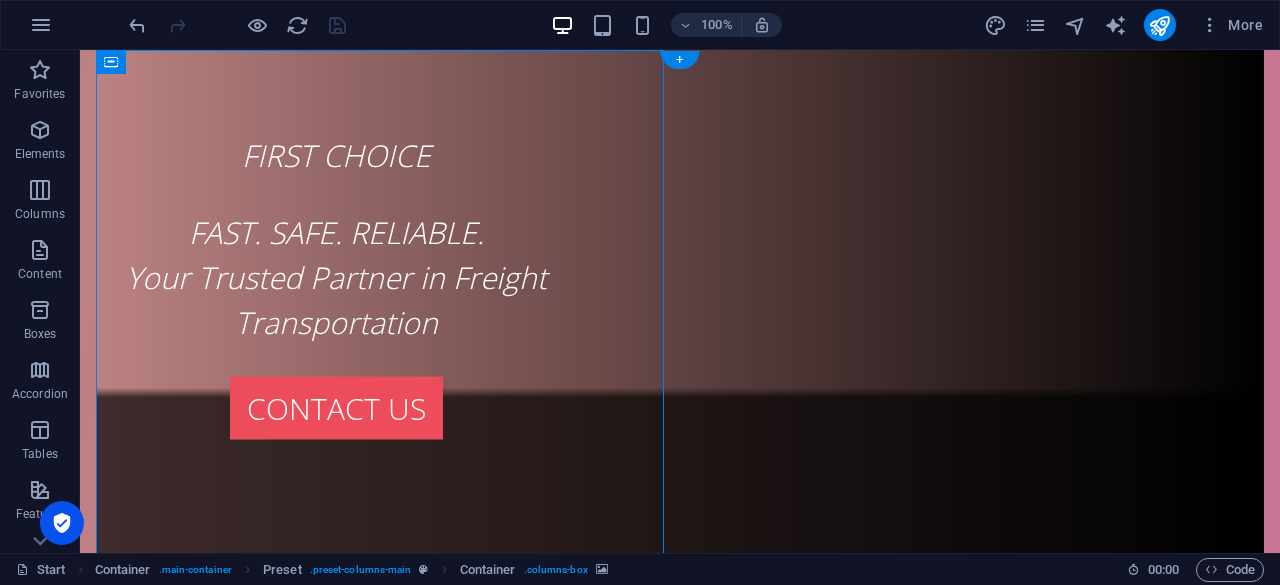 click at bounding box center [680, 1119] 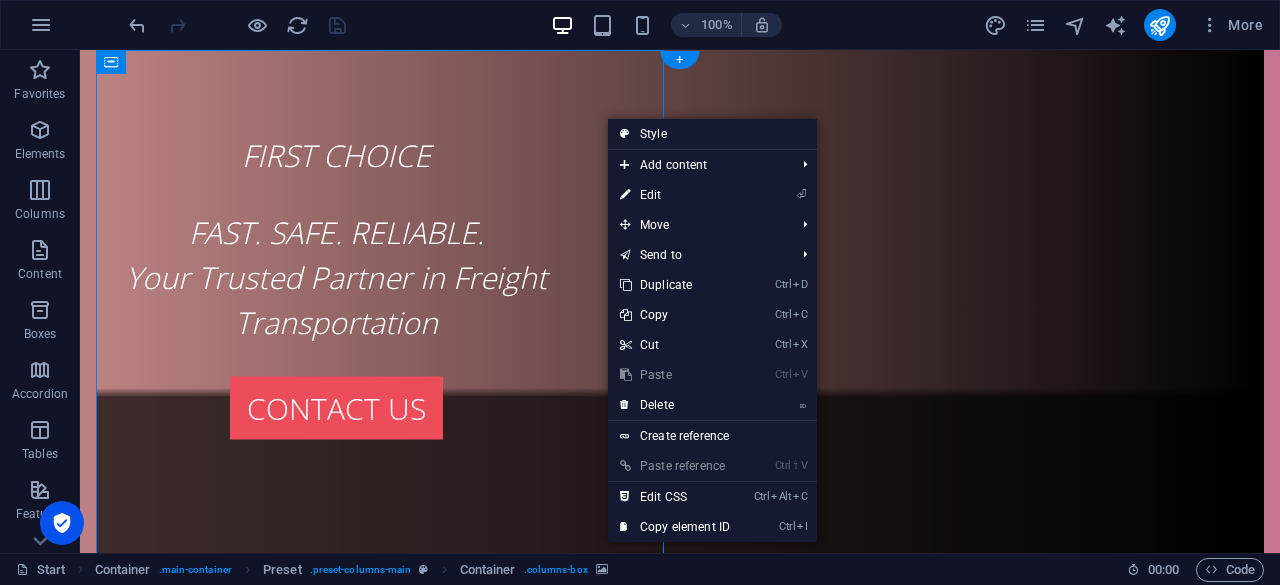 click at bounding box center (680, 1119) 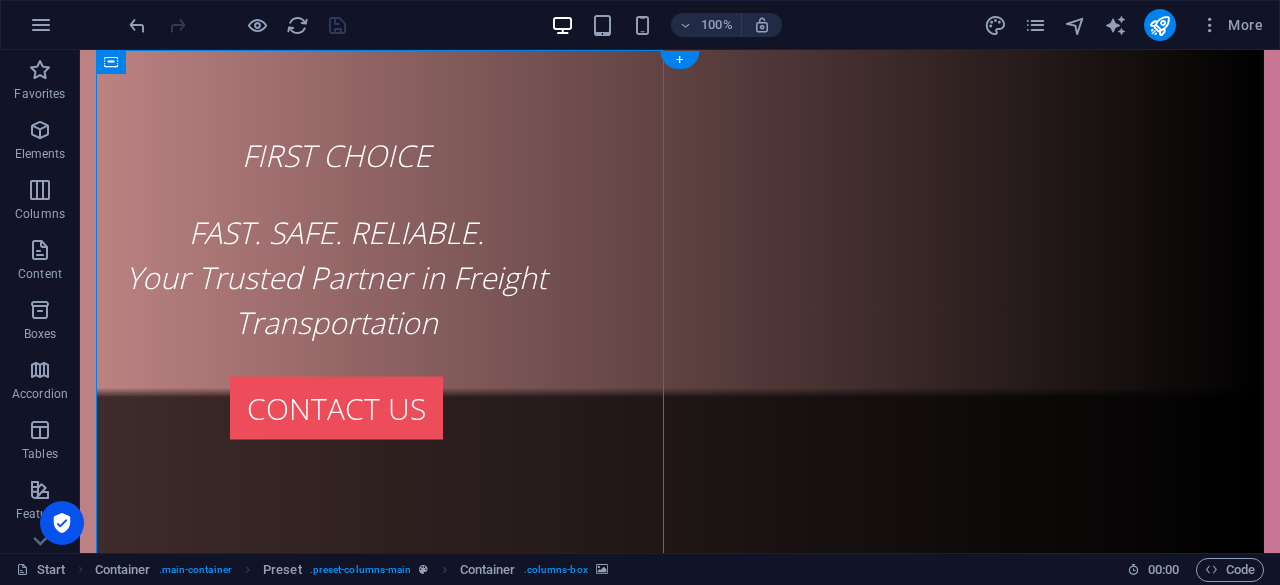 click at bounding box center [680, 1119] 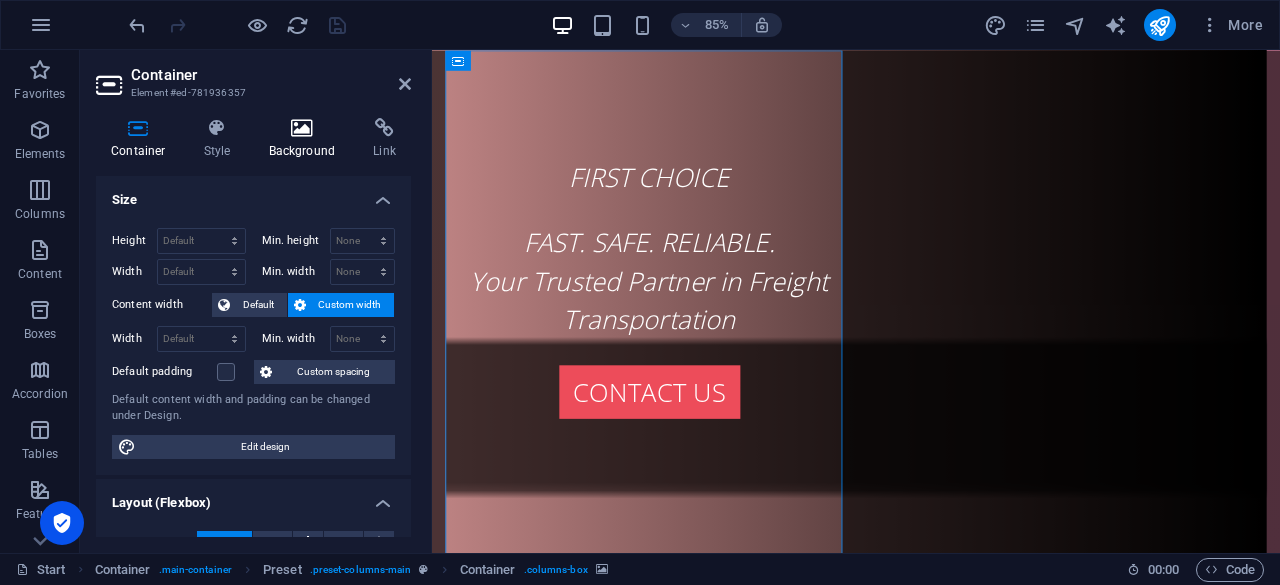 click at bounding box center [302, 128] 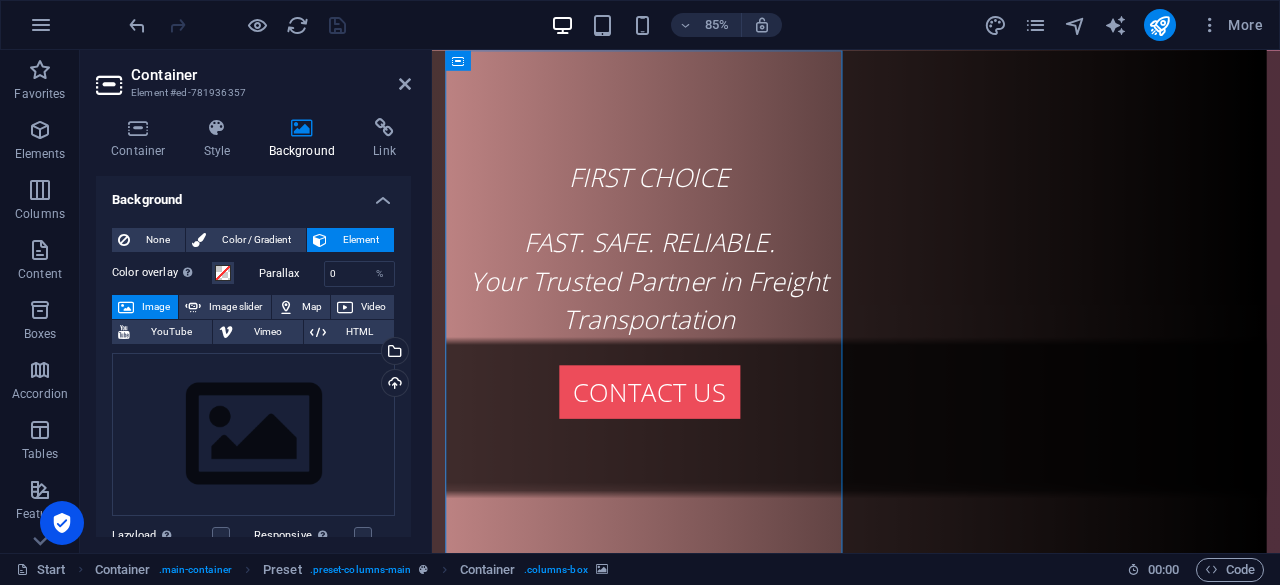 click on "Image" at bounding box center [156, 307] 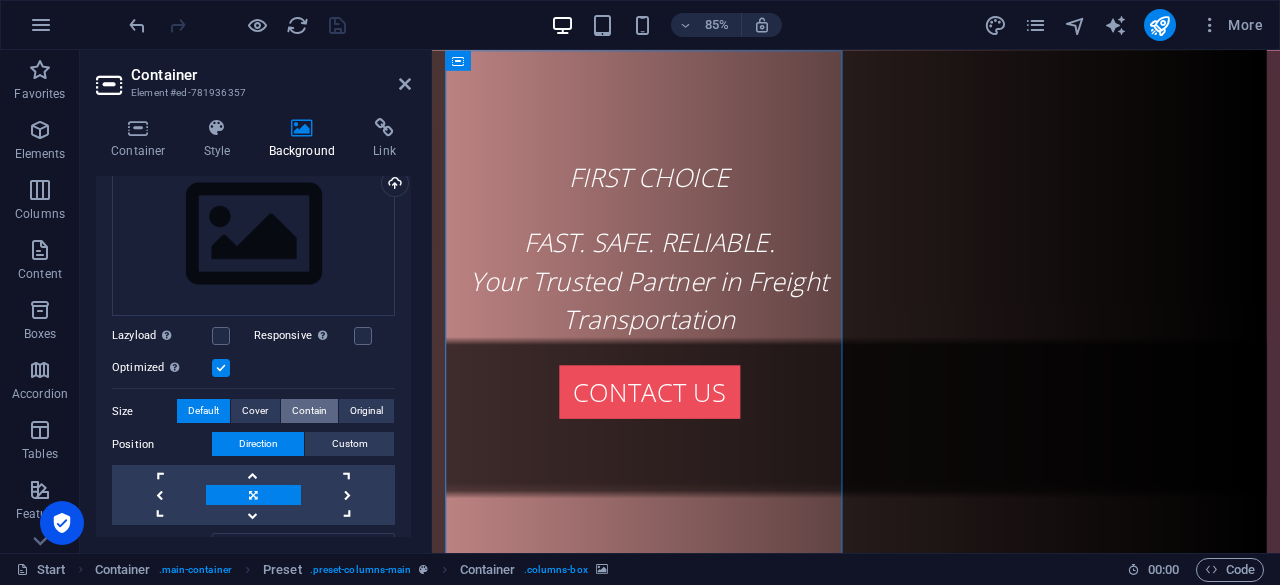 scroll, scrollTop: 100, scrollLeft: 0, axis: vertical 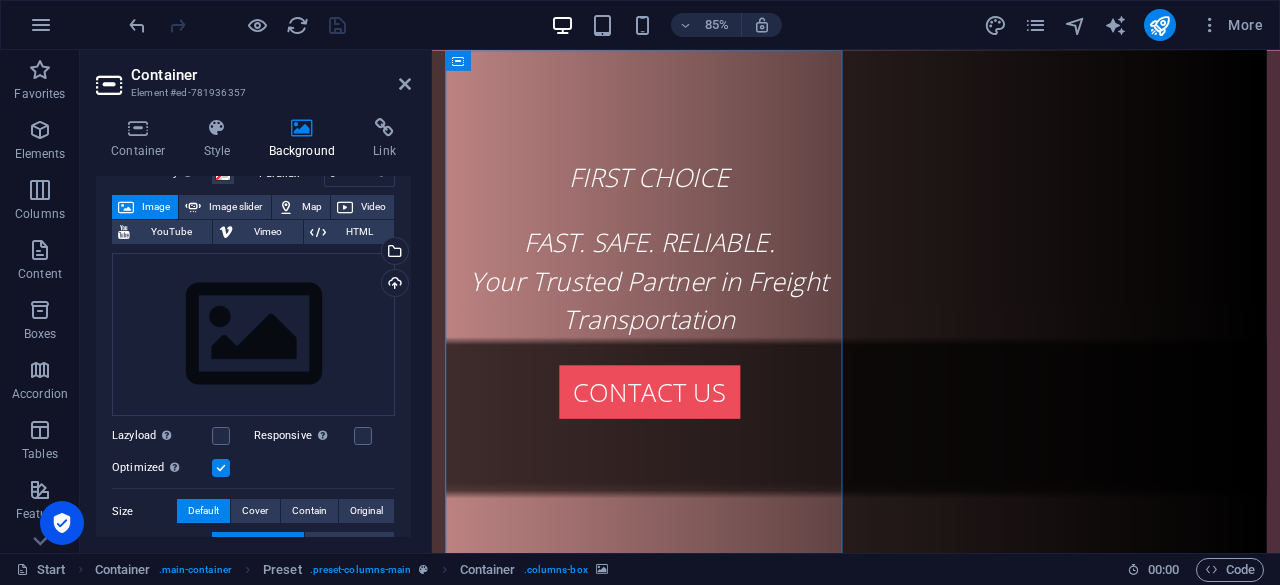click on "Image" at bounding box center (156, 207) 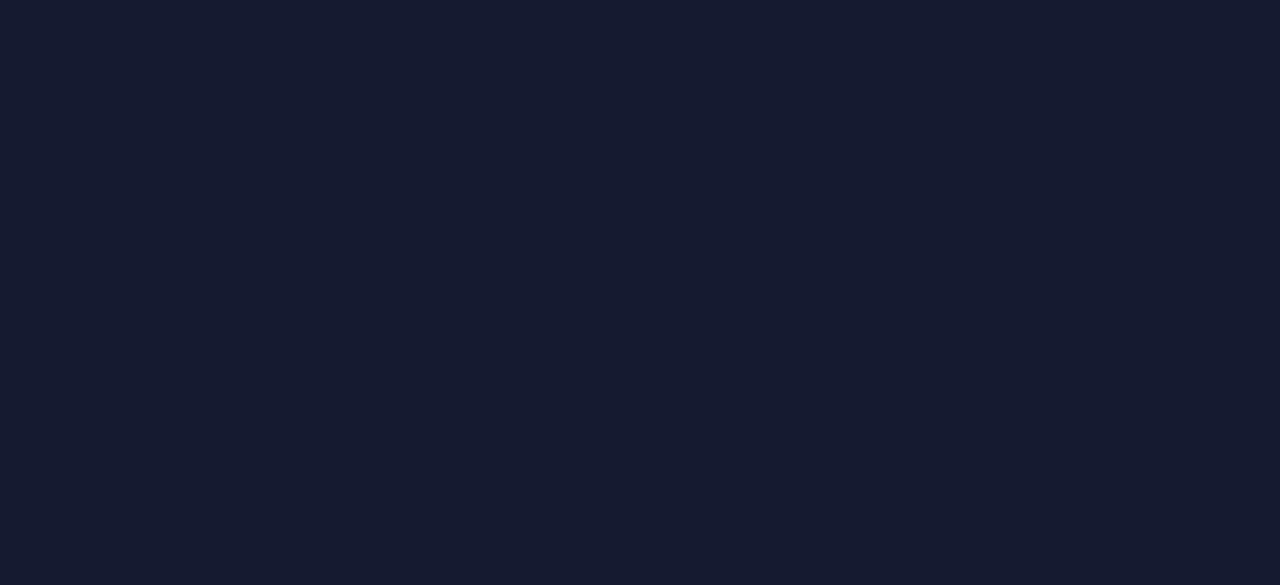 scroll, scrollTop: 0, scrollLeft: 0, axis: both 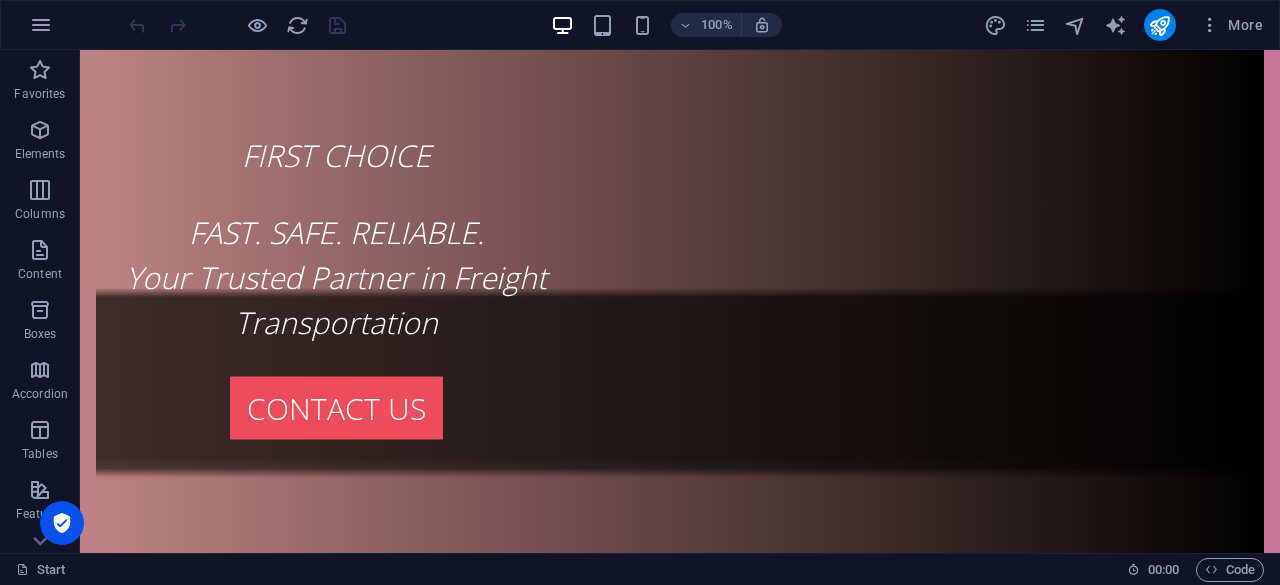 click at bounding box center (680, 1019) 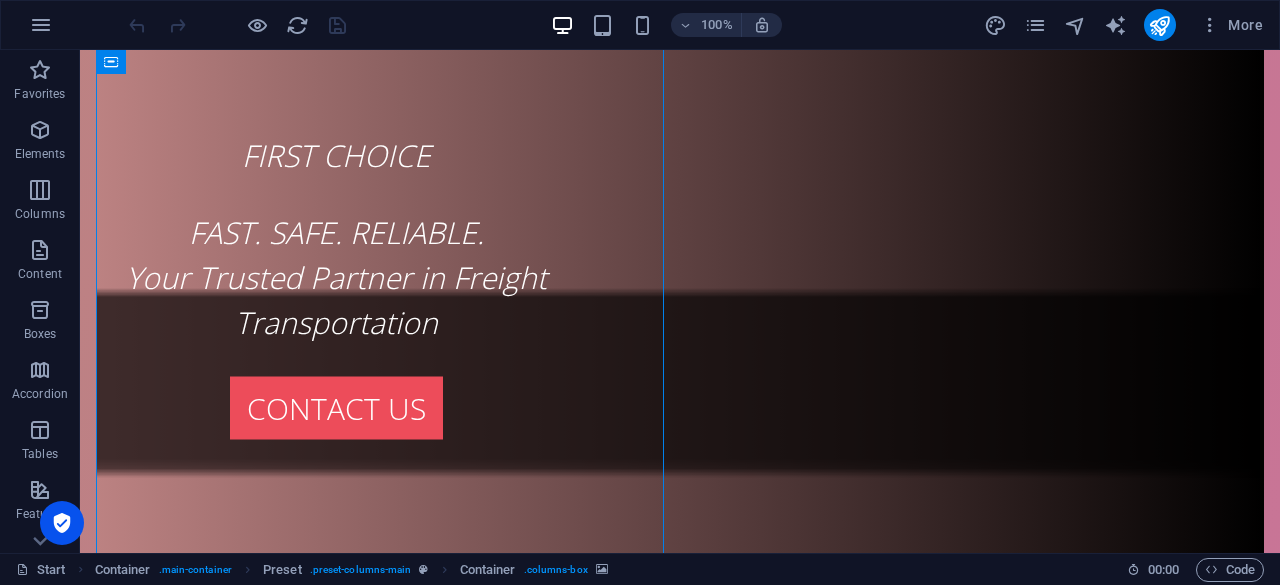 click at bounding box center [680, 1019] 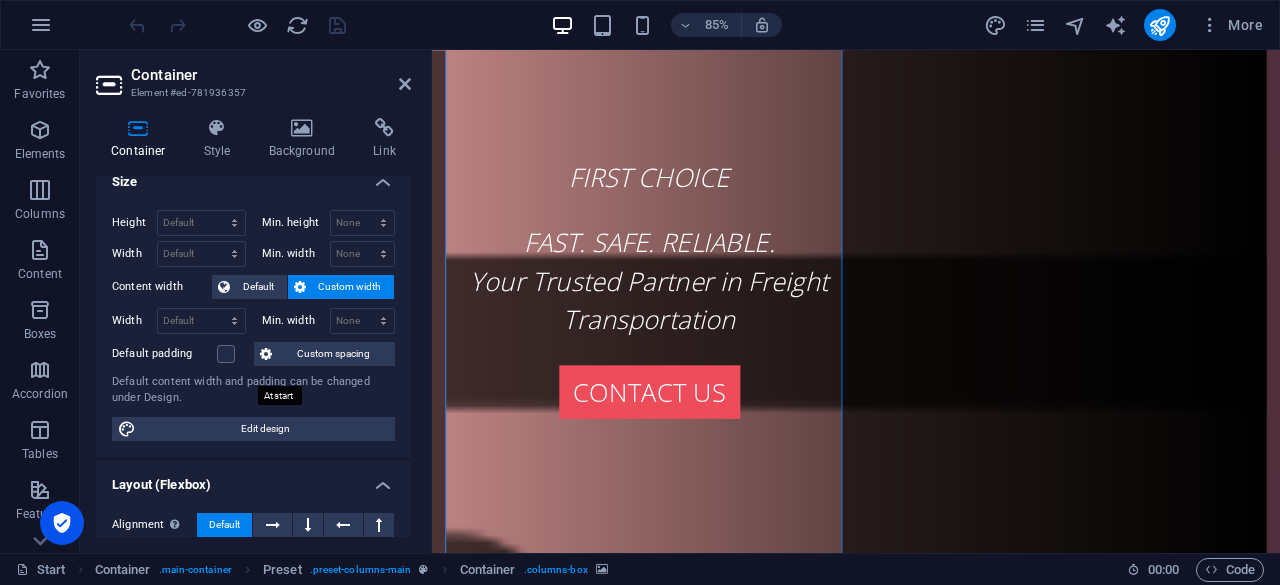 scroll, scrollTop: 0, scrollLeft: 0, axis: both 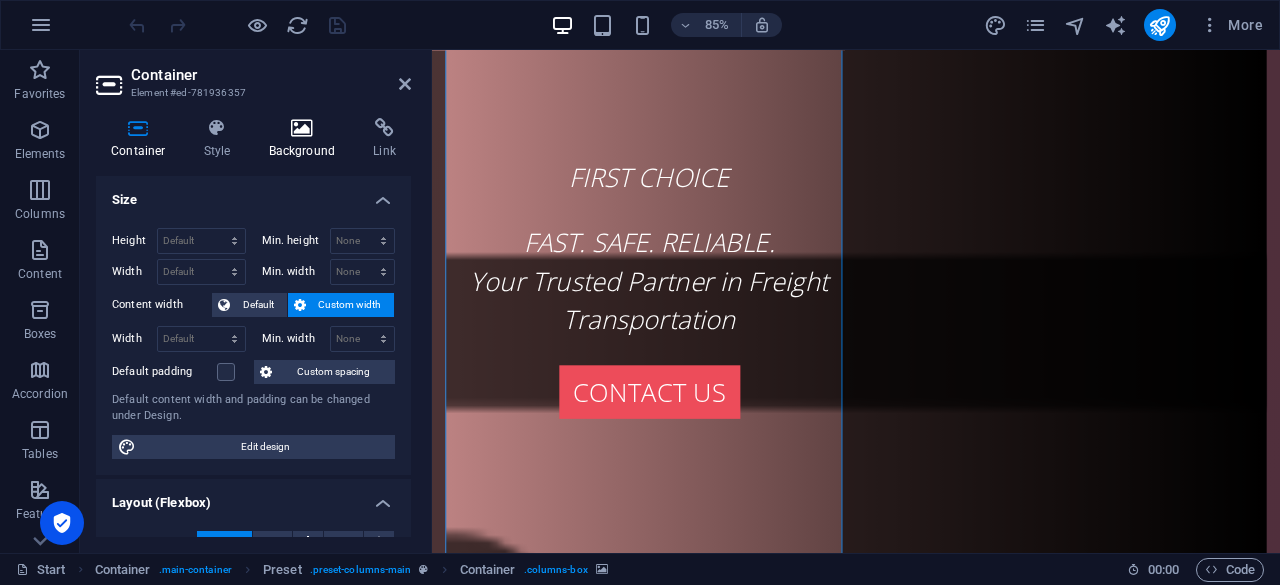 click at bounding box center (302, 128) 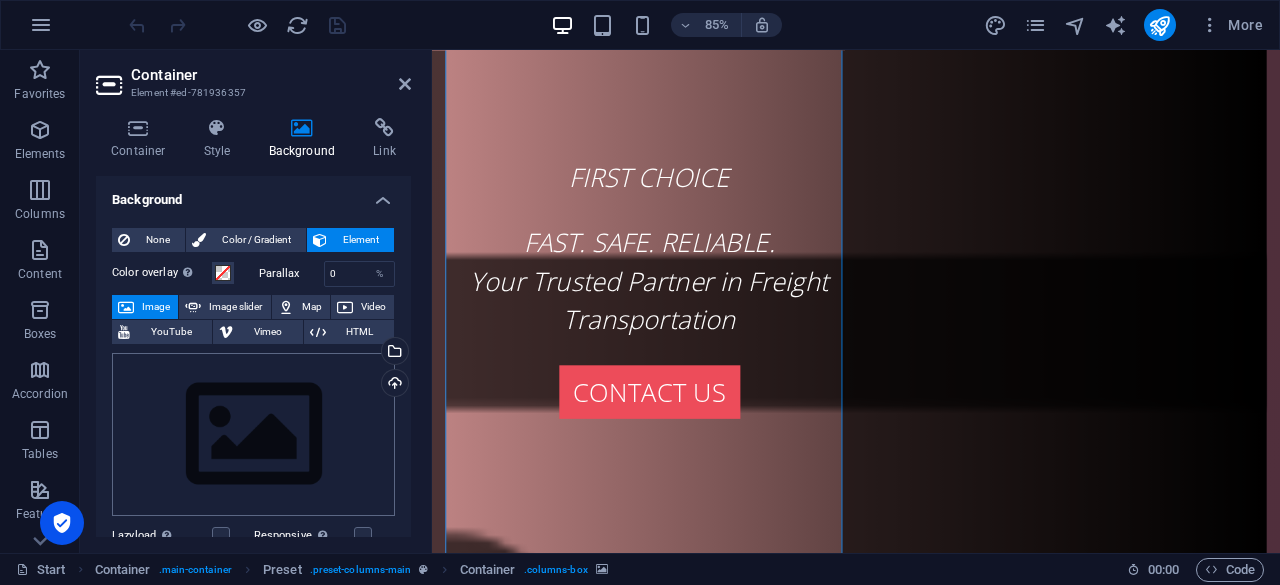 scroll, scrollTop: 100, scrollLeft: 0, axis: vertical 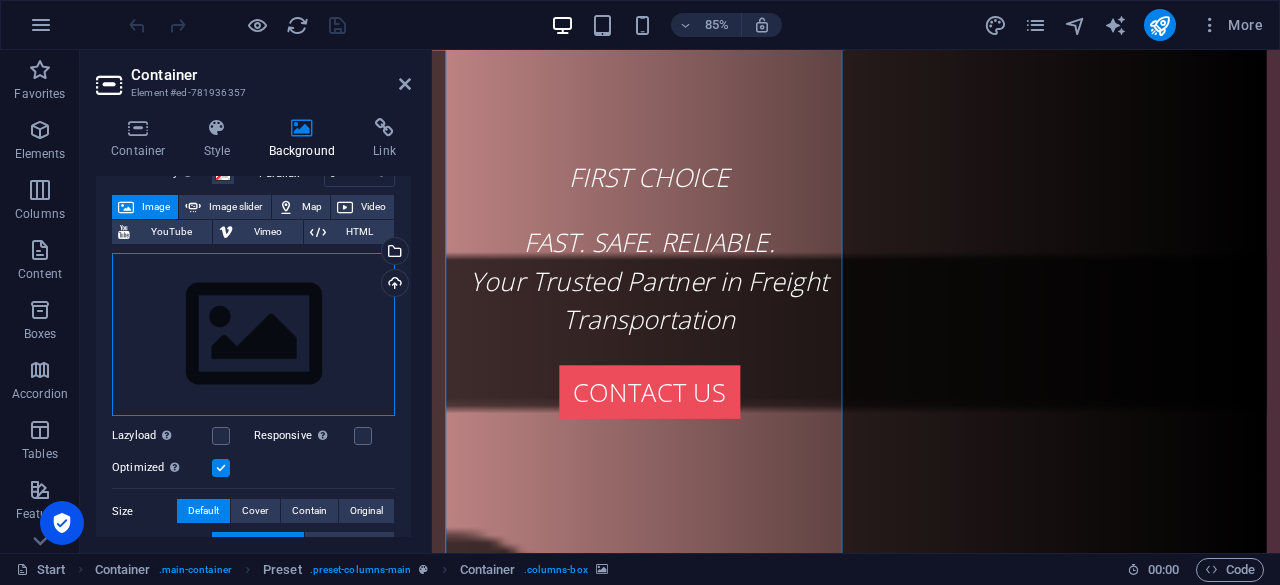 click on "Drag files here, click to choose files or select files from Files or our free stock photos & videos" at bounding box center (253, 335) 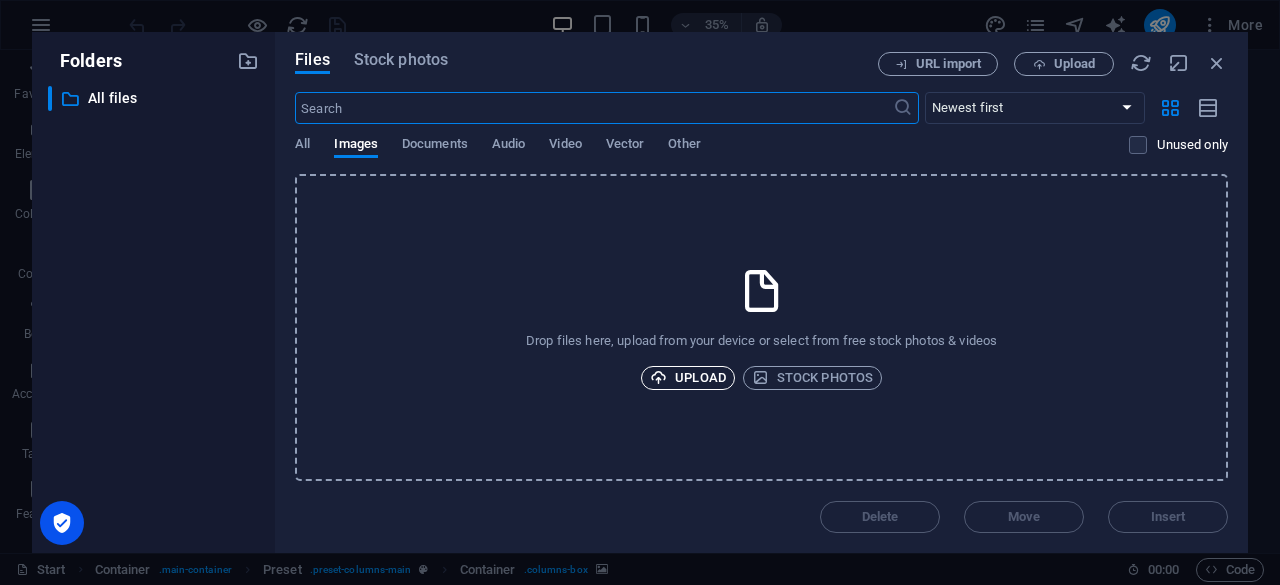 click on "Upload" at bounding box center [688, 378] 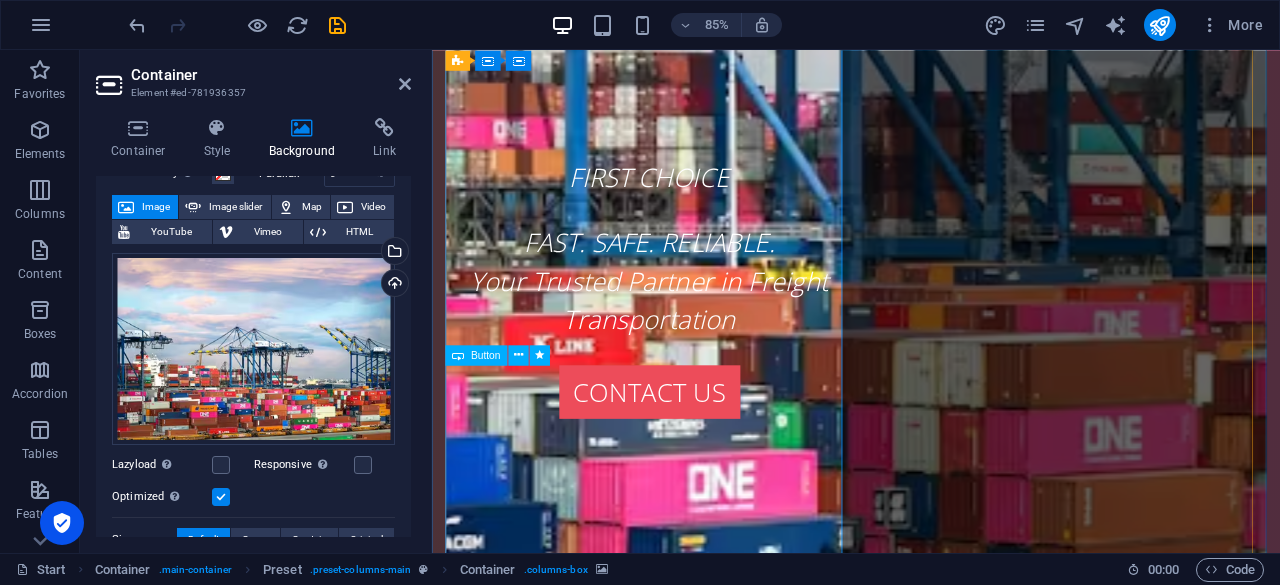 scroll, scrollTop: 1552, scrollLeft: 0, axis: vertical 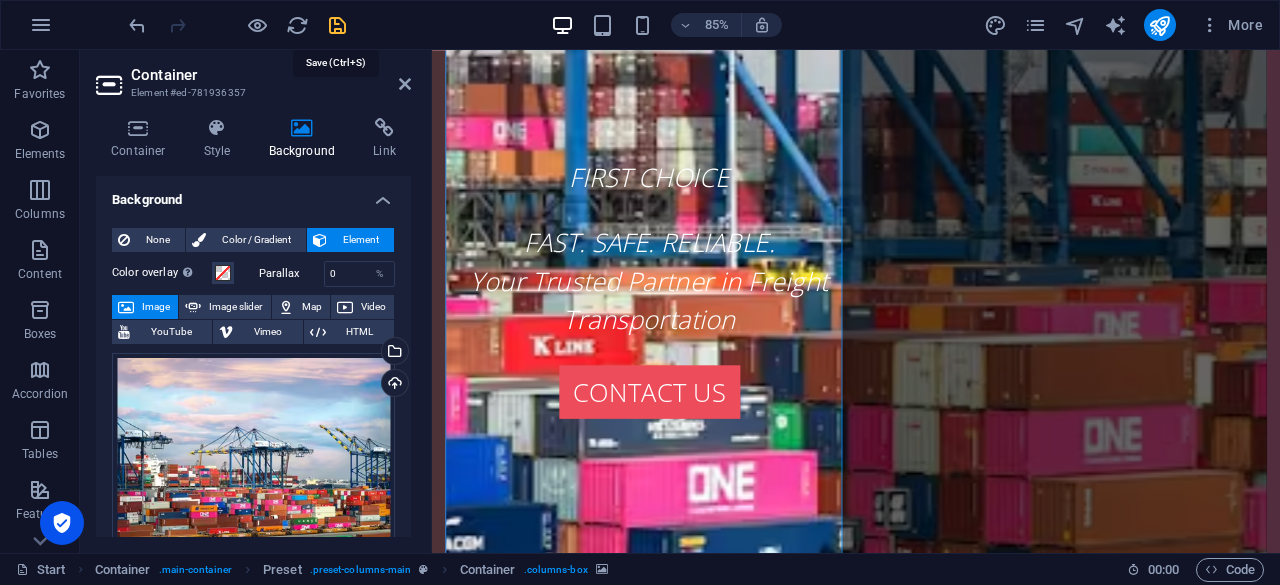 click at bounding box center (337, 25) 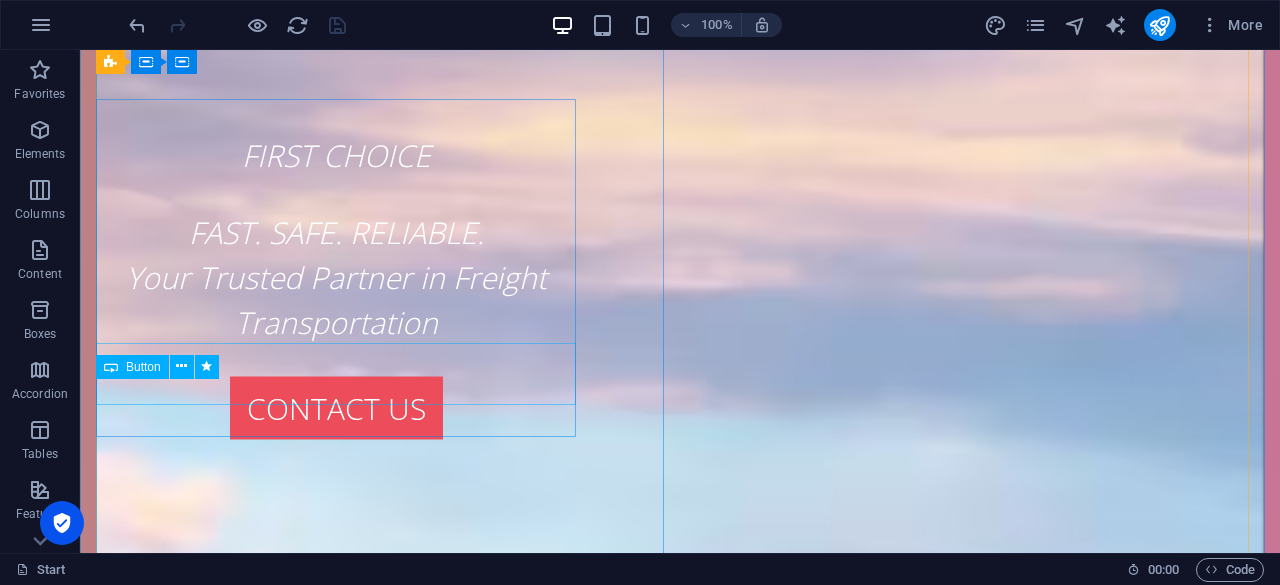 scroll, scrollTop: 0, scrollLeft: 0, axis: both 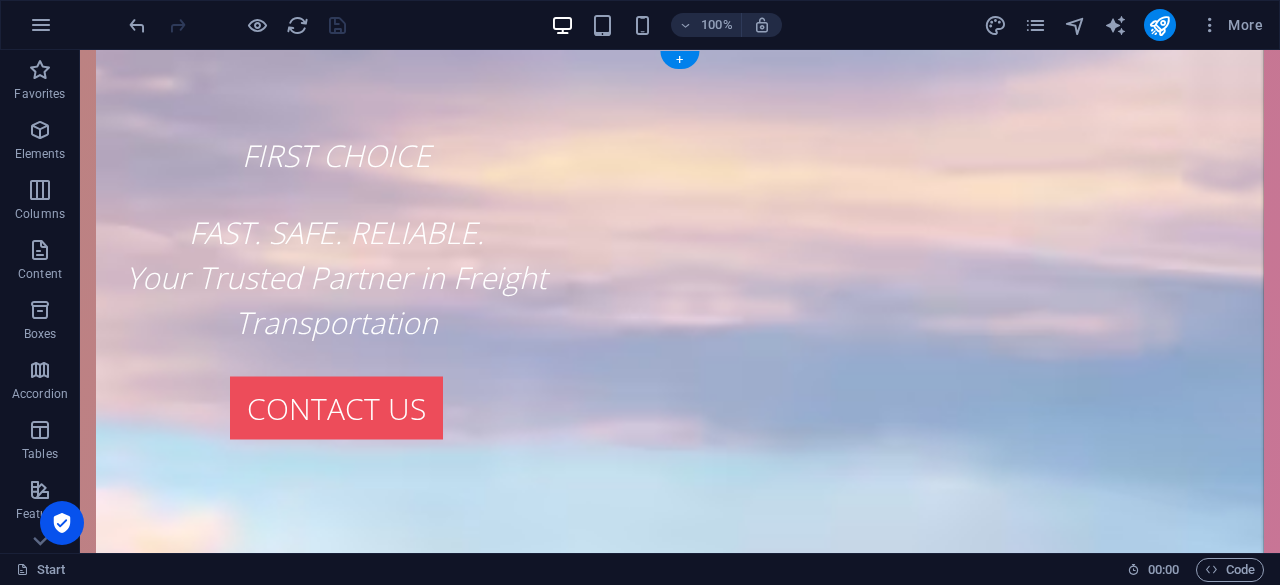 click at bounding box center (680, 1119) 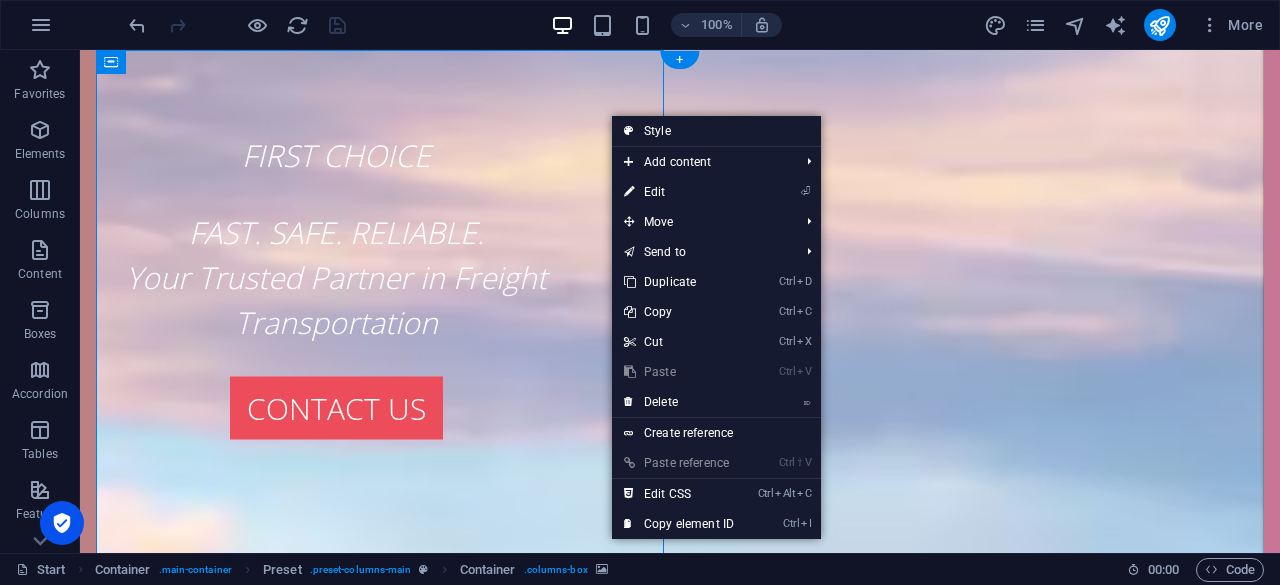 click at bounding box center (680, 1119) 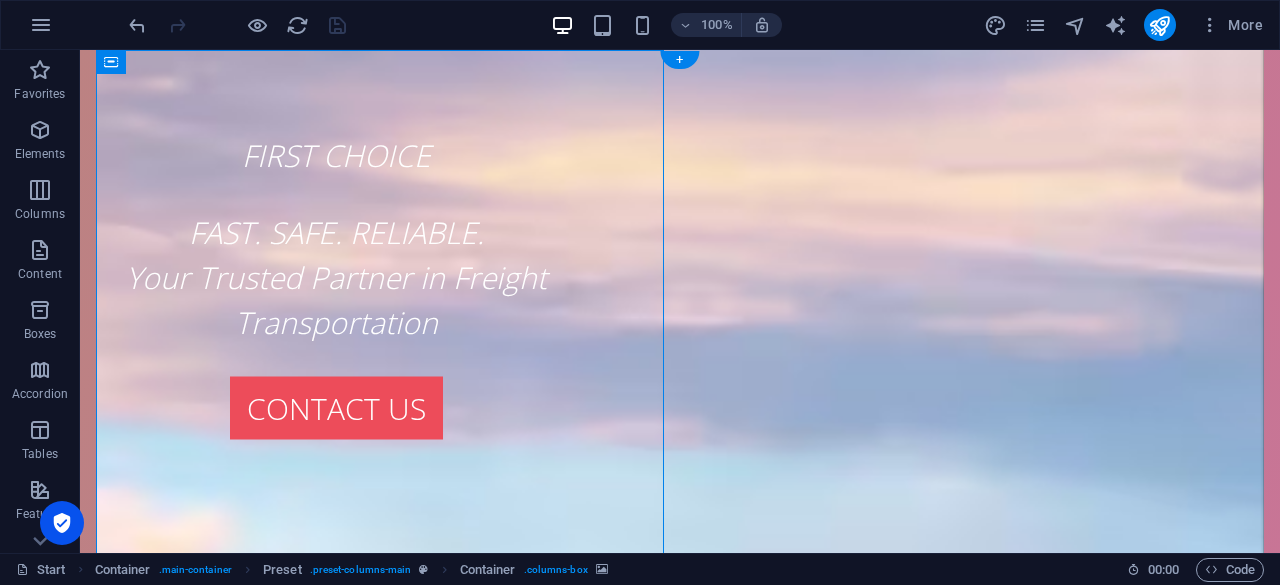 click at bounding box center (680, 1119) 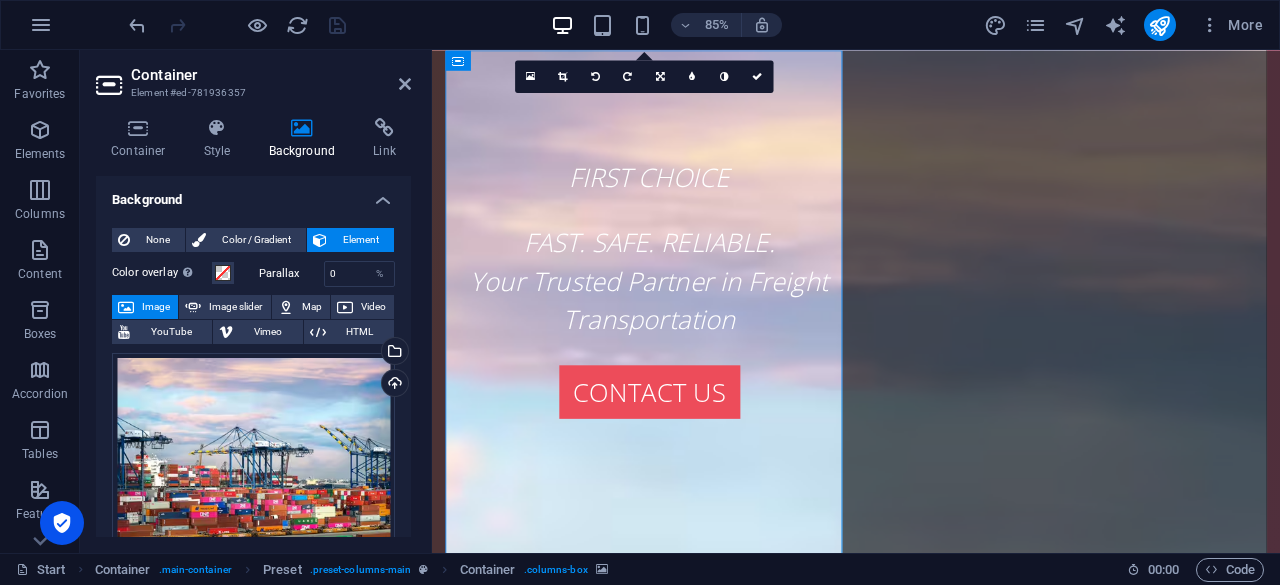 click at bounding box center (302, 128) 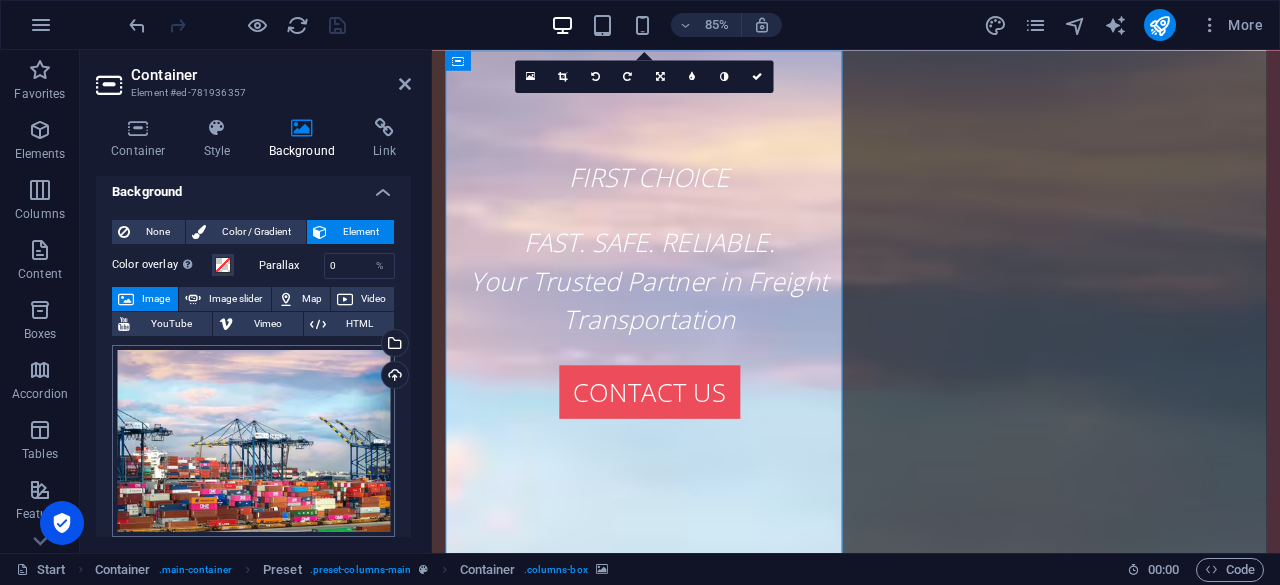 scroll, scrollTop: 0, scrollLeft: 0, axis: both 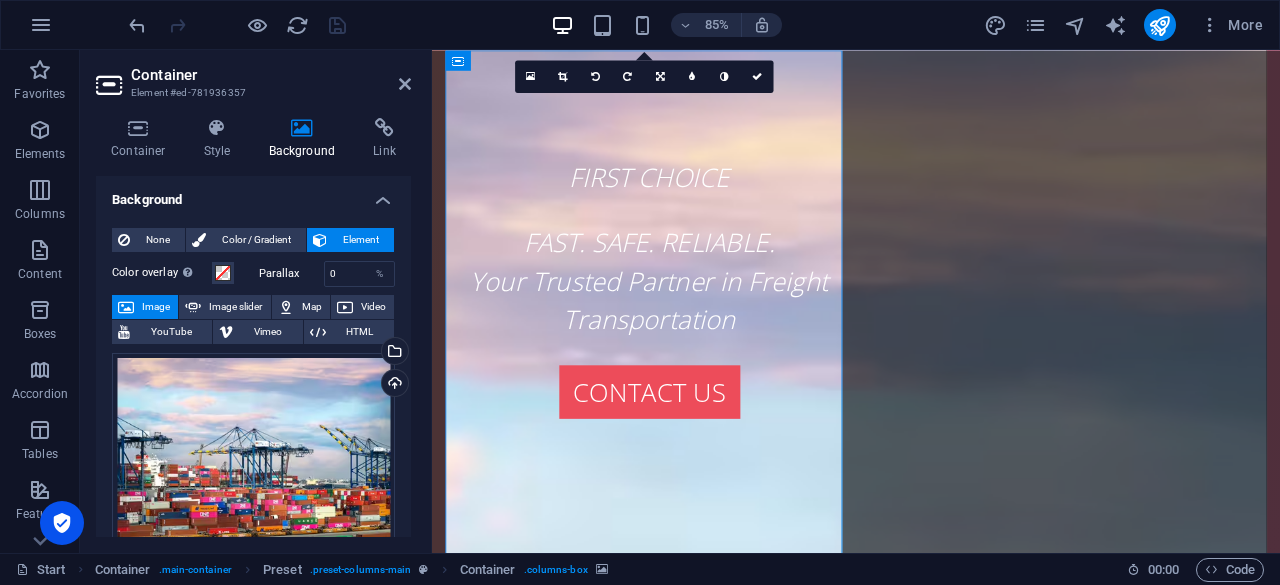 click on "Image" at bounding box center [145, 307] 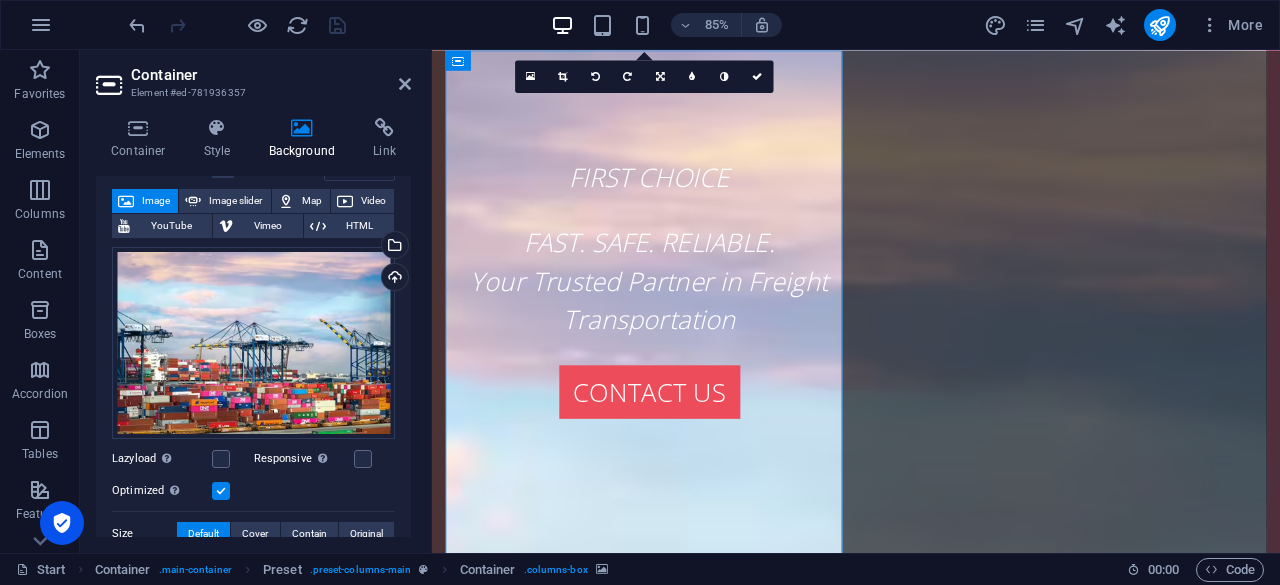 scroll, scrollTop: 100, scrollLeft: 0, axis: vertical 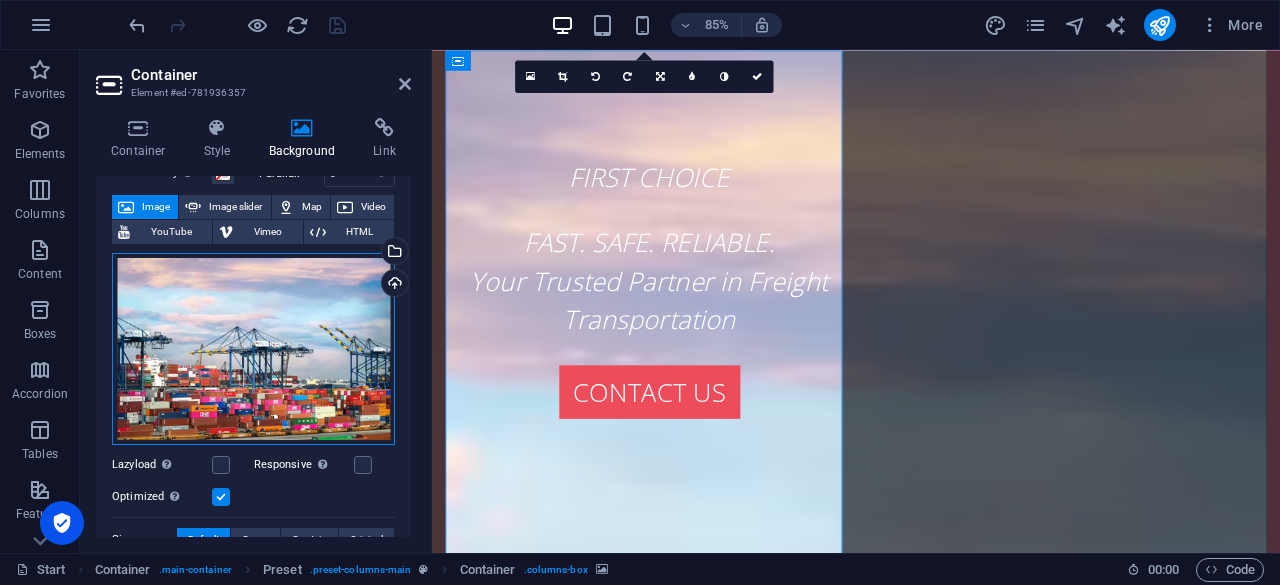 click on "Drag files here, click to choose files or select files from Files or our free stock photos & videos" at bounding box center [253, 349] 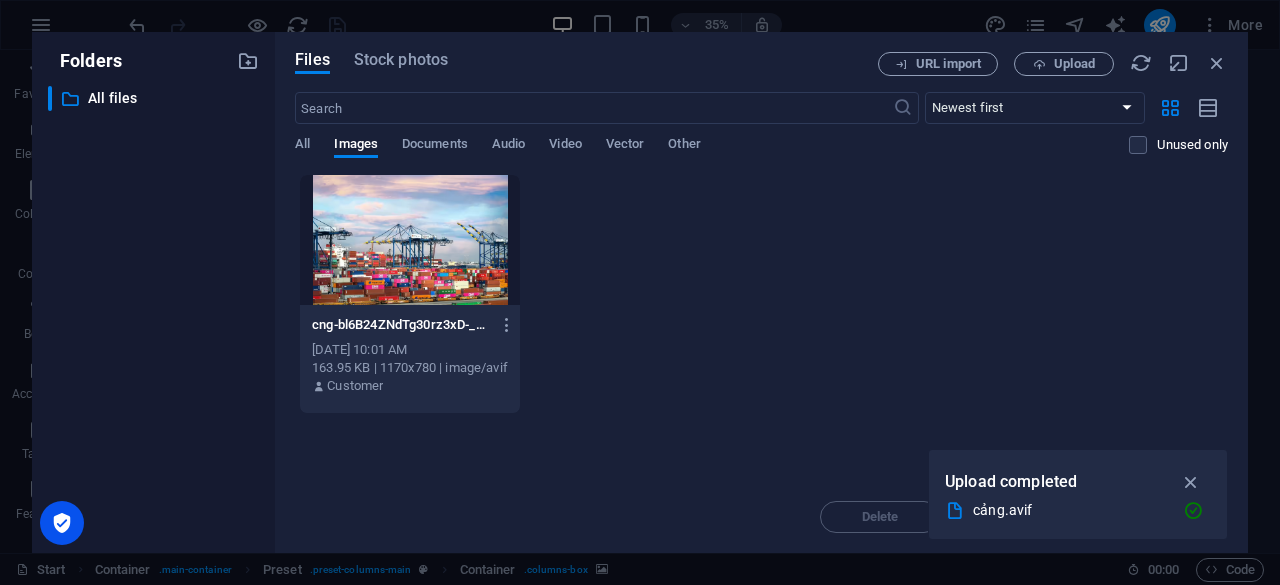 click on "cng-bl6B24ZNdTg30rz3xD-_Ww.avif" at bounding box center (401, 325) 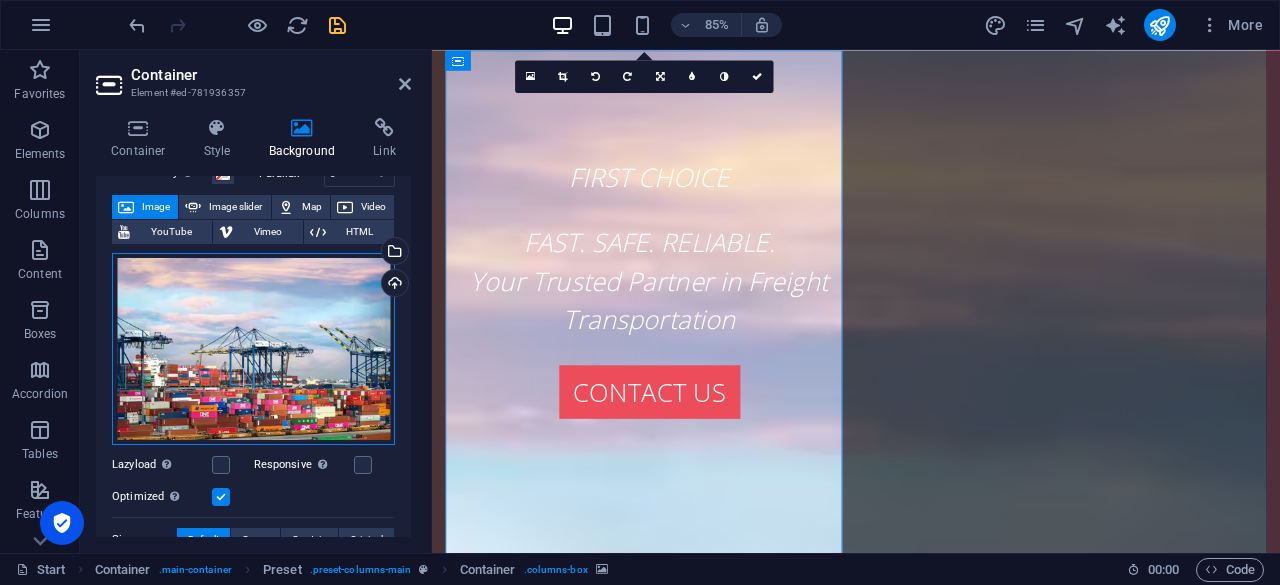 drag, startPoint x: 278, startPoint y: 328, endPoint x: 206, endPoint y: 301, distance: 76.896034 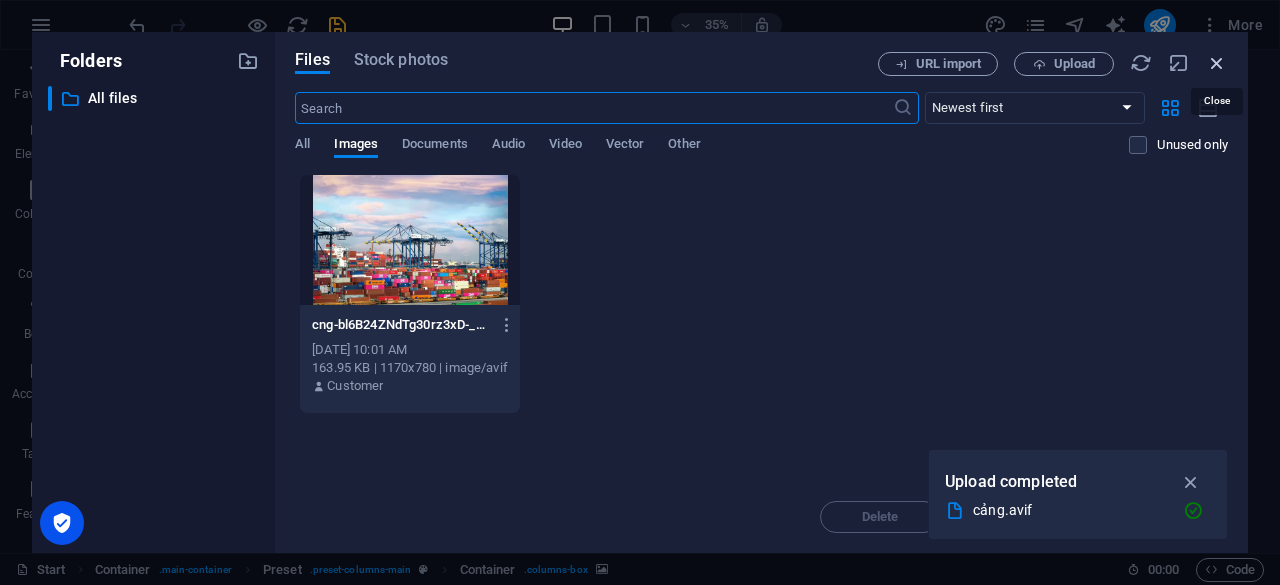 drag, startPoint x: 1212, startPoint y: 63, endPoint x: 879, endPoint y: 41, distance: 333.72592 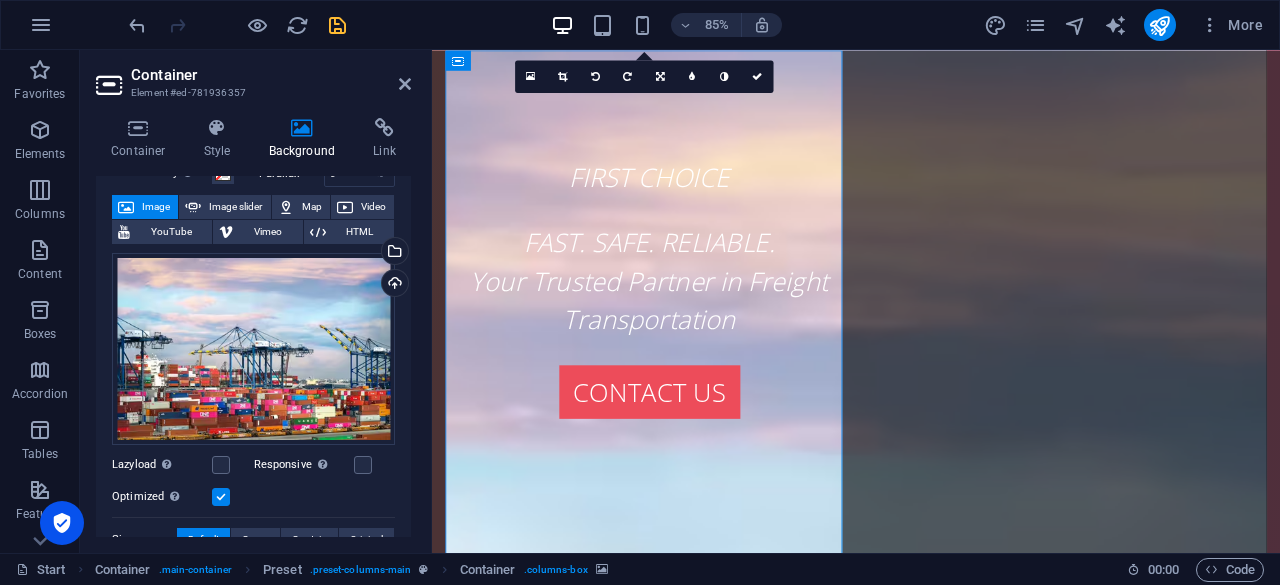 click on "Image" at bounding box center (156, 207) 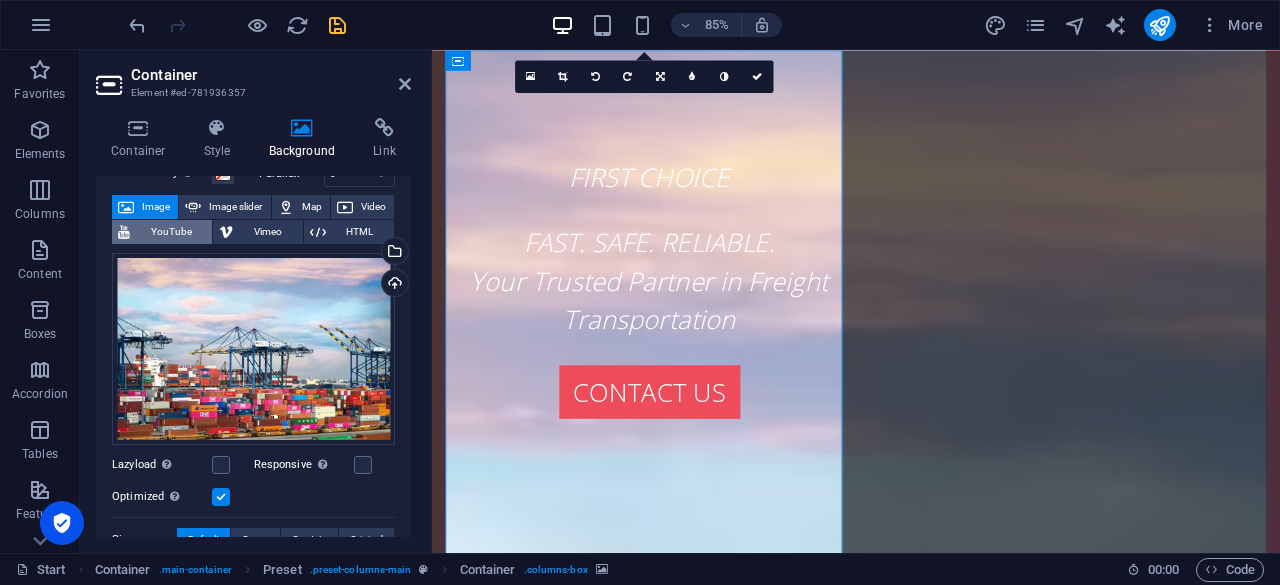scroll, scrollTop: 0, scrollLeft: 0, axis: both 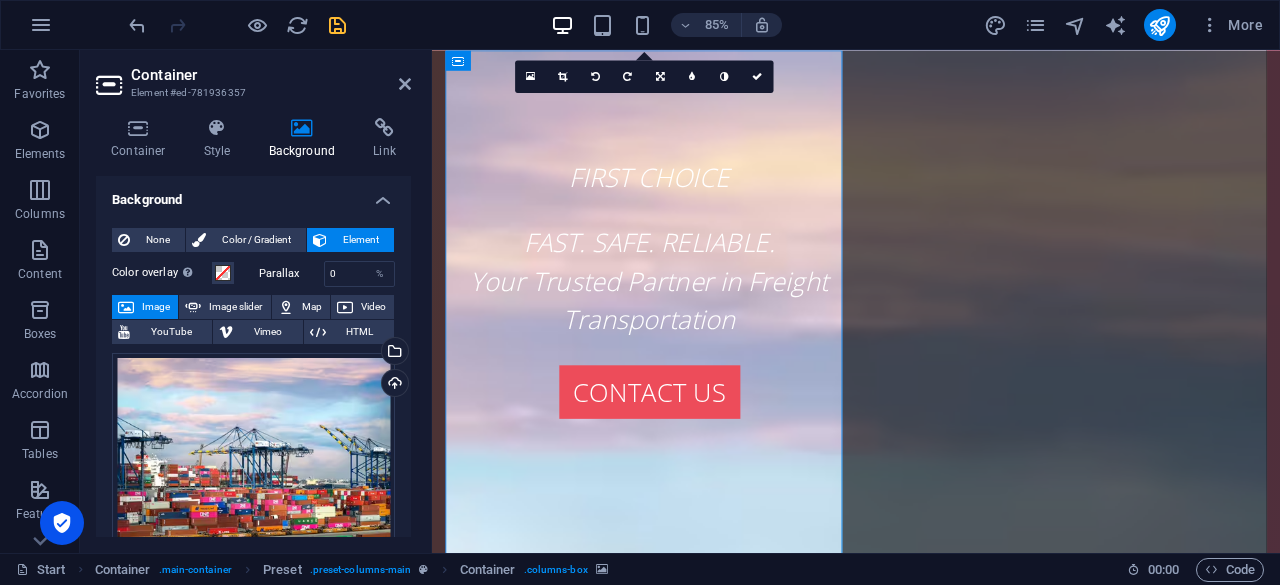 click on "Element" at bounding box center (360, 240) 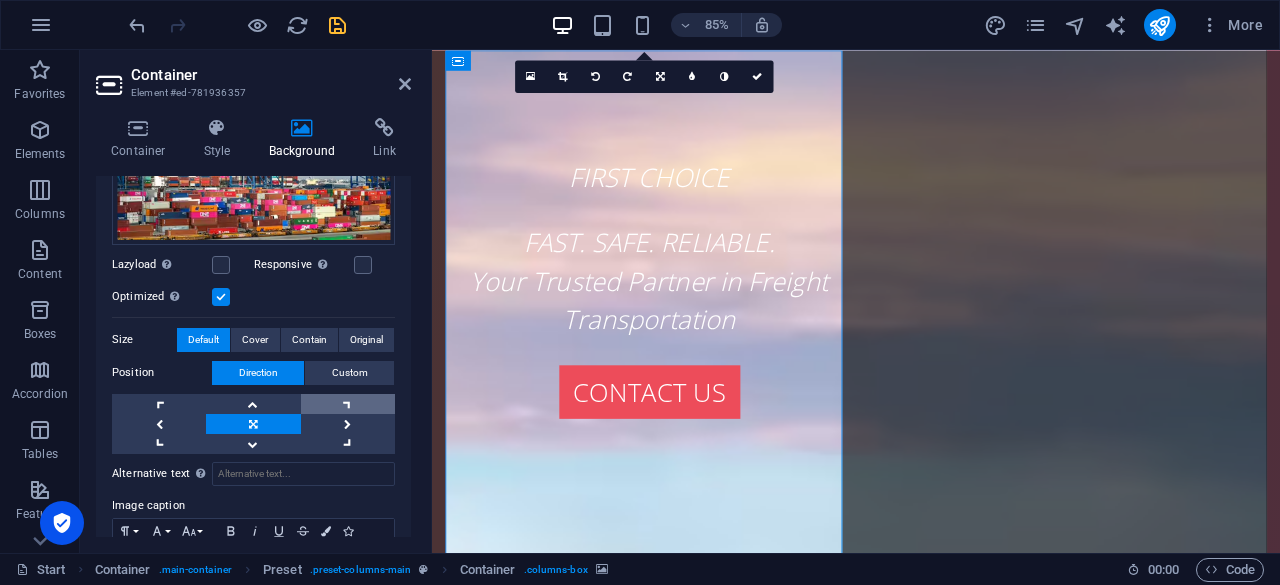 scroll, scrollTop: 404, scrollLeft: 0, axis: vertical 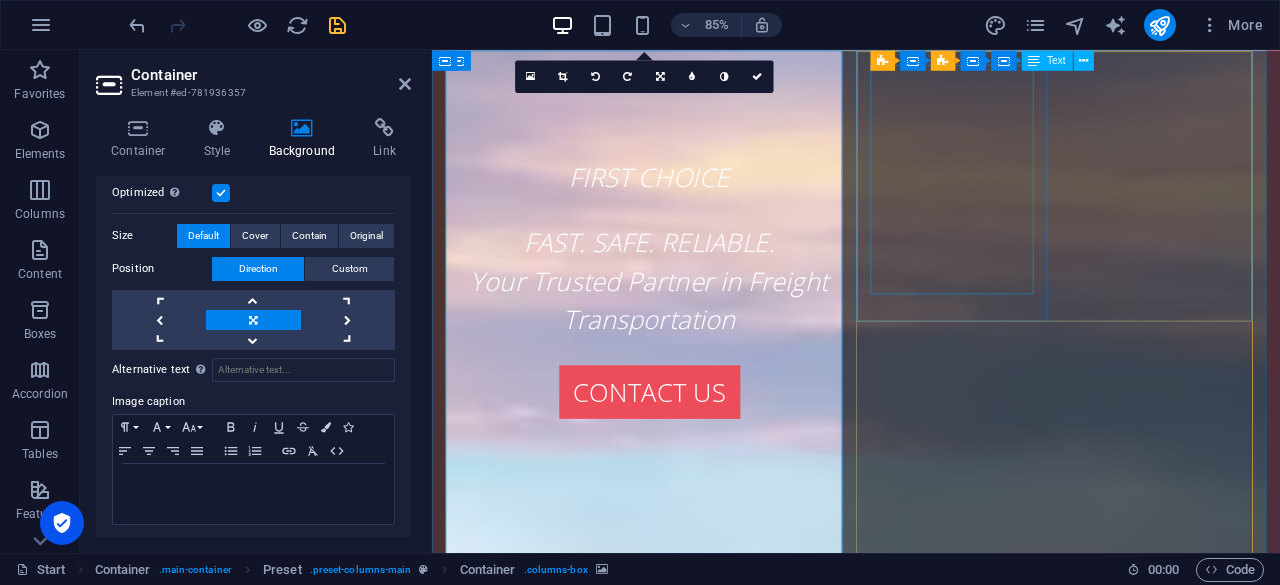click on "Freight transportation from [PERSON_NAME] to [GEOGRAPHIC_DATA]" at bounding box center [931, 2664] 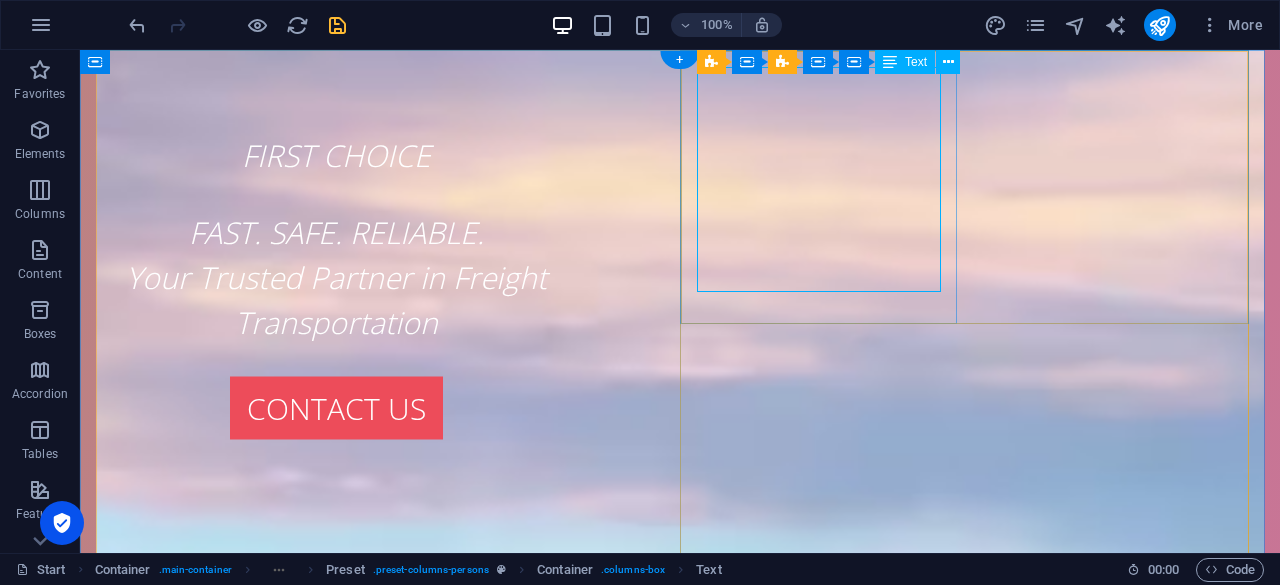 click on "Freight transportation from [PERSON_NAME] to [GEOGRAPHIC_DATA]" at bounding box center (680, 2641) 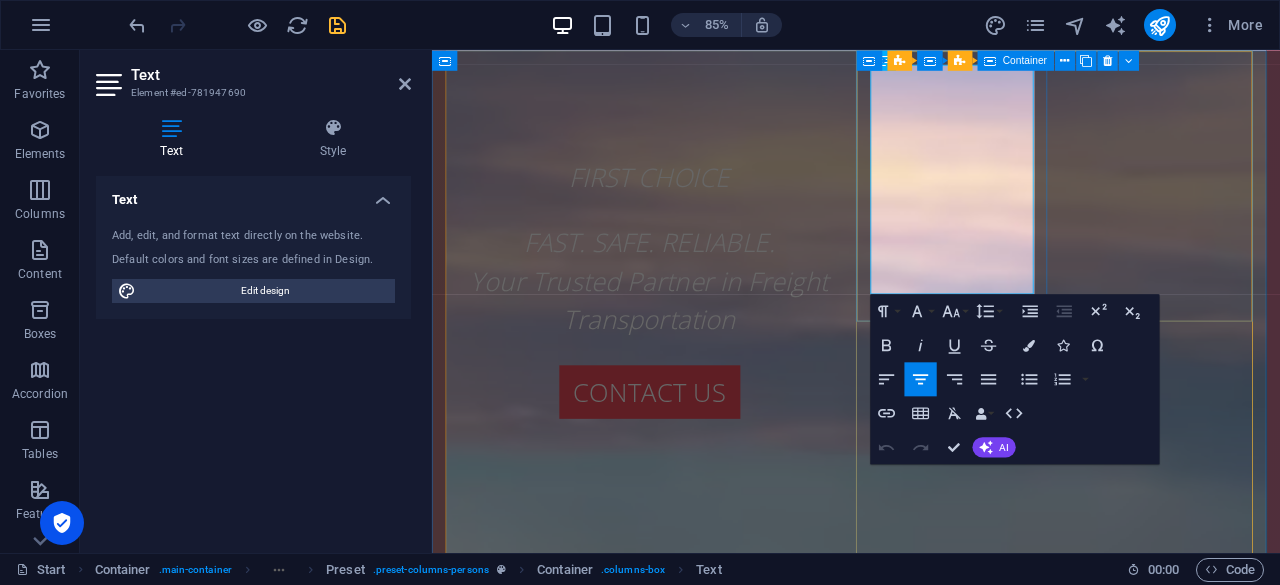 click on "Freight transportation from [PERSON_NAME] to [GEOGRAPHIC_DATA]" at bounding box center [931, 2672] 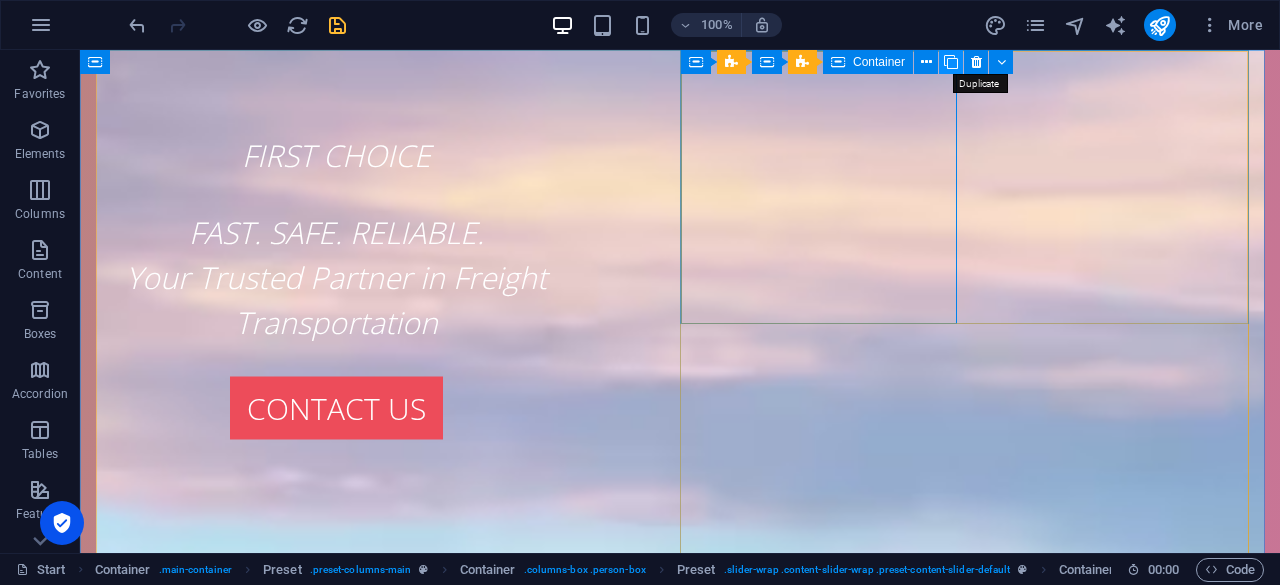 click at bounding box center [951, 62] 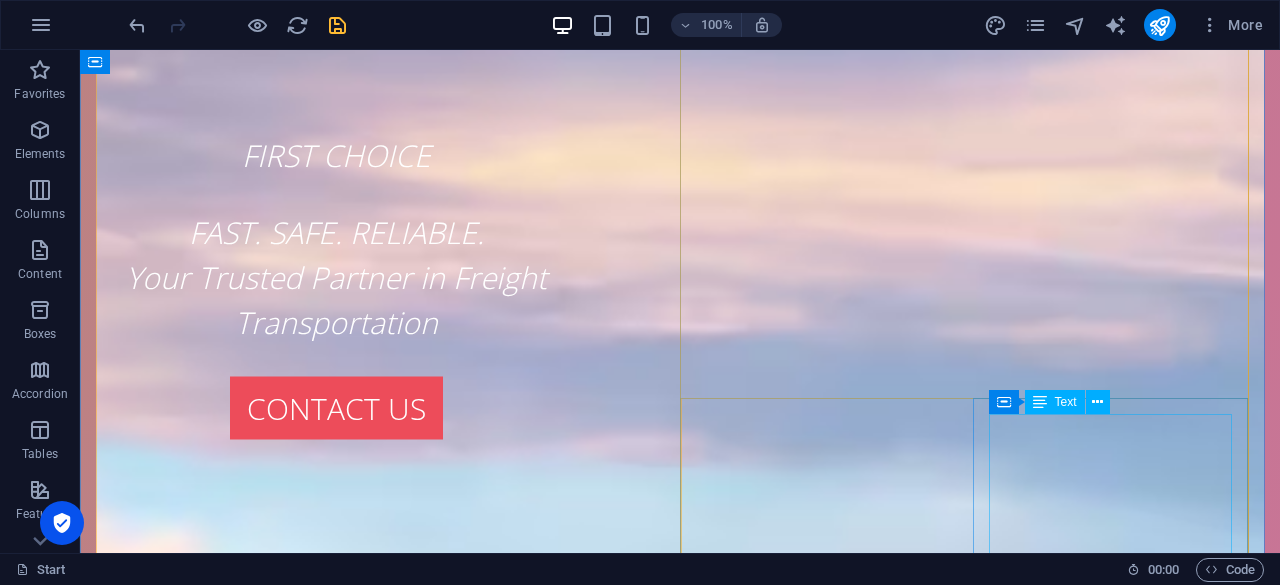 scroll, scrollTop: 0, scrollLeft: 0, axis: both 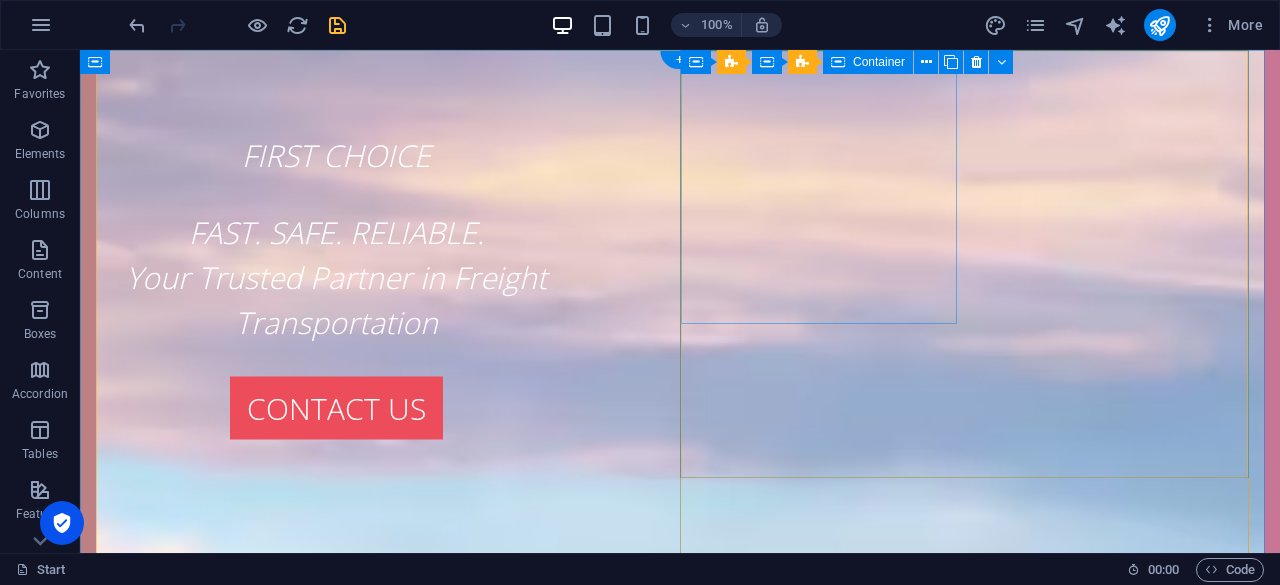 click on "Freight transportation from [PERSON_NAME] to [GEOGRAPHIC_DATA]" at bounding box center [680, 2398] 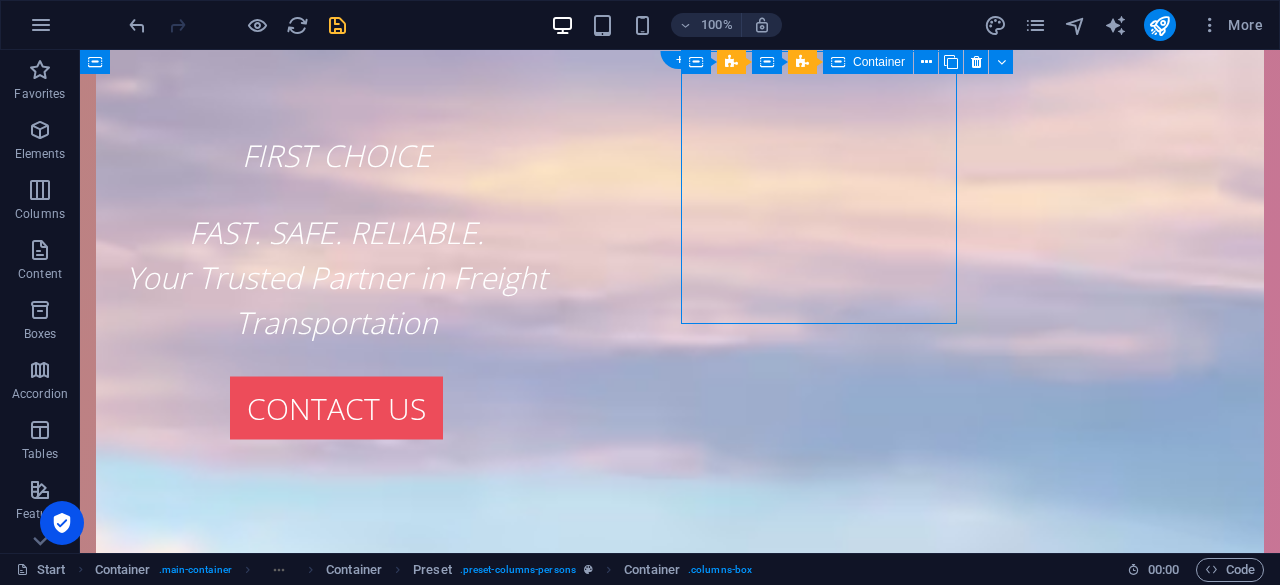 click on "Freight transportation from [PERSON_NAME] to [GEOGRAPHIC_DATA]" at bounding box center [680, 2398] 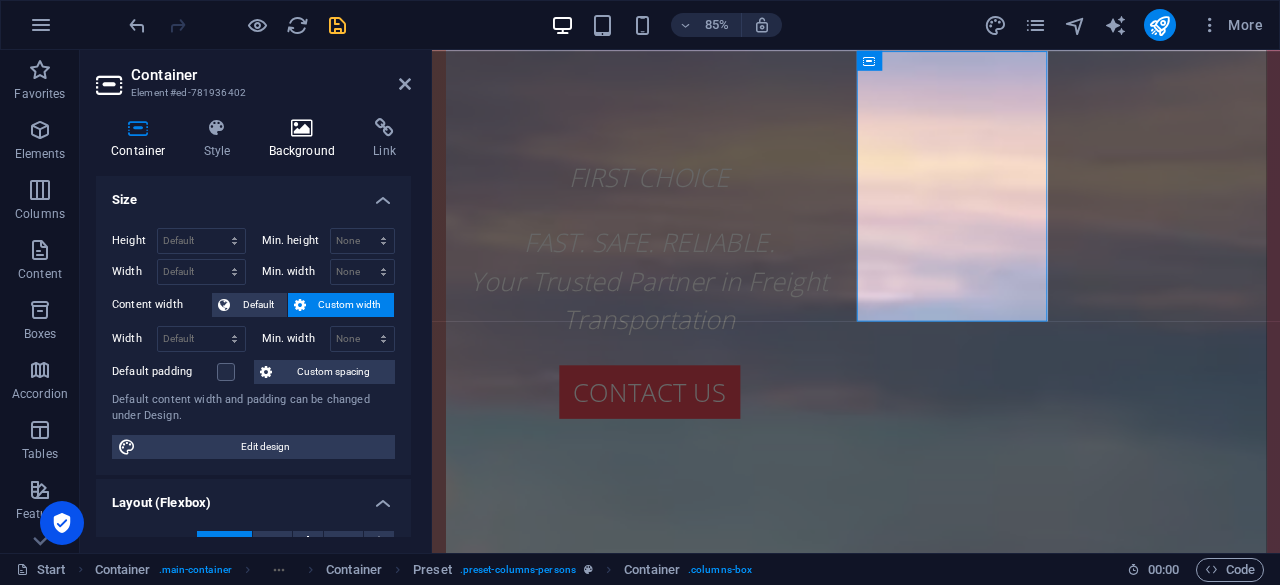 click at bounding box center (302, 128) 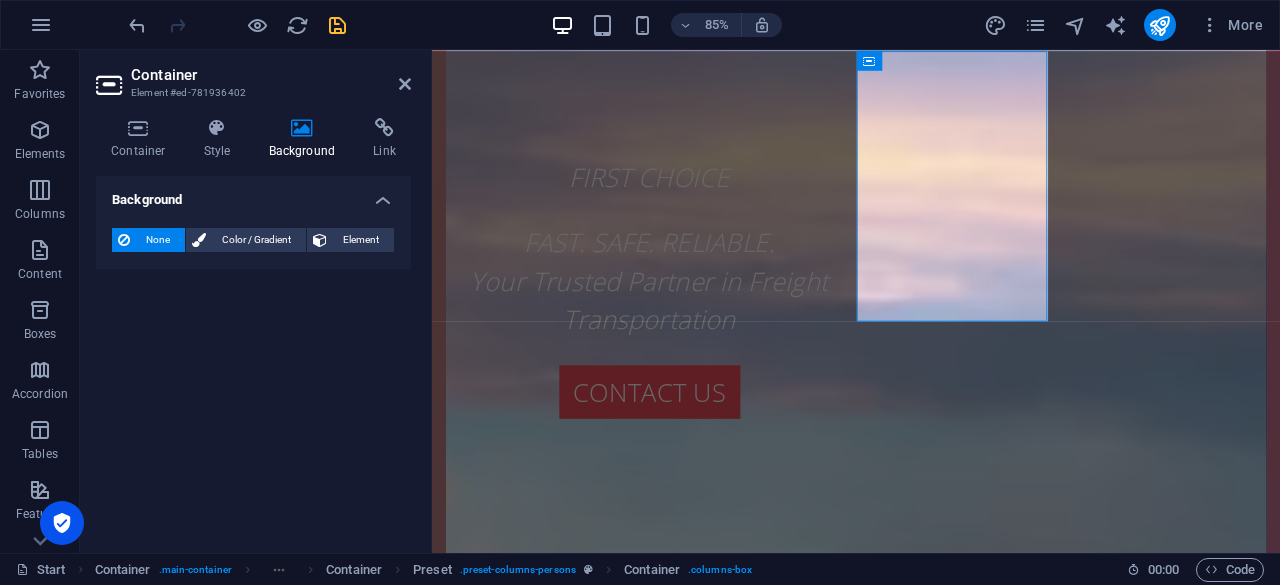 click on "None" at bounding box center [157, 240] 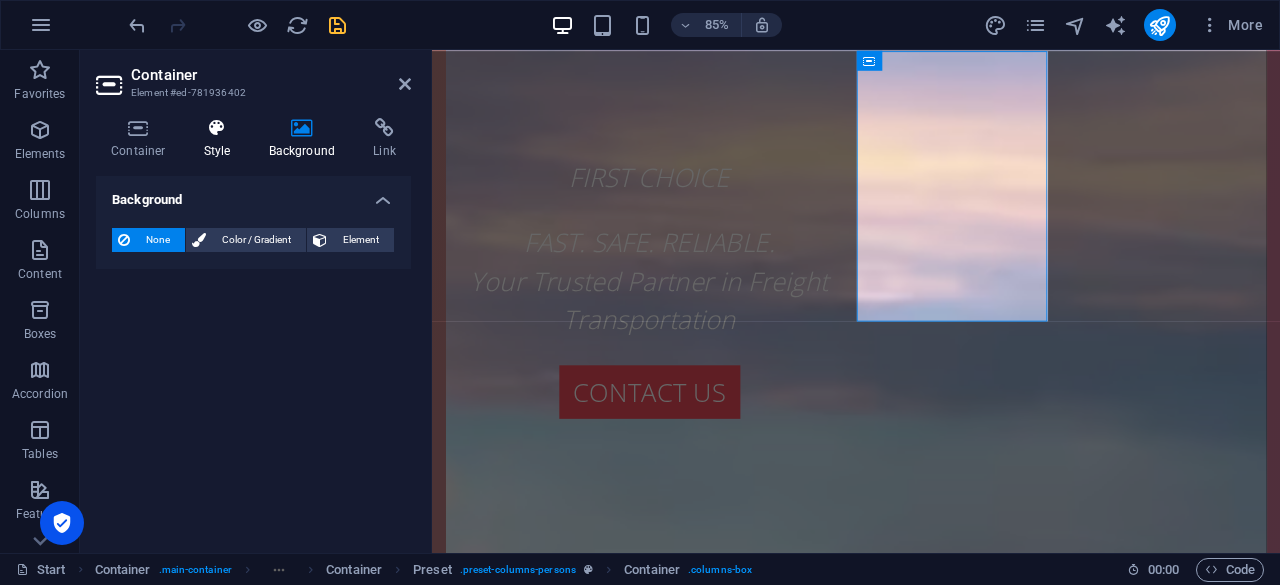 click at bounding box center [217, 128] 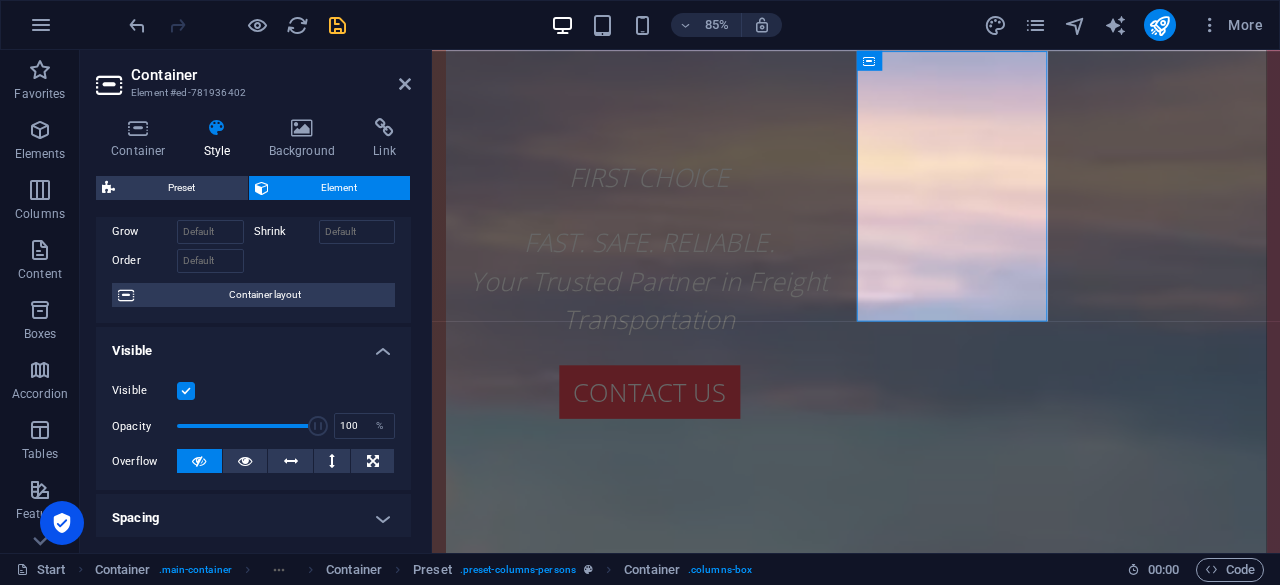 scroll, scrollTop: 0, scrollLeft: 0, axis: both 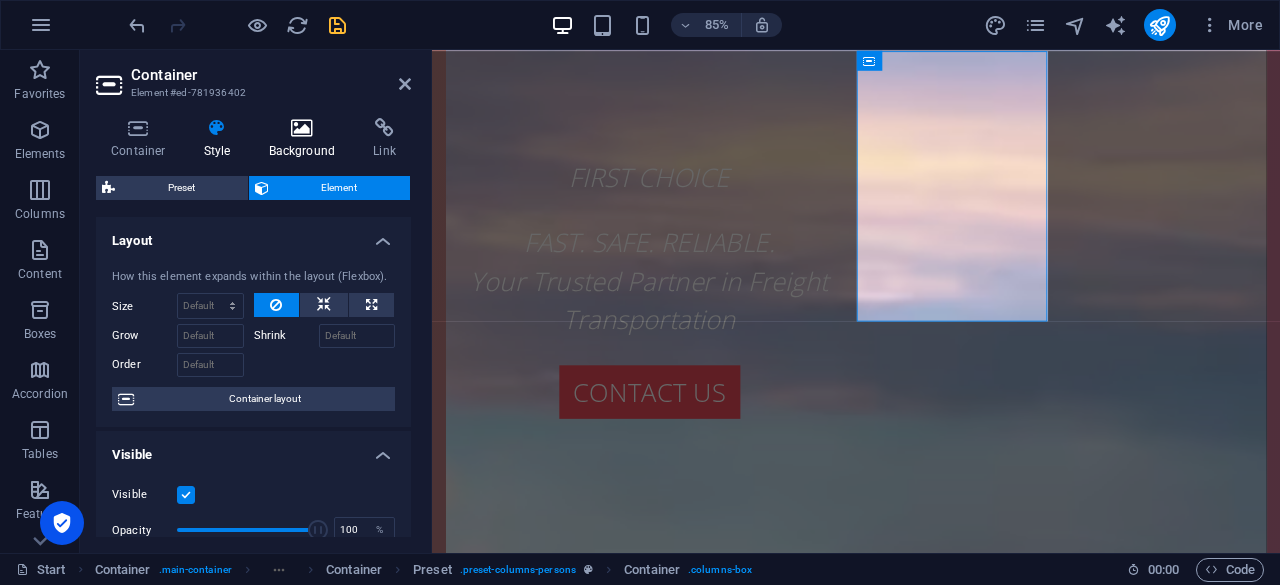 click at bounding box center [302, 128] 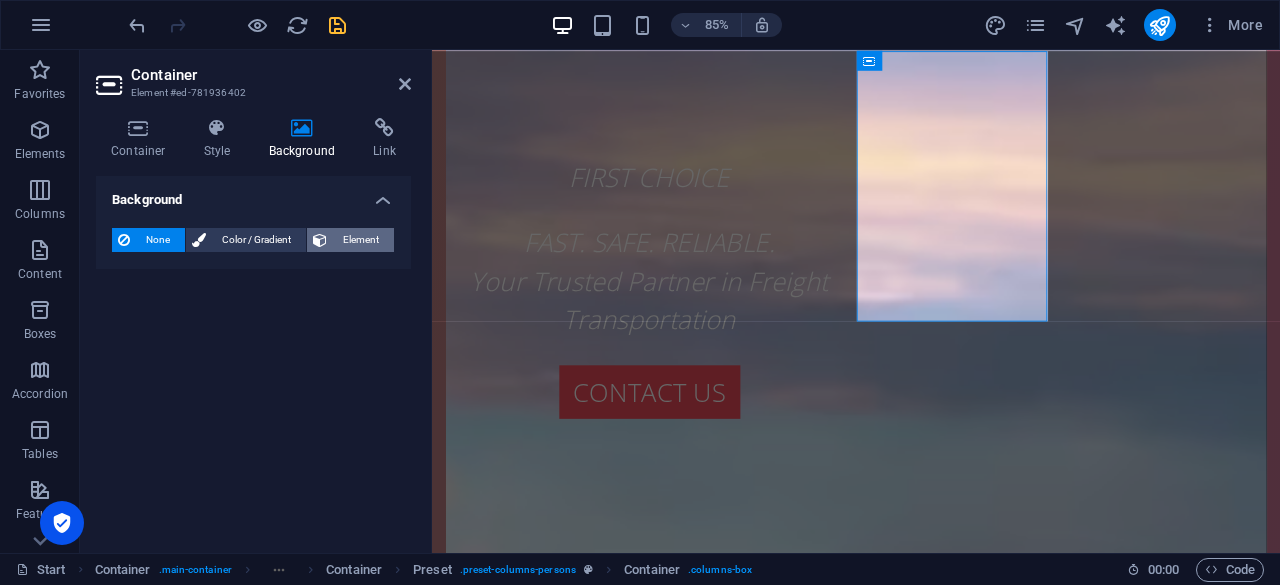 click on "Element" at bounding box center [360, 240] 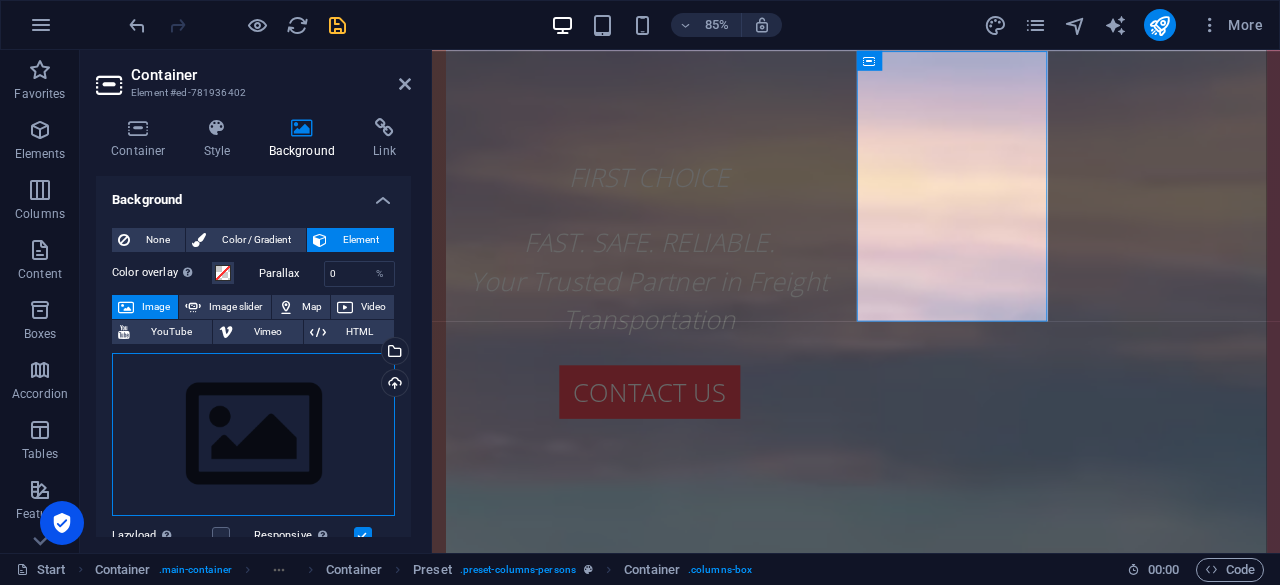 click on "Drag files here, click to choose files or select files from Files or our free stock photos & videos" at bounding box center (253, 435) 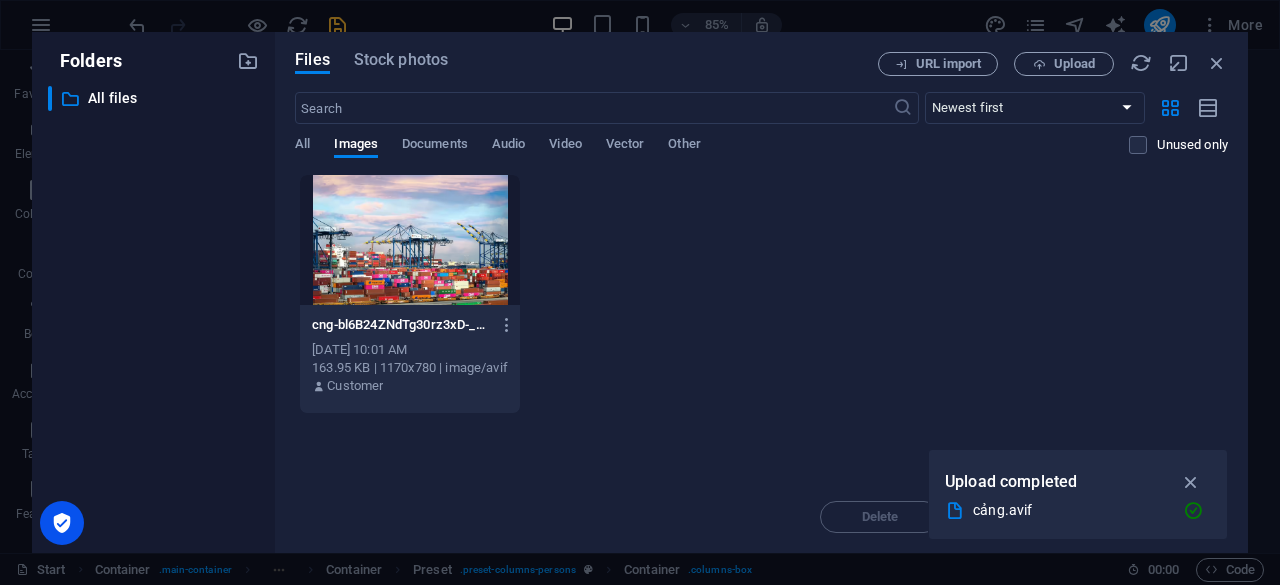 click on "​ All files All files" at bounding box center [153, 311] 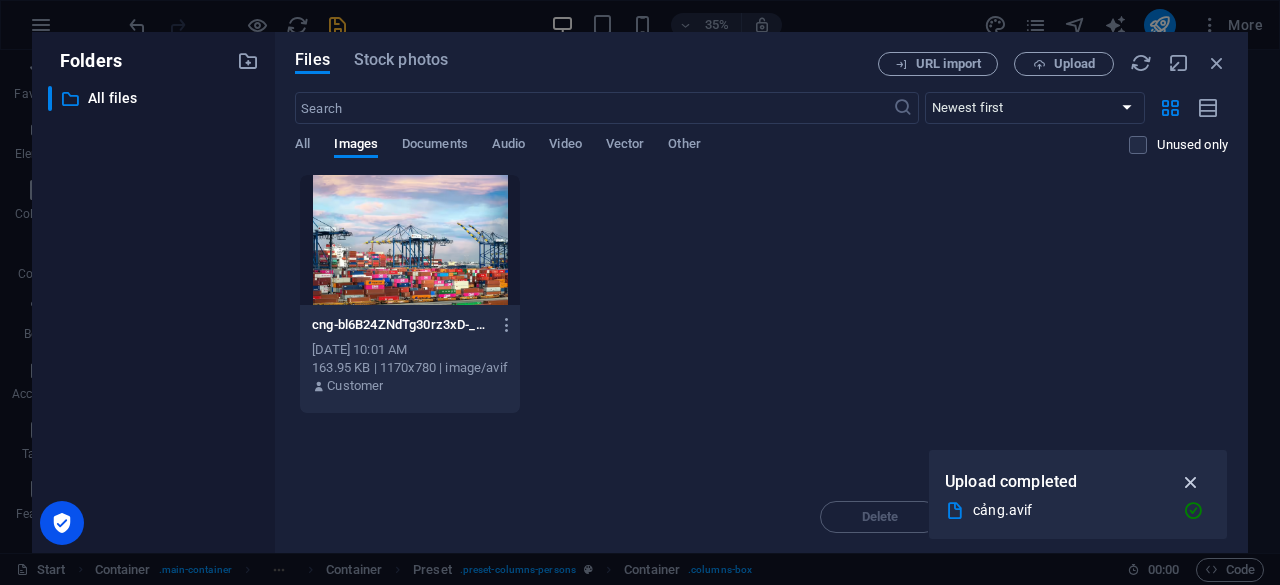click at bounding box center [1191, 482] 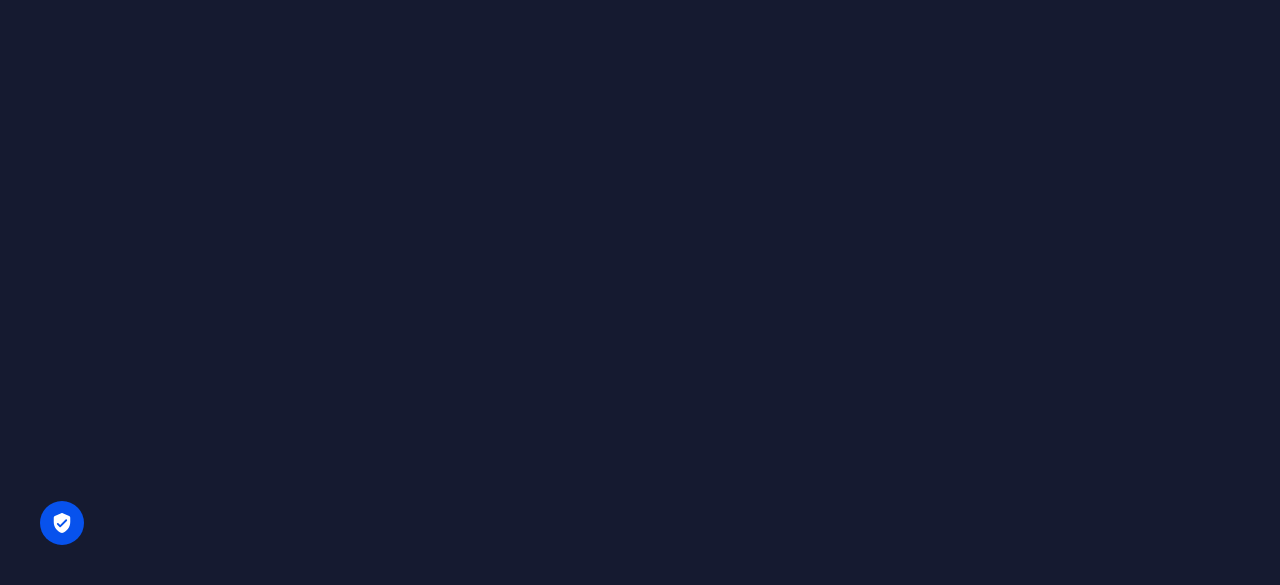 scroll, scrollTop: 0, scrollLeft: 0, axis: both 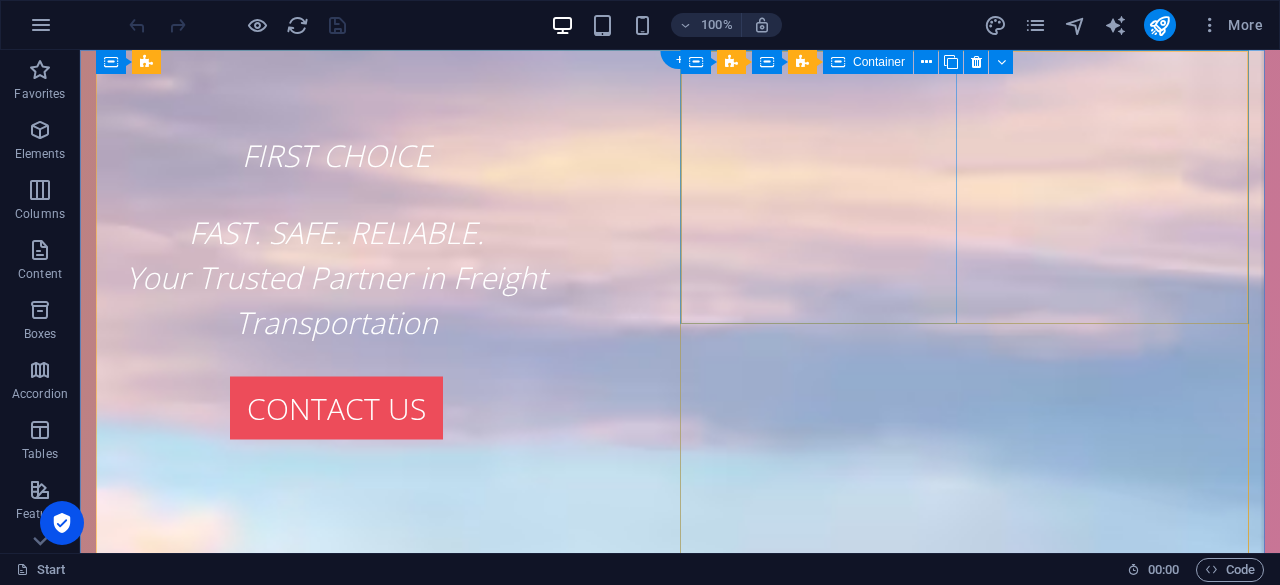 click on "Freight transportation from [PERSON_NAME] to [GEOGRAPHIC_DATA]" at bounding box center (680, 2244) 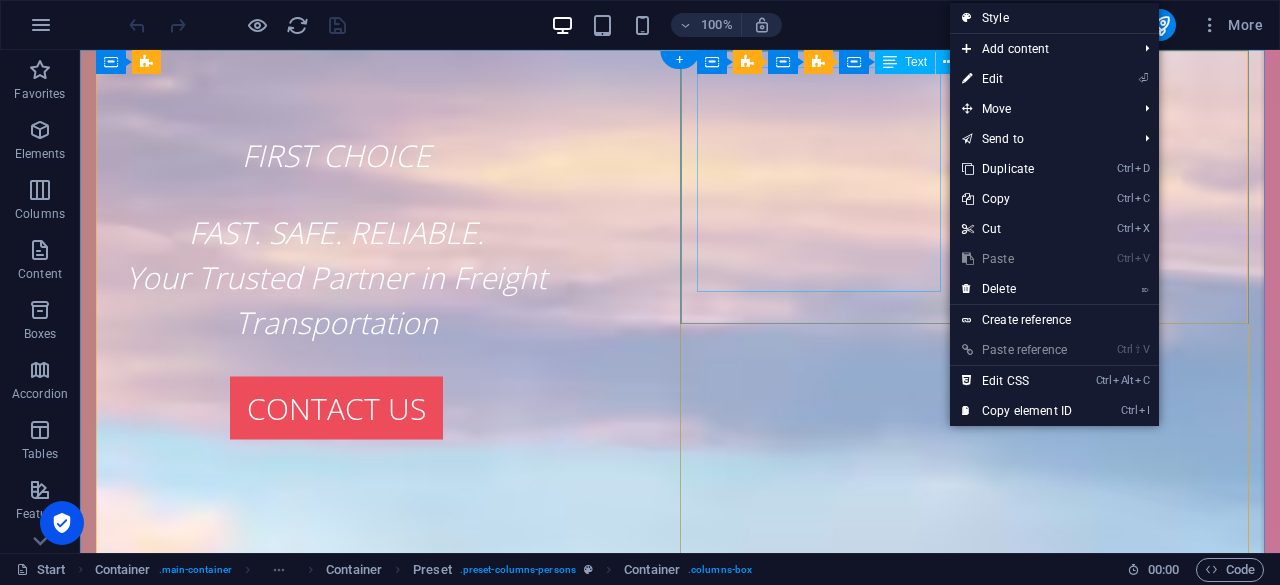 click on "Freight transportation from [PERSON_NAME] to [GEOGRAPHIC_DATA]" at bounding box center (680, 2236) 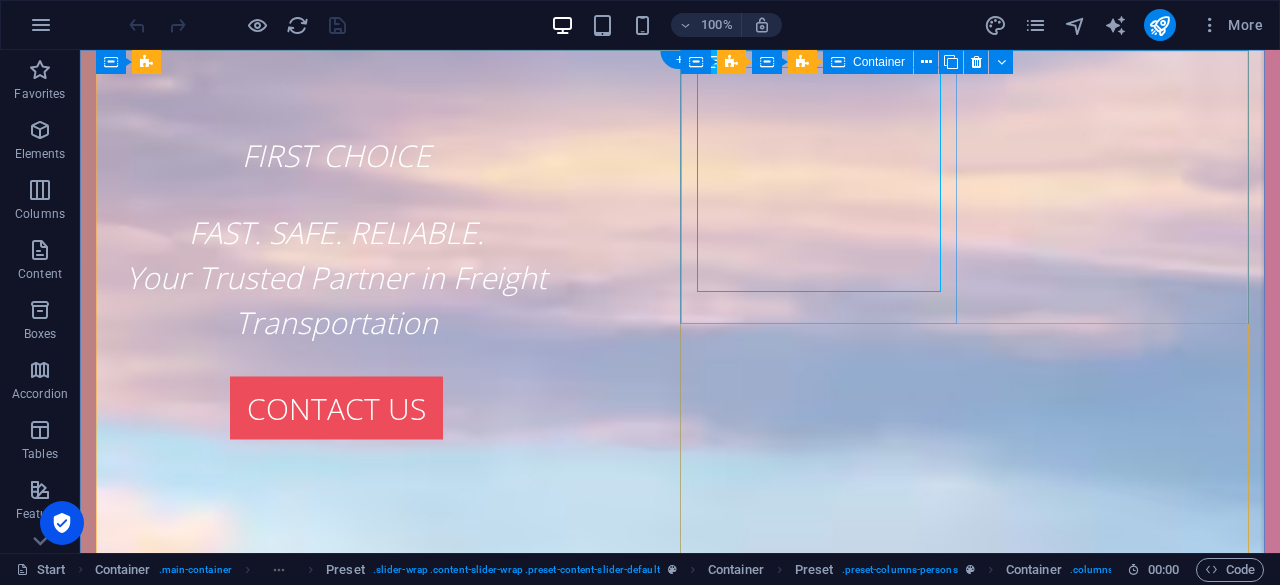click on "Freight transportation from [PERSON_NAME] to [GEOGRAPHIC_DATA]" at bounding box center [680, 2244] 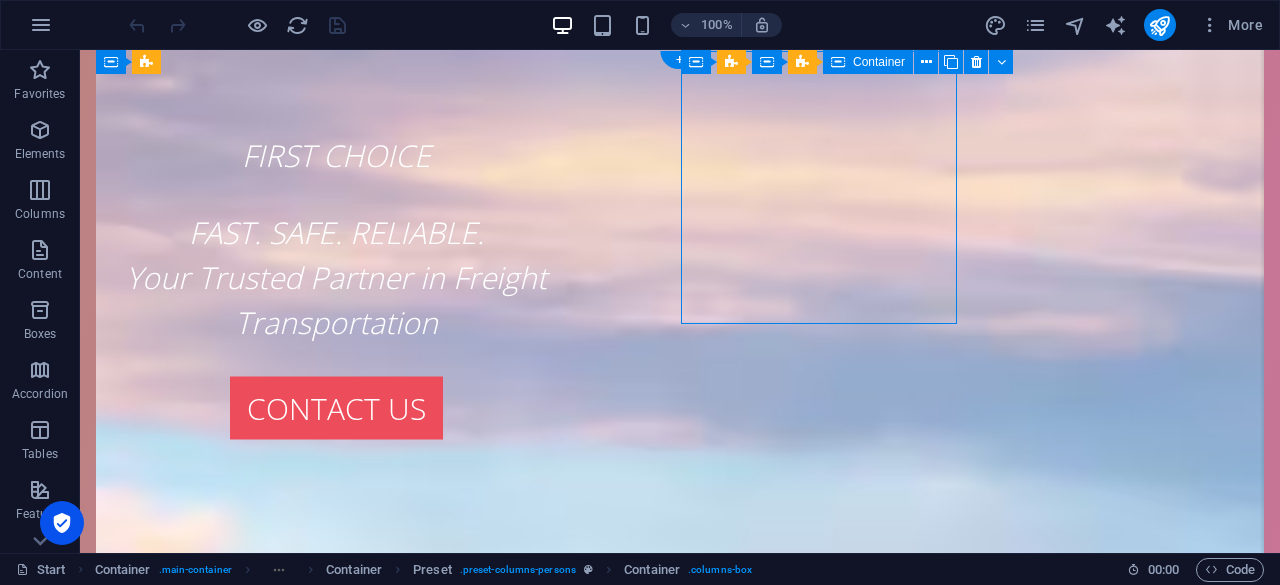 drag, startPoint x: 944, startPoint y: 243, endPoint x: 683, endPoint y: 276, distance: 263.07794 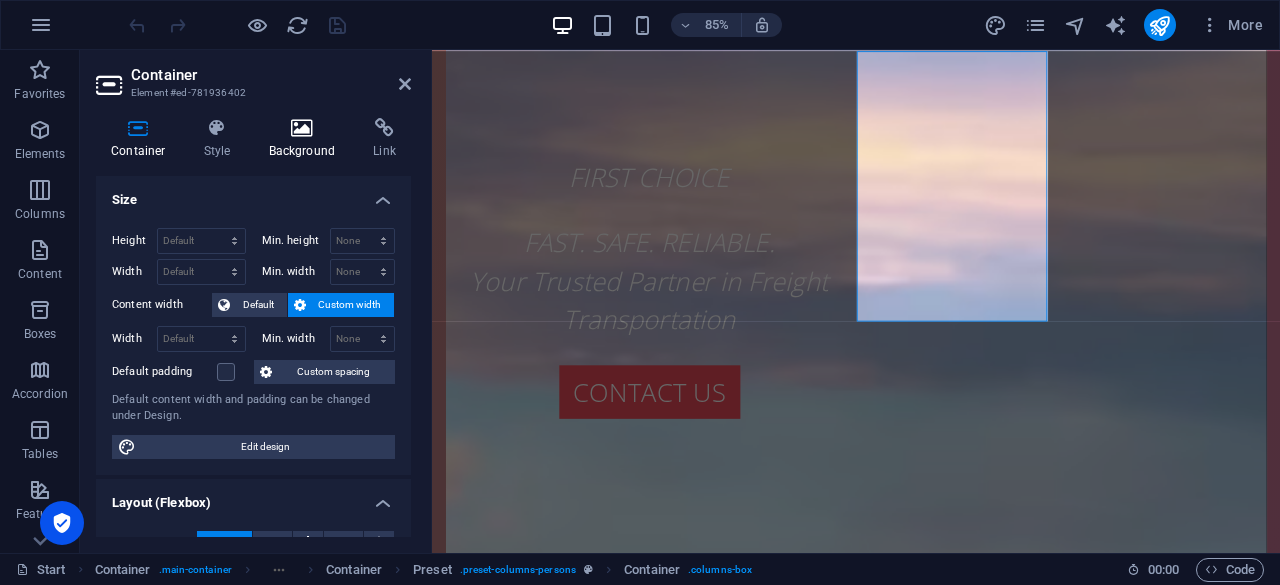 click on "Background" at bounding box center [306, 139] 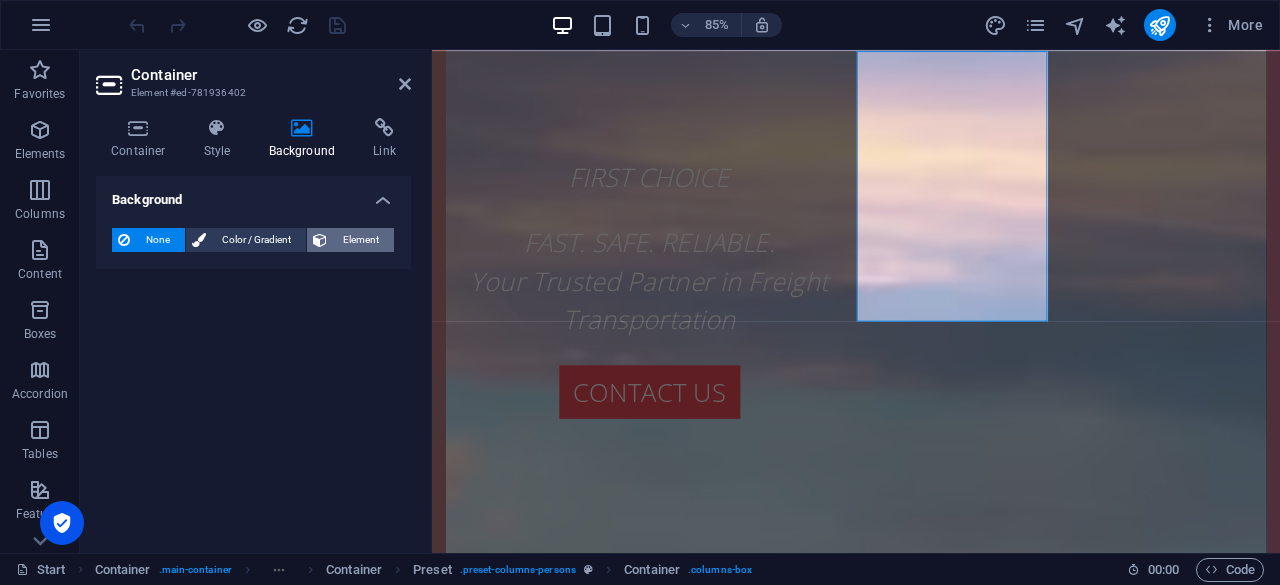 click on "Element" at bounding box center (360, 240) 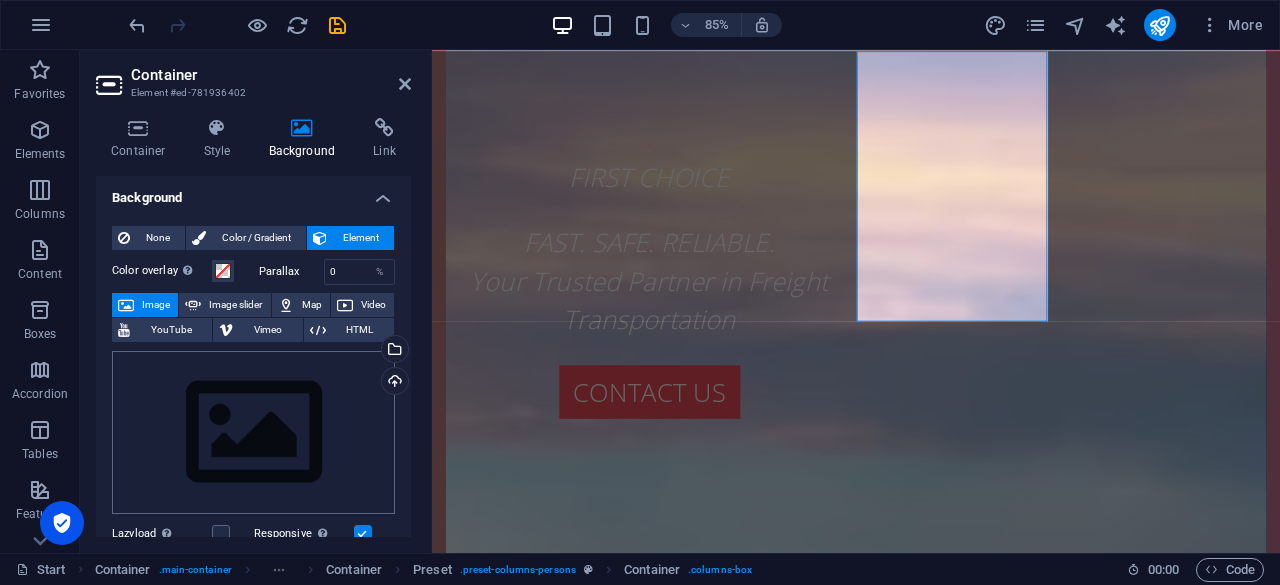 scroll, scrollTop: 0, scrollLeft: 0, axis: both 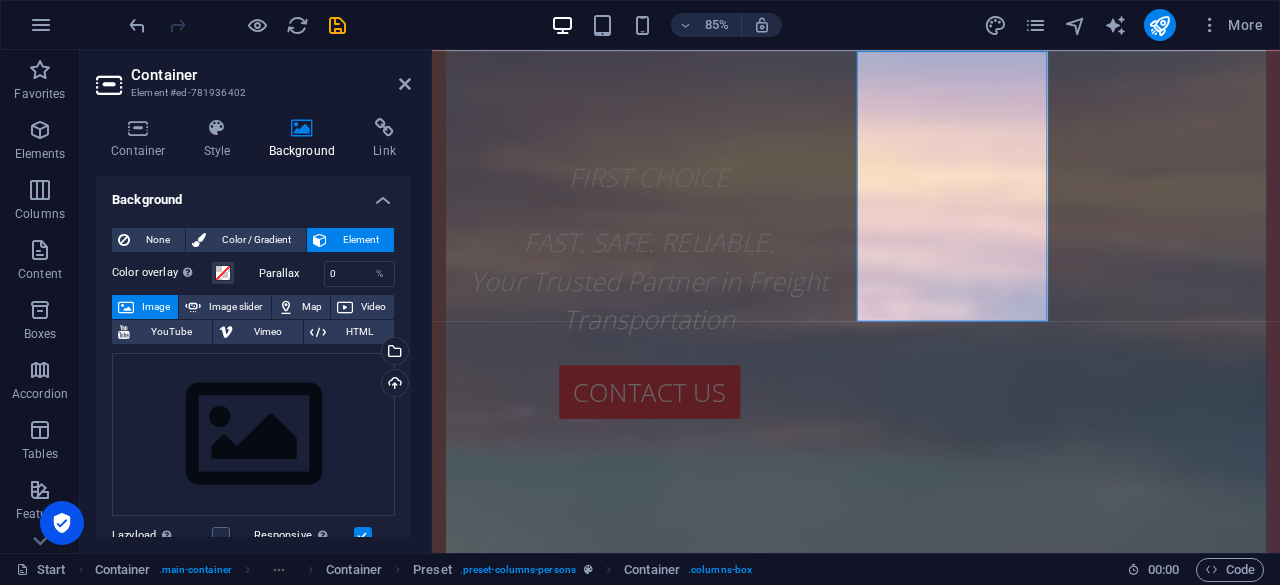 click on "Image" at bounding box center [156, 307] 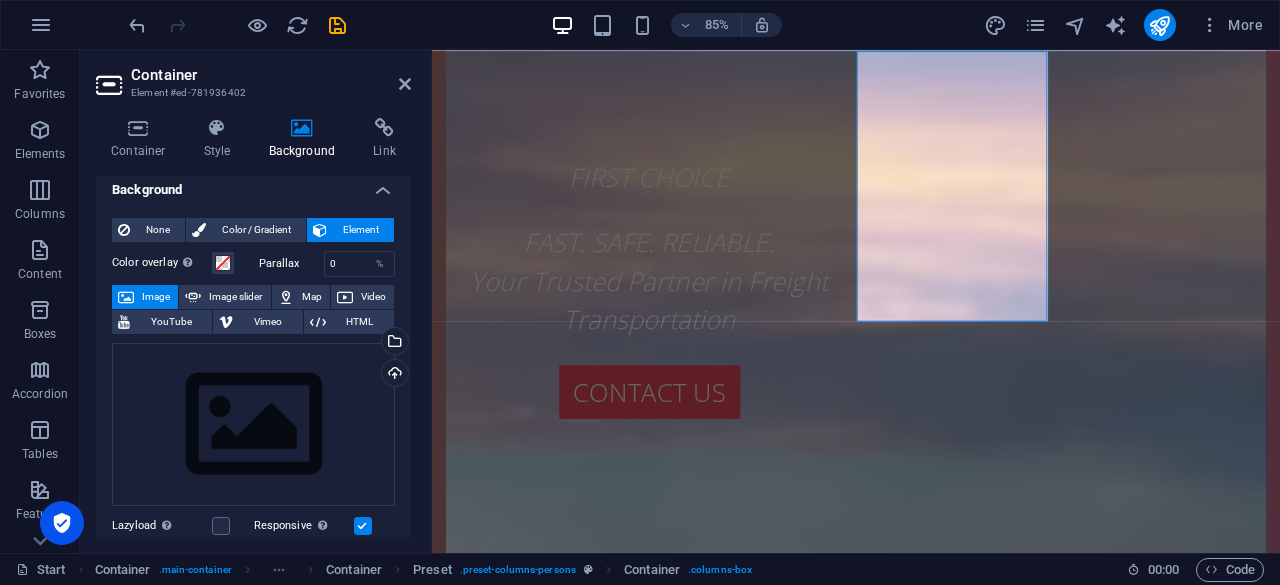 scroll, scrollTop: 0, scrollLeft: 0, axis: both 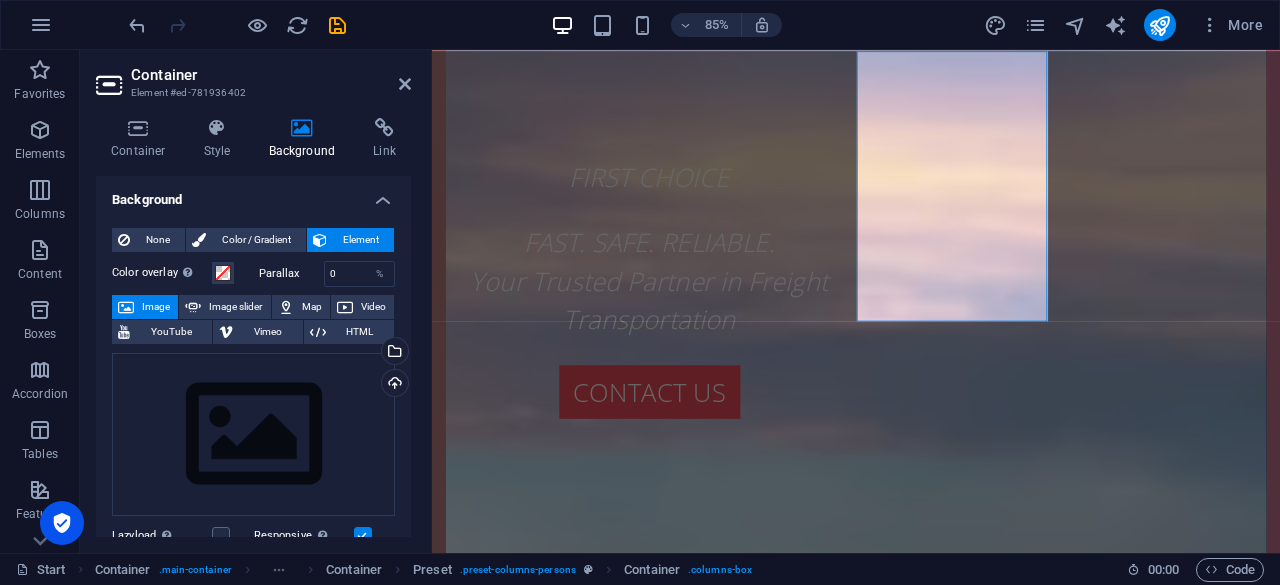 click on "Image" at bounding box center [156, 307] 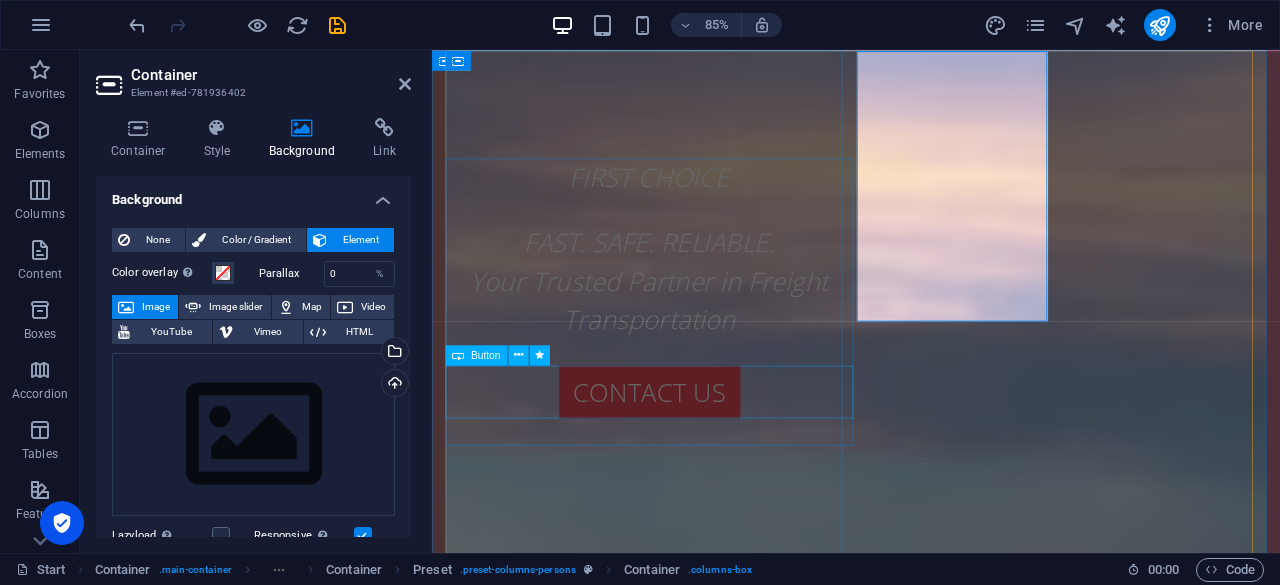 type 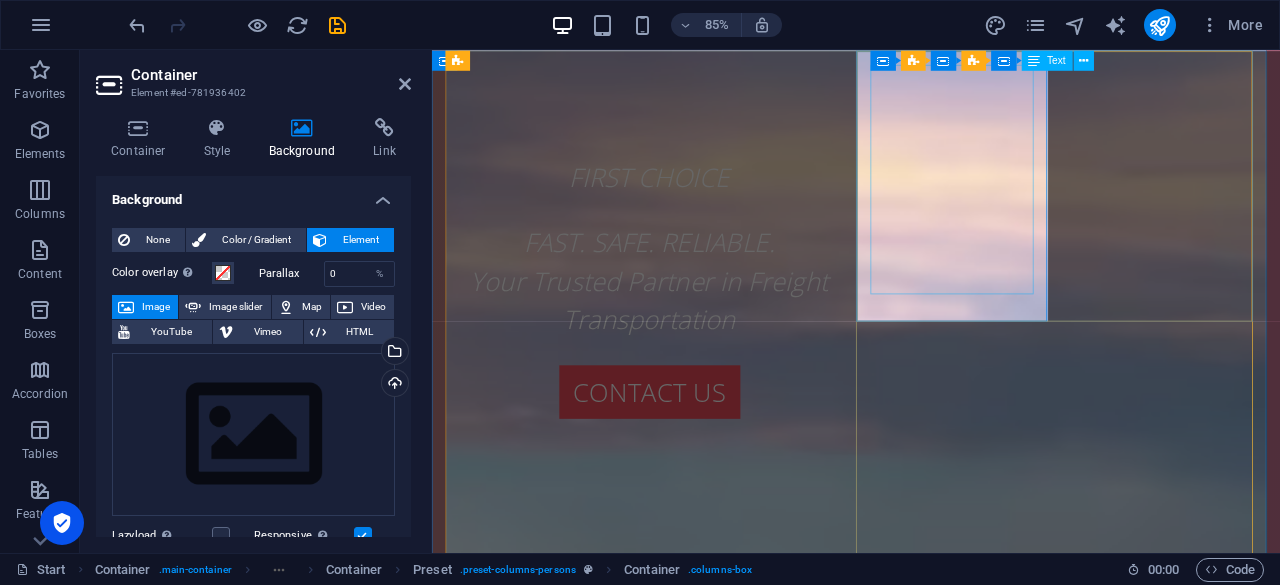 click on "Freight transportation from [PERSON_NAME] to [GEOGRAPHIC_DATA]" at bounding box center [931, 2982] 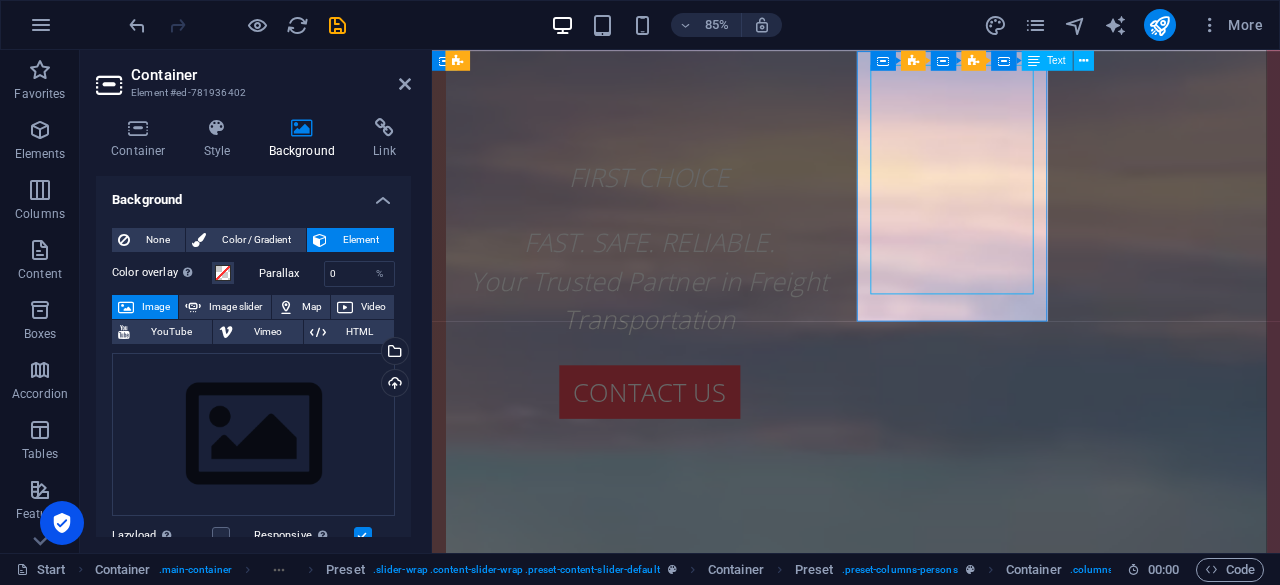 click on "Freight transportation from [PERSON_NAME] to [GEOGRAPHIC_DATA]" at bounding box center [931, 2982] 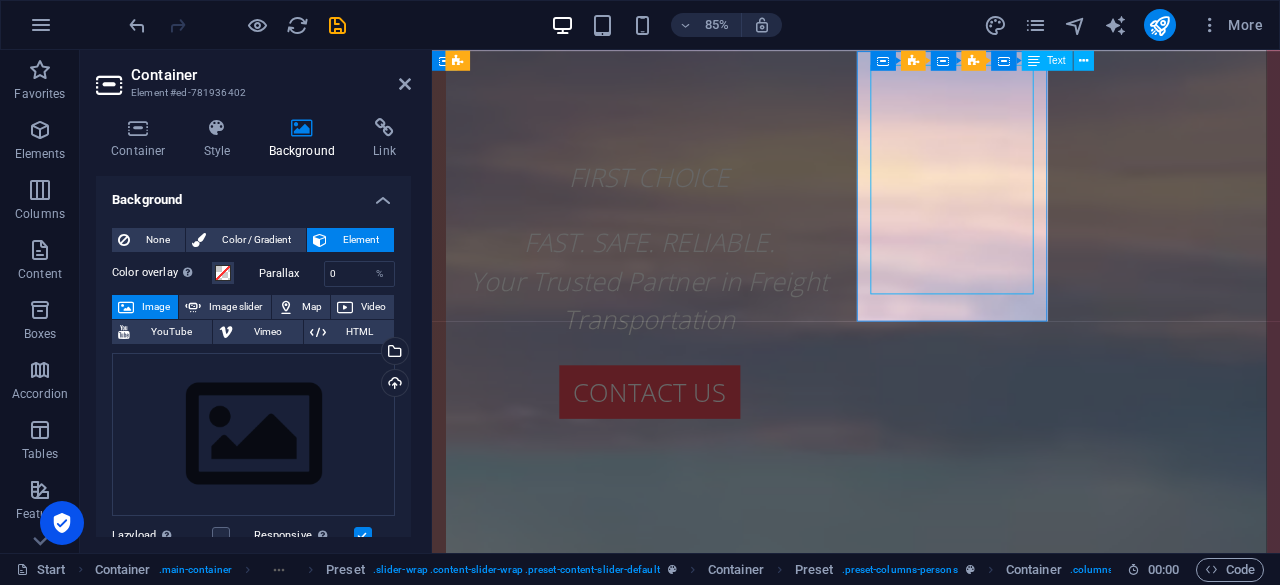 click on "Freight transportation from [PERSON_NAME] to [GEOGRAPHIC_DATA]" at bounding box center [931, 2982] 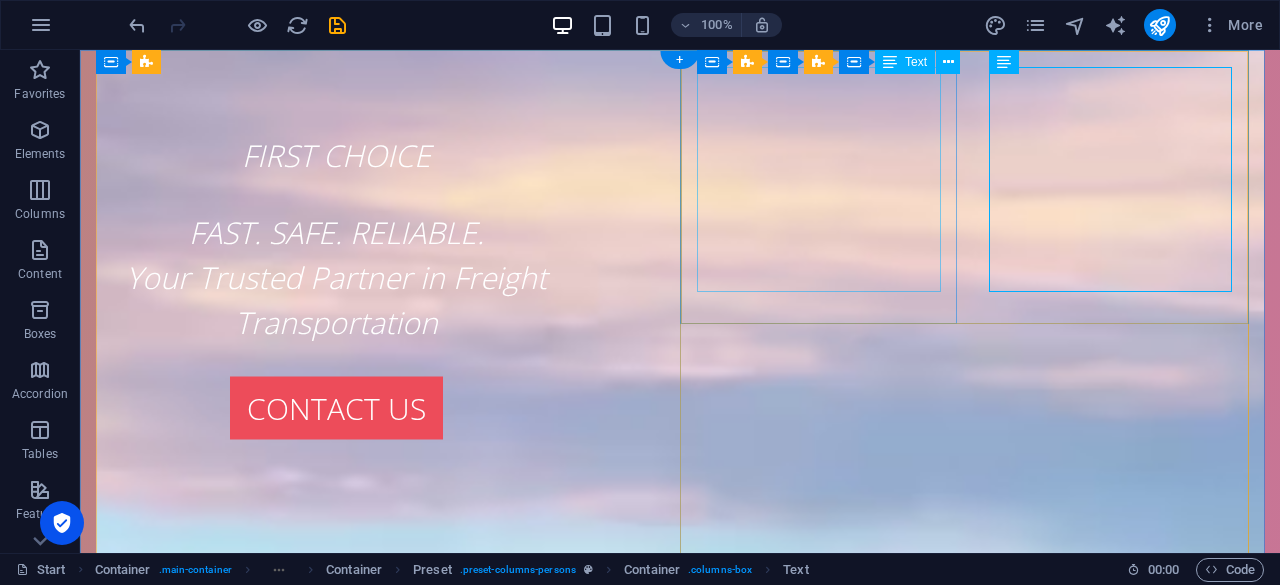 click on "Freight transportation from [PERSON_NAME] to [GEOGRAPHIC_DATA]" at bounding box center (680, 2959) 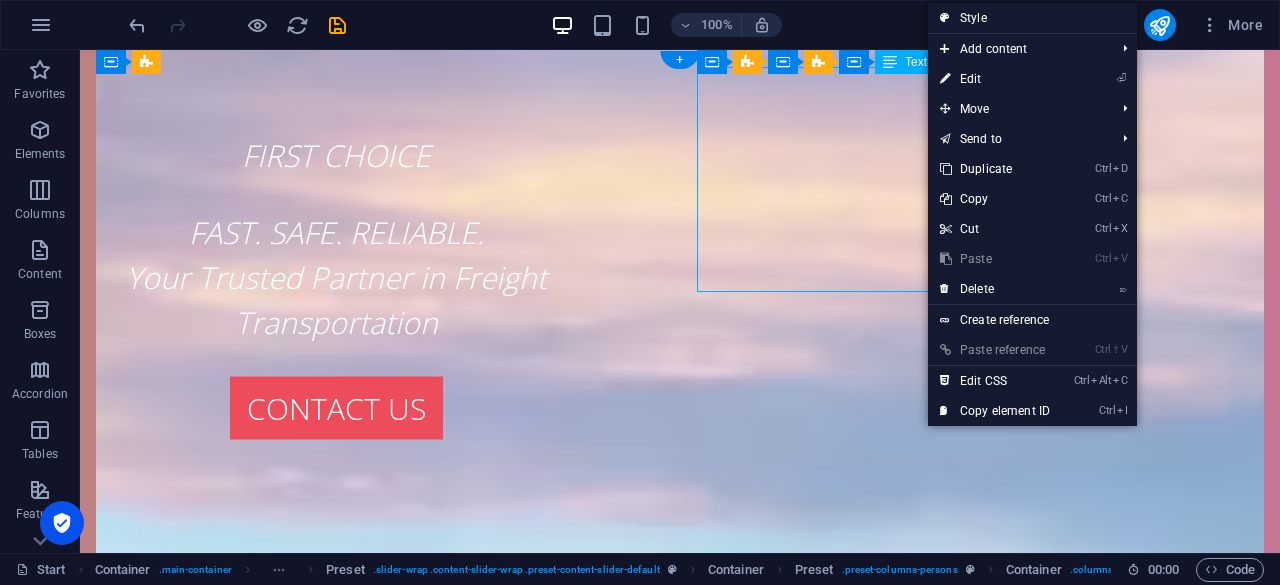 click on "Freight transportation from [PERSON_NAME] to [GEOGRAPHIC_DATA]" at bounding box center (680, 2959) 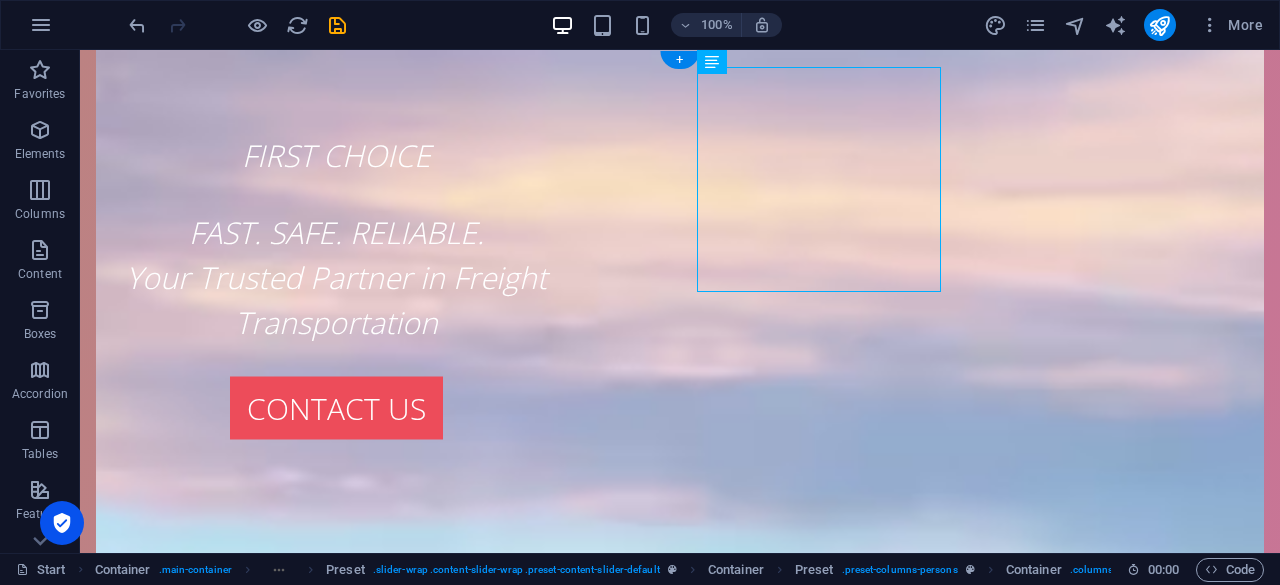 click at bounding box center [680, 2762] 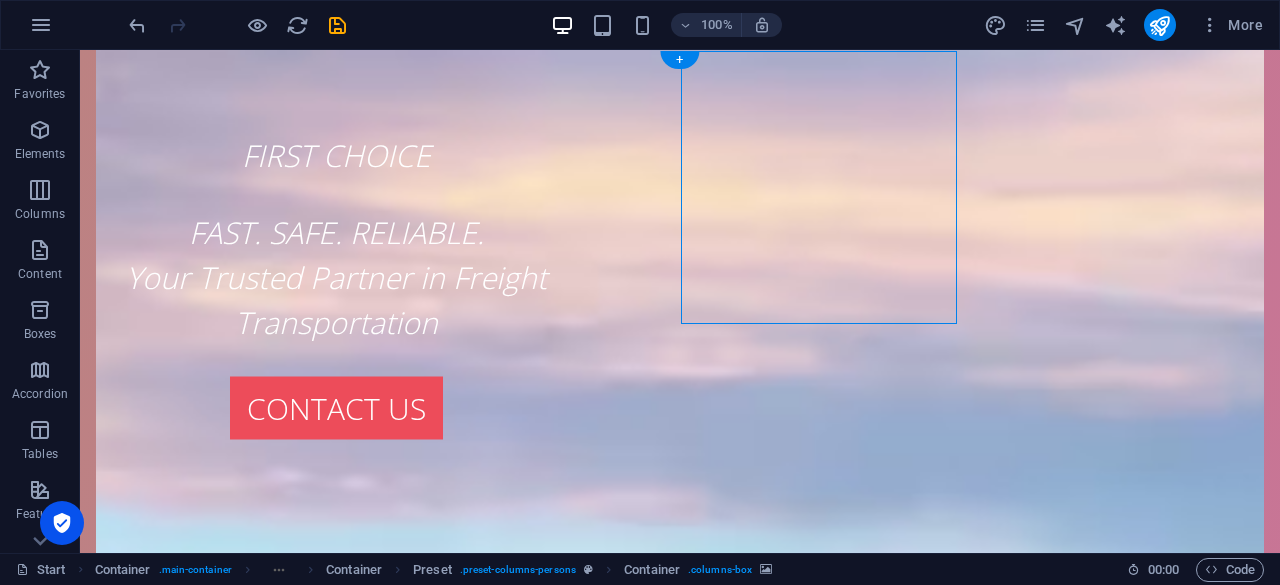 click at bounding box center (680, 2762) 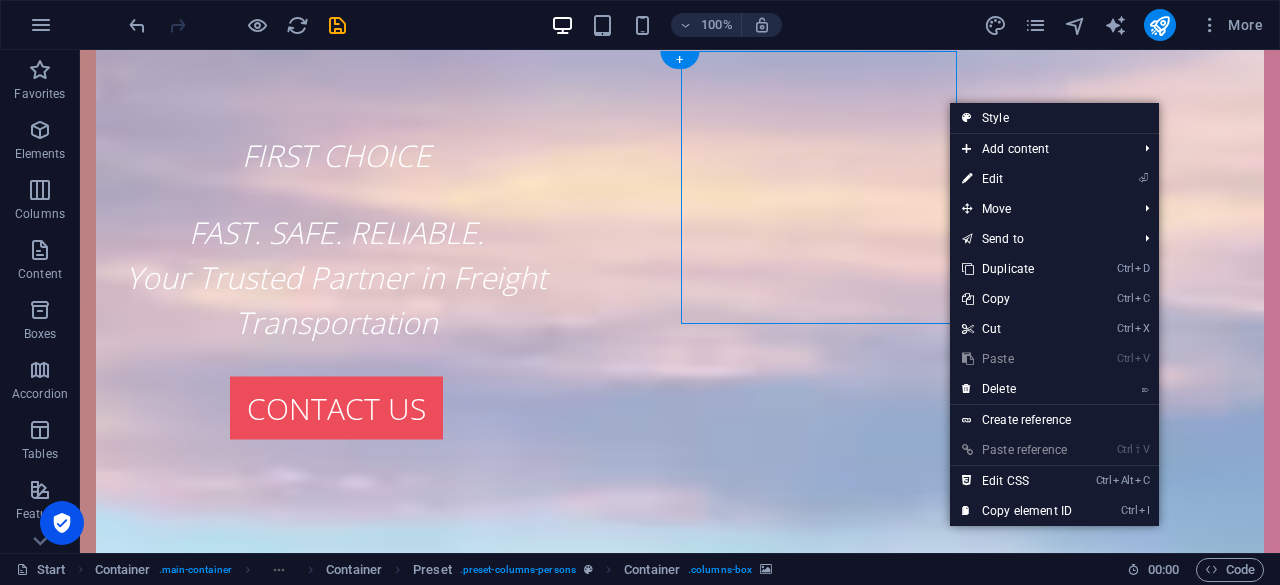click at bounding box center (680, 2762) 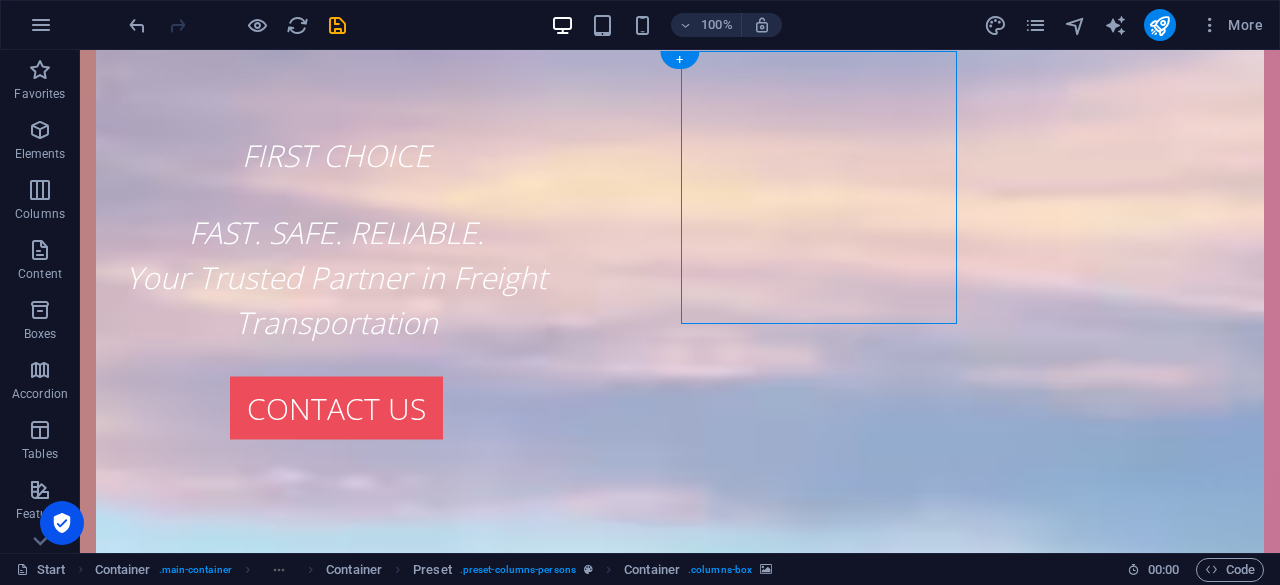 click at bounding box center (680, 2762) 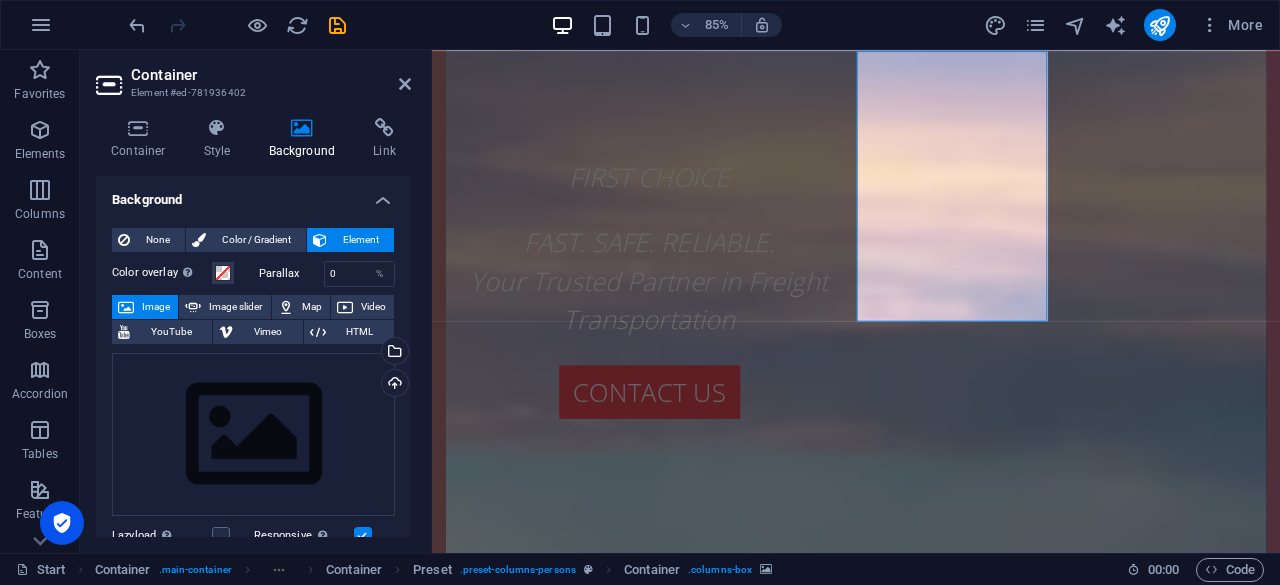 click on "Image" at bounding box center (156, 307) 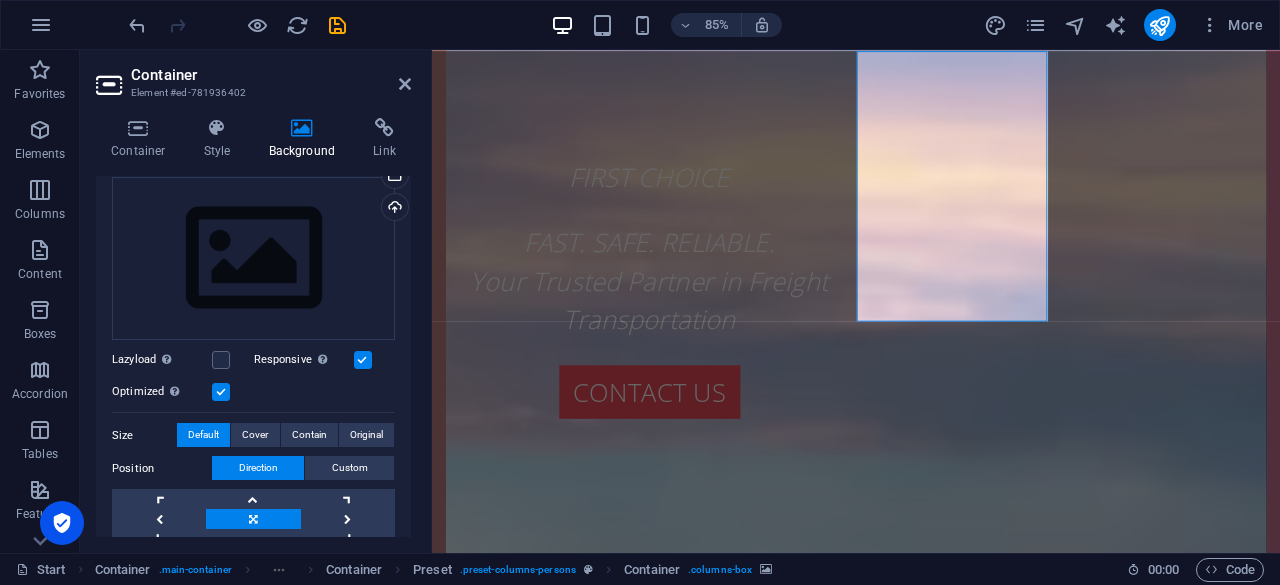 scroll, scrollTop: 0, scrollLeft: 0, axis: both 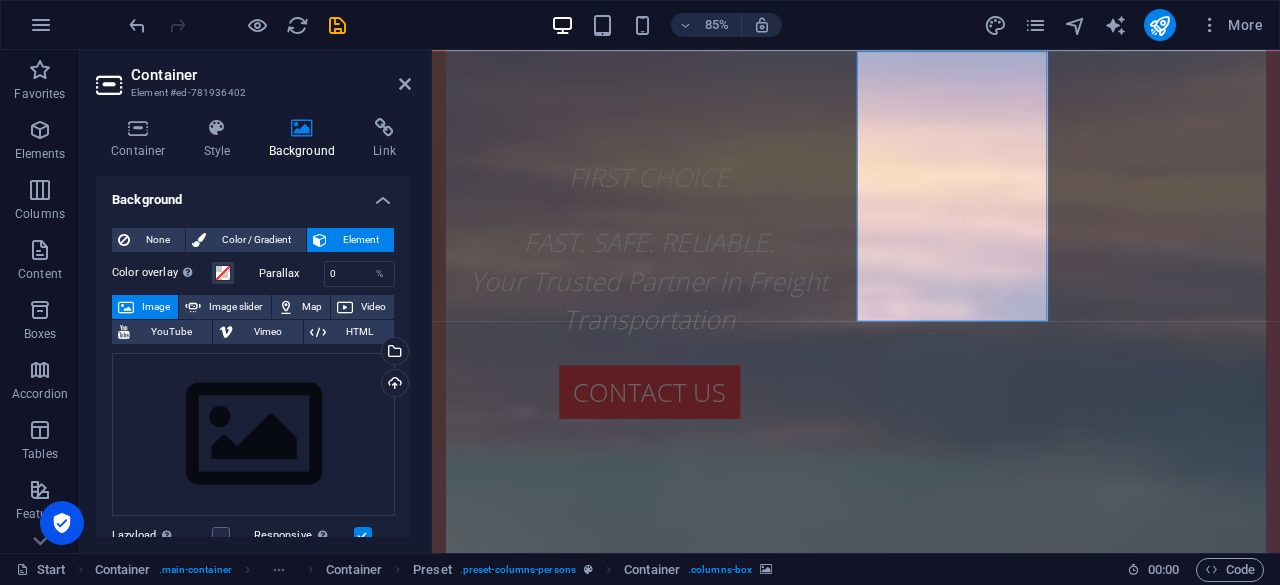 click at bounding box center (931, 1322) 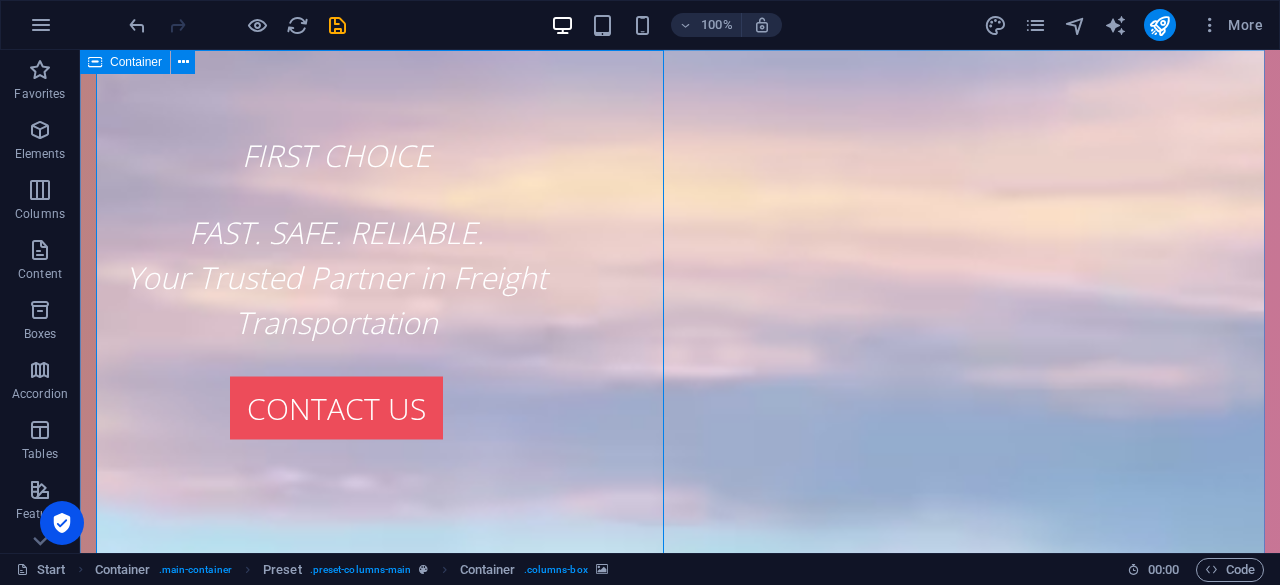click on "Container" at bounding box center [136, 62] 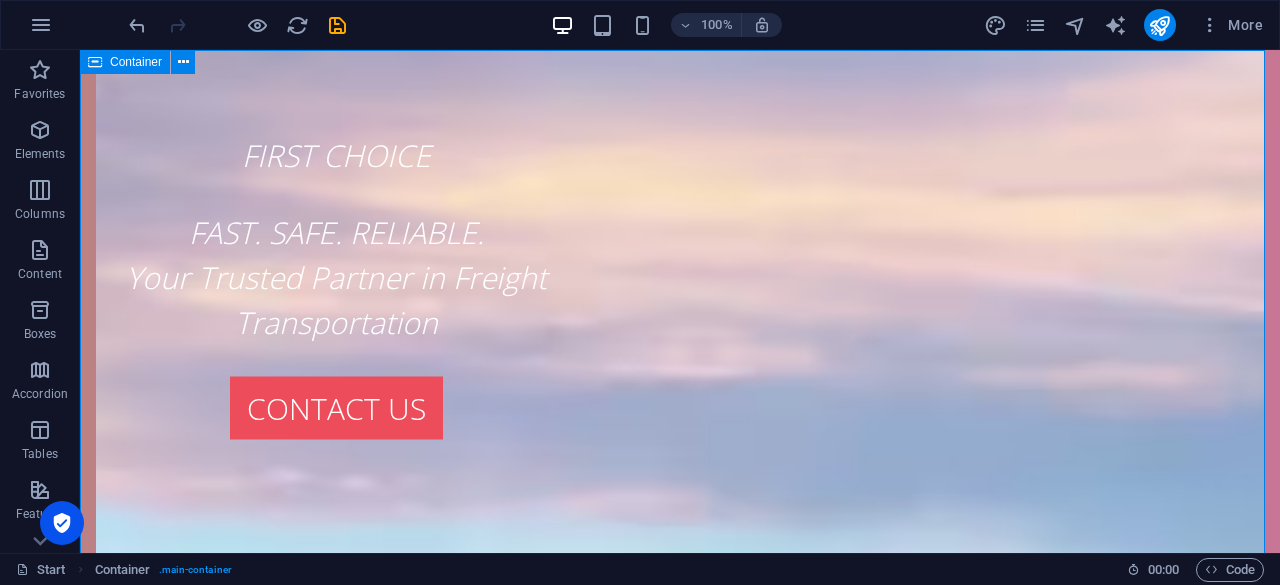 click at bounding box center (95, 62) 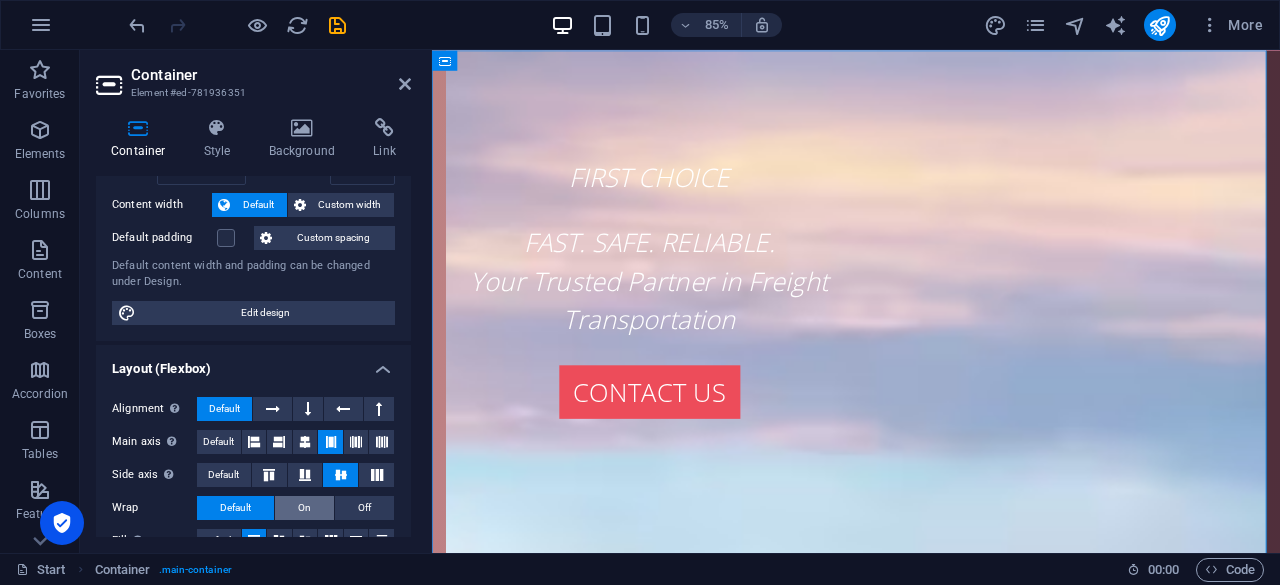 scroll, scrollTop: 0, scrollLeft: 0, axis: both 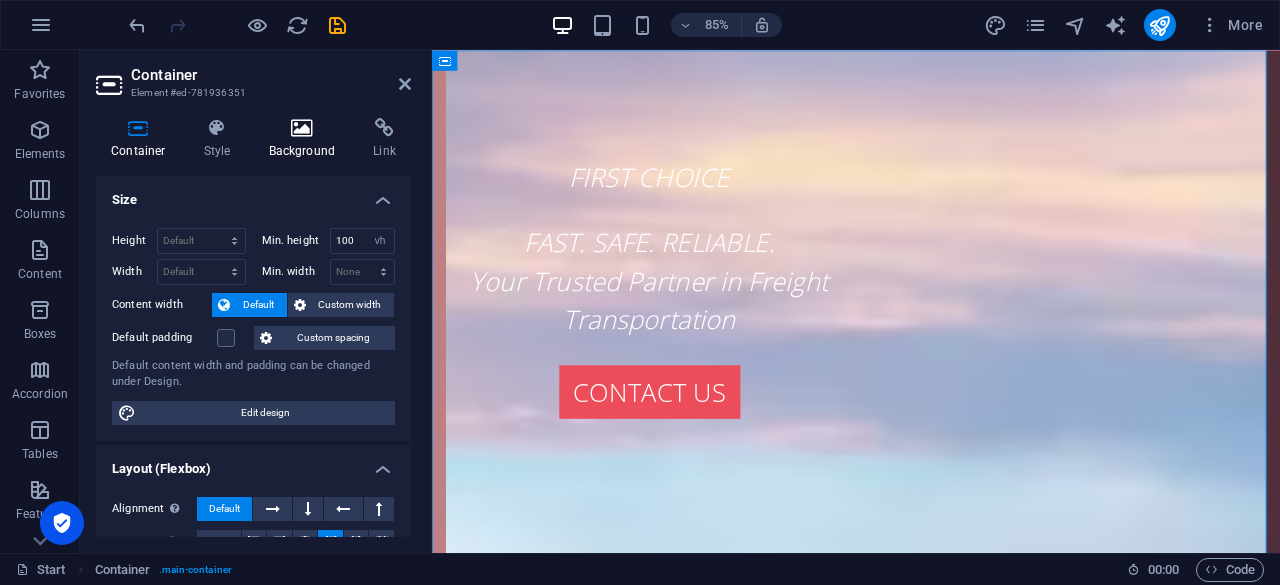 click at bounding box center [302, 128] 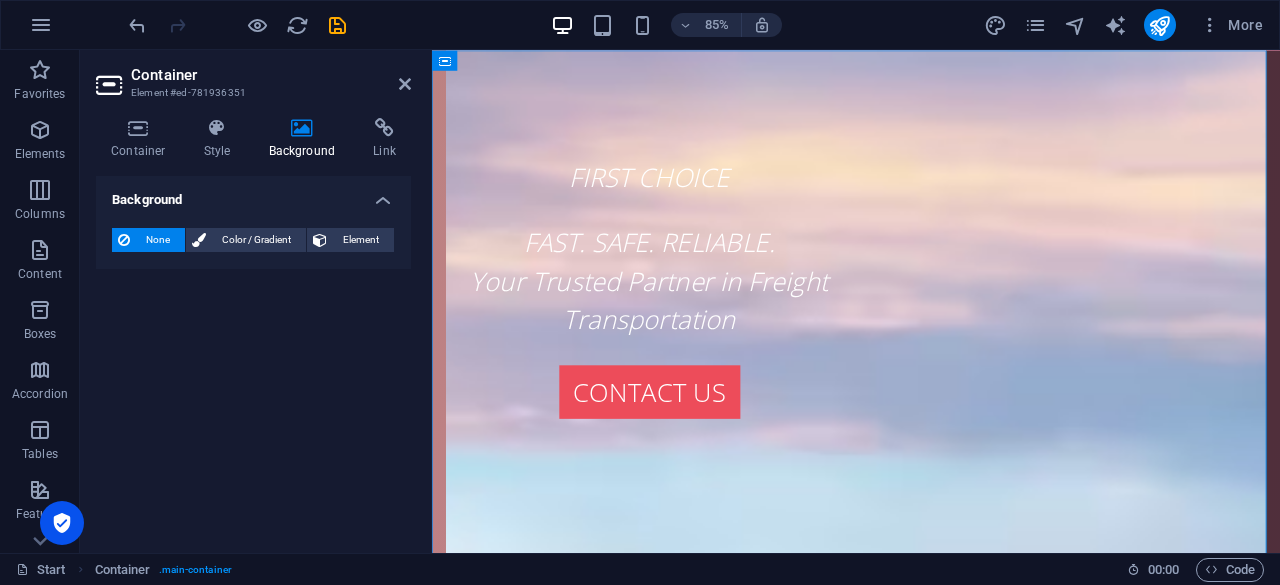 click on "None" at bounding box center [157, 240] 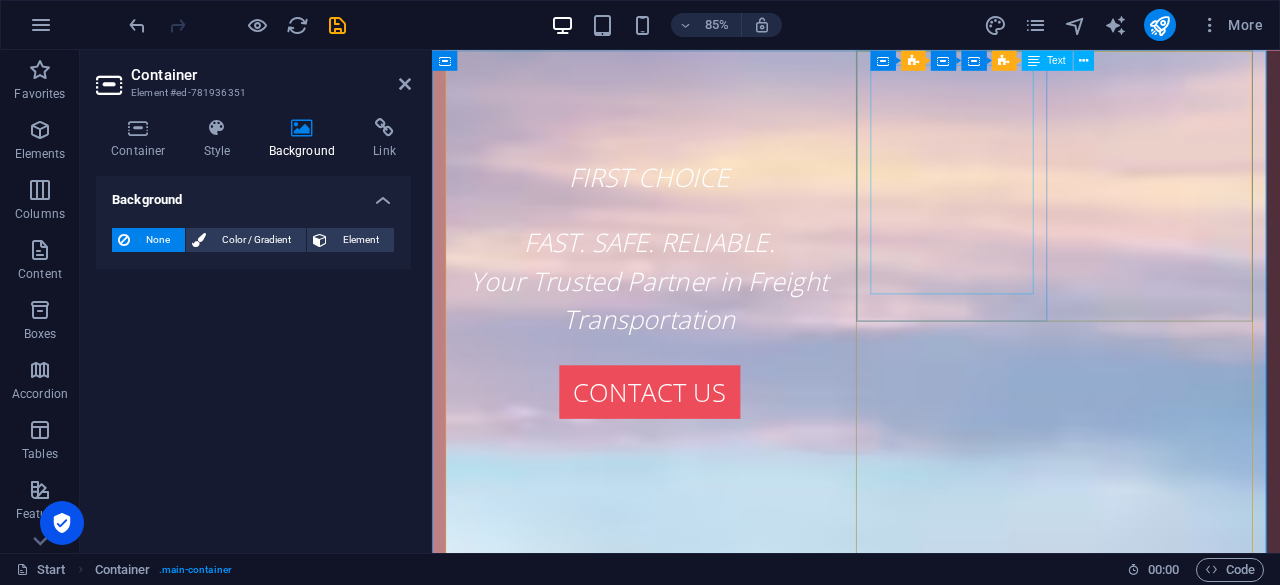 click on "Freight transportation from [PERSON_NAME] to [GEOGRAPHIC_DATA]" at bounding box center (931, 2982) 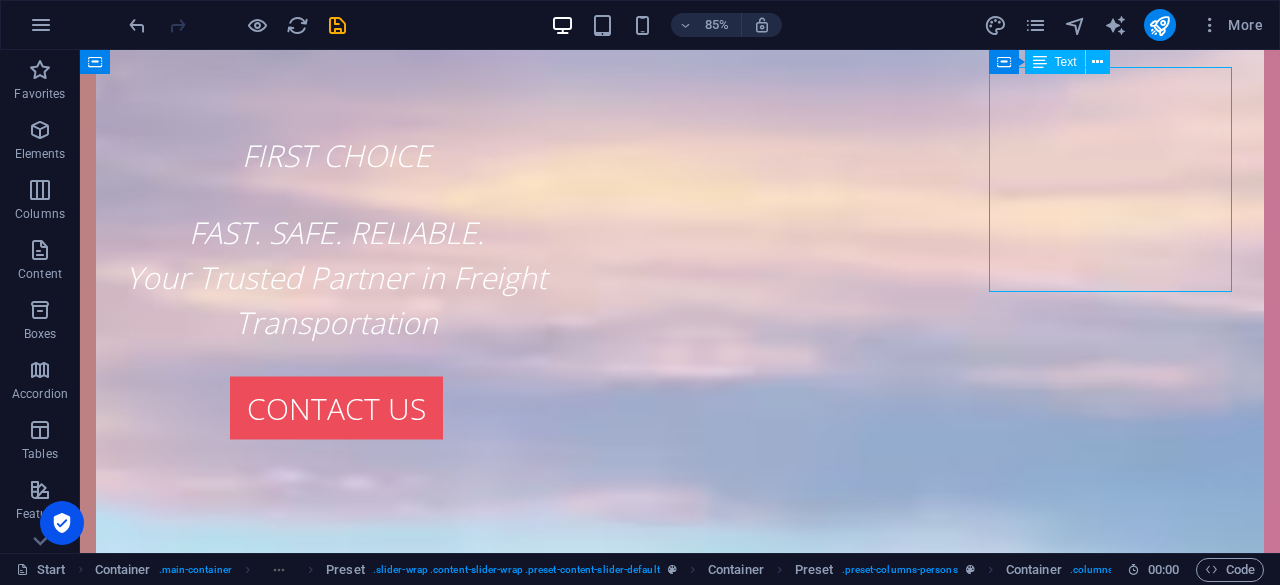 click on "Freight transportation from [PERSON_NAME] to the southwest provinces" at bounding box center [680, 3060] 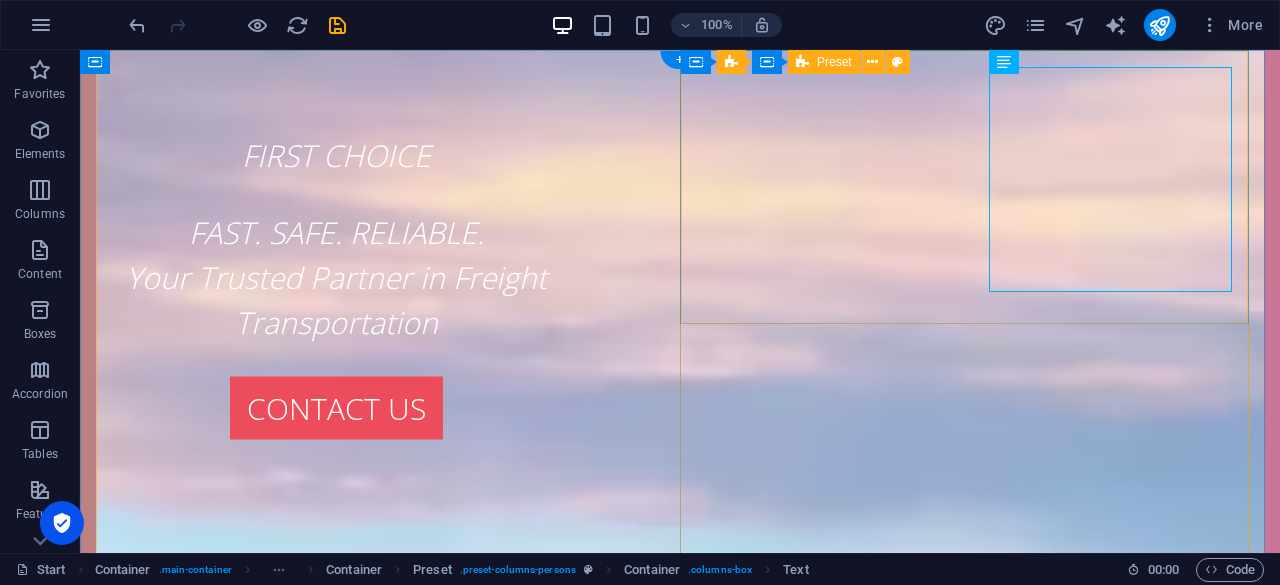 click at bounding box center [680, 2762] 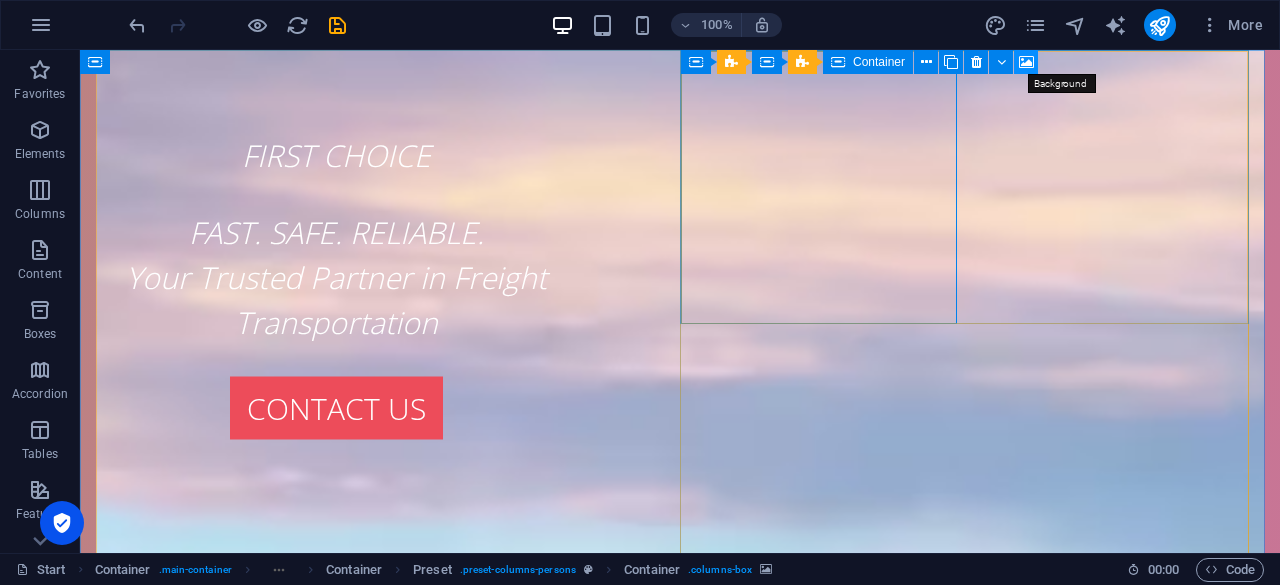 click at bounding box center (1026, 62) 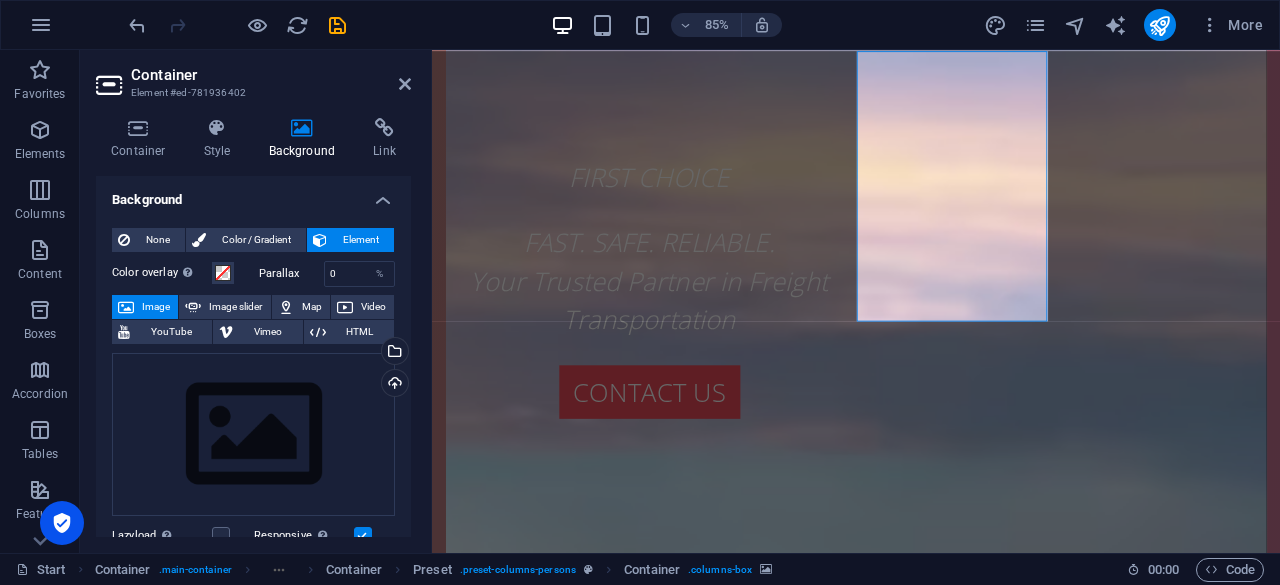 click on "Image" at bounding box center (145, 307) 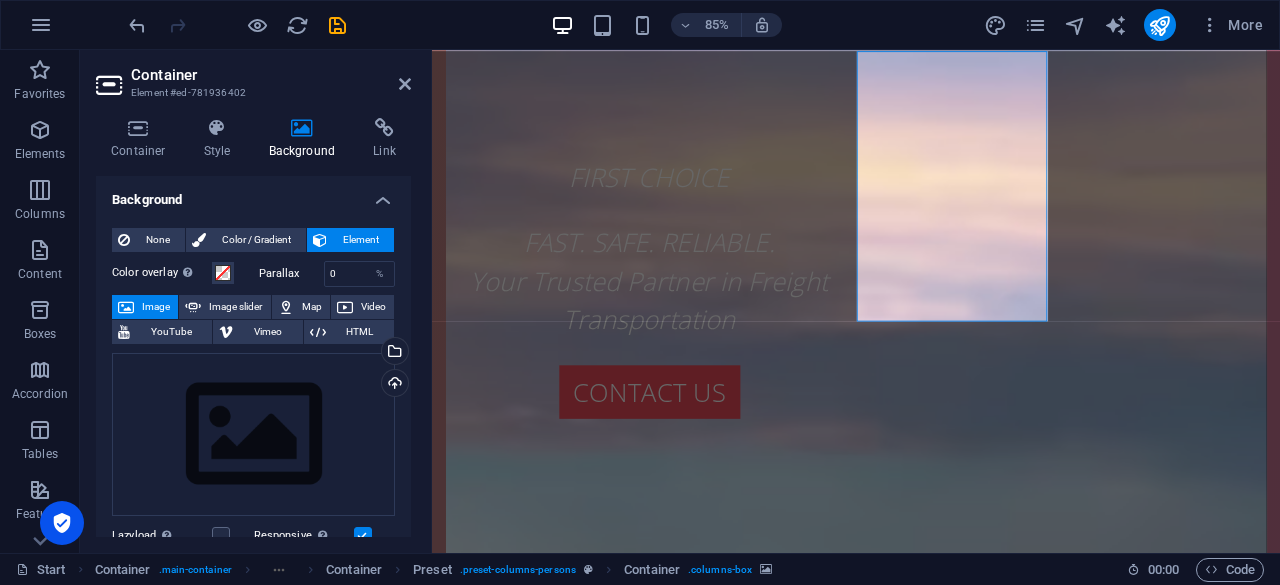 click on "Image" at bounding box center [156, 307] 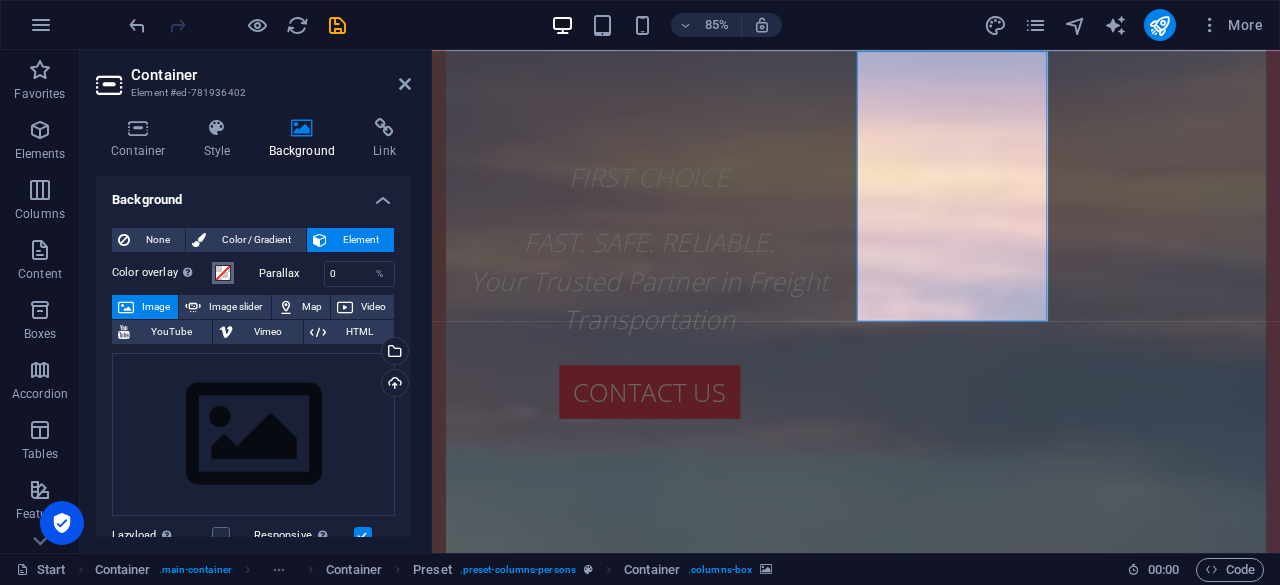 click at bounding box center [223, 273] 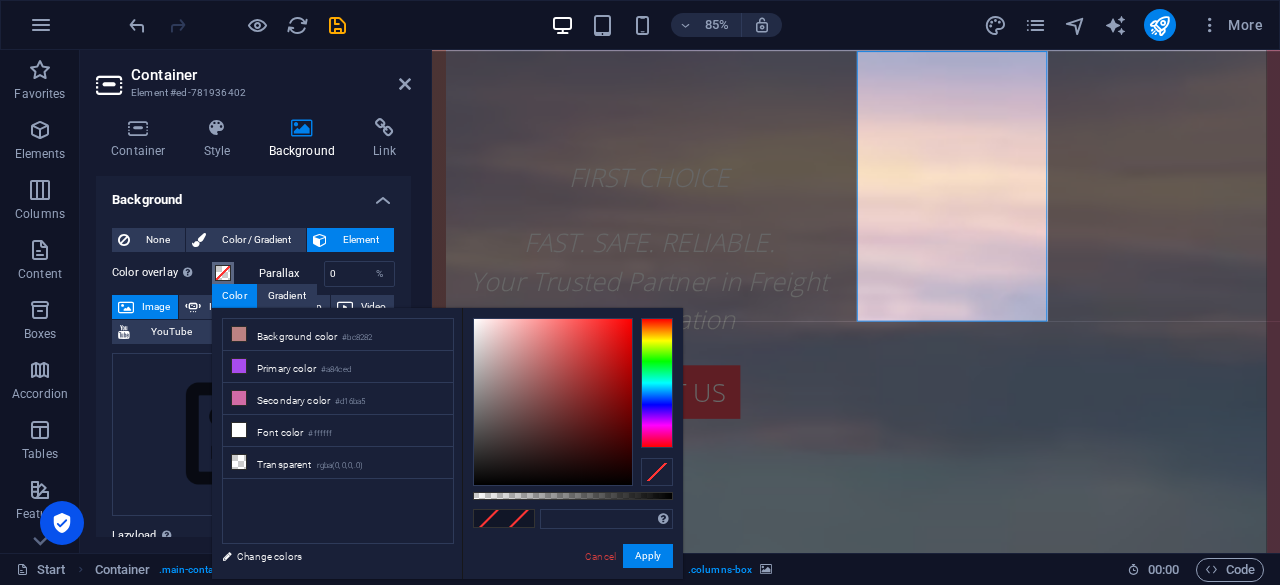 click at bounding box center (223, 273) 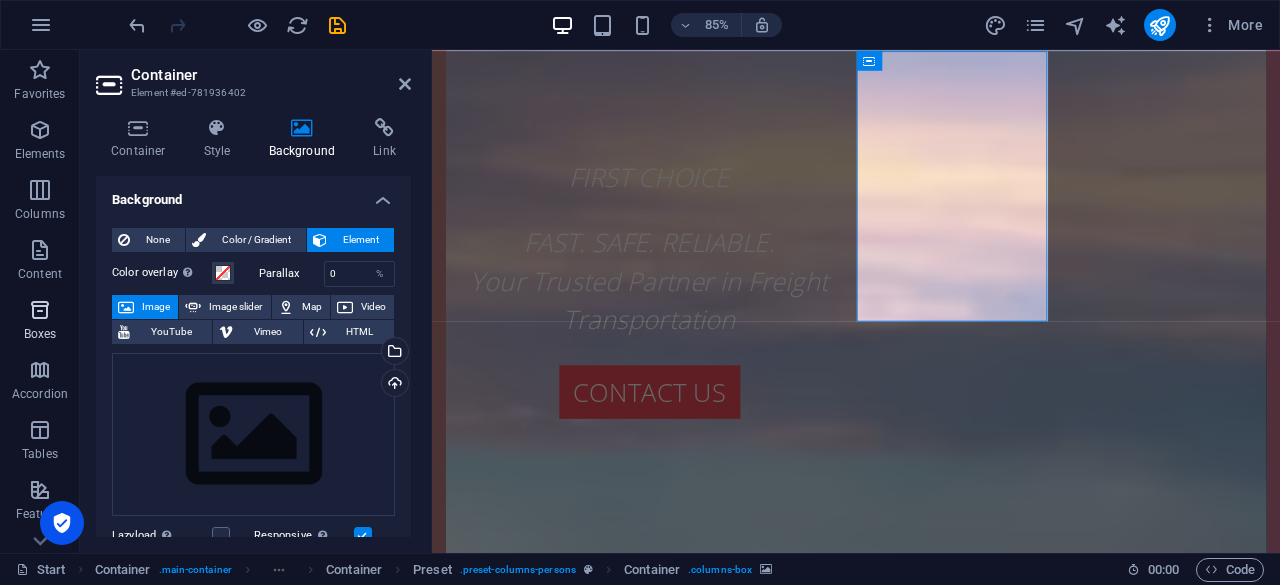 click at bounding box center [40, 310] 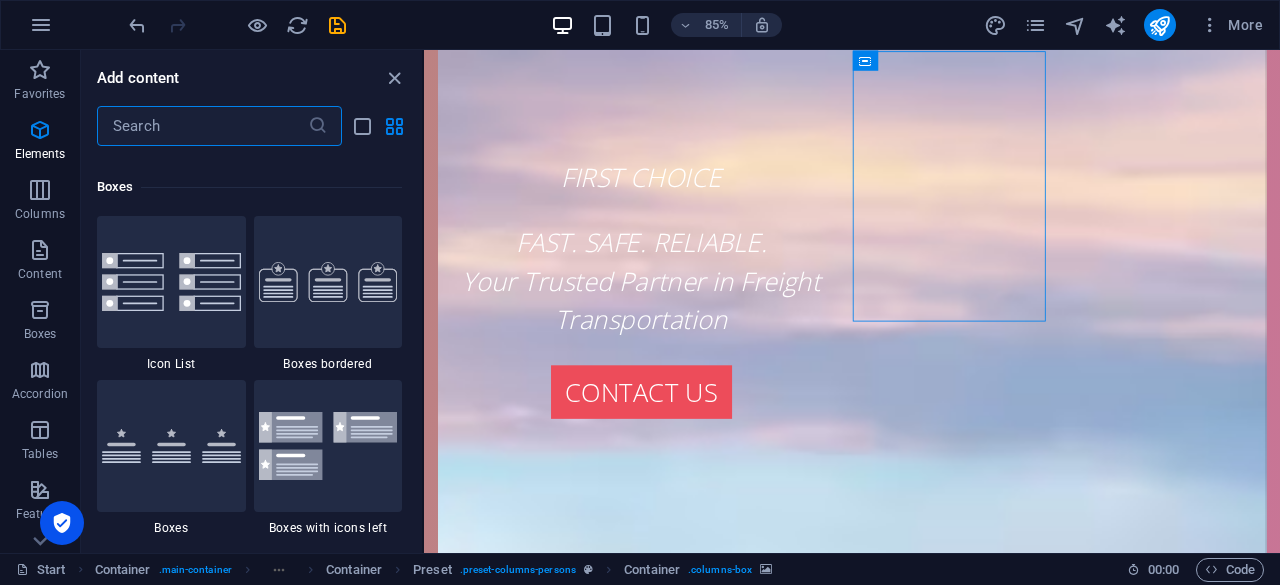 scroll, scrollTop: 5352, scrollLeft: 0, axis: vertical 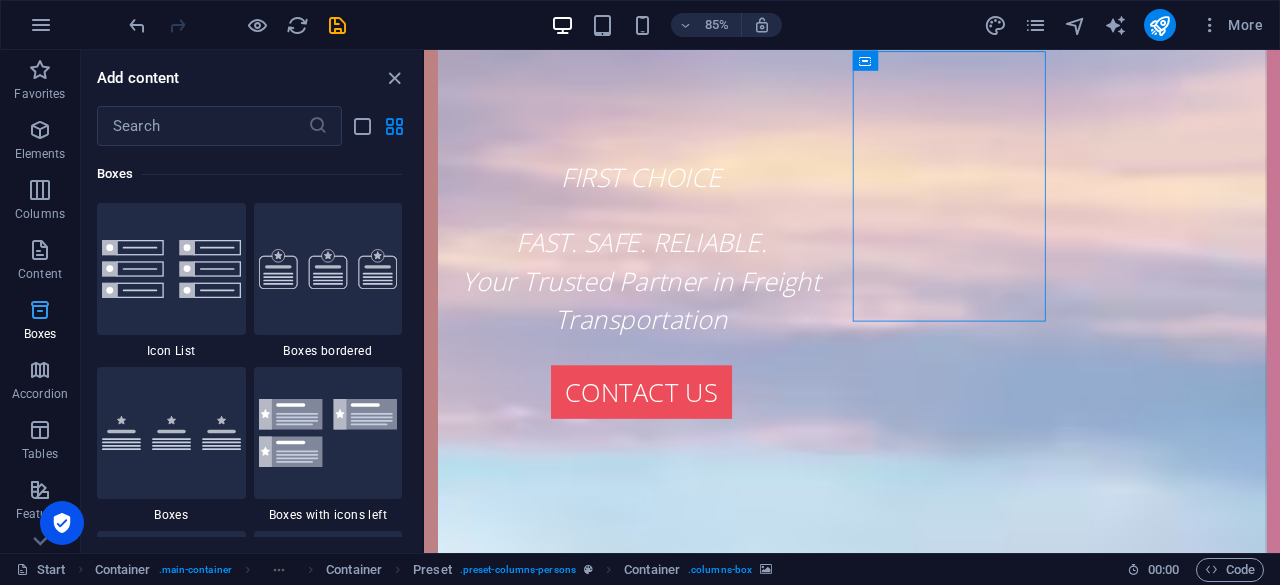 click on "Boxes" at bounding box center [40, 322] 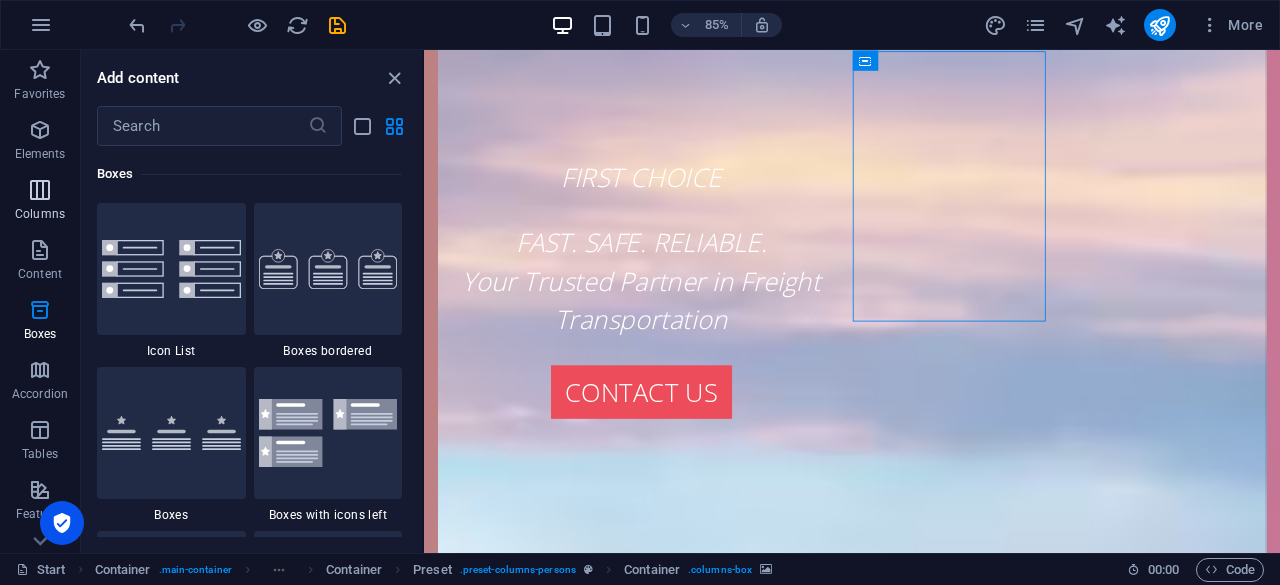 click on "Columns" at bounding box center (40, 214) 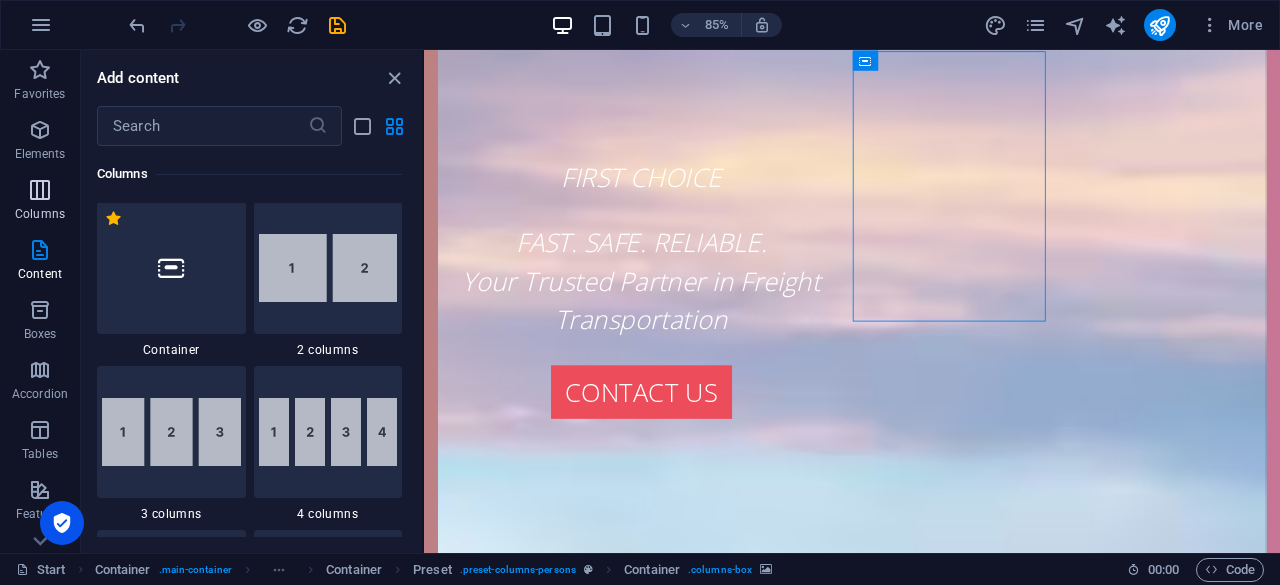 scroll, scrollTop: 990, scrollLeft: 0, axis: vertical 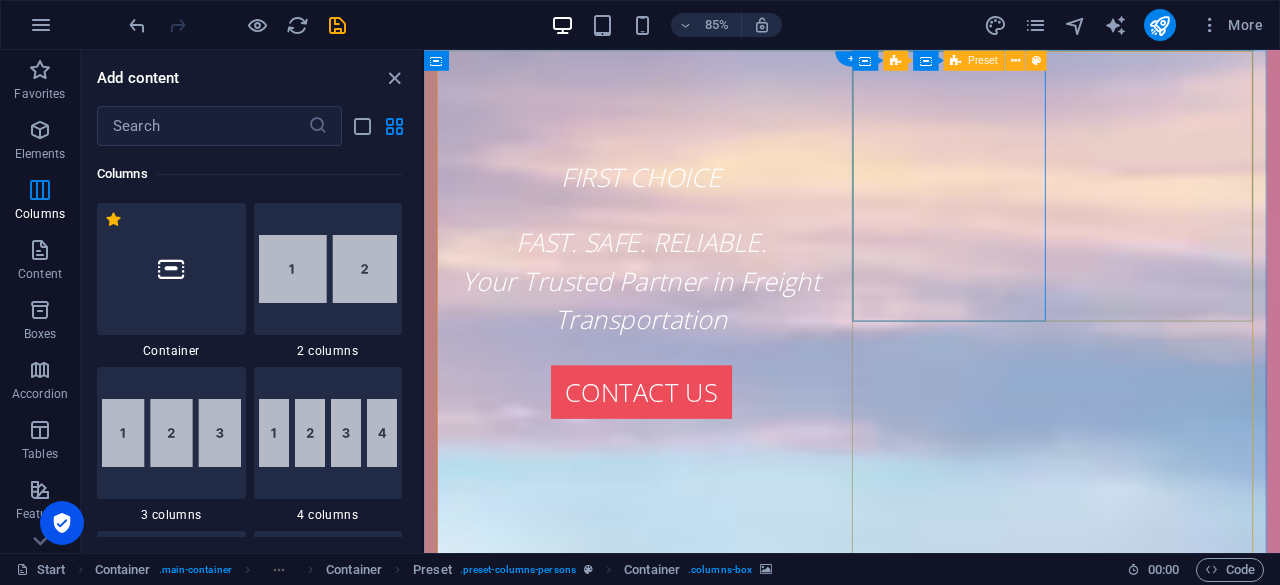 click at bounding box center [927, 2762] 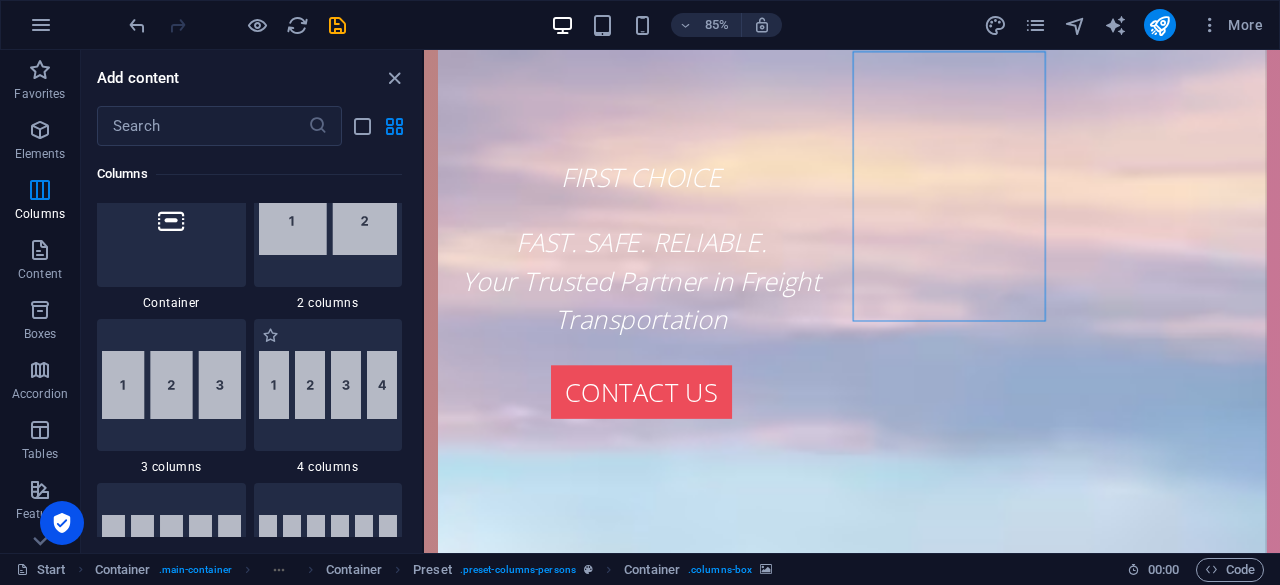 scroll, scrollTop: 990, scrollLeft: 0, axis: vertical 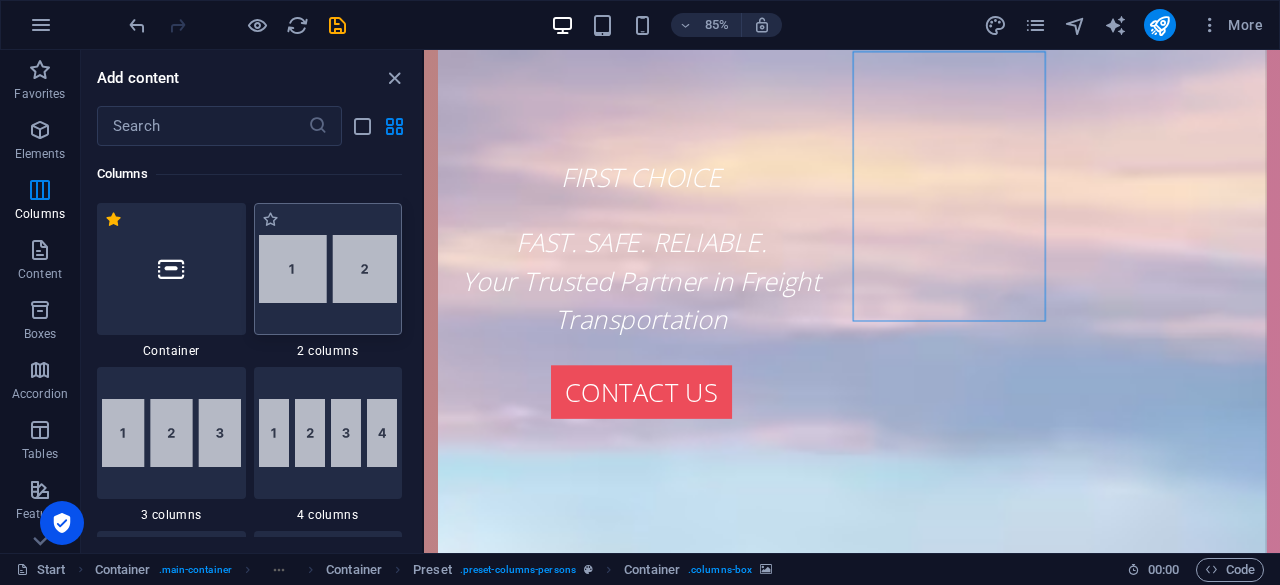 click at bounding box center (328, 269) 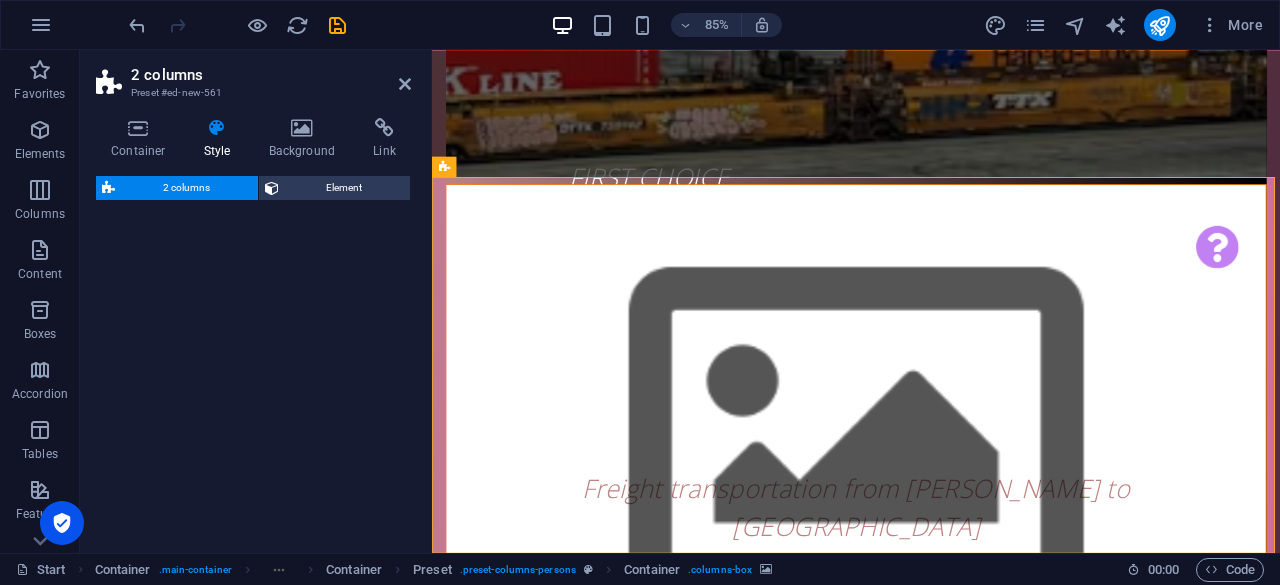 select on "rem" 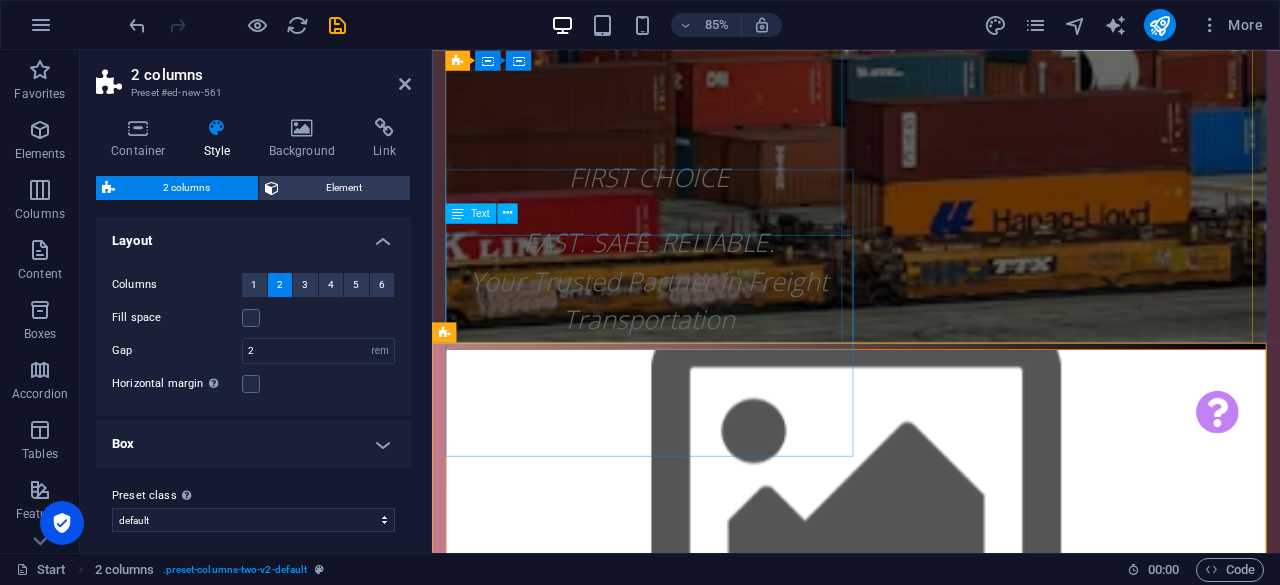 scroll, scrollTop: 2254, scrollLeft: 0, axis: vertical 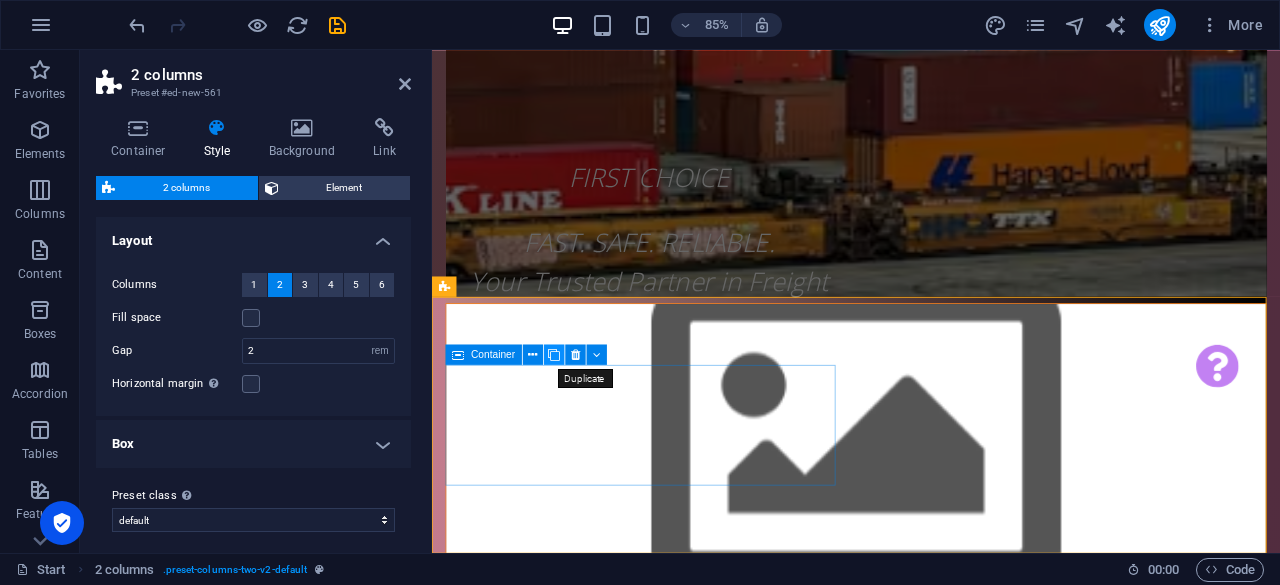click at bounding box center [554, 355] 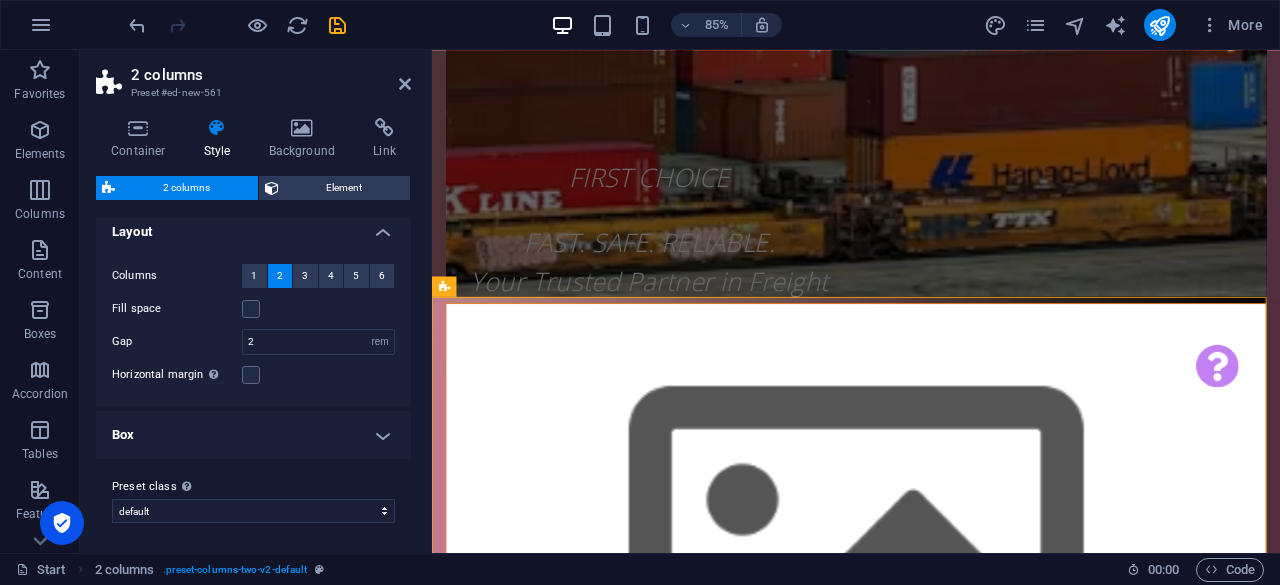 scroll, scrollTop: 0, scrollLeft: 0, axis: both 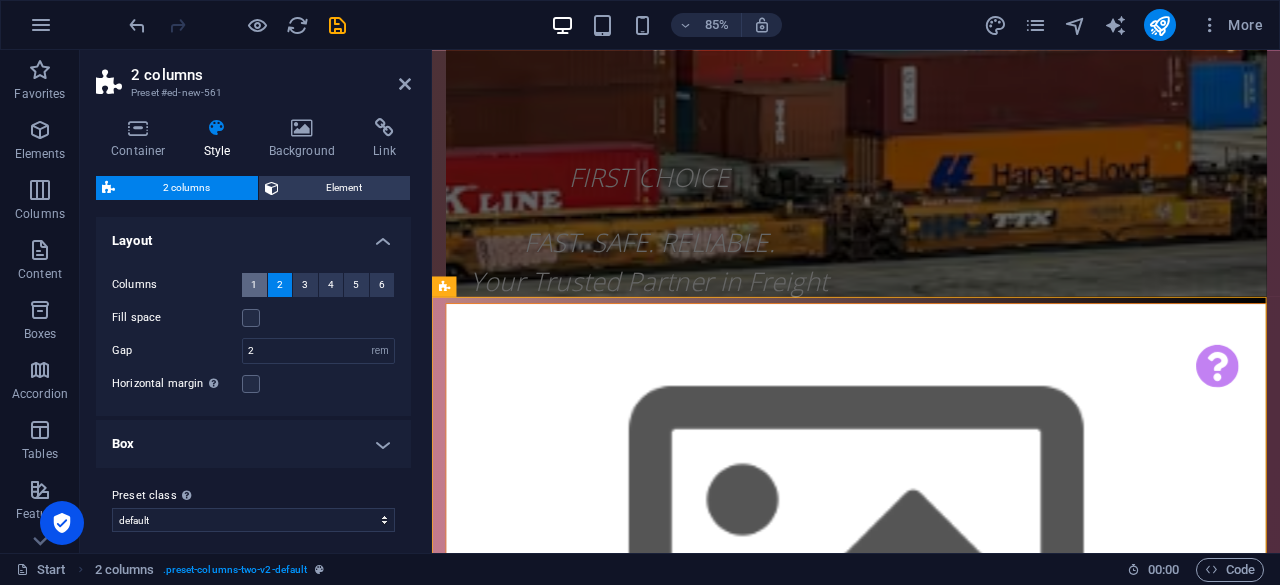 click on "1" at bounding box center (254, 285) 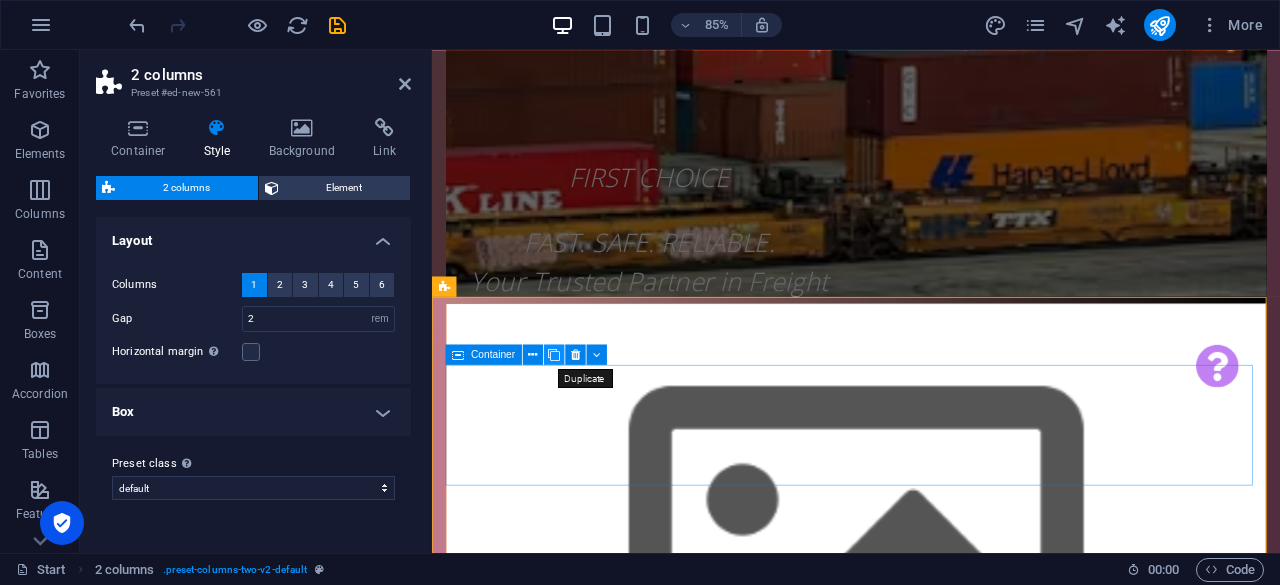 click at bounding box center (554, 355) 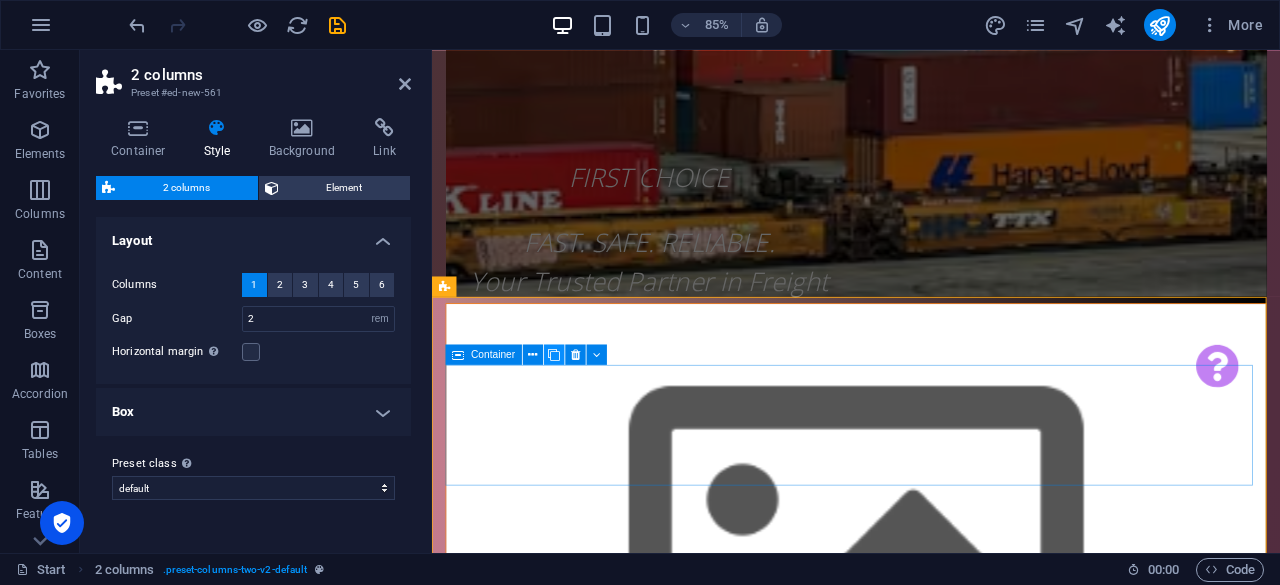 click at bounding box center (554, 355) 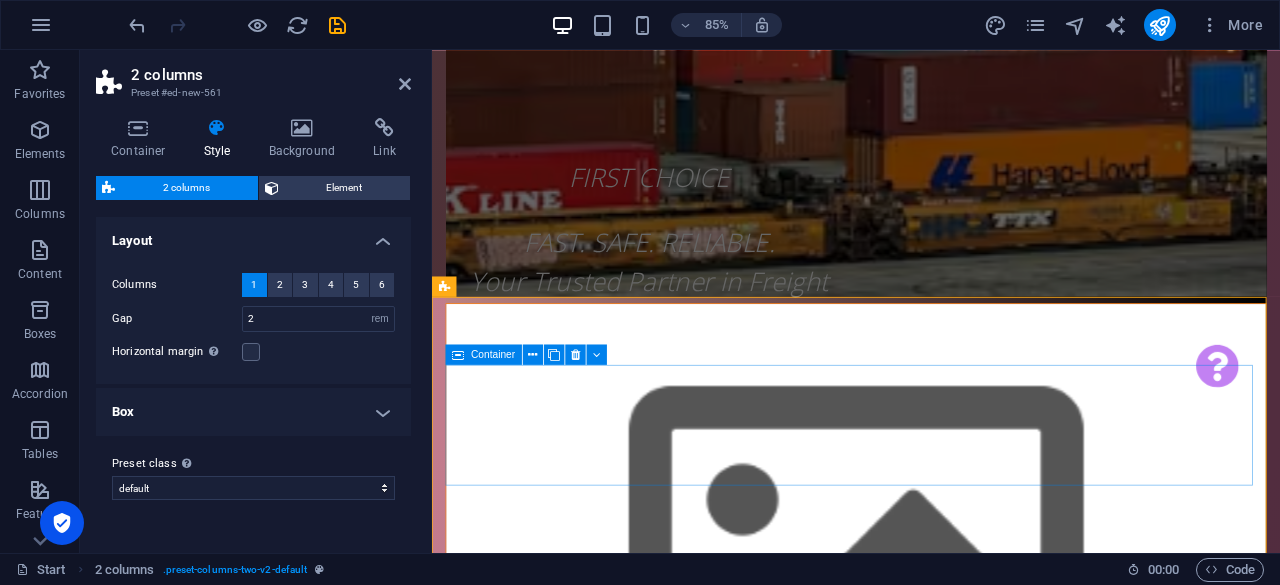 drag, startPoint x: 857, startPoint y: 509, endPoint x: 1145, endPoint y: 444, distance: 295.24396 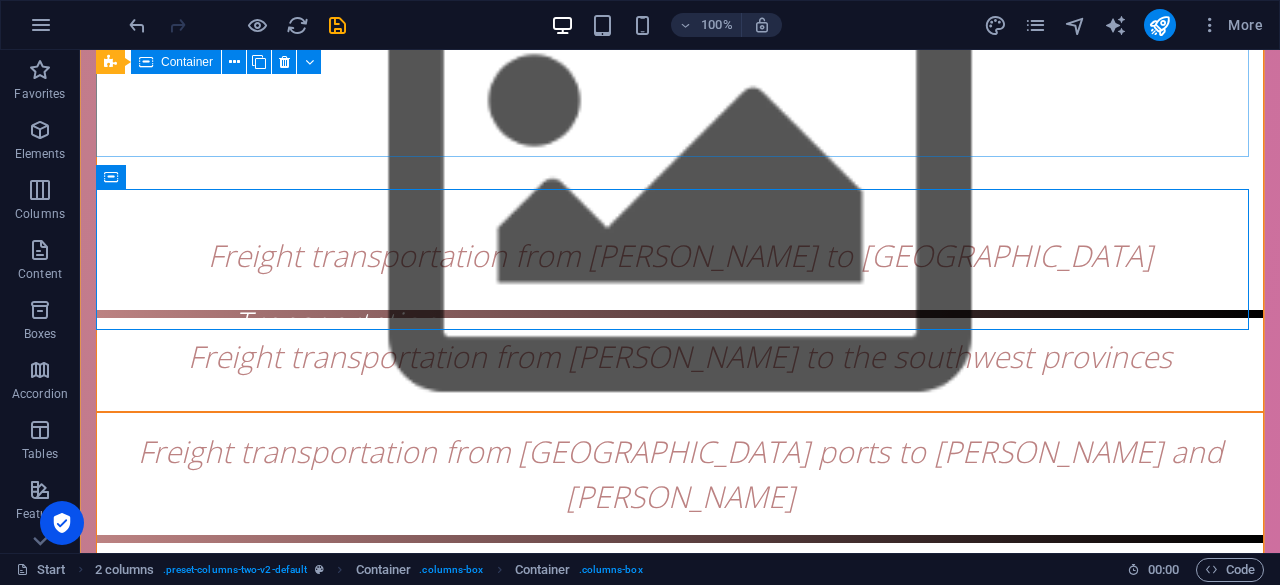 click on "Add elements" at bounding box center (621, 2162) 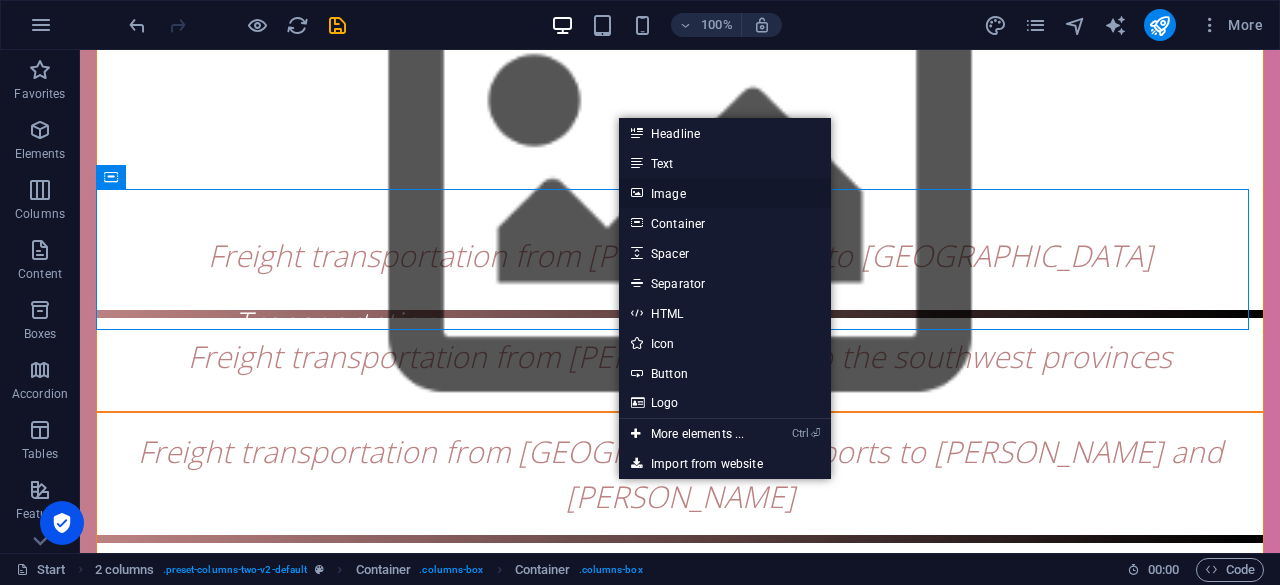 click on "Image" at bounding box center (725, 193) 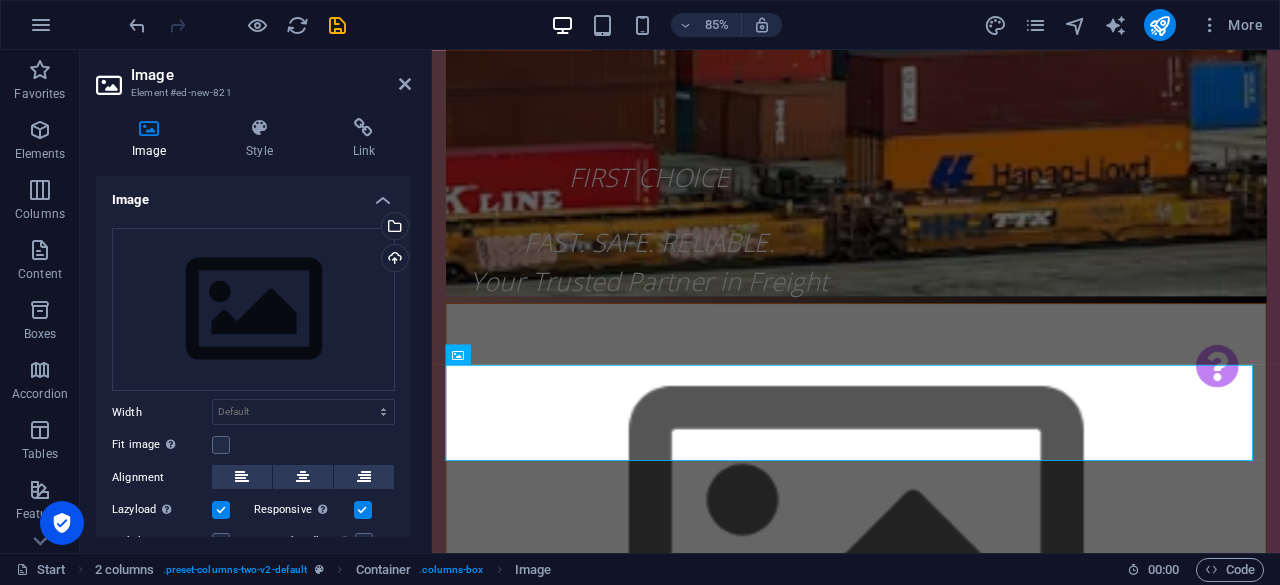 click on "Image" at bounding box center (153, 139) 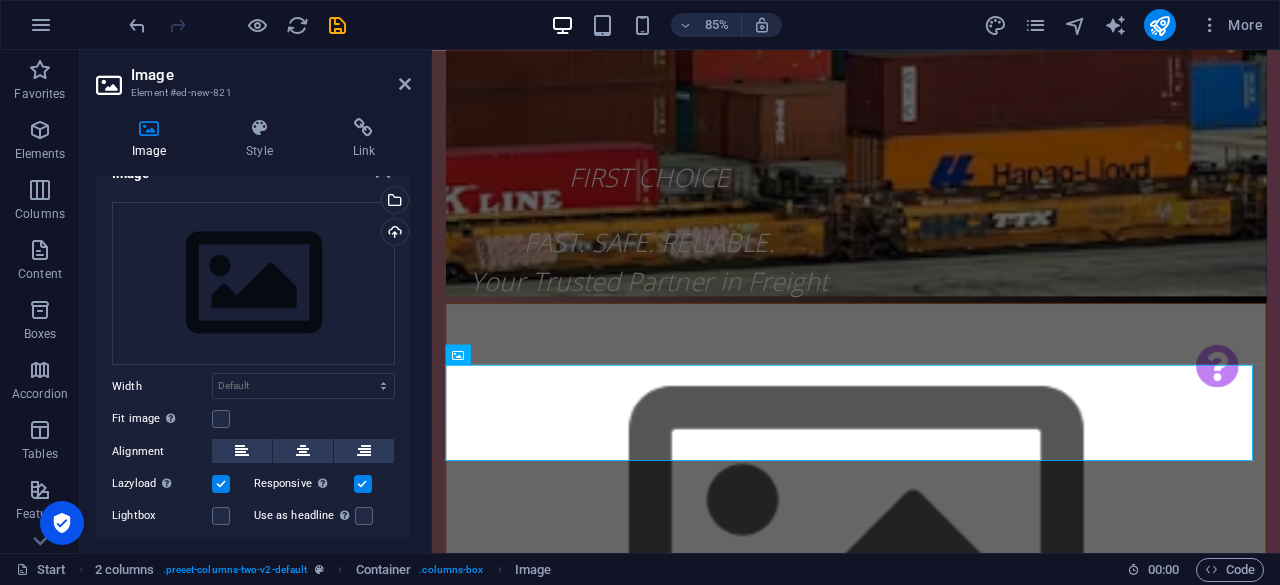scroll, scrollTop: 0, scrollLeft: 0, axis: both 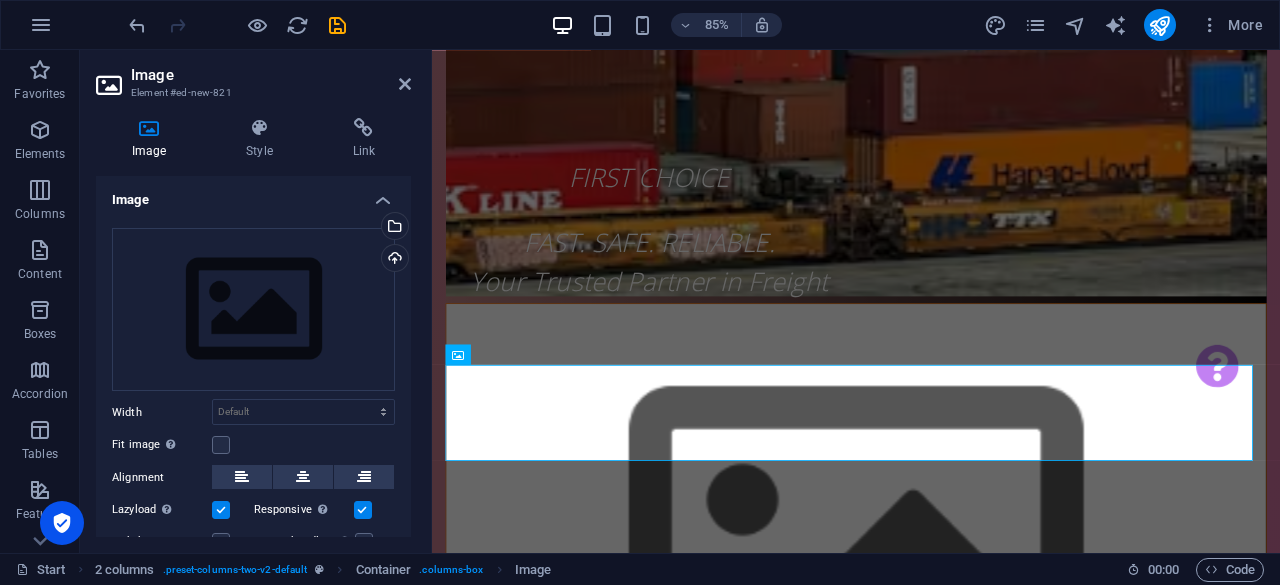 click at bounding box center [111, 85] 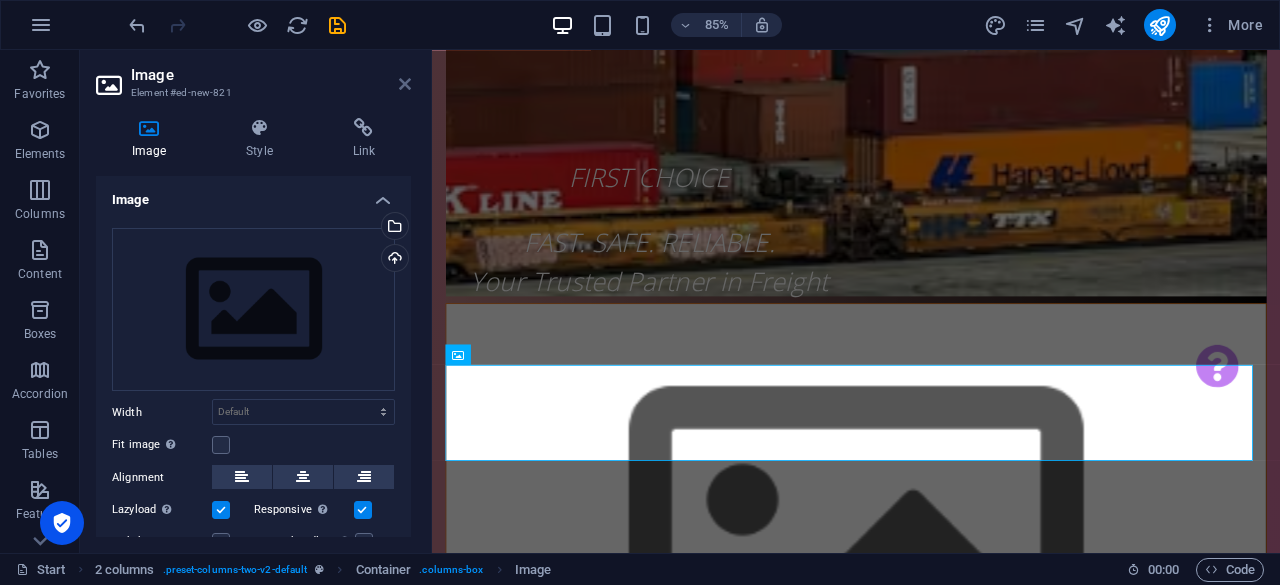 click at bounding box center (405, 84) 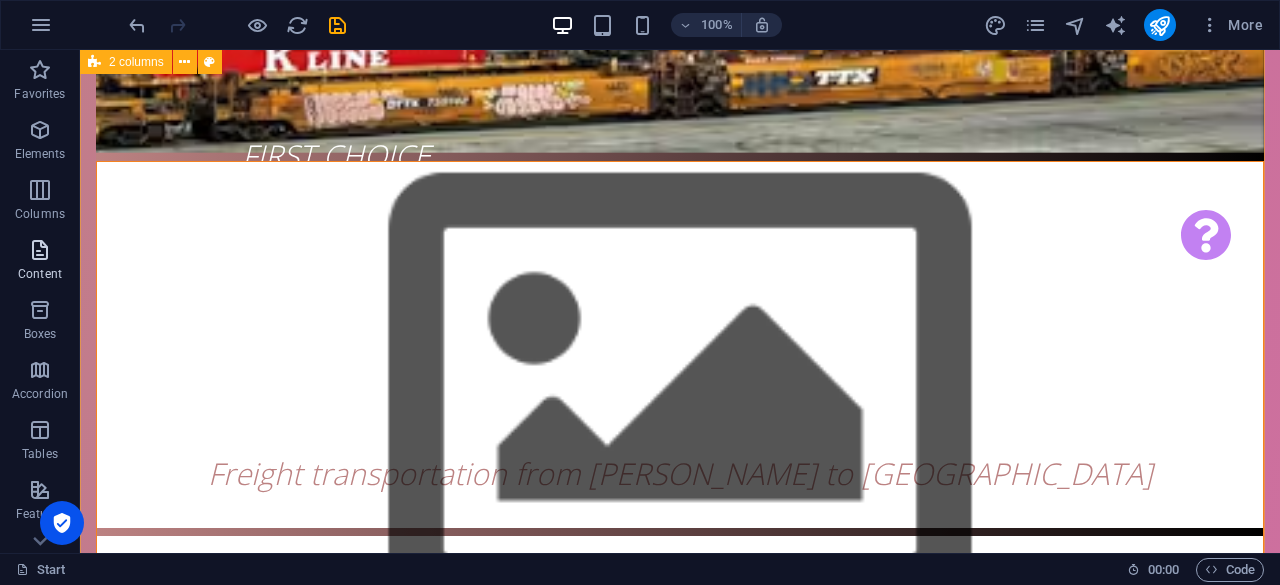 scroll, scrollTop: 2028, scrollLeft: 0, axis: vertical 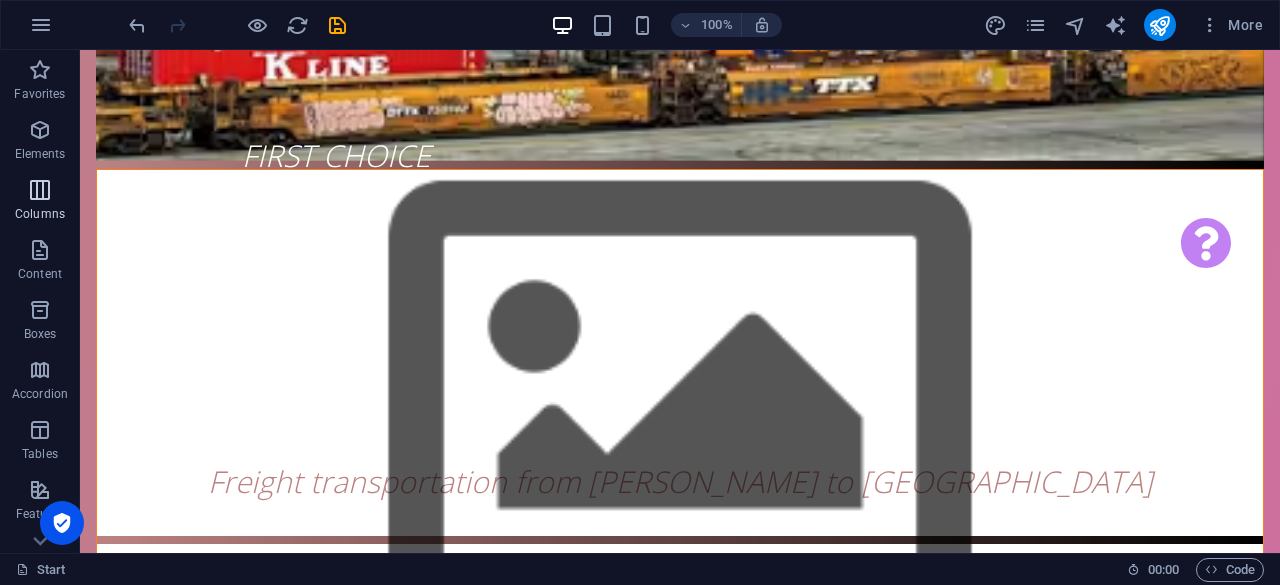 click at bounding box center (40, 190) 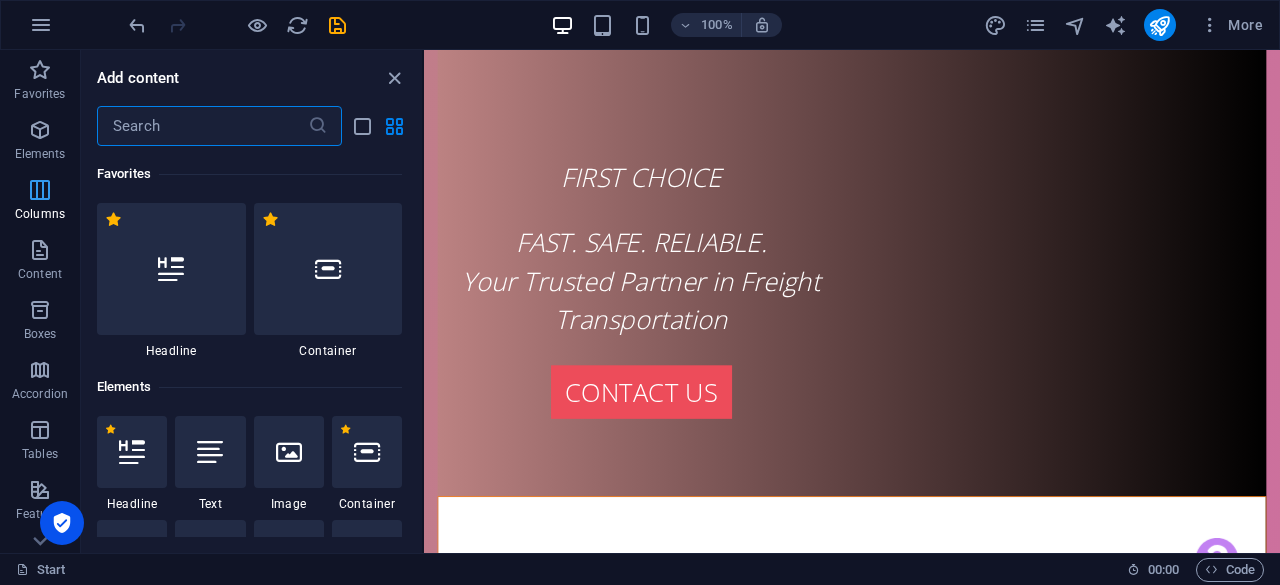 scroll, scrollTop: 2744, scrollLeft: 0, axis: vertical 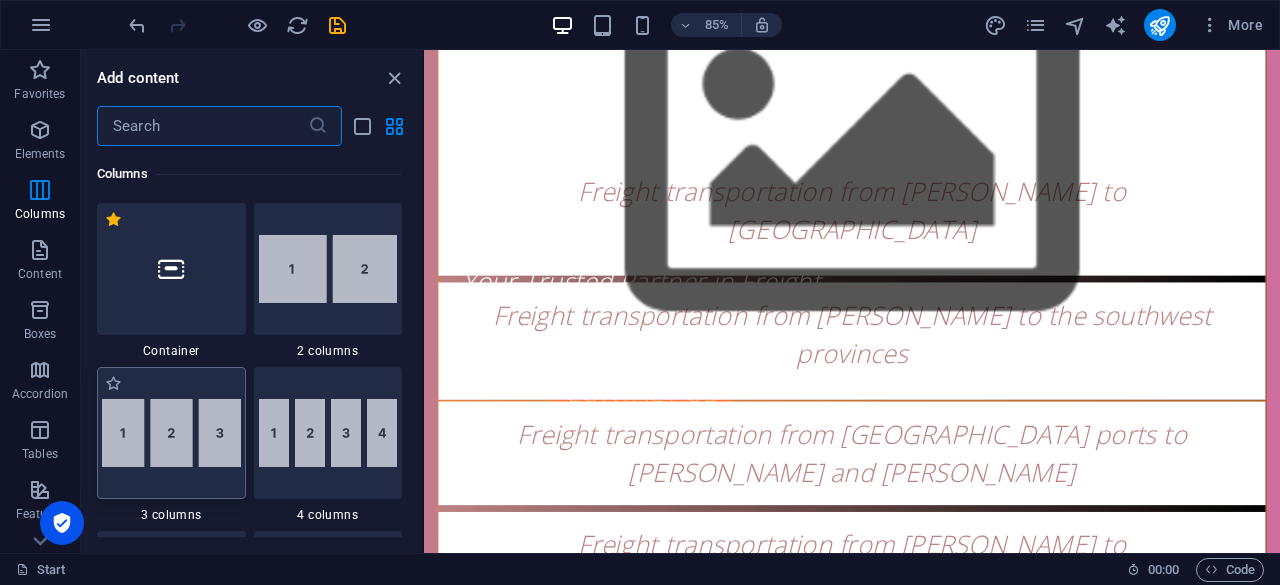 click at bounding box center (171, 433) 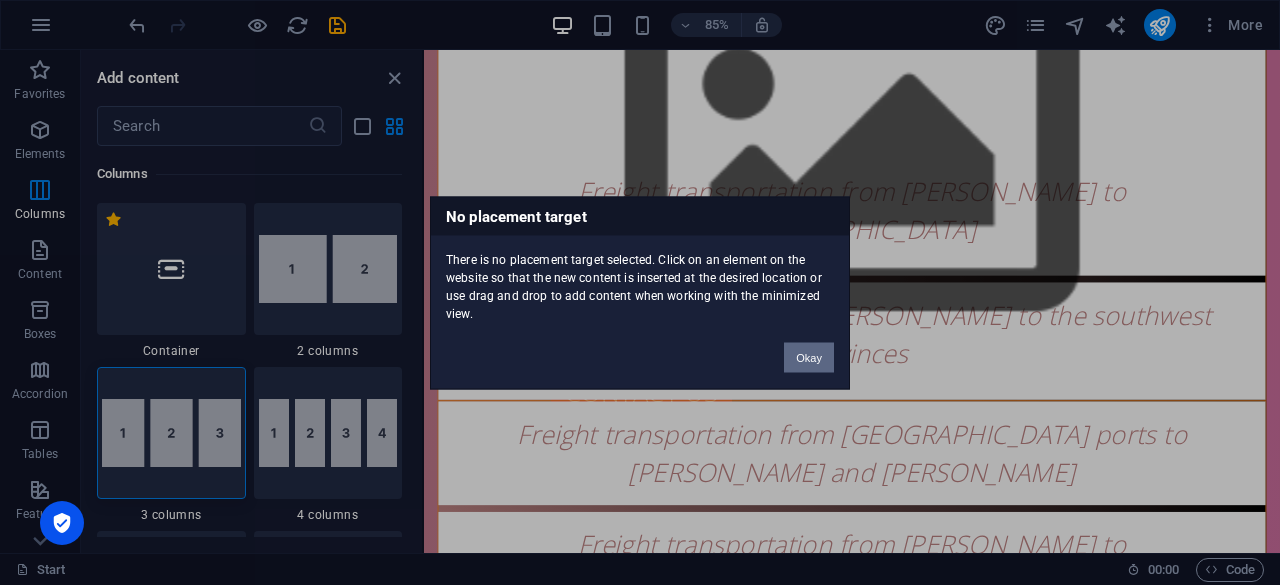 click on "Okay" at bounding box center [809, 357] 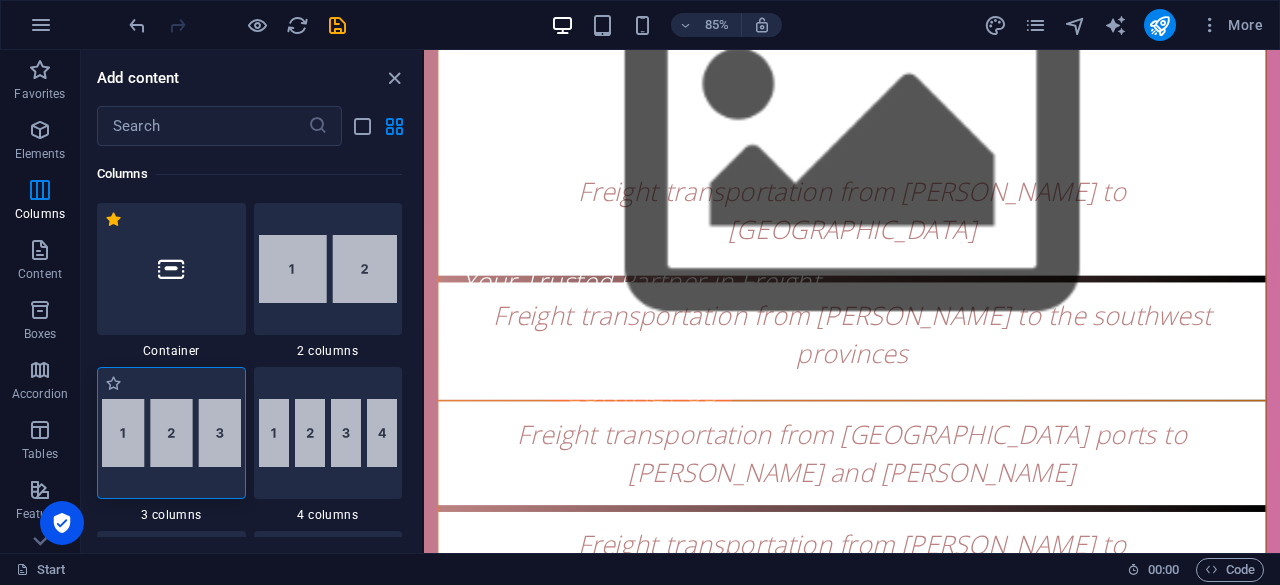 click at bounding box center [171, 433] 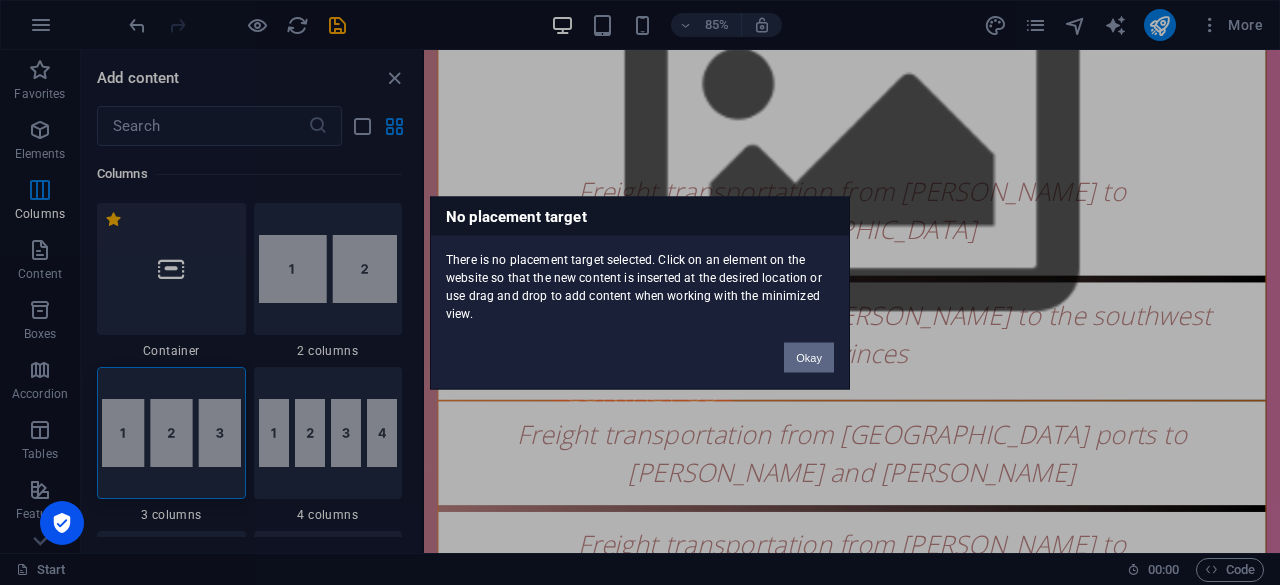 click on "Okay" at bounding box center [809, 357] 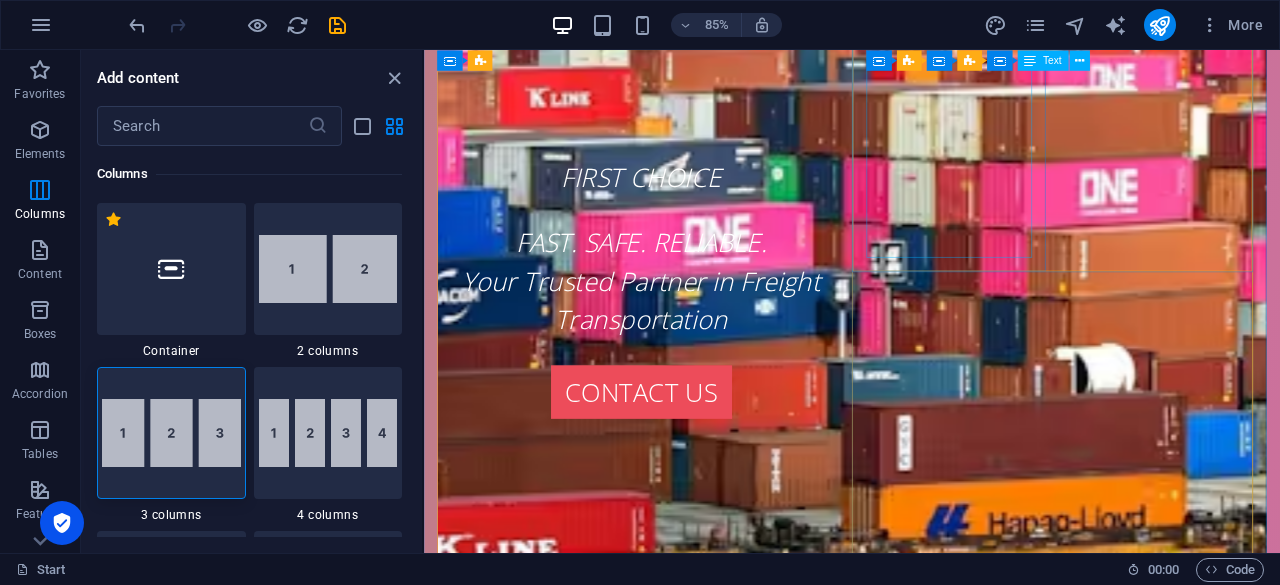 scroll, scrollTop: 1444, scrollLeft: 0, axis: vertical 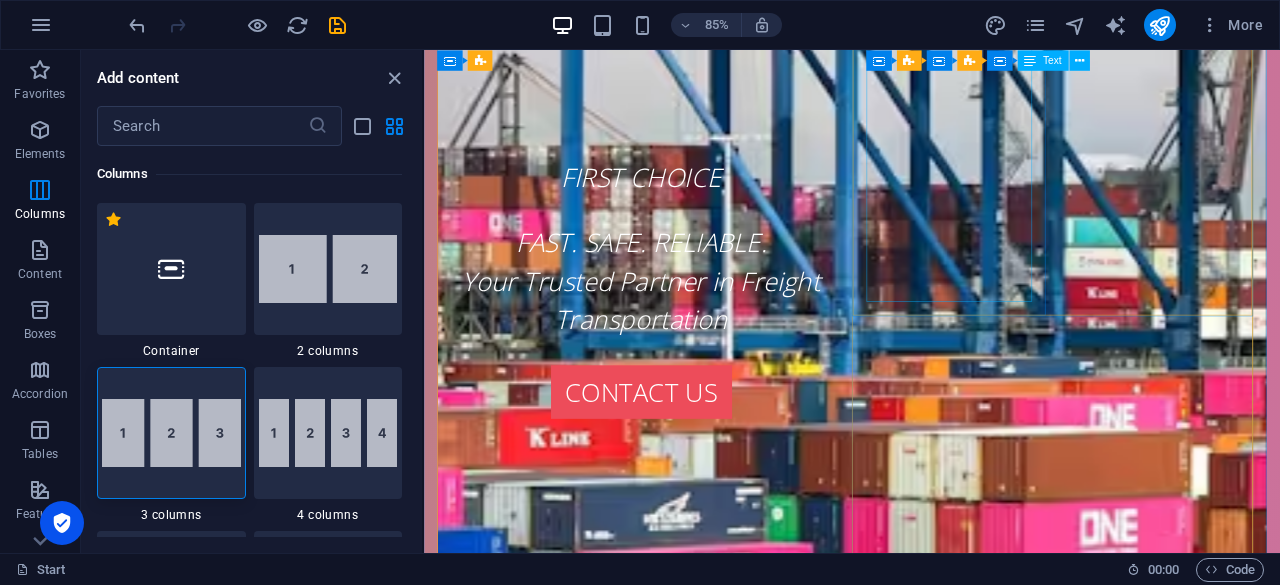 click on "Customs Clearance Services
Import/export declaration at seaports and ICDs" at bounding box center (927, 2586) 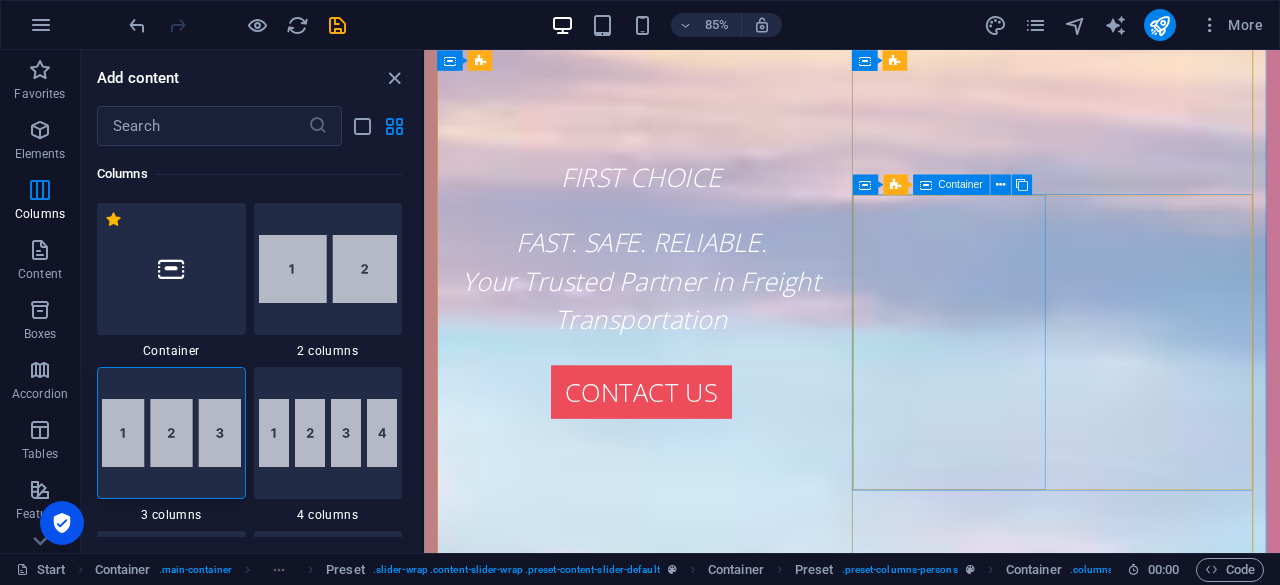 scroll, scrollTop: 144, scrollLeft: 0, axis: vertical 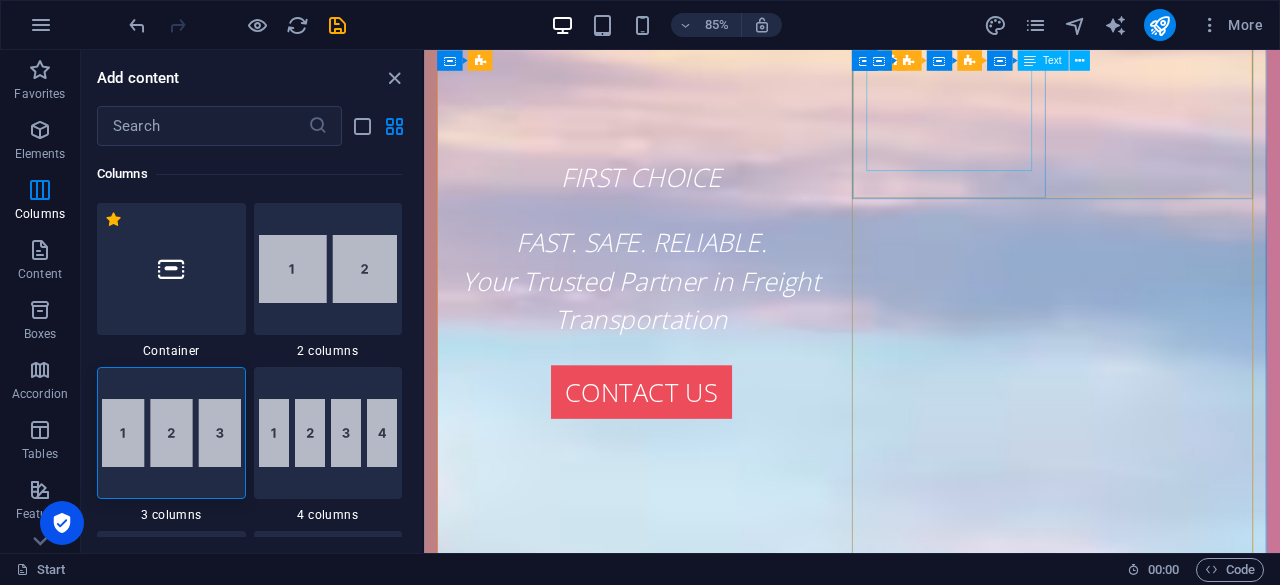 click on "Freight transportation from [PERSON_NAME] to [GEOGRAPHIC_DATA]" at bounding box center [927, 2838] 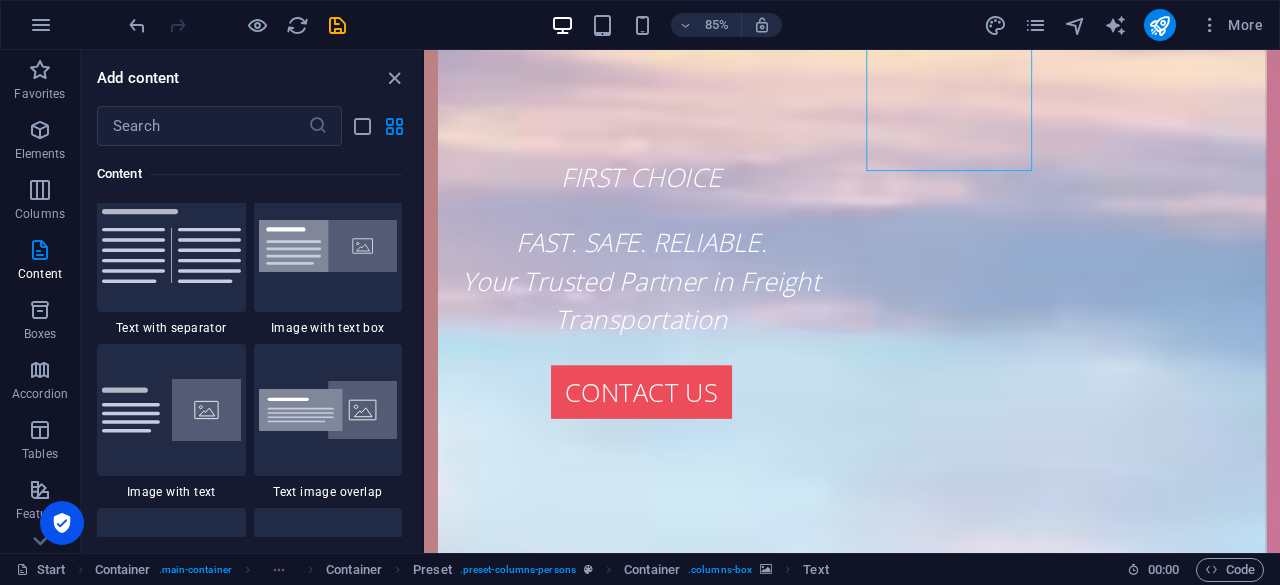 scroll, scrollTop: 3690, scrollLeft: 0, axis: vertical 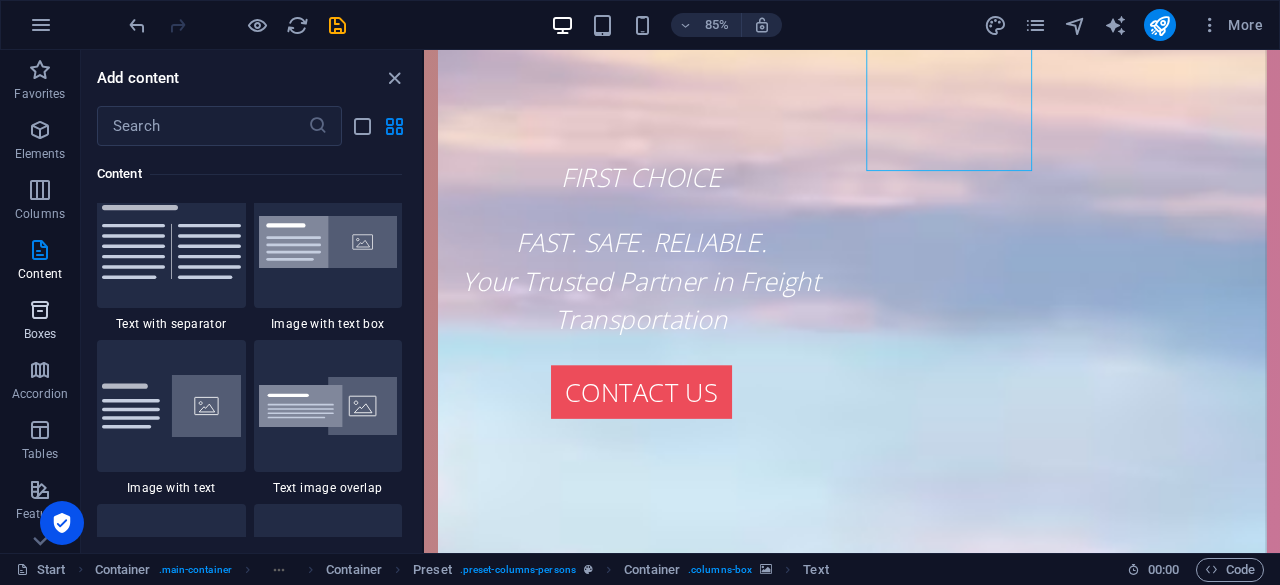 click at bounding box center [40, 310] 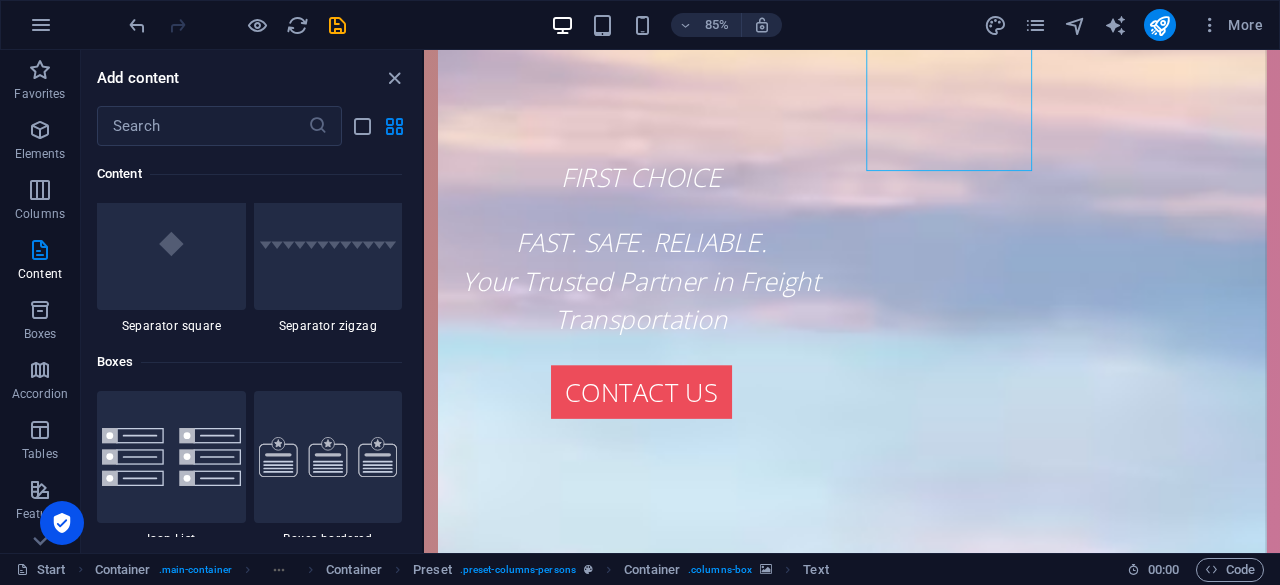 scroll, scrollTop: 5152, scrollLeft: 0, axis: vertical 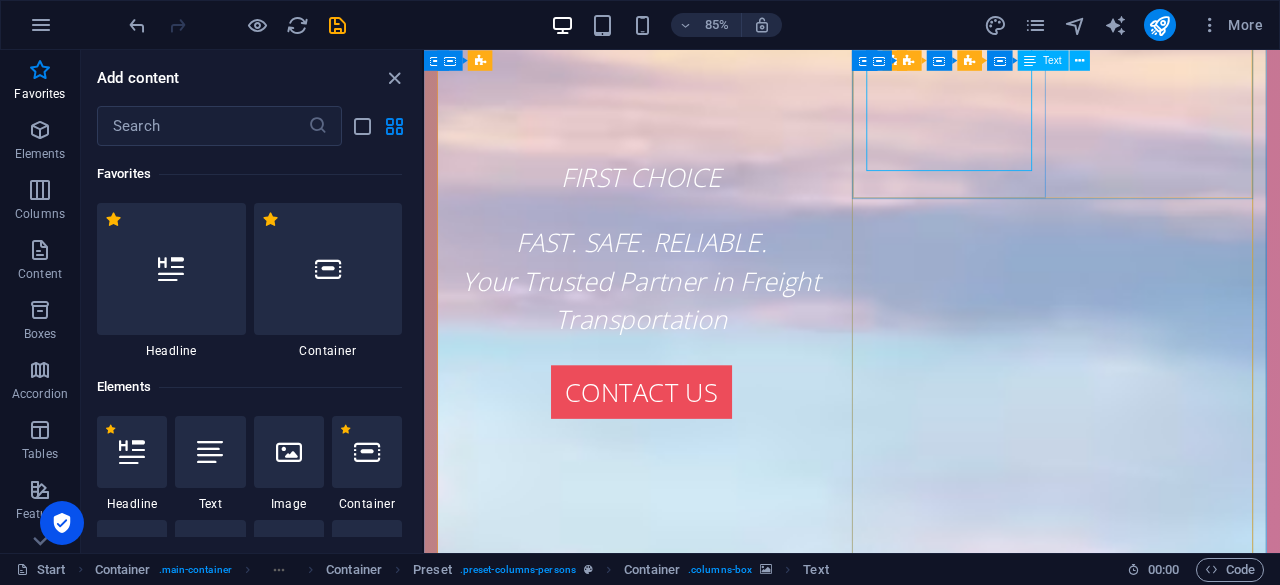 click on "Freight transportation from [PERSON_NAME] to [GEOGRAPHIC_DATA]" at bounding box center (927, 2838) 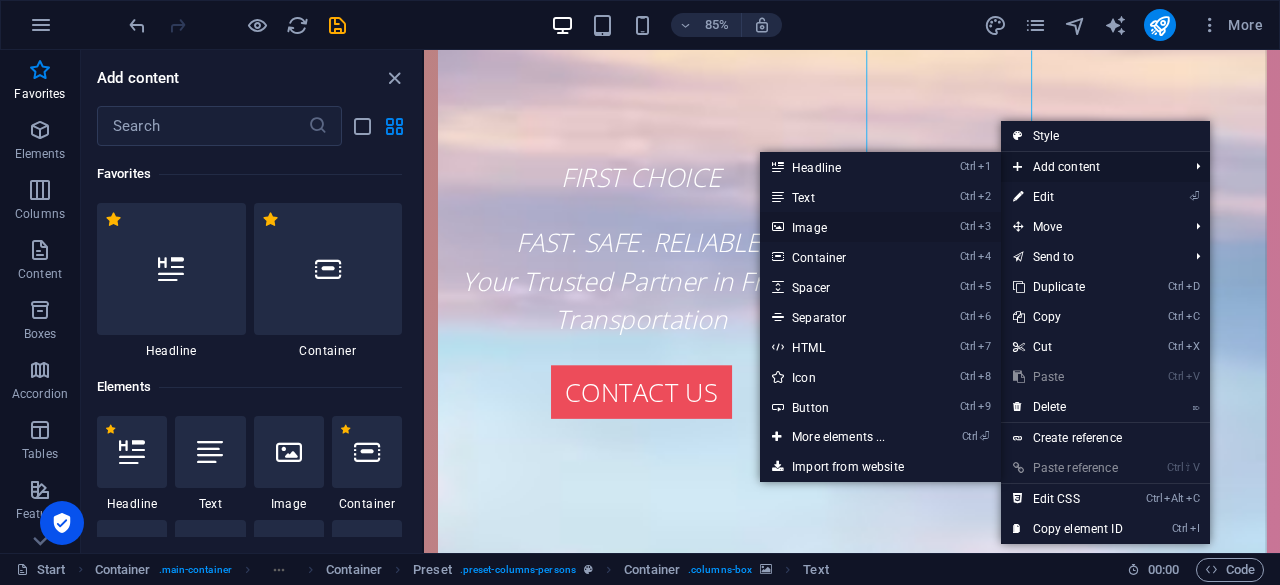 click on "Ctrl 3  Image" at bounding box center (842, 227) 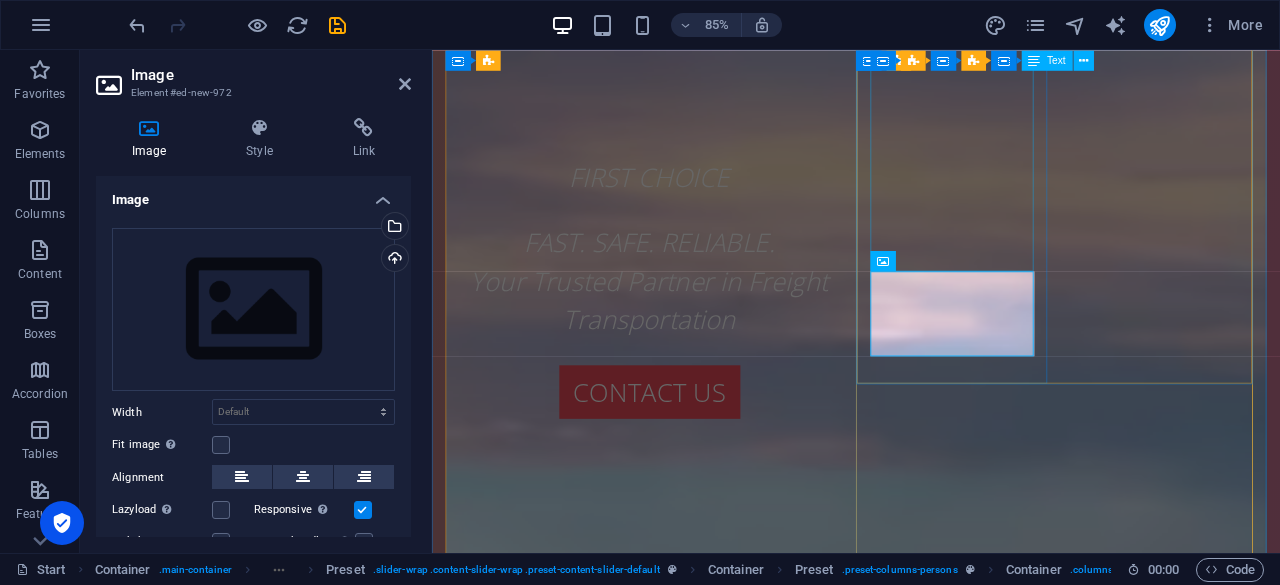 scroll, scrollTop: 0, scrollLeft: 0, axis: both 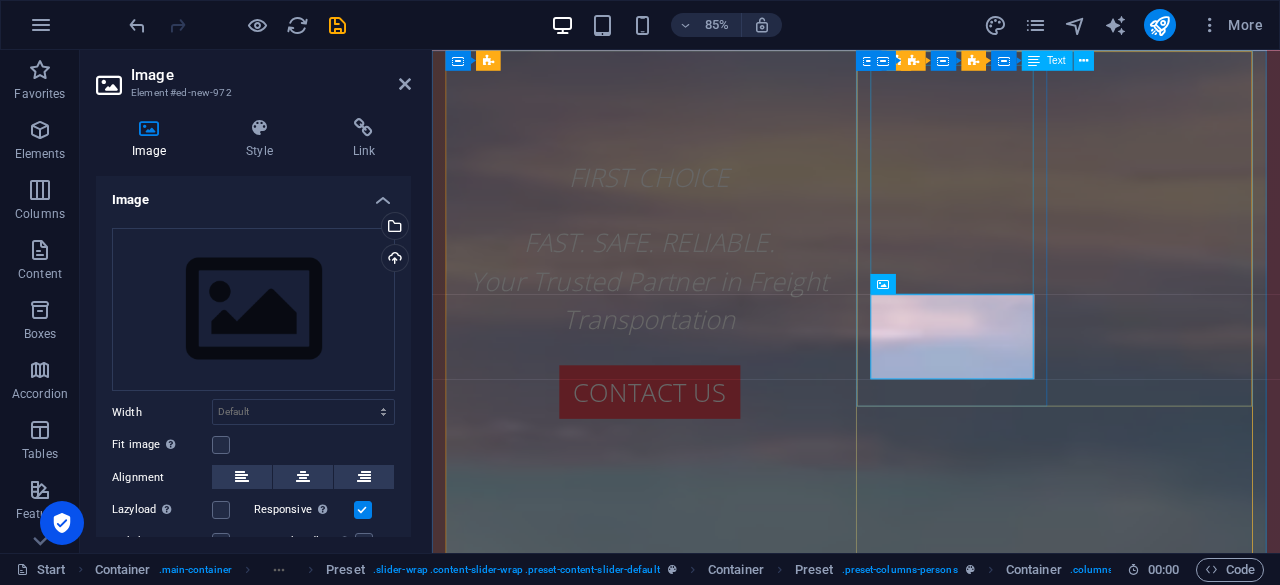 click on "Freight transportation from [PERSON_NAME] to [GEOGRAPHIC_DATA]" at bounding box center [931, 3182] 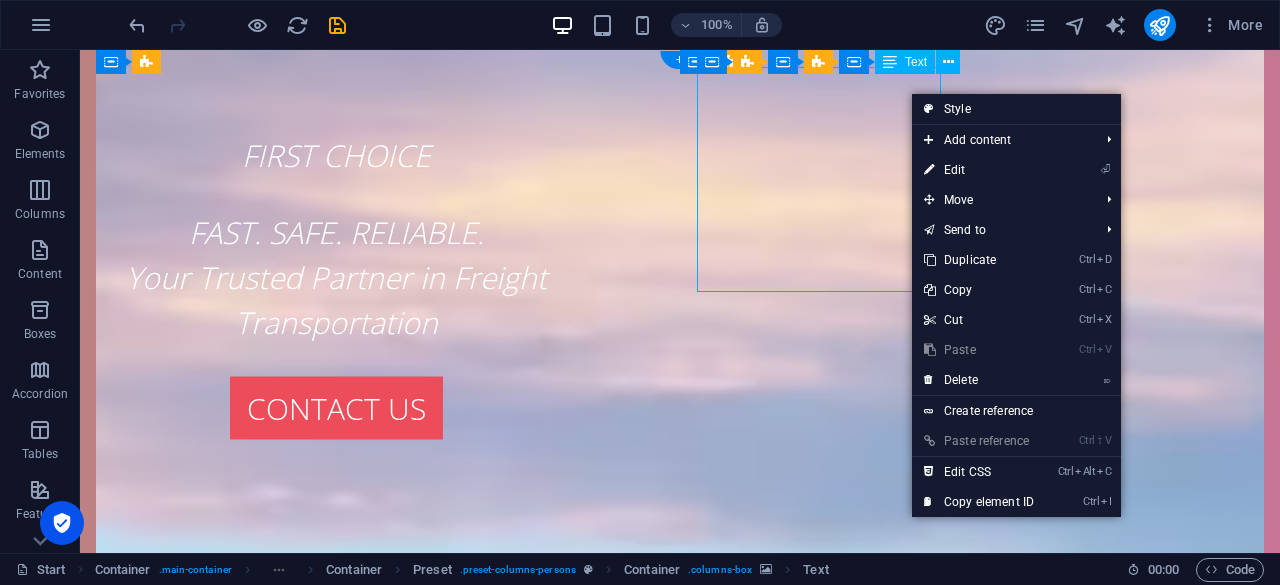 click on "Freight transportation from [PERSON_NAME] to [GEOGRAPHIC_DATA]" at bounding box center [680, 3159] 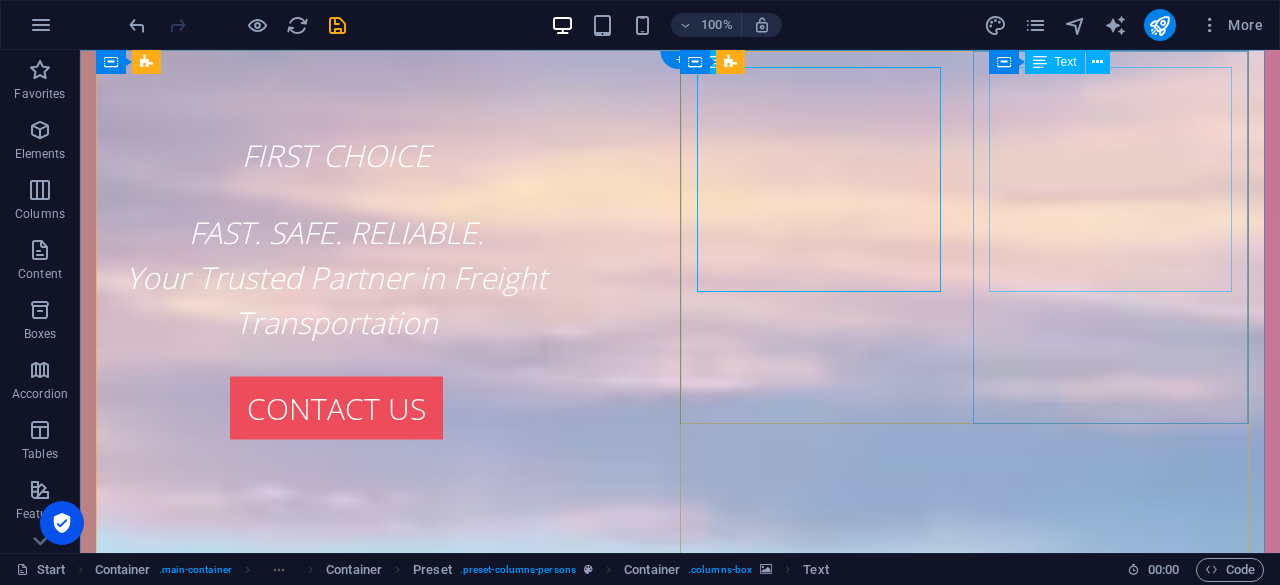 click on "Freight transportation from [PERSON_NAME] to the southwest provinces" at bounding box center (680, 3360) 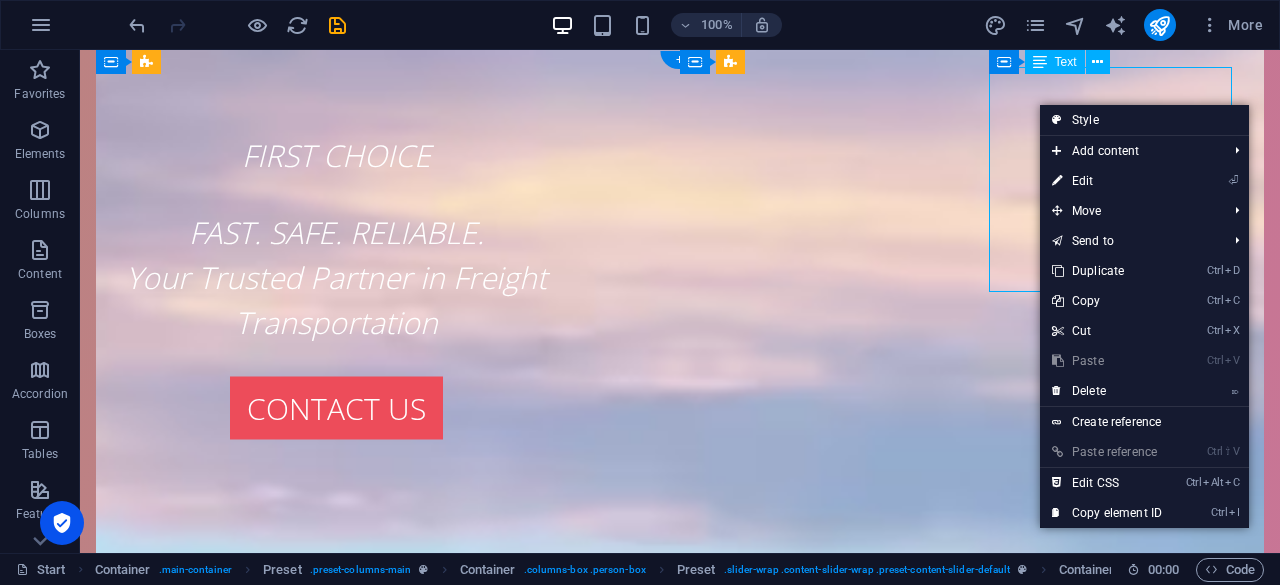 click on "Freight transportation from [PERSON_NAME] to the southwest provinces" at bounding box center [680, 3360] 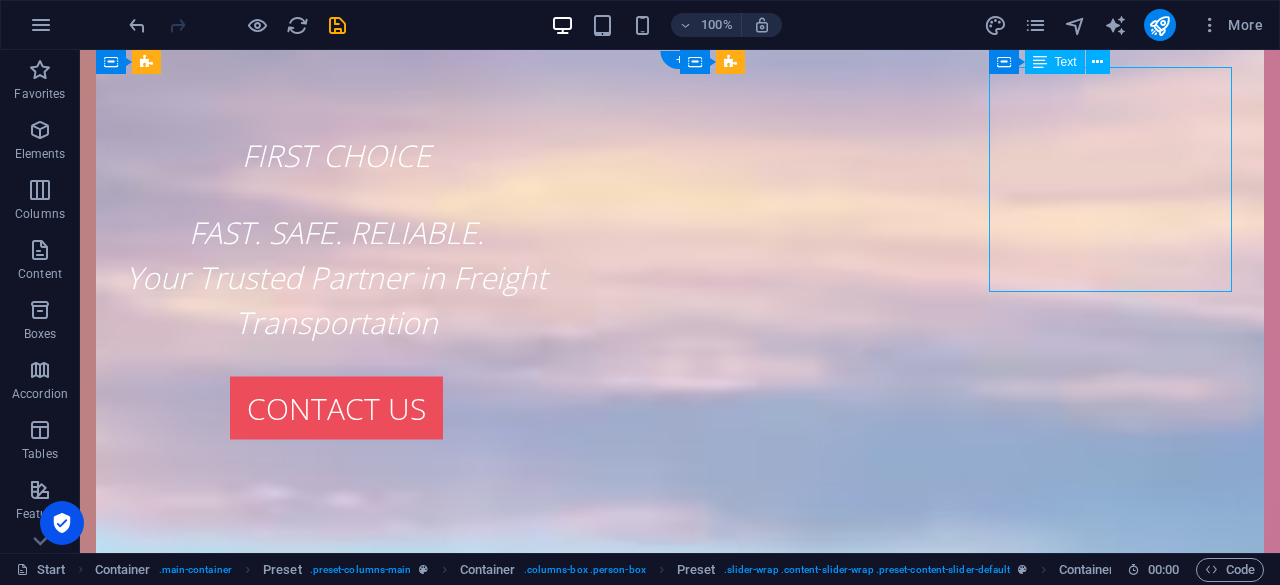 click on "Freight transportation from [PERSON_NAME] to the southwest provinces" at bounding box center (680, 3360) 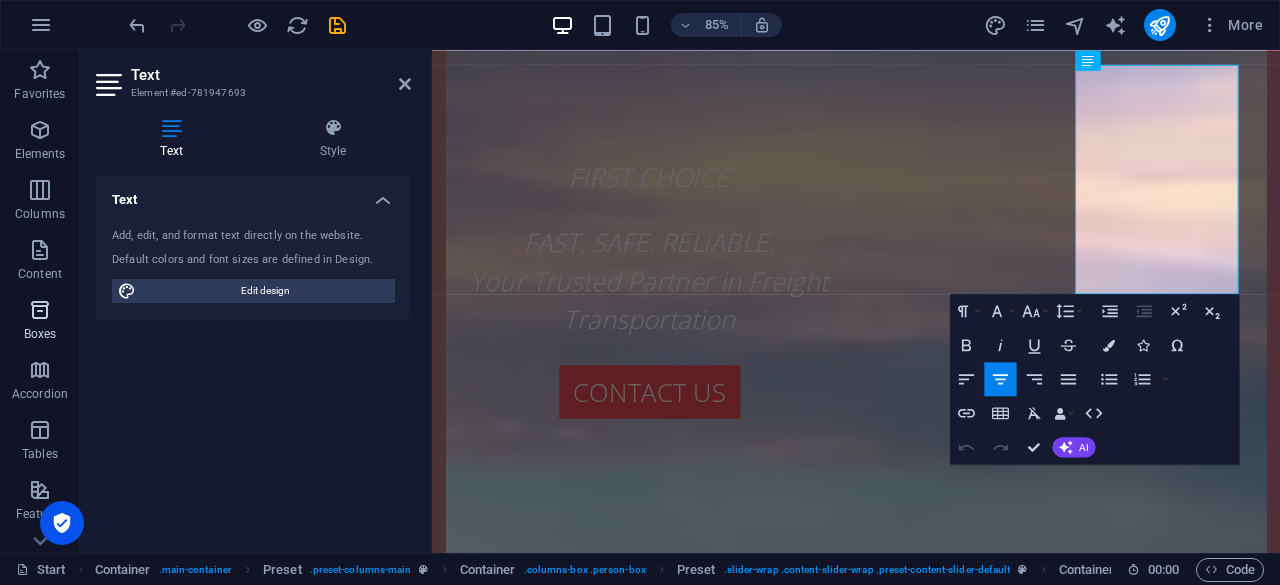 click at bounding box center (40, 310) 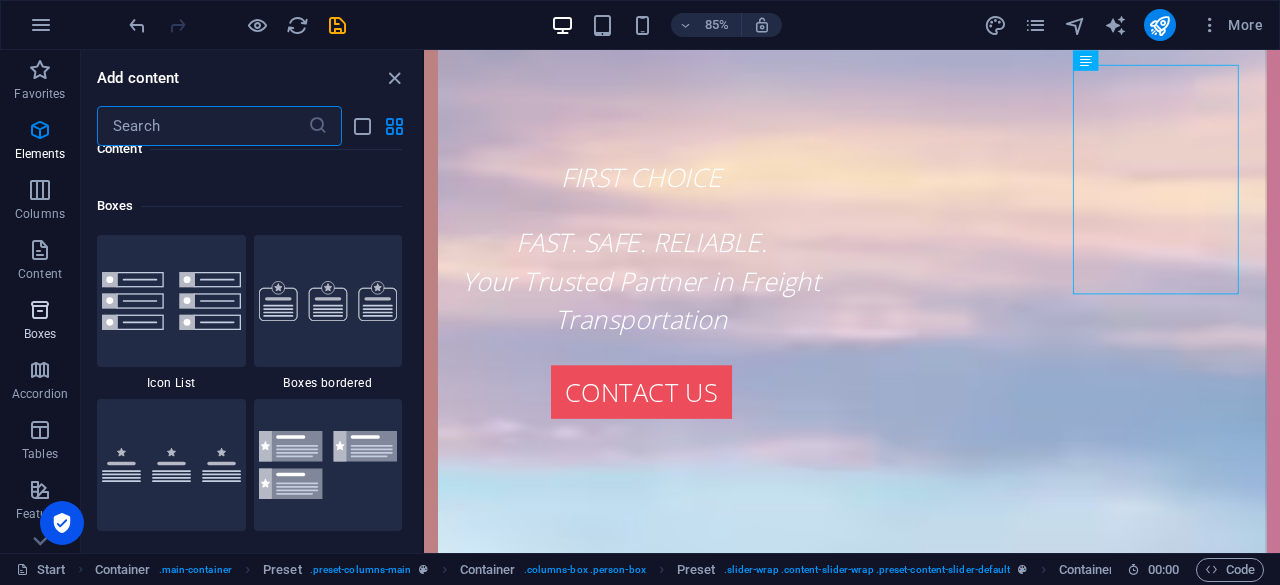 scroll, scrollTop: 5352, scrollLeft: 0, axis: vertical 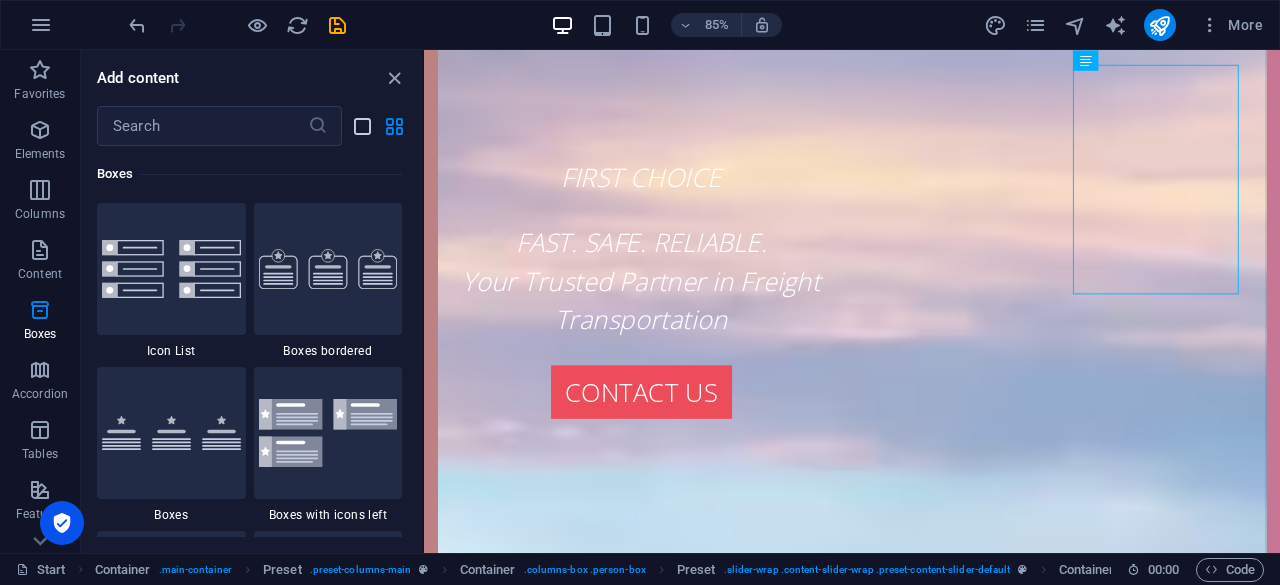 click at bounding box center (362, 126) 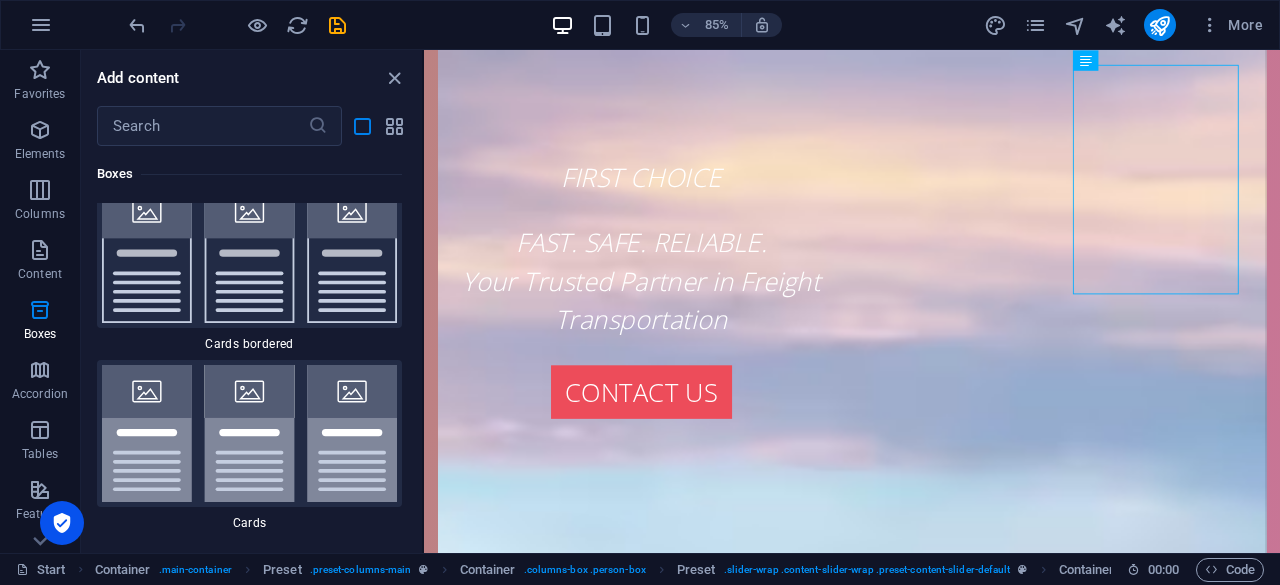 scroll, scrollTop: 15682, scrollLeft: 0, axis: vertical 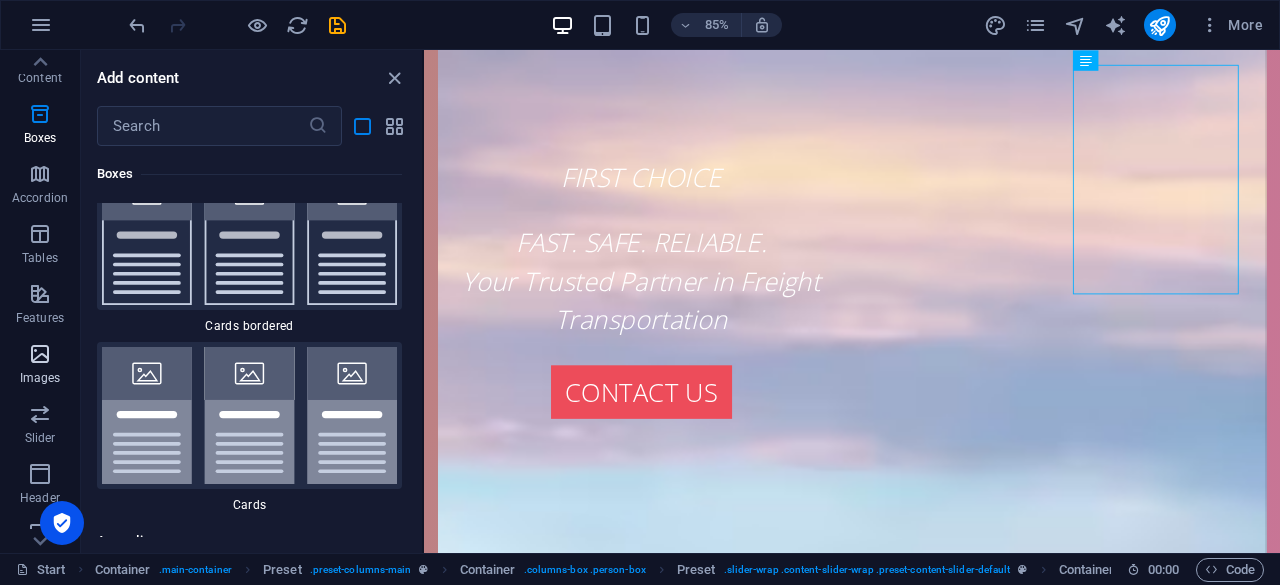 click at bounding box center [40, 354] 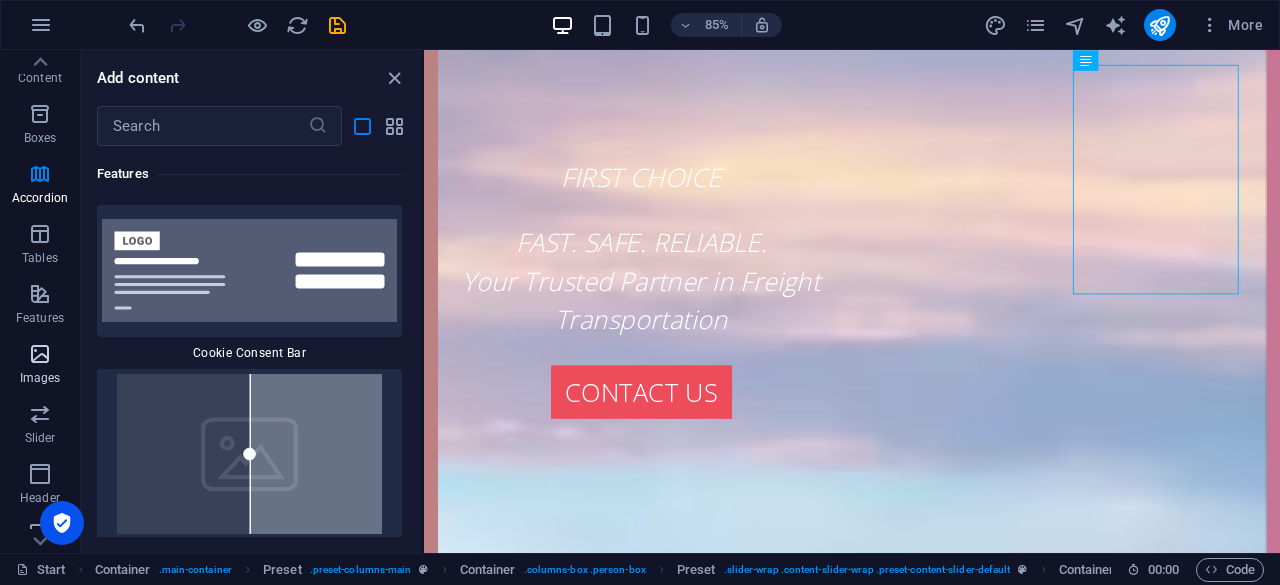 scroll, scrollTop: 23862, scrollLeft: 0, axis: vertical 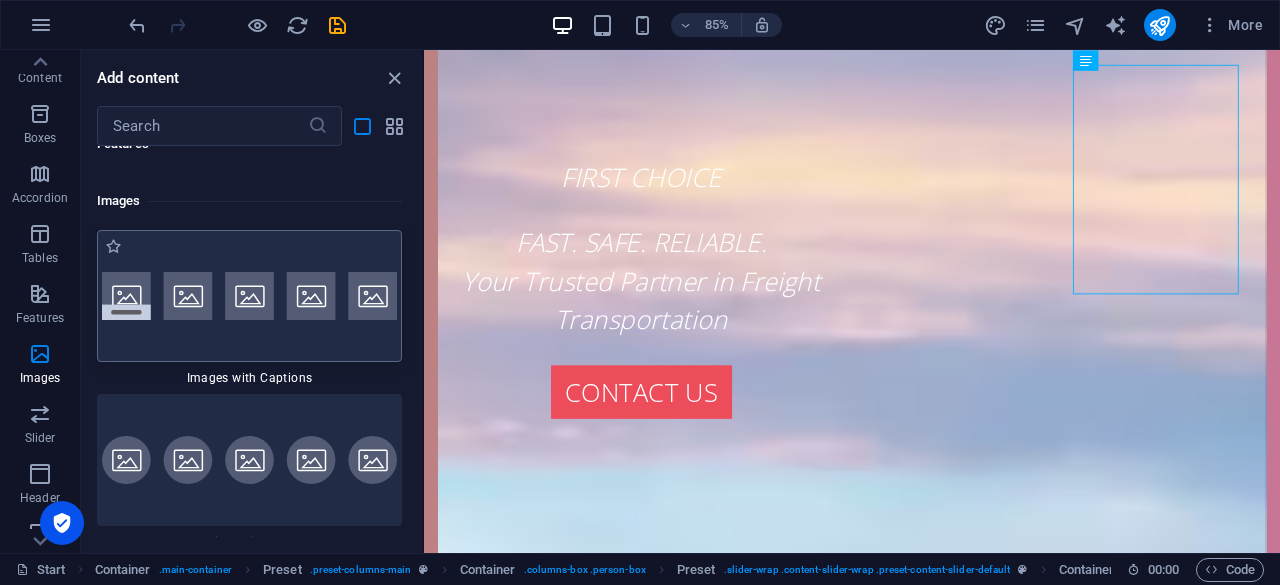 click at bounding box center [249, 296] 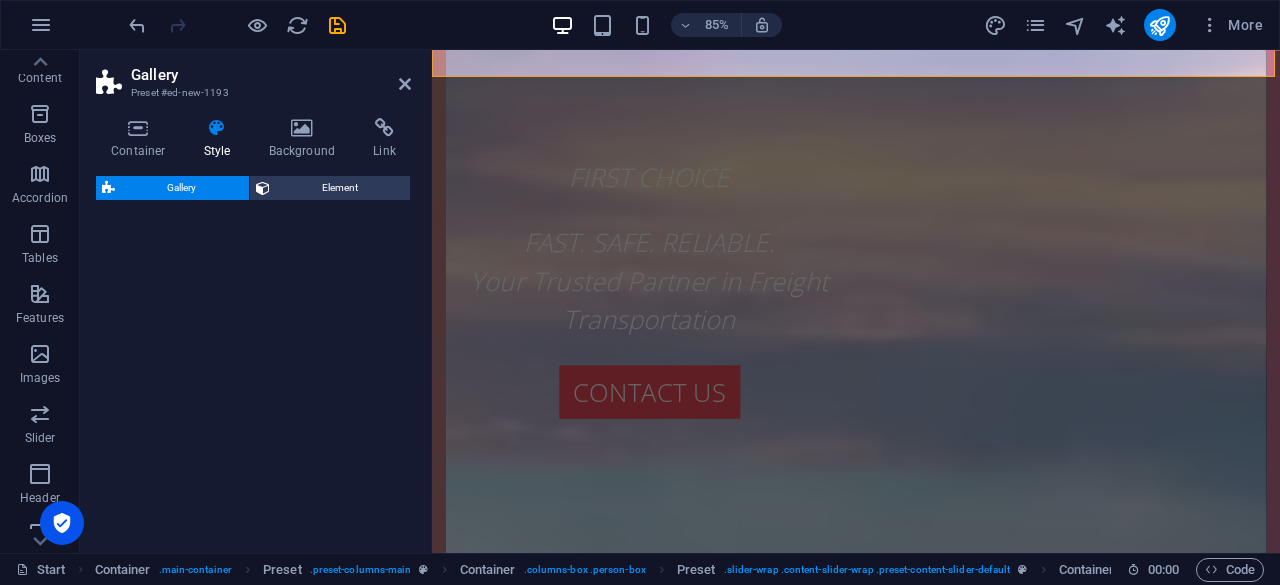 scroll, scrollTop: 2838, scrollLeft: 0, axis: vertical 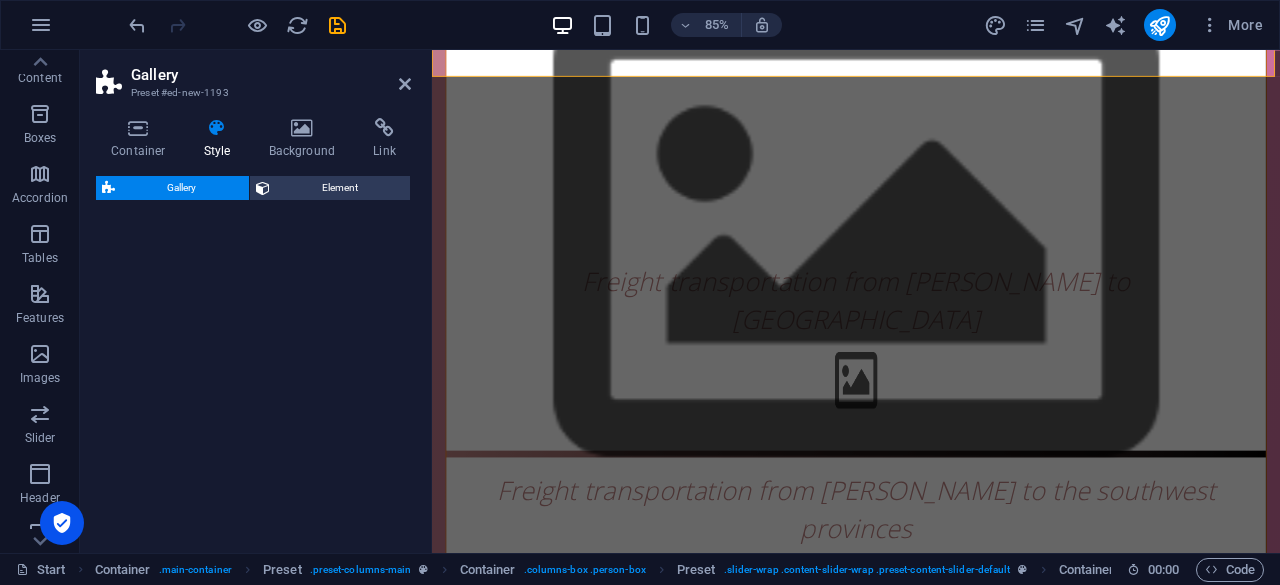 select on "rem" 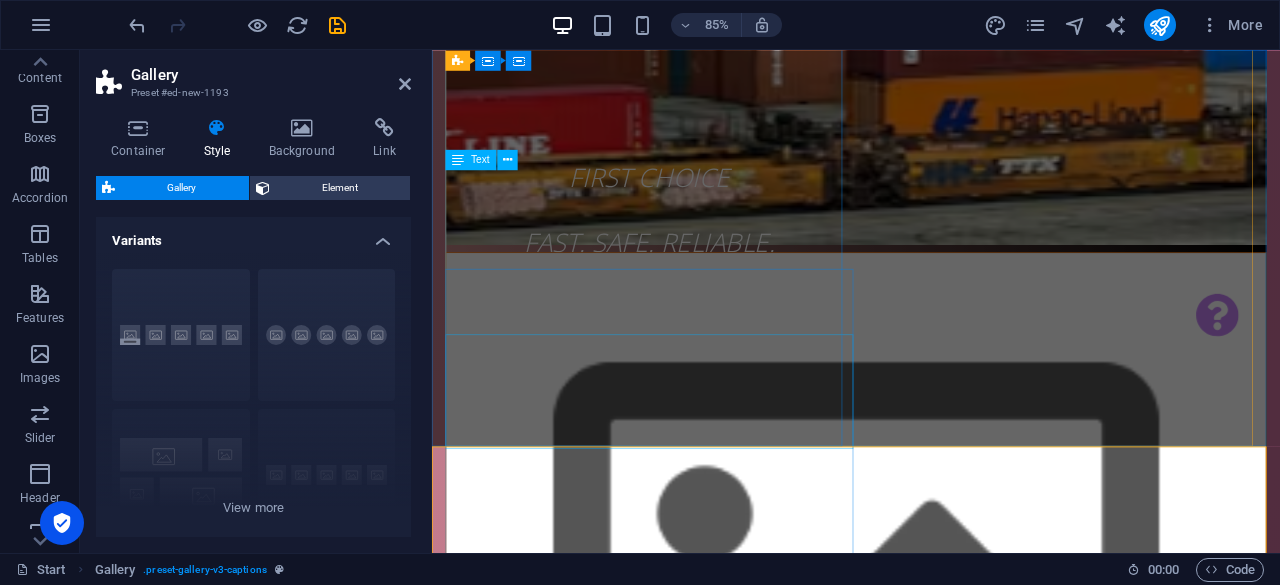 scroll, scrollTop: 2415, scrollLeft: 0, axis: vertical 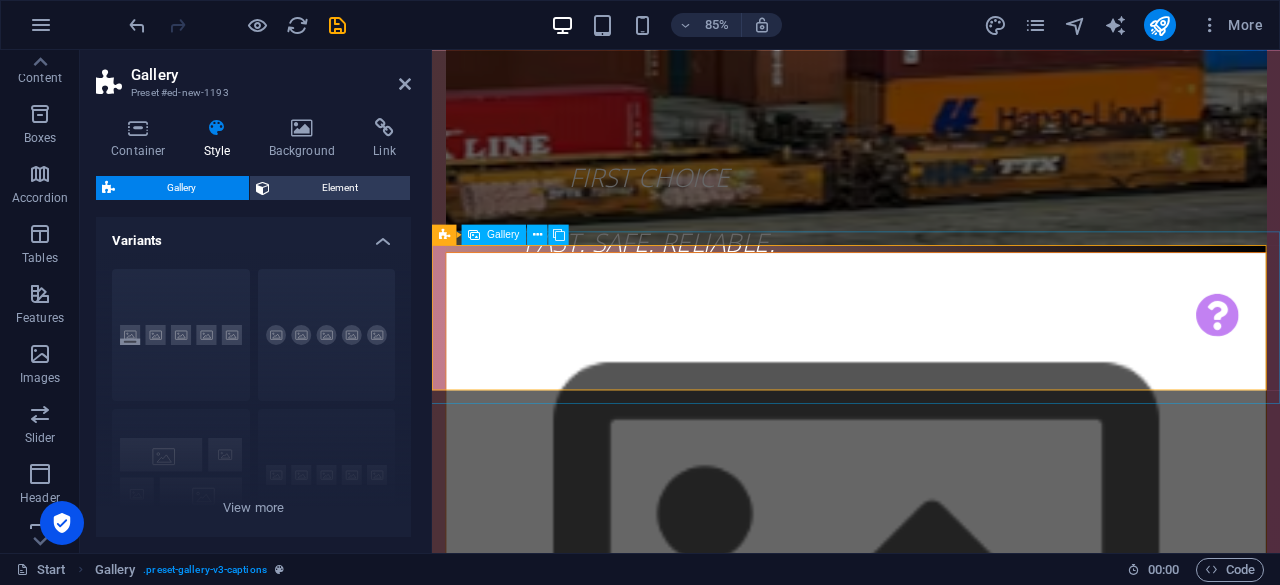 click at bounding box center (725, 2792) 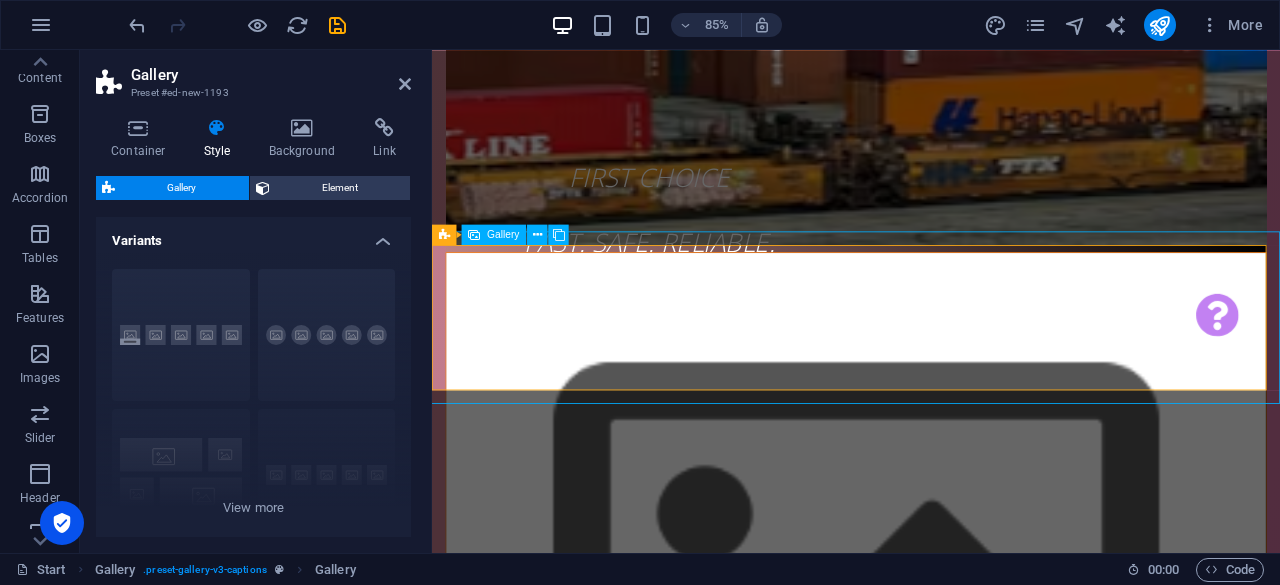 click at bounding box center [725, 2792] 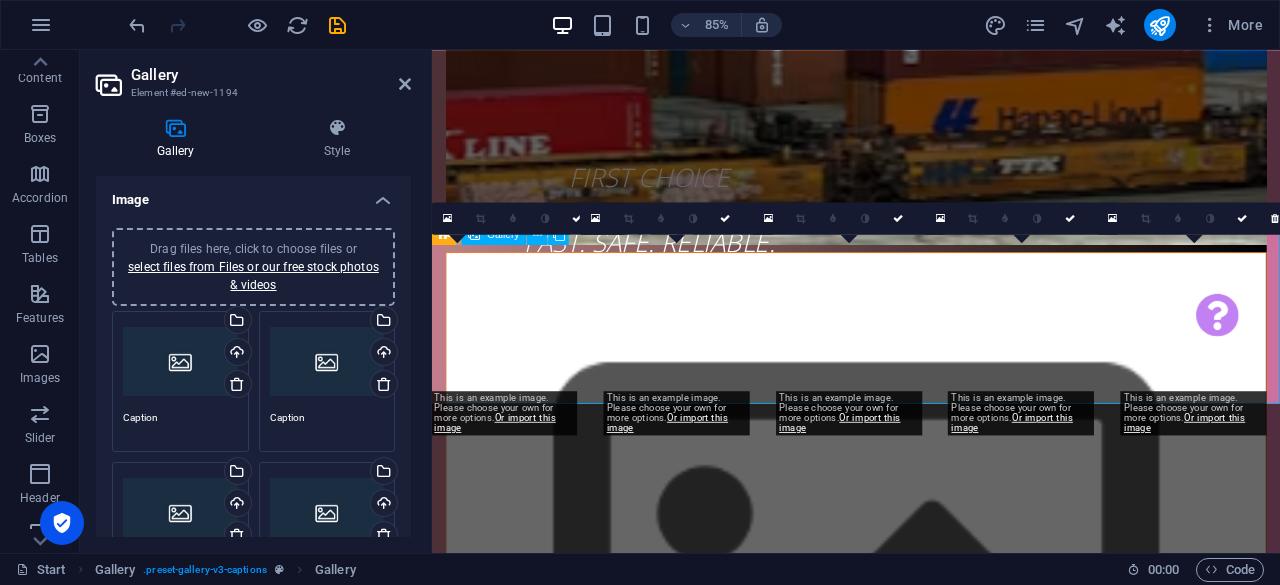 click at bounding box center (725, 2792) 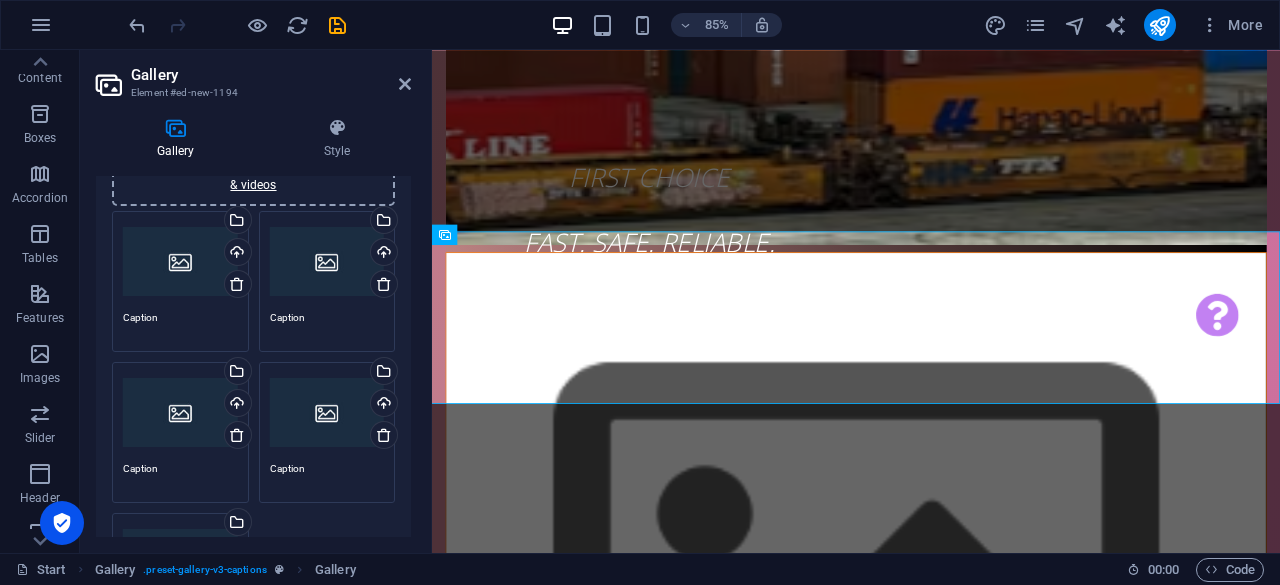 scroll, scrollTop: 0, scrollLeft: 0, axis: both 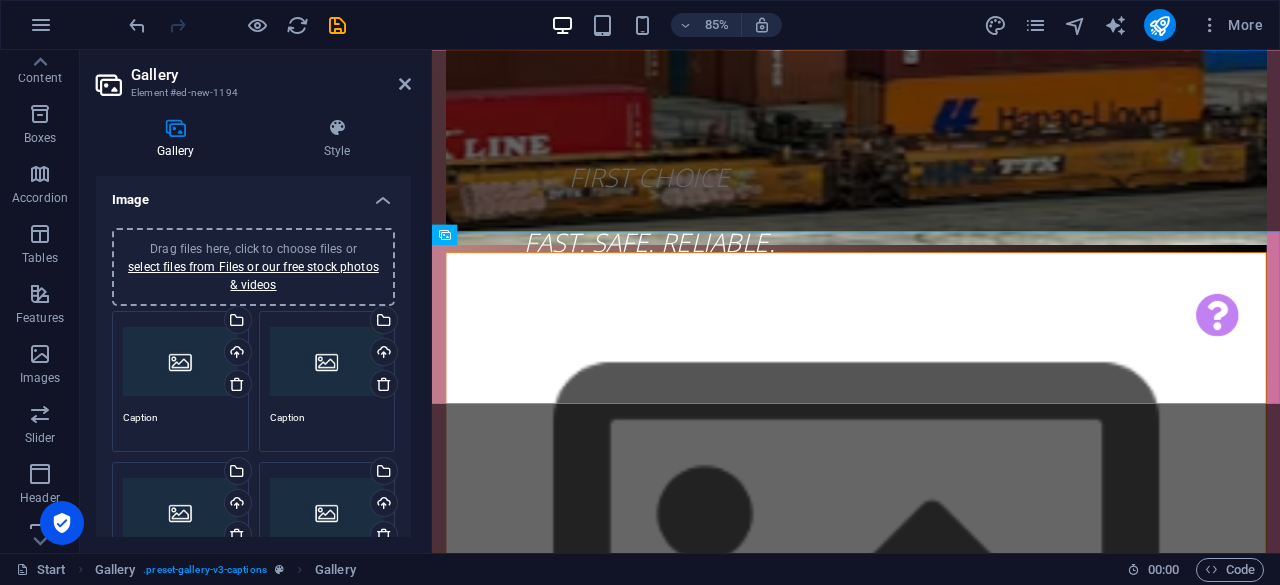 click on "Drag files here, click to choose files or select files from Files or our free stock photos & videos" at bounding box center (180, 362) 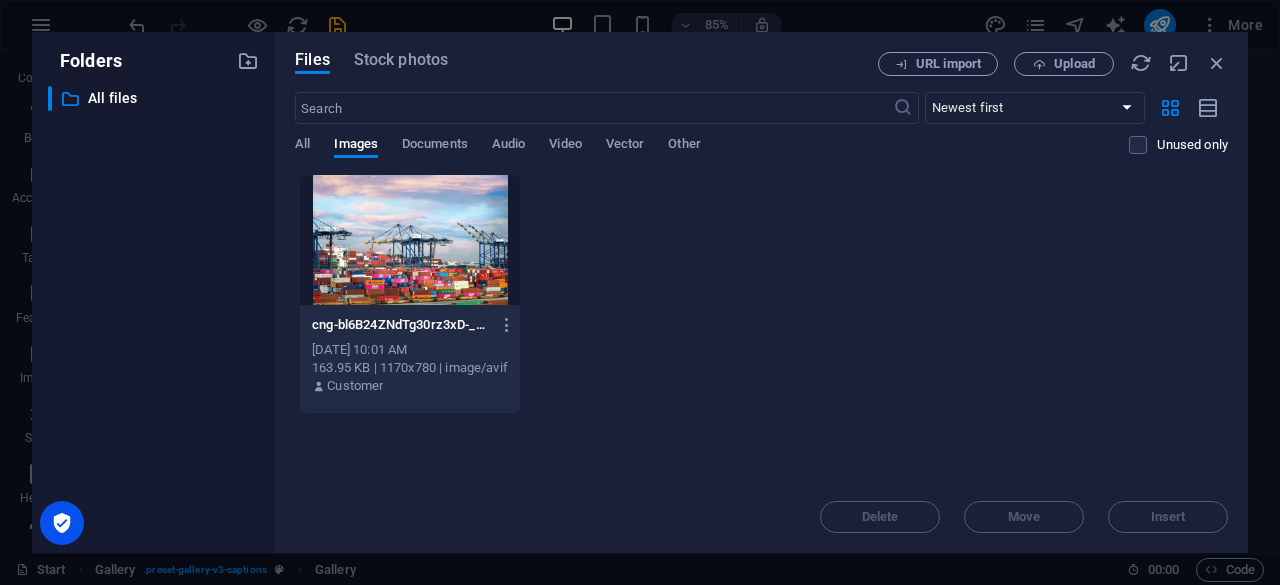 click on "​ All files All files" at bounding box center (153, 311) 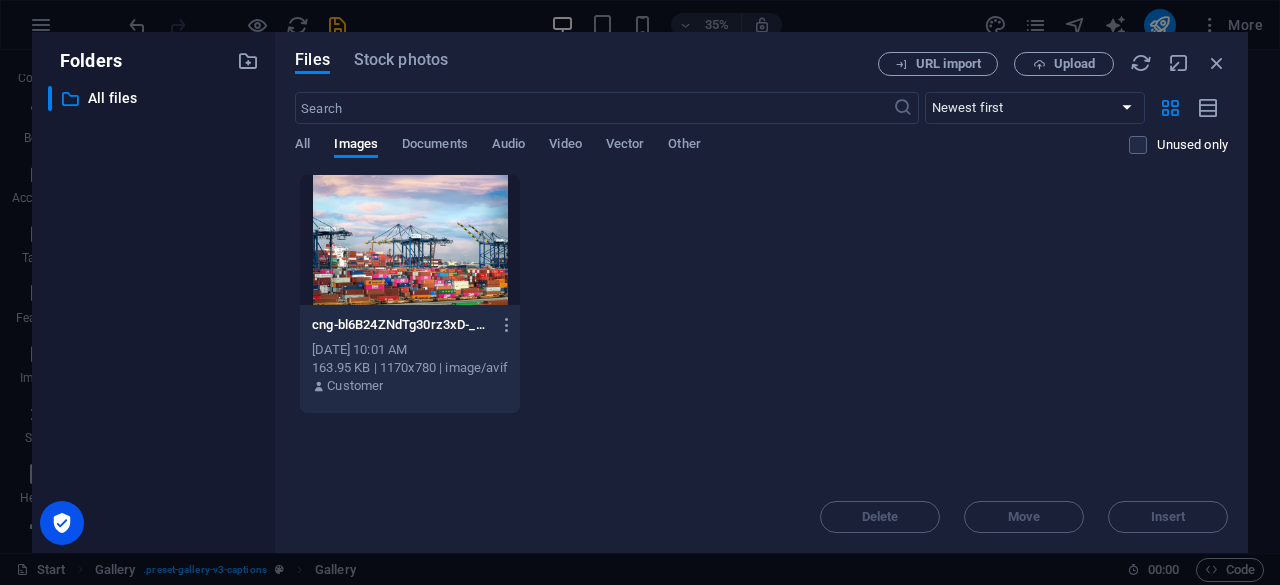 scroll, scrollTop: 2174, scrollLeft: 0, axis: vertical 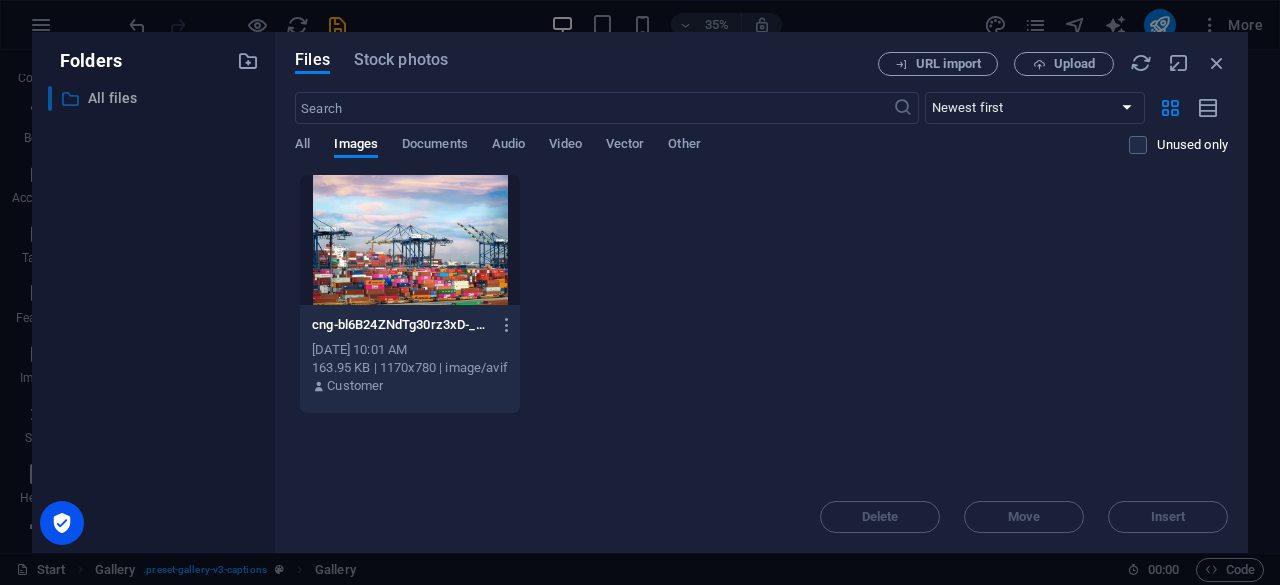 click on "All files" at bounding box center (155, 98) 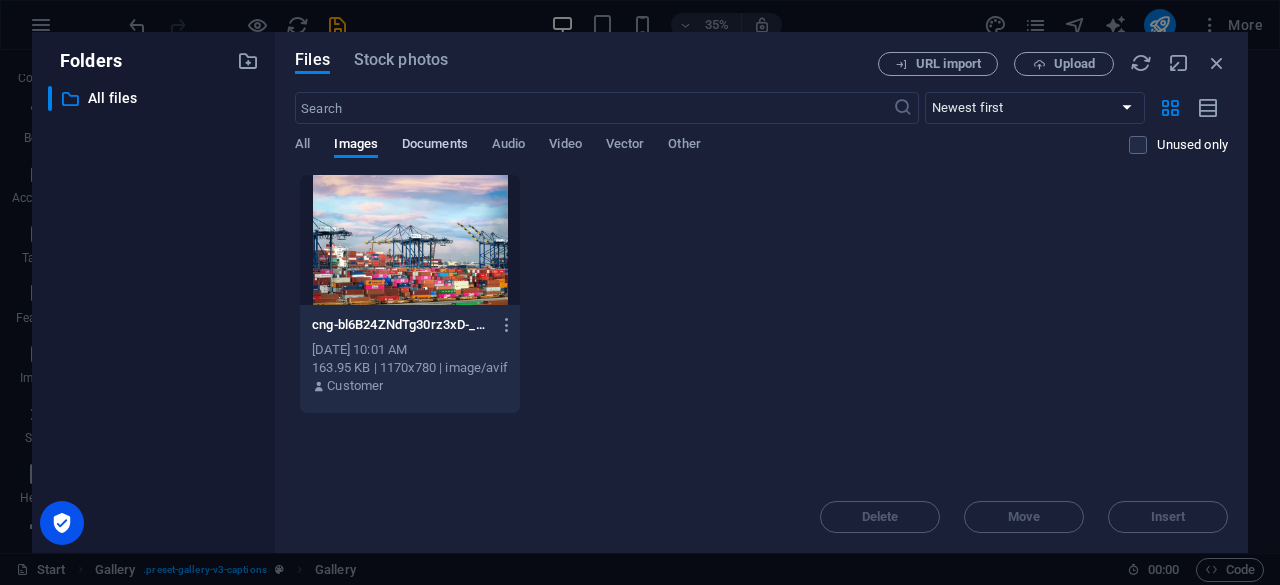 click on "Documents" at bounding box center (435, 146) 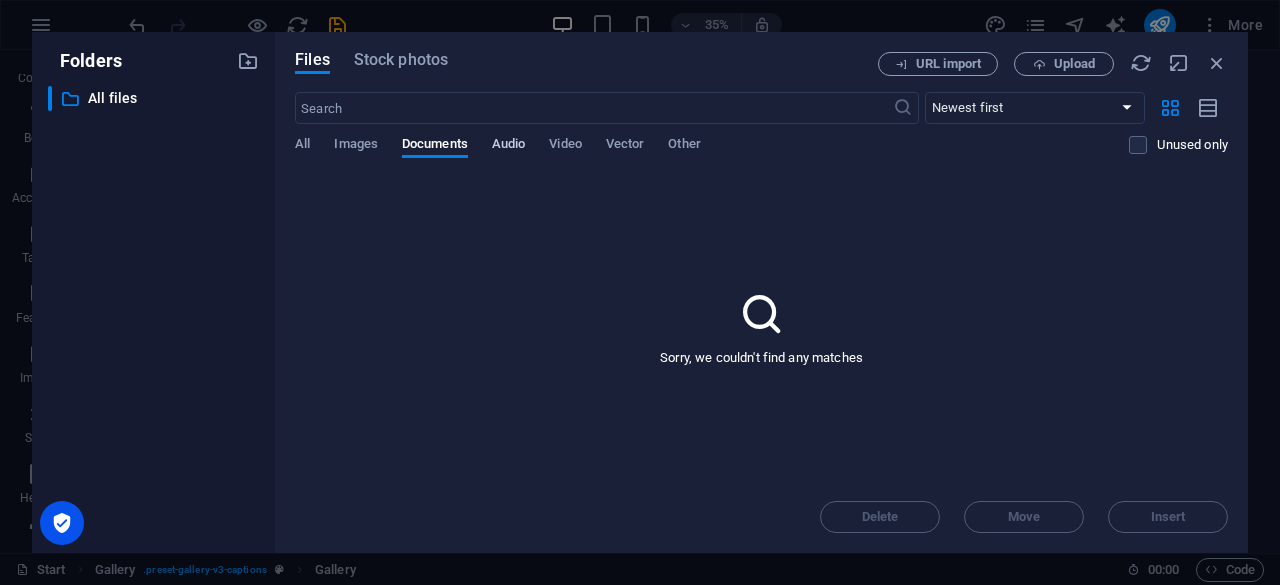 click on "Audio" at bounding box center [508, 146] 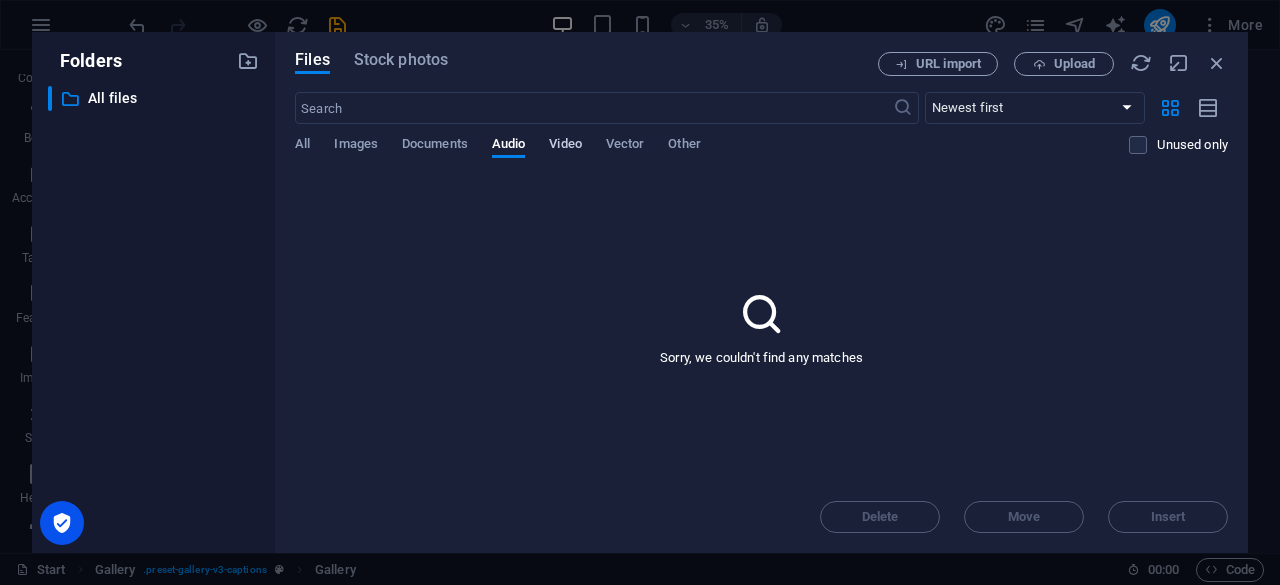 click on "Video" at bounding box center [565, 146] 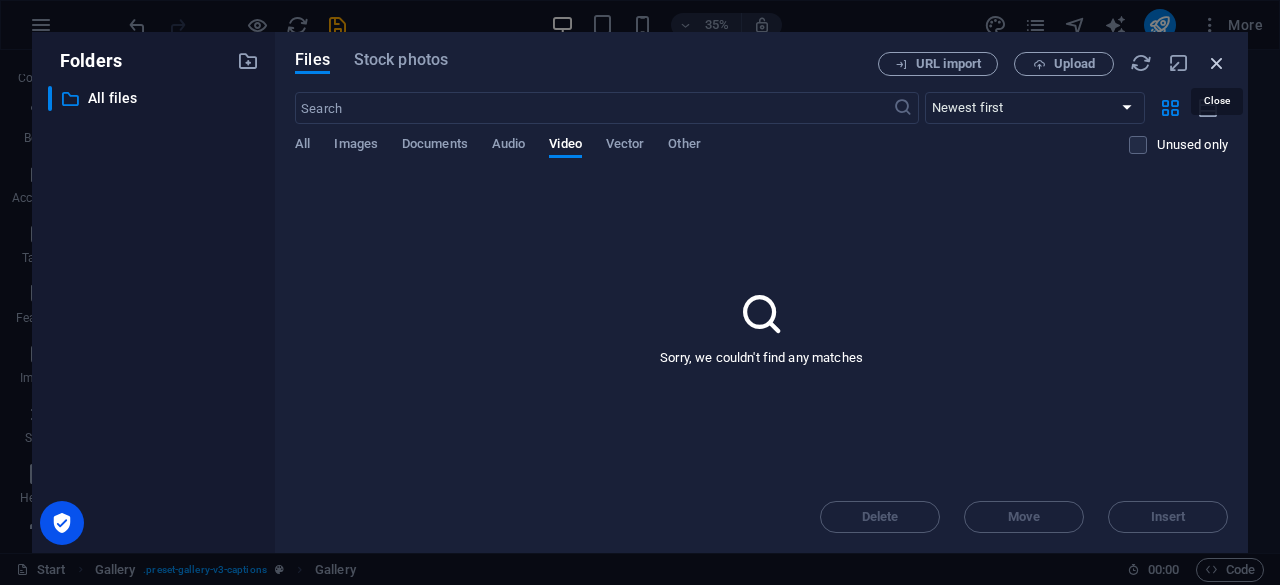 drag, startPoint x: 1222, startPoint y: 61, endPoint x: 928, endPoint y: 12, distance: 298.05536 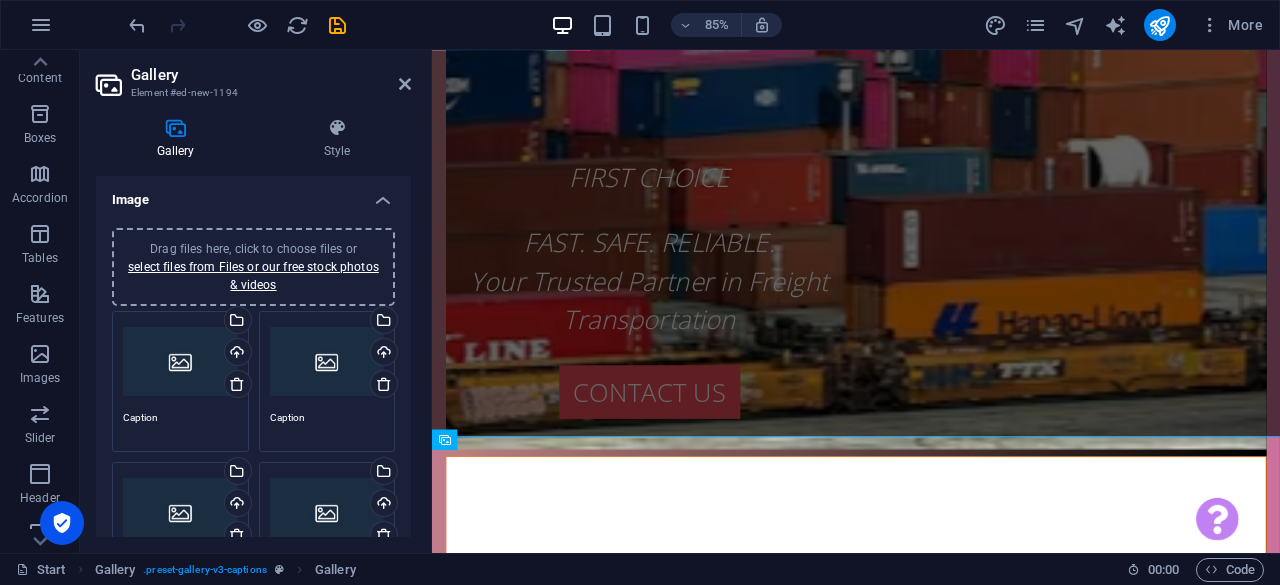 click on "Image" at bounding box center [253, 194] 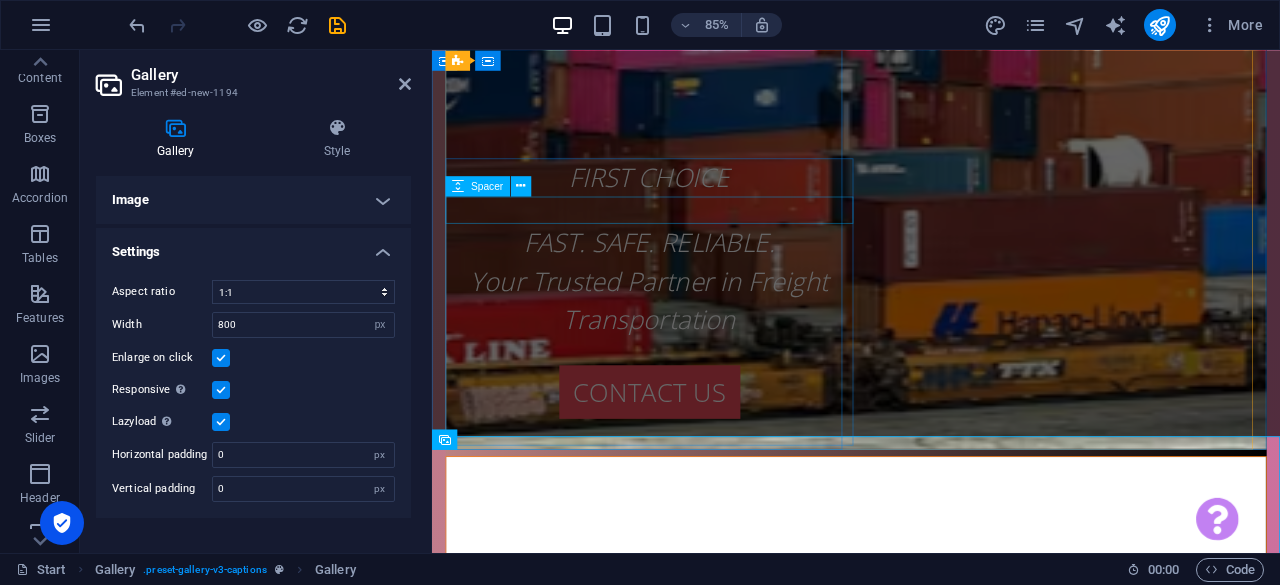 click at bounding box center (688, 238) 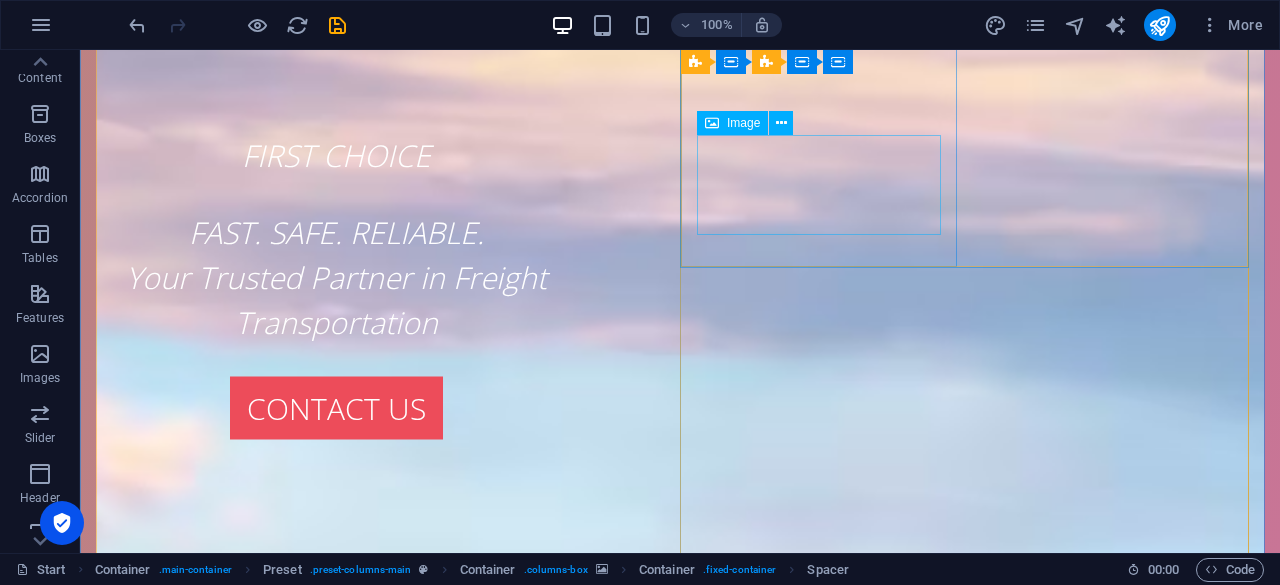 scroll, scrollTop: 0, scrollLeft: 0, axis: both 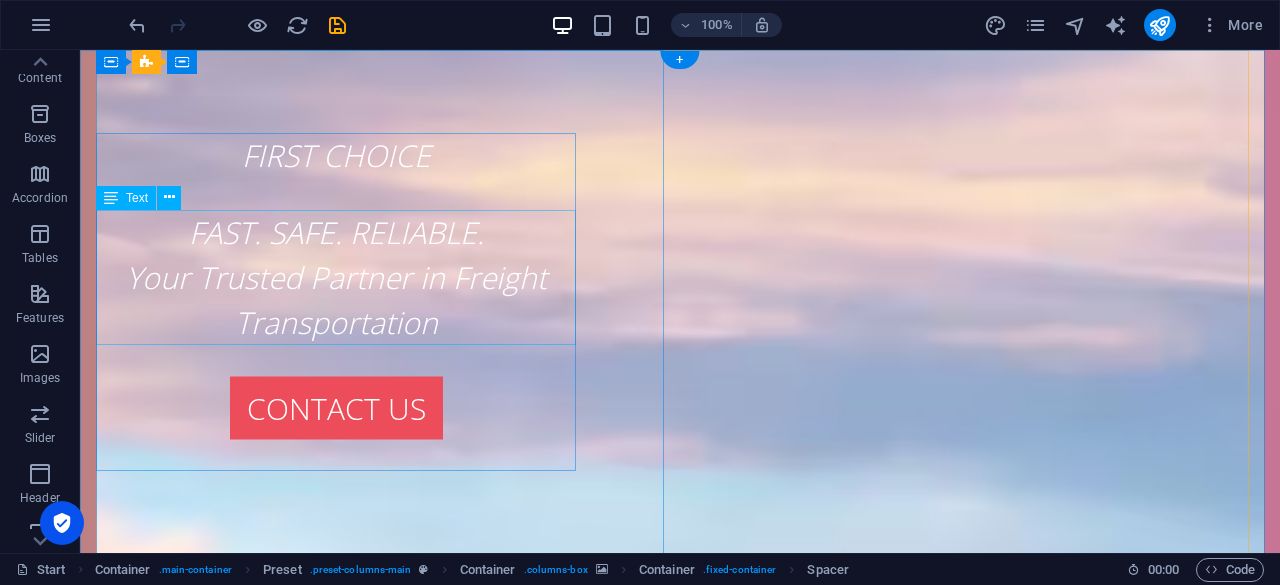 click on "FAST. SAFE. RELIABLE.
Your Trusted Partner in Freight Transportation" at bounding box center [336, 276] 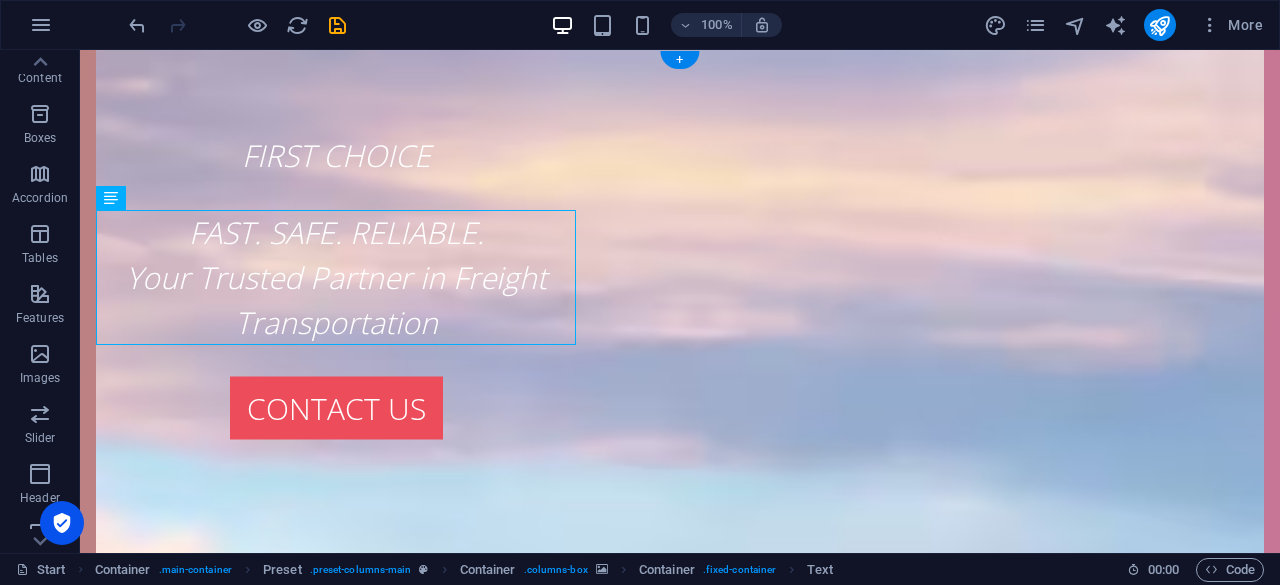 click at bounding box center [680, 1169] 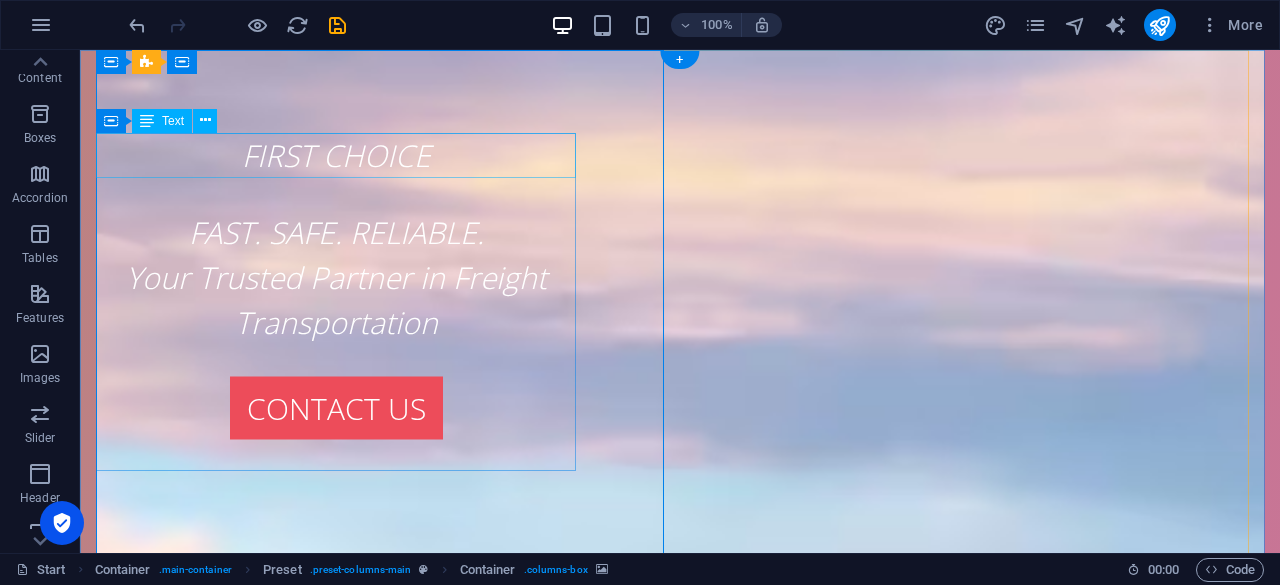 click on "FIRST CHOICE" at bounding box center (336, 154) 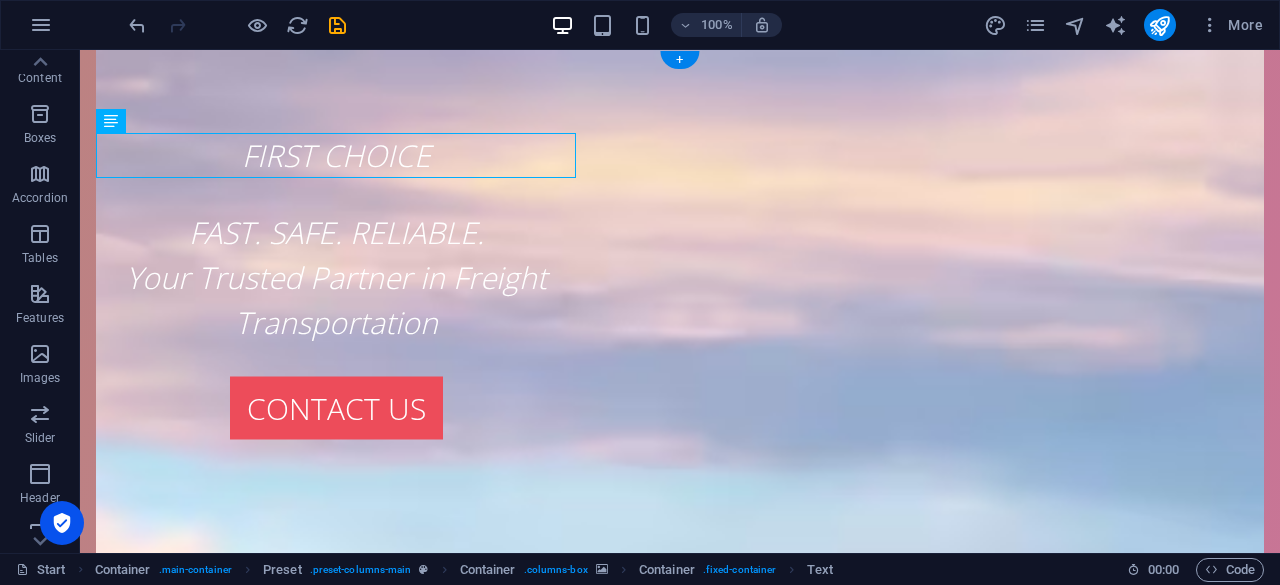 click at bounding box center [680, 1169] 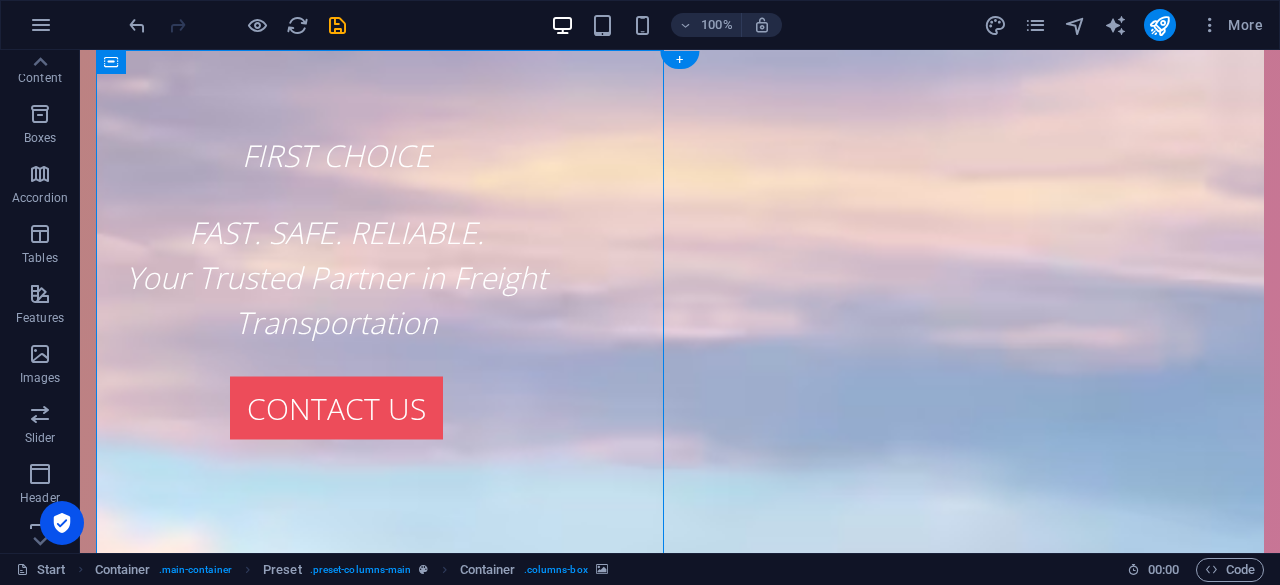 click at bounding box center (680, 1169) 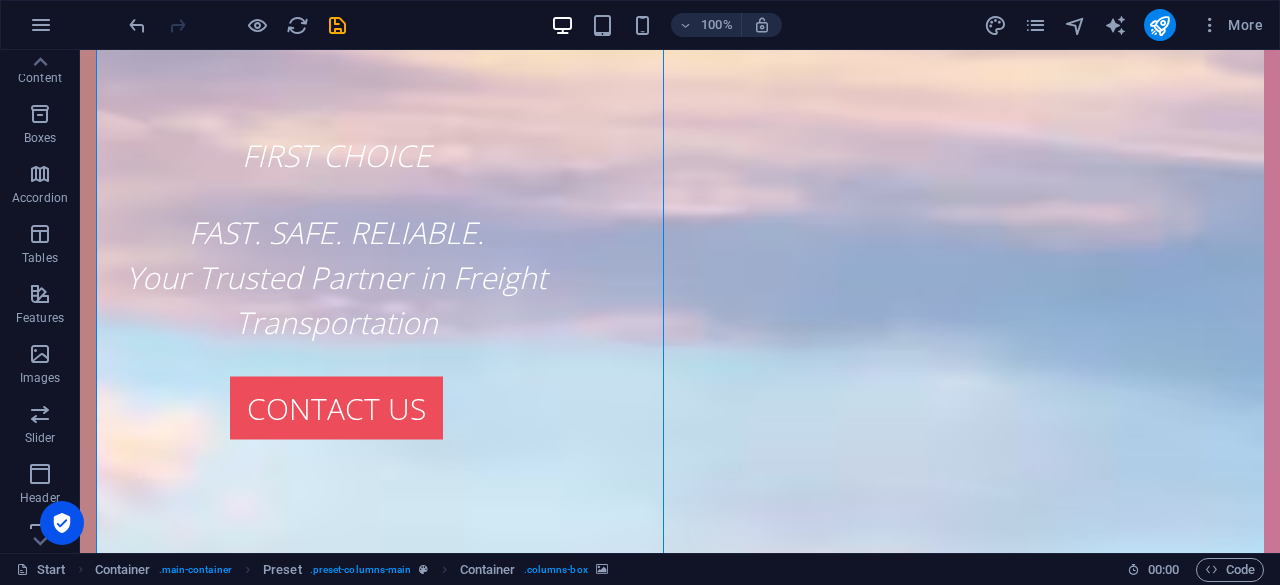 scroll, scrollTop: 0, scrollLeft: 0, axis: both 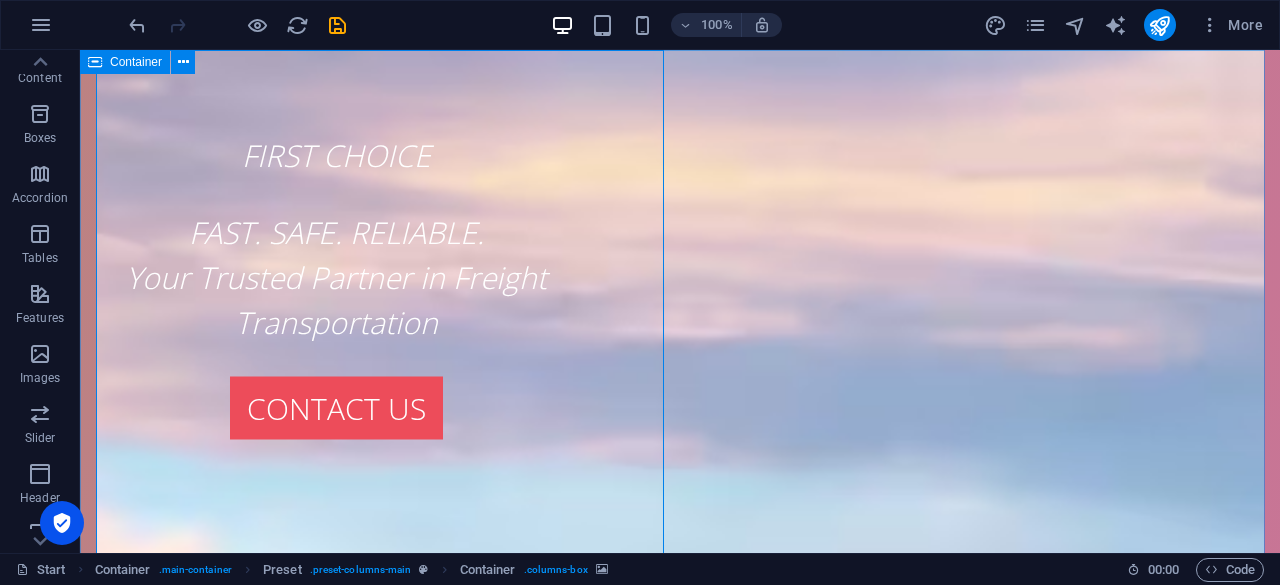 click on "Container" at bounding box center (136, 62) 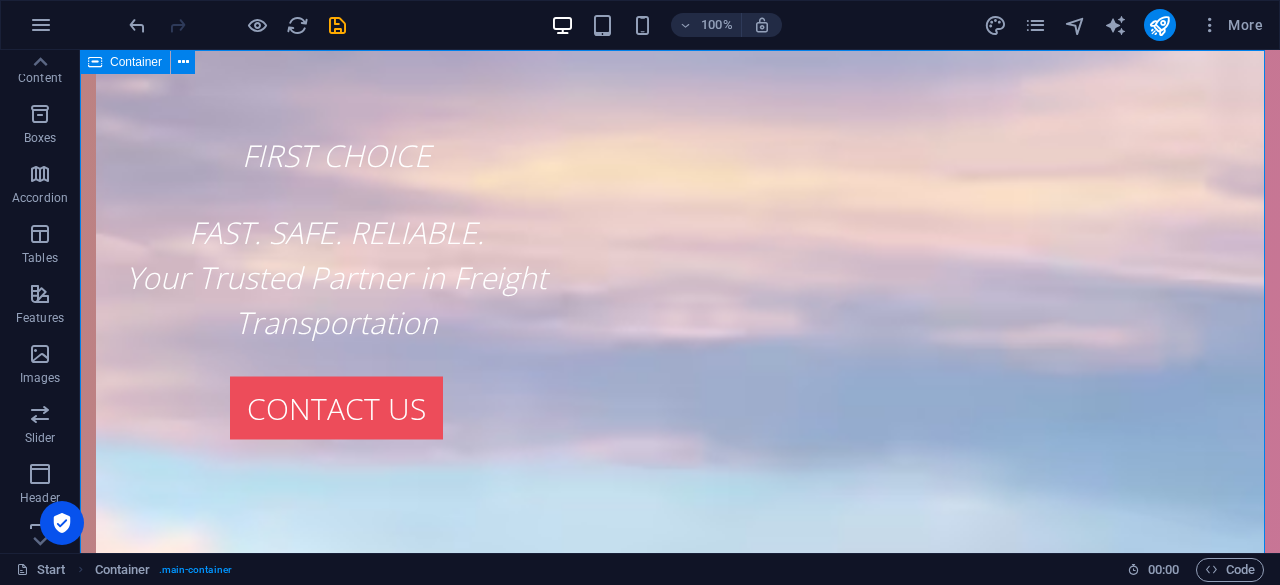 click on "Container" at bounding box center [136, 62] 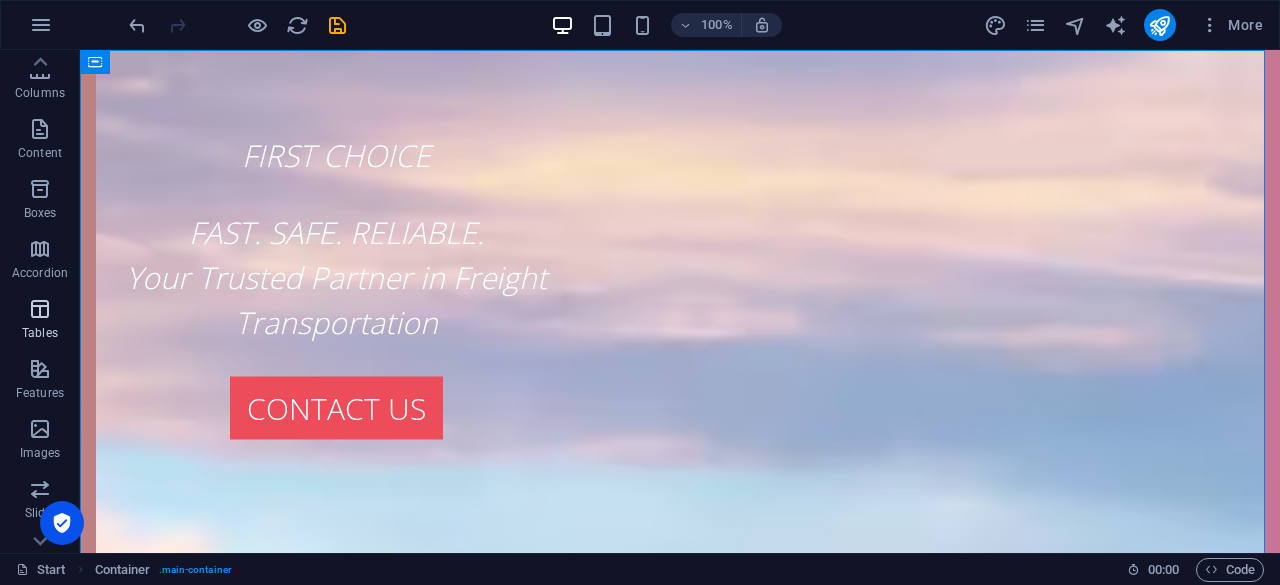 scroll, scrollTop: 0, scrollLeft: 0, axis: both 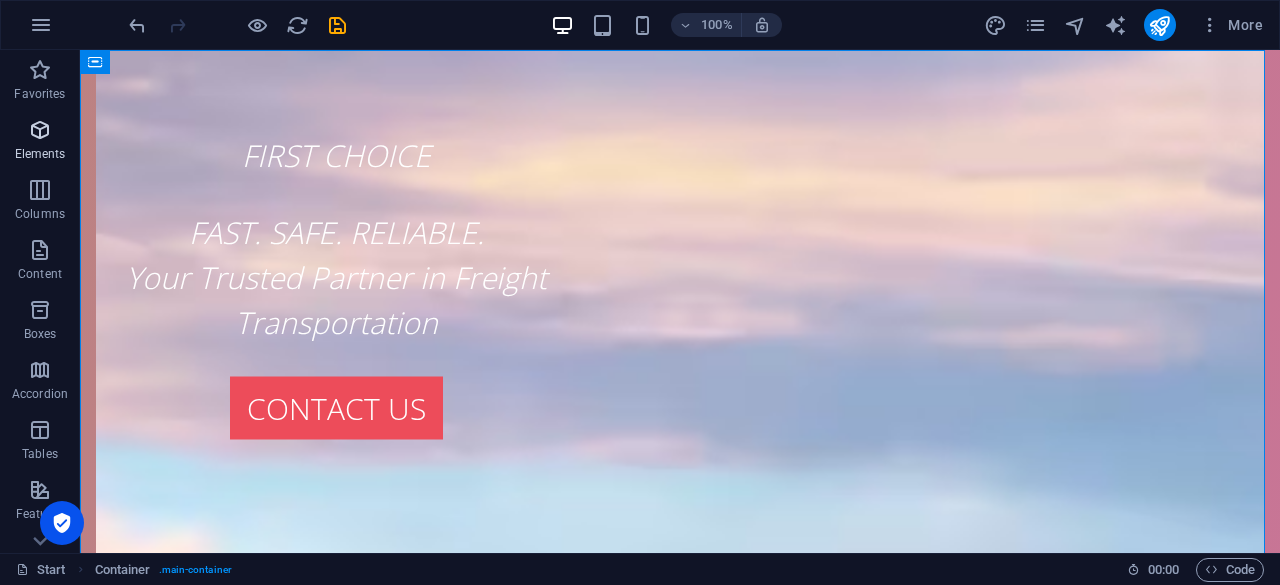 click on "Elements" at bounding box center [40, 142] 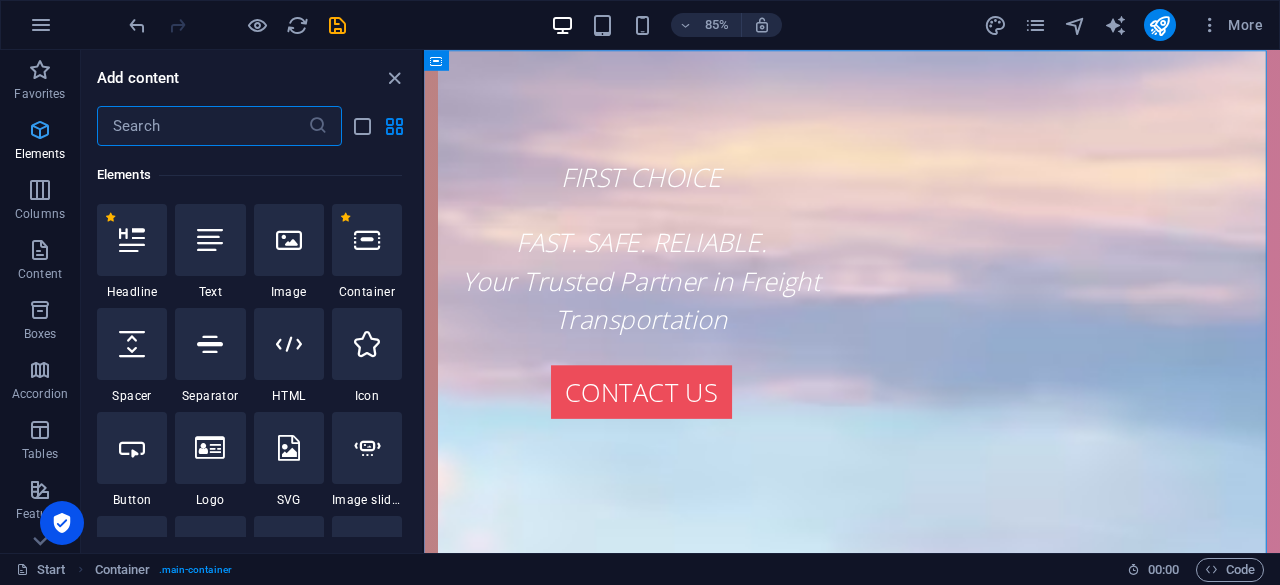 scroll, scrollTop: 213, scrollLeft: 0, axis: vertical 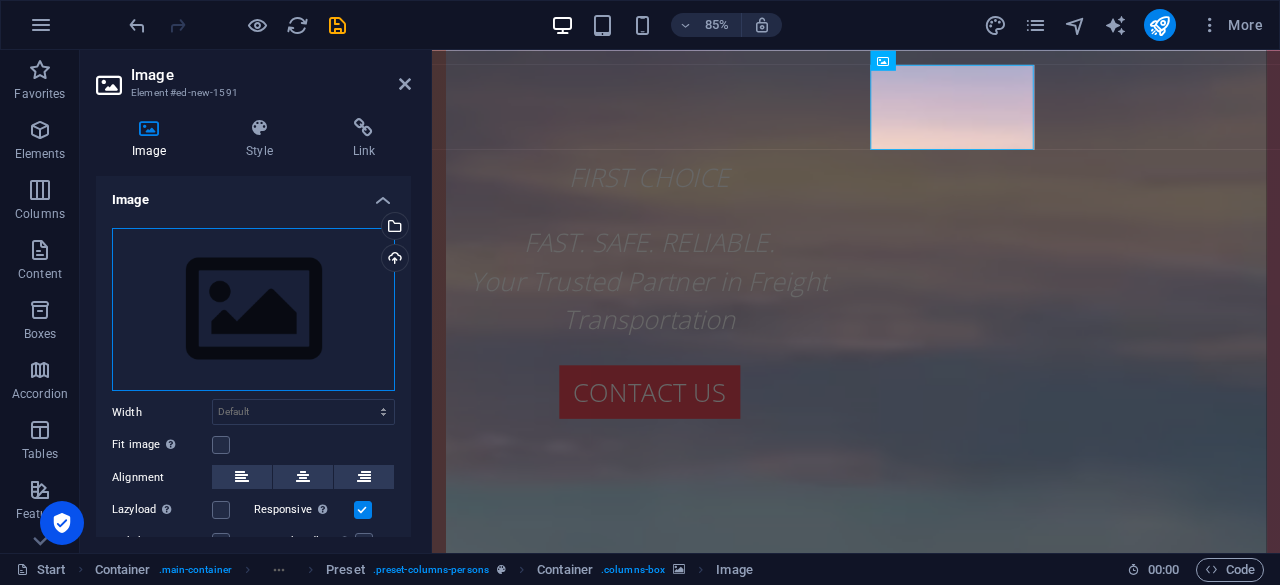 click on "Drag files here, click to choose files or select files from Files or our free stock photos & videos" at bounding box center [253, 310] 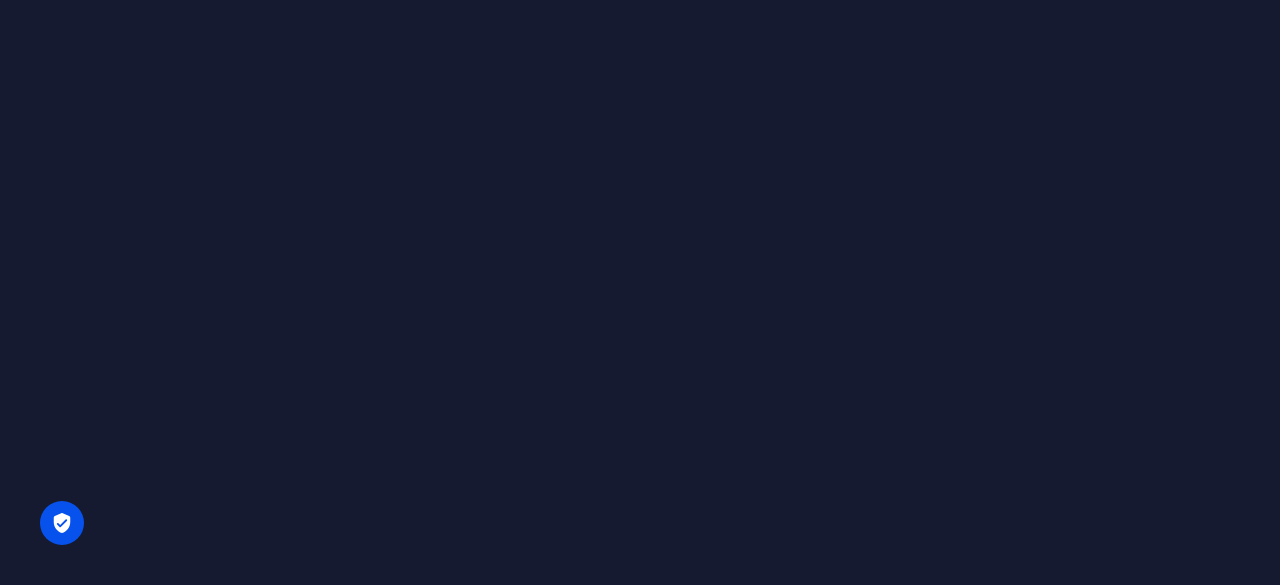 scroll, scrollTop: 0, scrollLeft: 0, axis: both 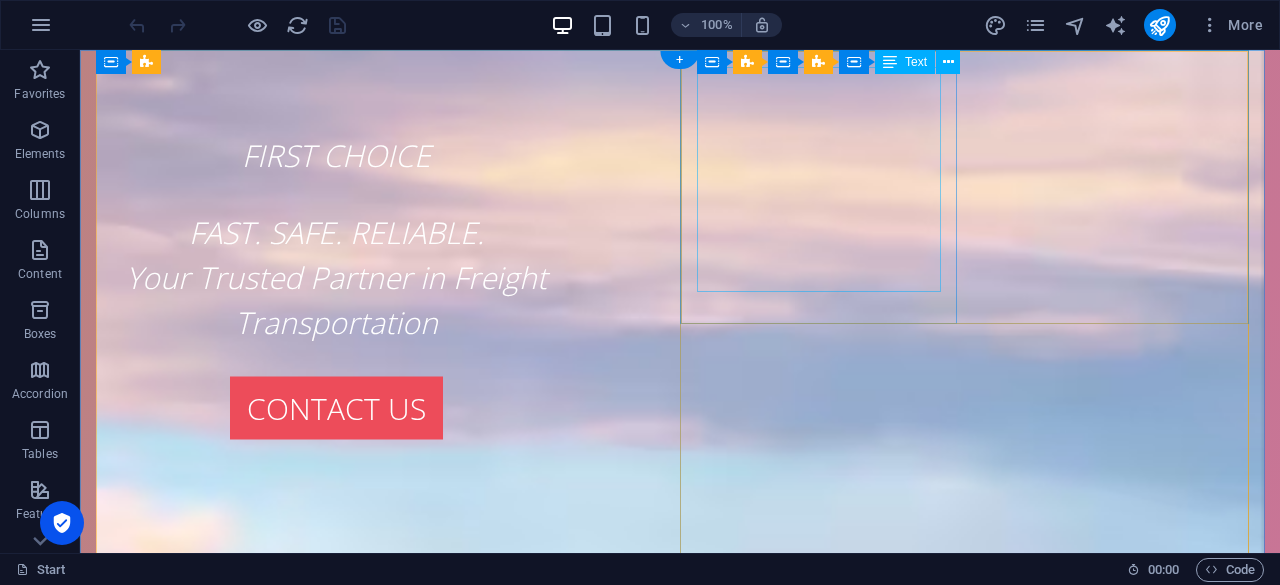click on "Freight transportation from [PERSON_NAME] to [GEOGRAPHIC_DATA]" at bounding box center (680, 2236) 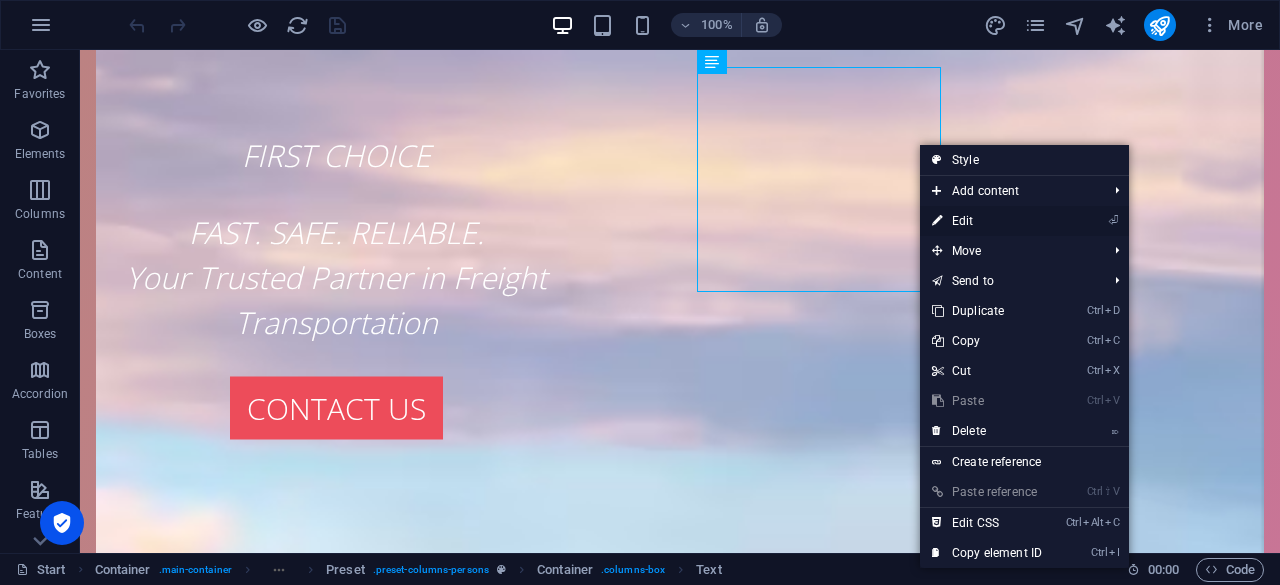 click on "⏎  Edit" at bounding box center (987, 221) 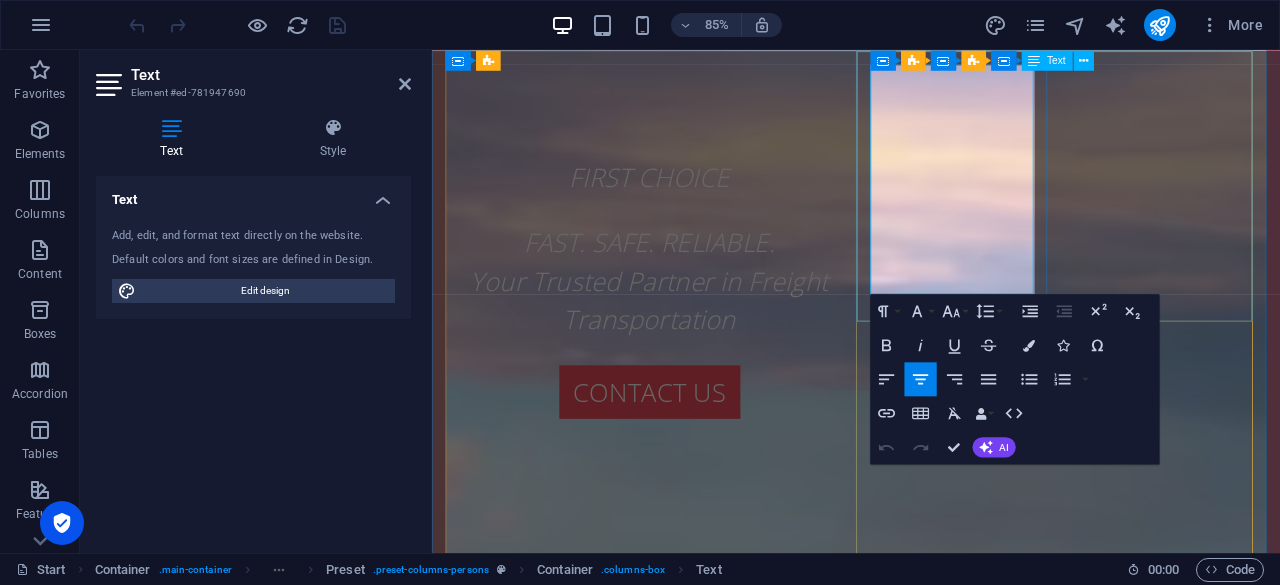drag, startPoint x: 1128, startPoint y: 193, endPoint x: 1057, endPoint y: 96, distance: 120.20815 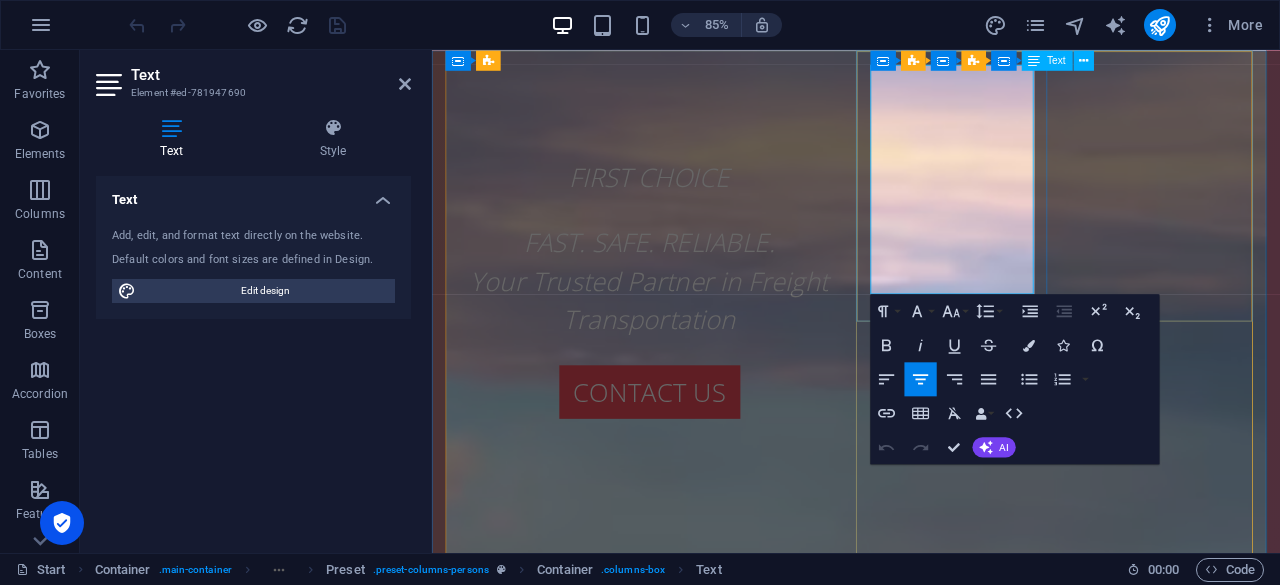 click on "Freight transportation from [PERSON_NAME] to [GEOGRAPHIC_DATA]" at bounding box center (931, 2259) 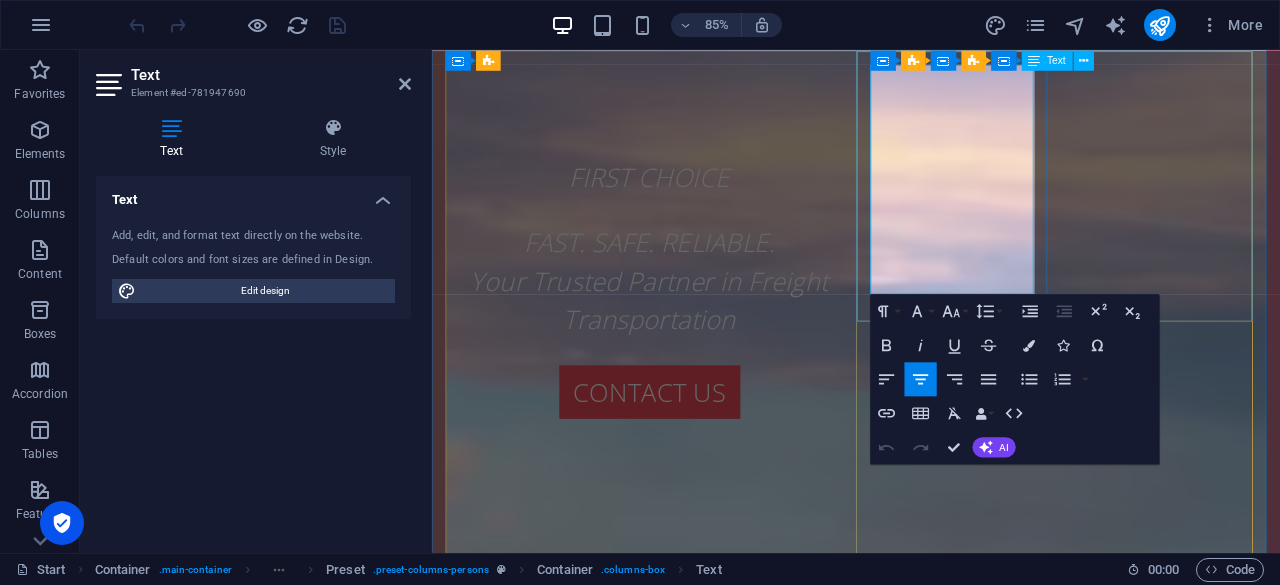 click on "Freight transportation from [PERSON_NAME] to [GEOGRAPHIC_DATA]" at bounding box center [931, 2259] 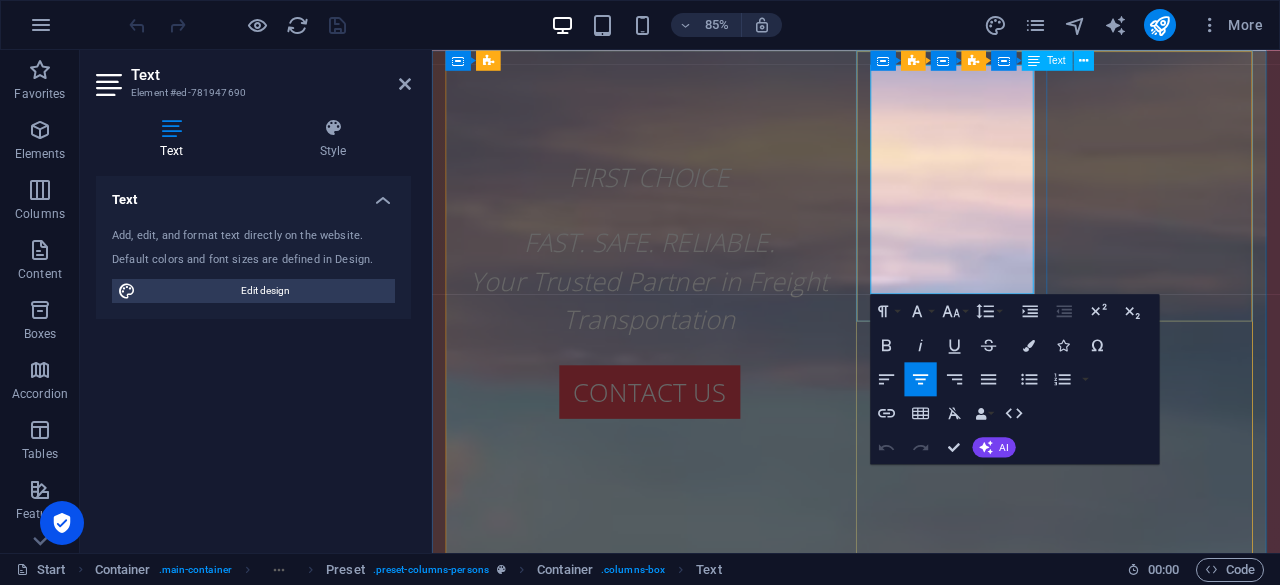 click on "Freight transportation from [PERSON_NAME] to [GEOGRAPHIC_DATA]" at bounding box center (931, 2259) 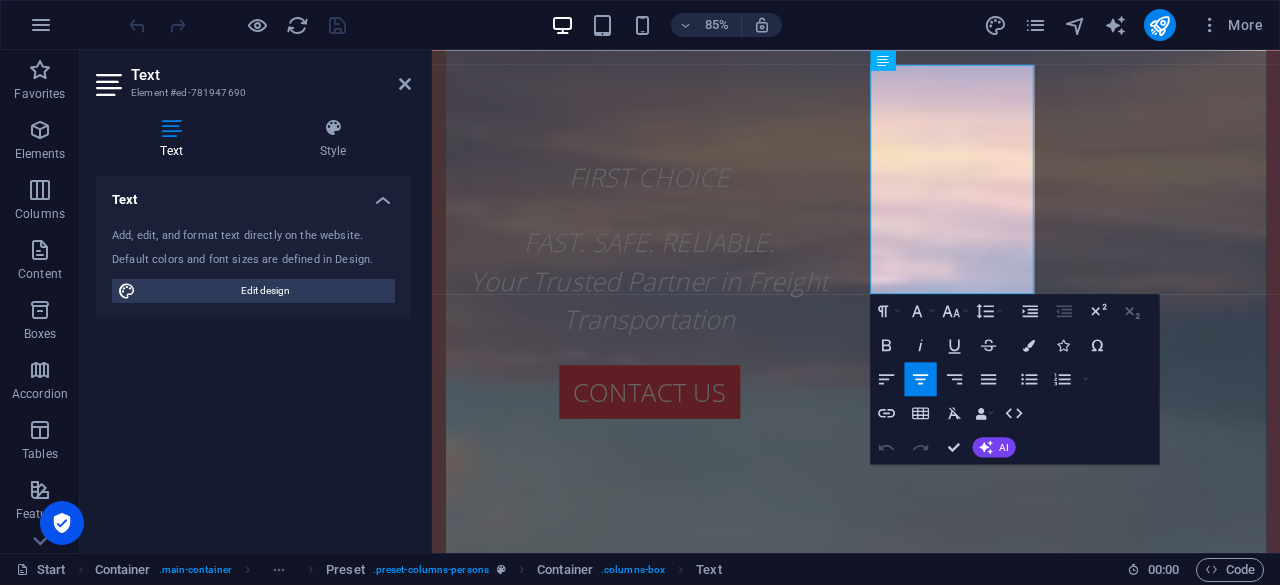 click 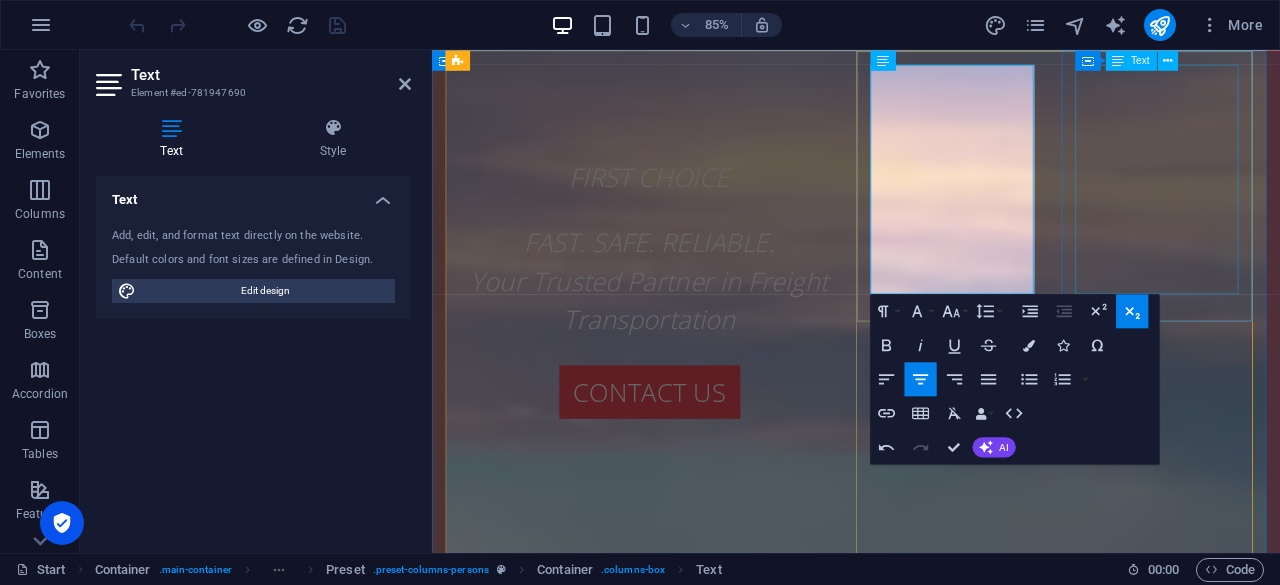 click on "Freight transportation from [PERSON_NAME] to the southwest provinces" at bounding box center [931, 2810] 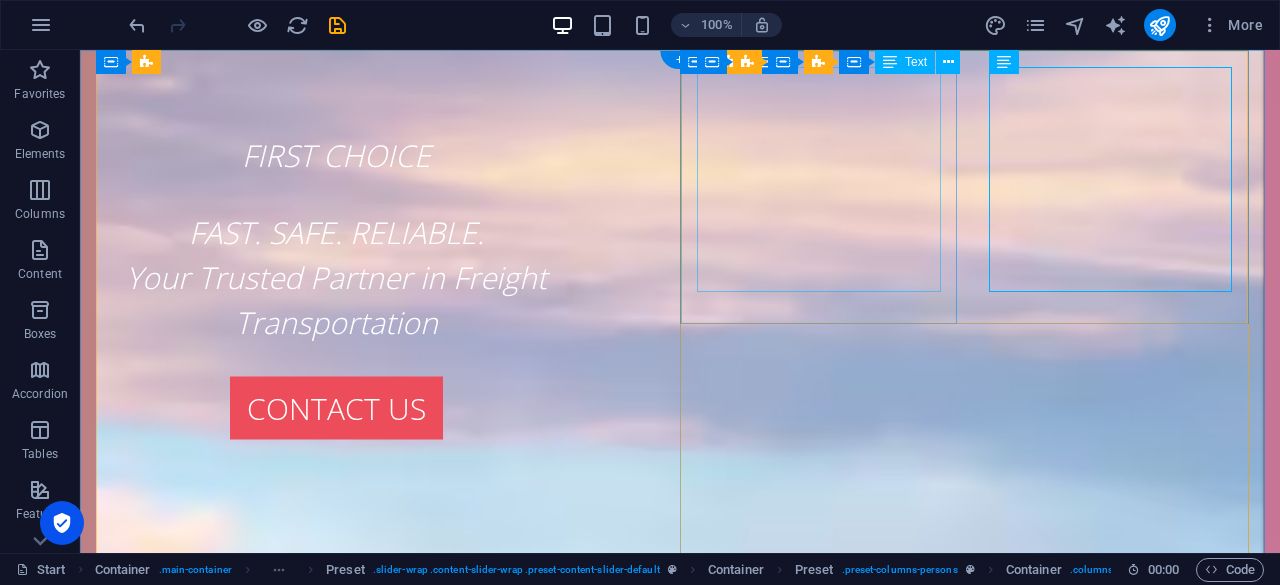 click on "Freight transportation from  [PERSON_NAME] to [GEOGRAPHIC_DATA]" at bounding box center (680, 2259) 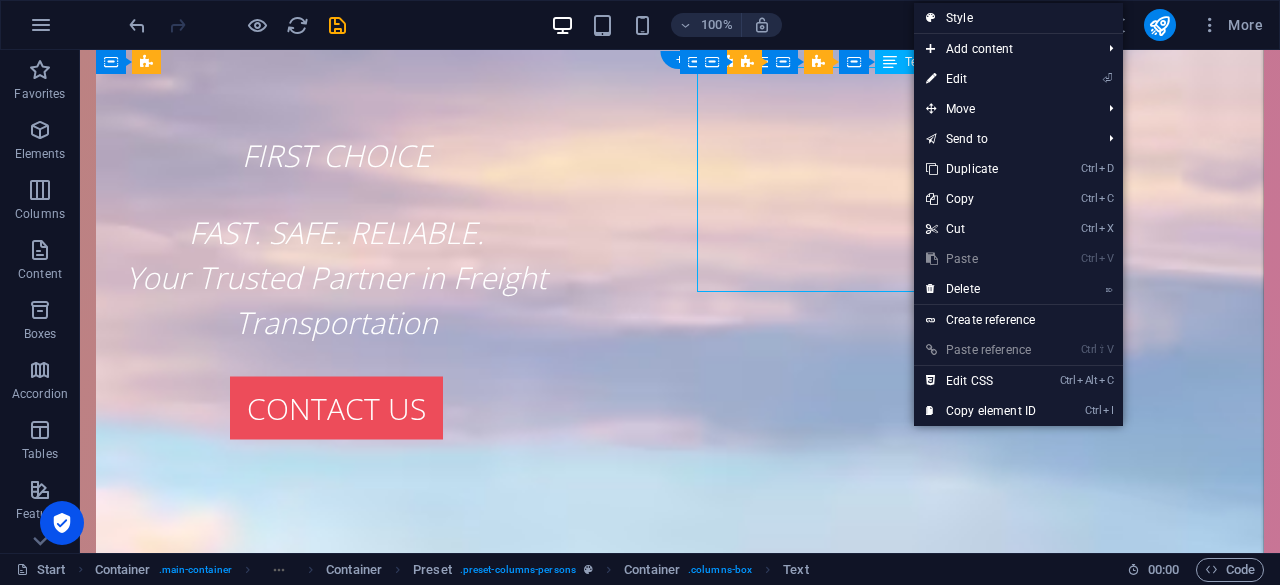 click on "Freight transportation from  [PERSON_NAME] to [GEOGRAPHIC_DATA]" at bounding box center (680, 2259) 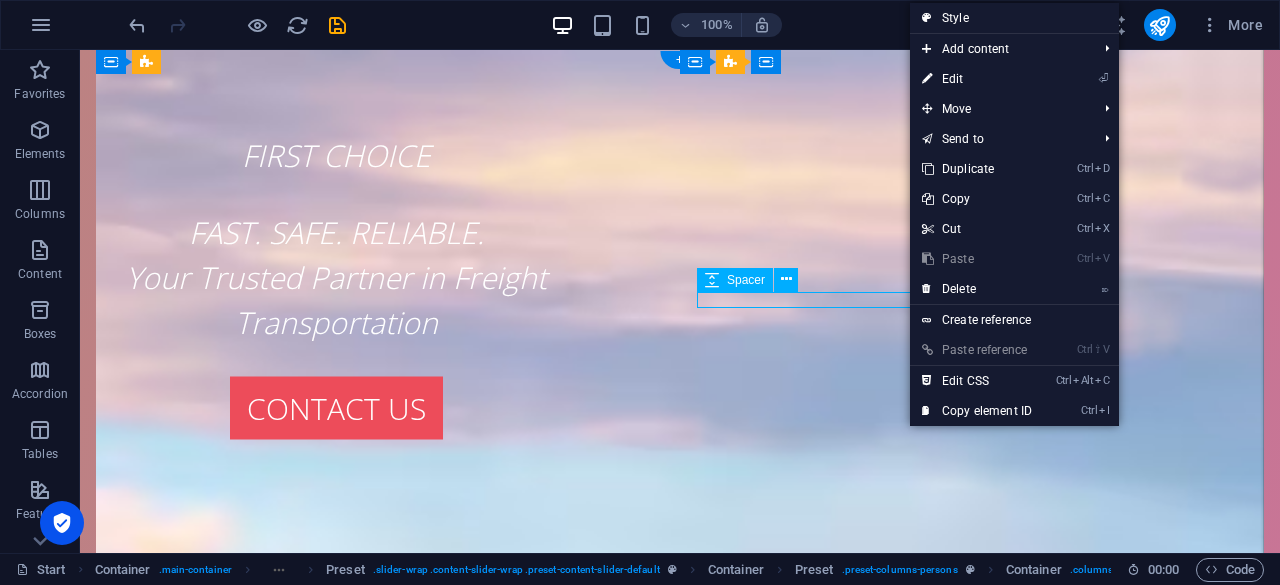 click at bounding box center [680, 2312] 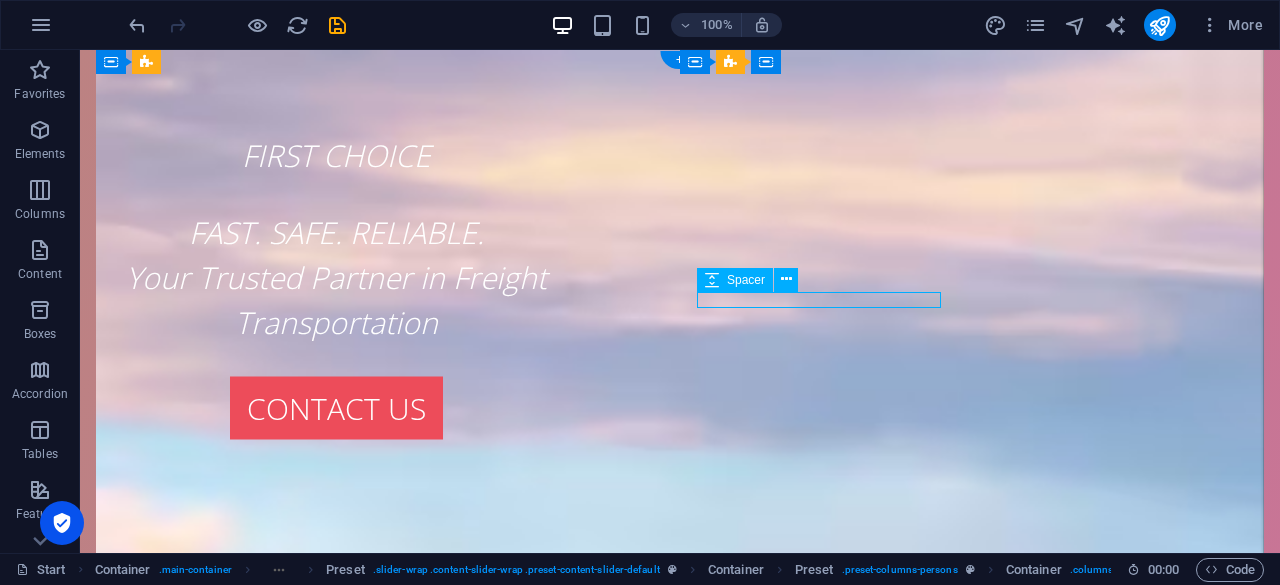 click at bounding box center [680, 2312] 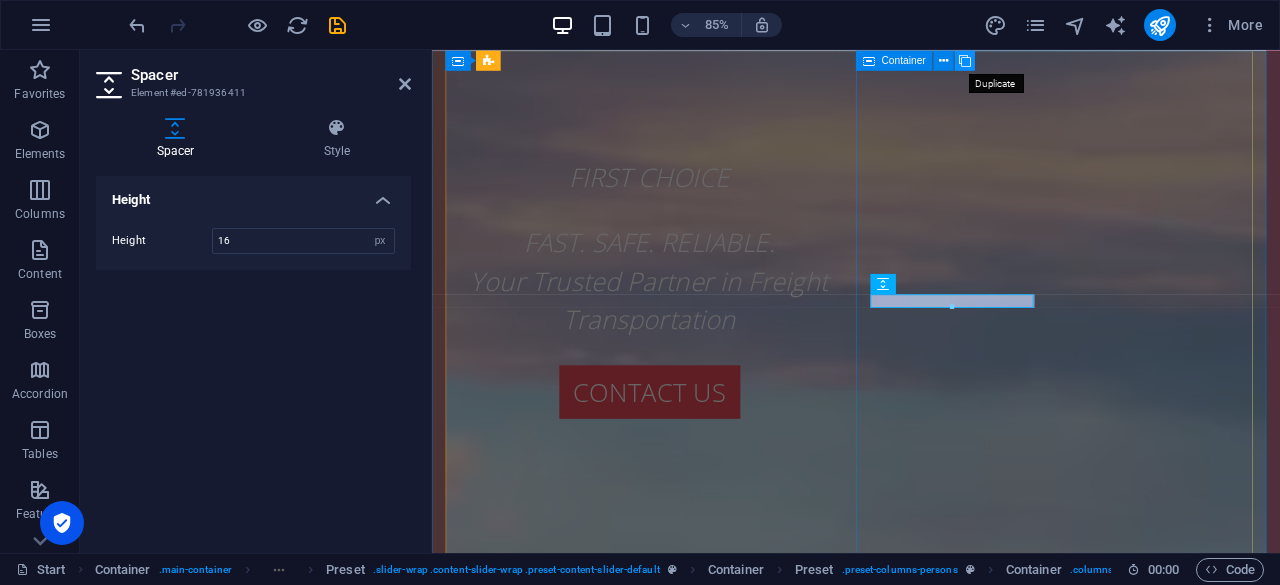 click at bounding box center (965, 60) 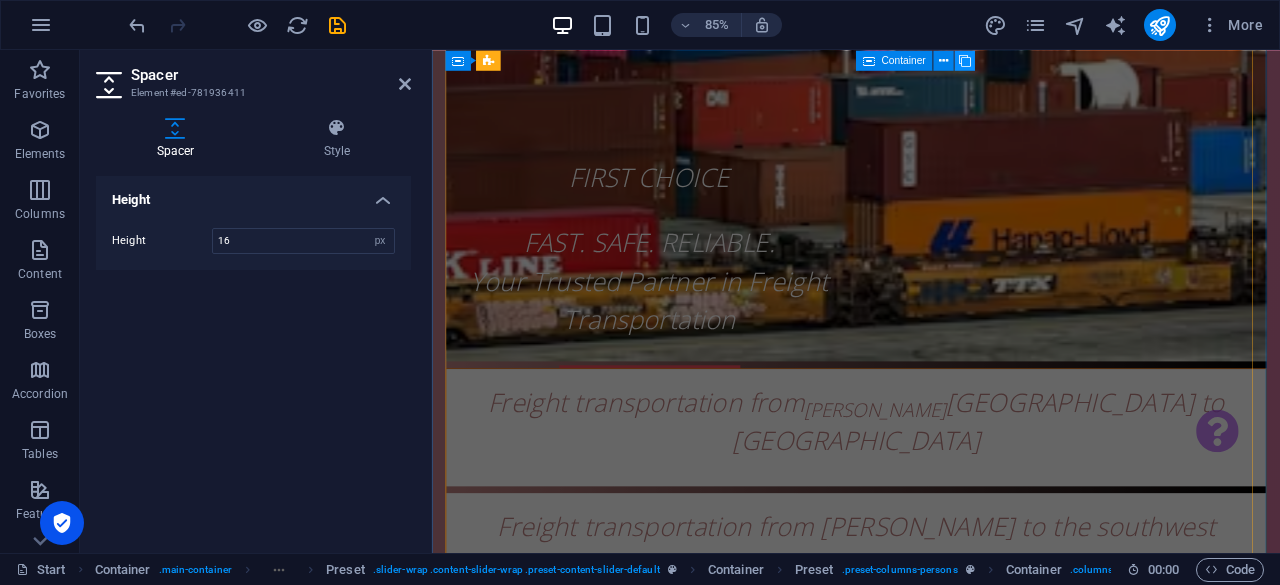 scroll, scrollTop: 2996, scrollLeft: 0, axis: vertical 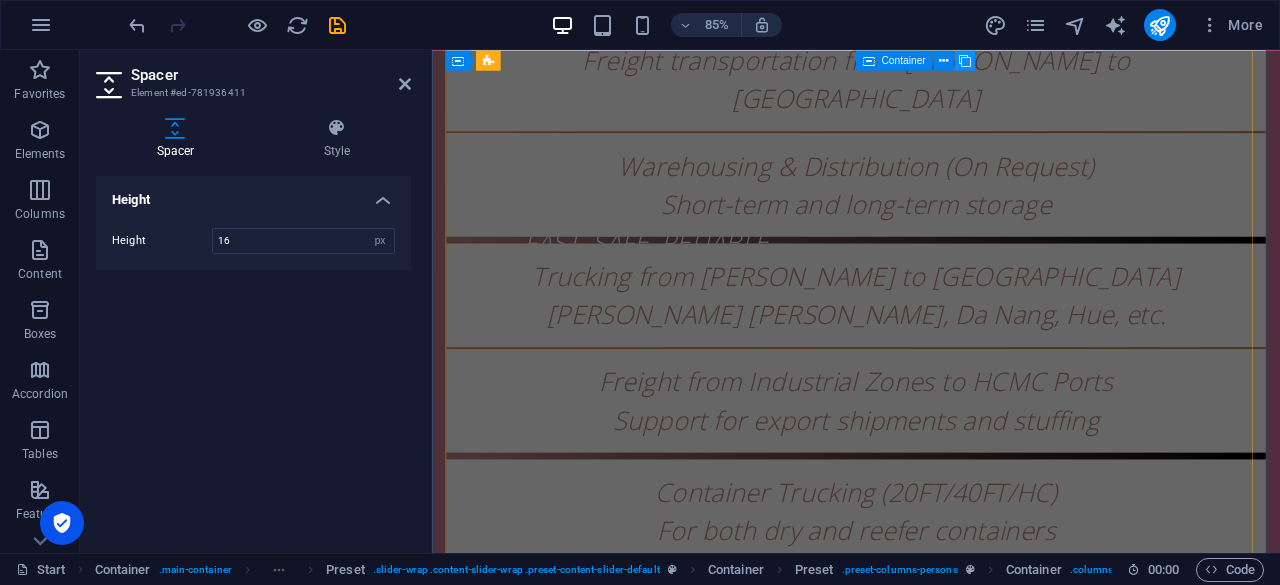 click at bounding box center [965, 60] 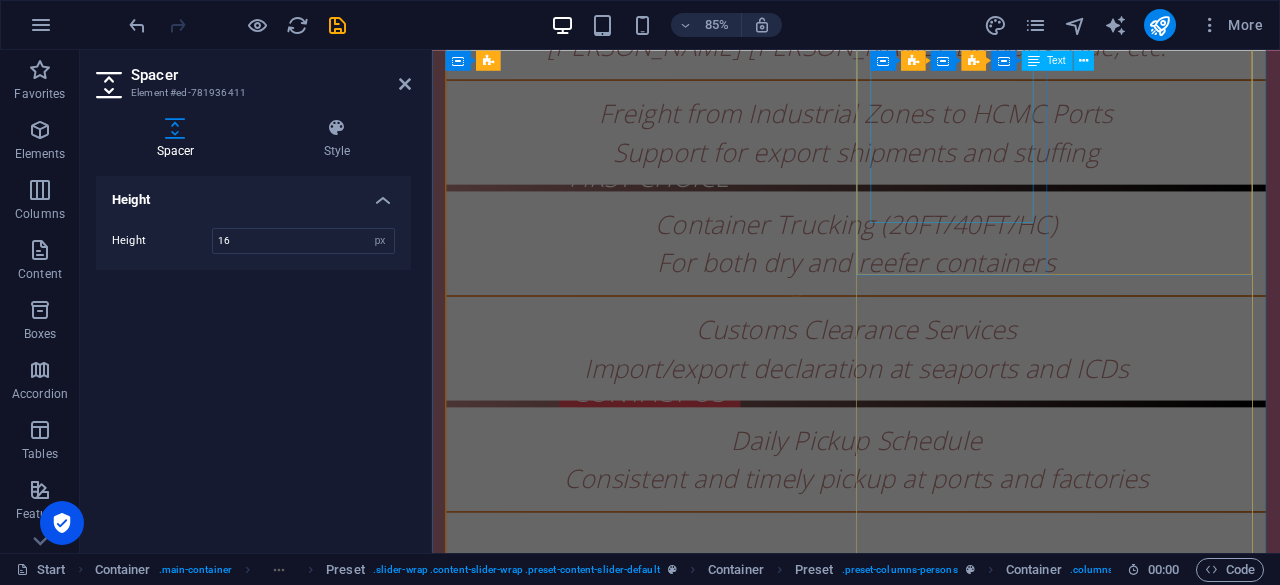 scroll, scrollTop: 2811, scrollLeft: 0, axis: vertical 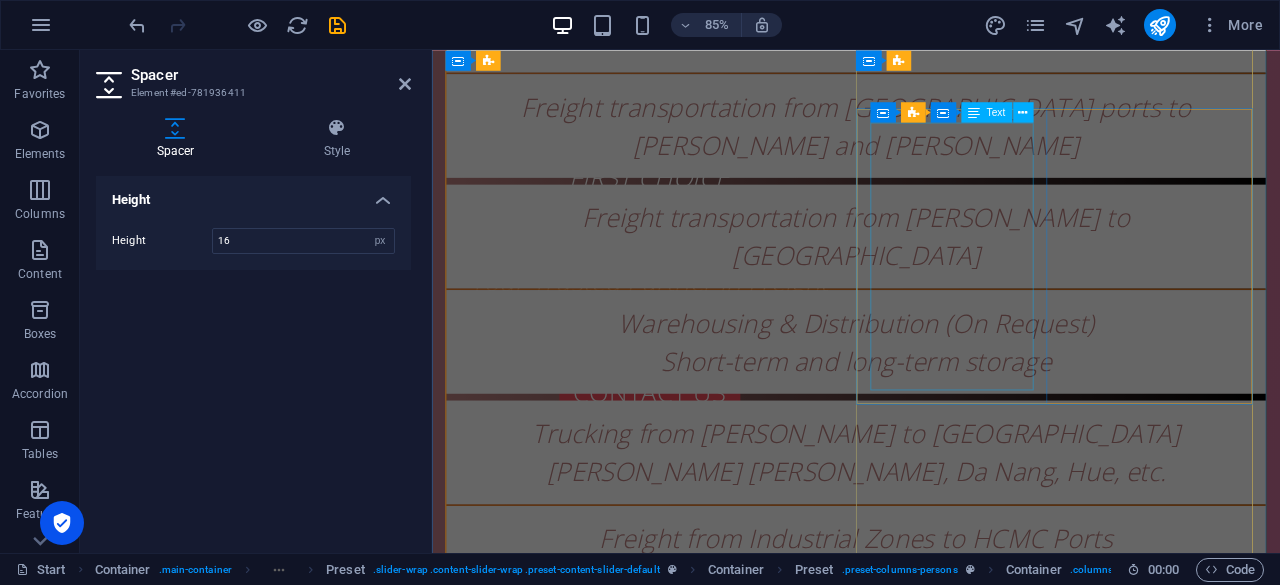 click on "Freight transportation from [GEOGRAPHIC_DATA] ports to [PERSON_NAME] and [PERSON_NAME]" at bounding box center [931, 3955] 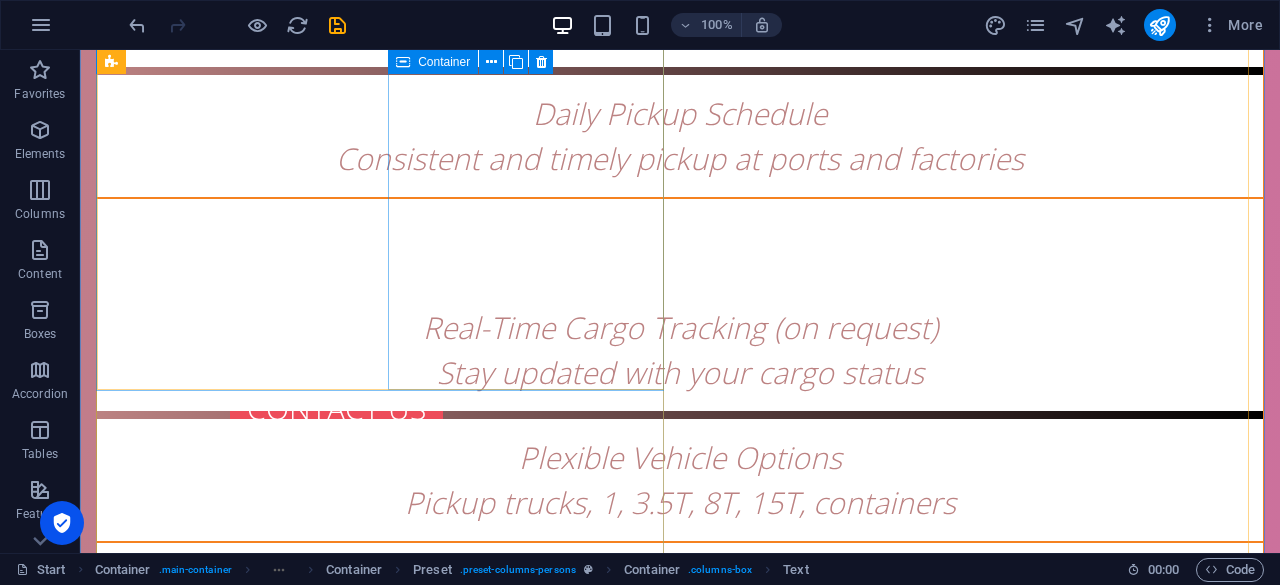 scroll, scrollTop: 3791, scrollLeft: 0, axis: vertical 